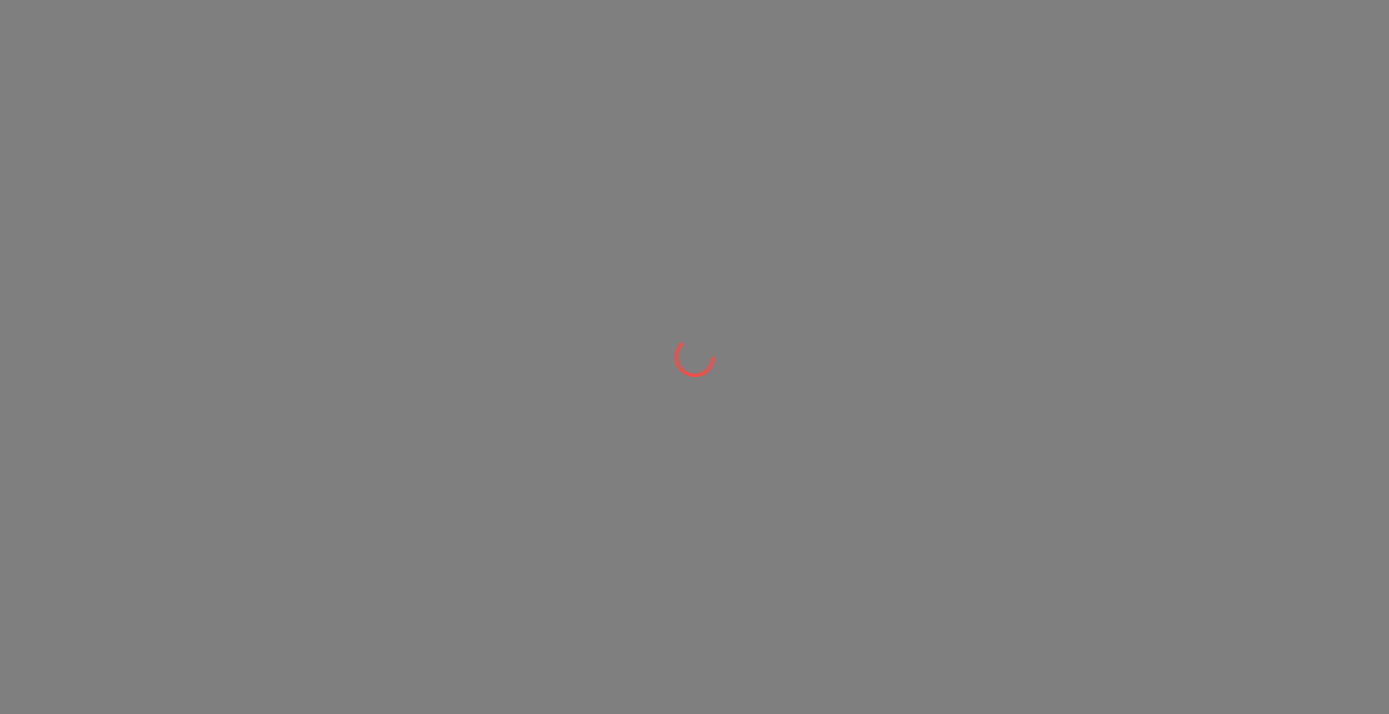 scroll, scrollTop: 0, scrollLeft: 0, axis: both 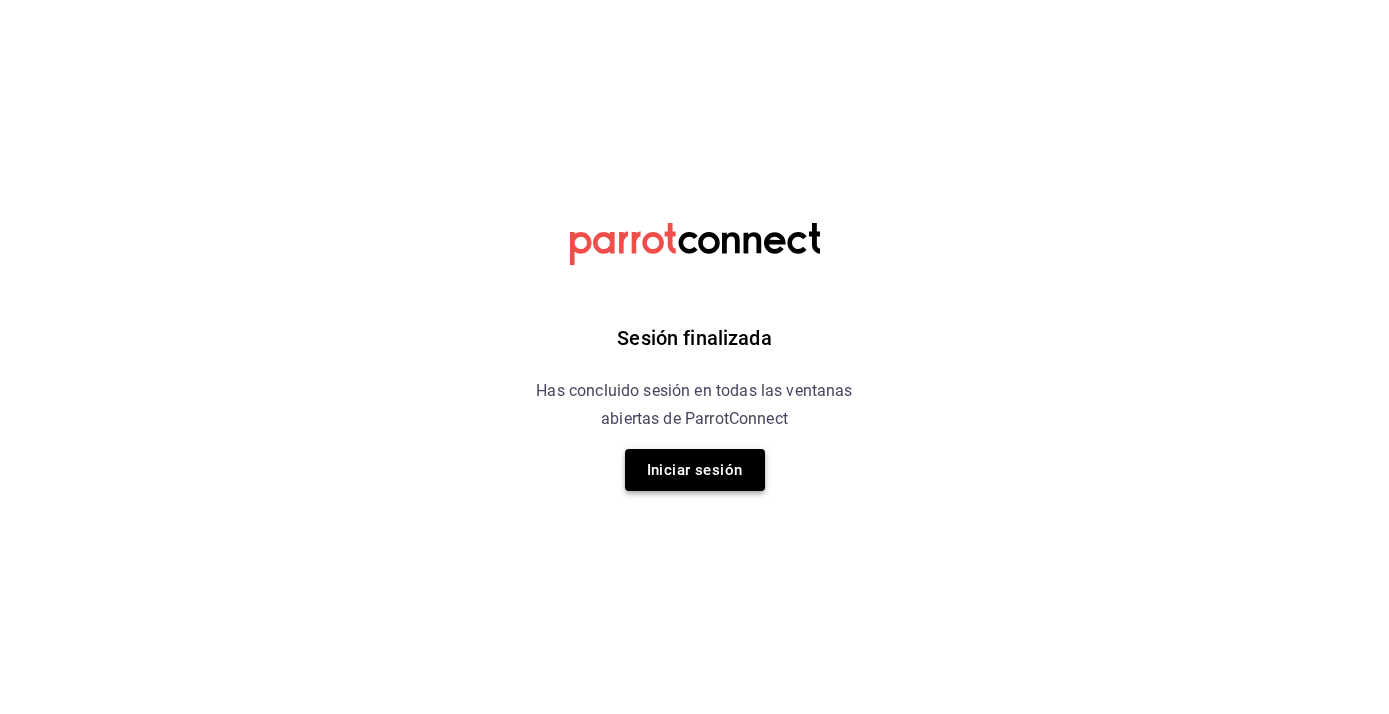 click on "Iniciar sesión" at bounding box center [695, 470] 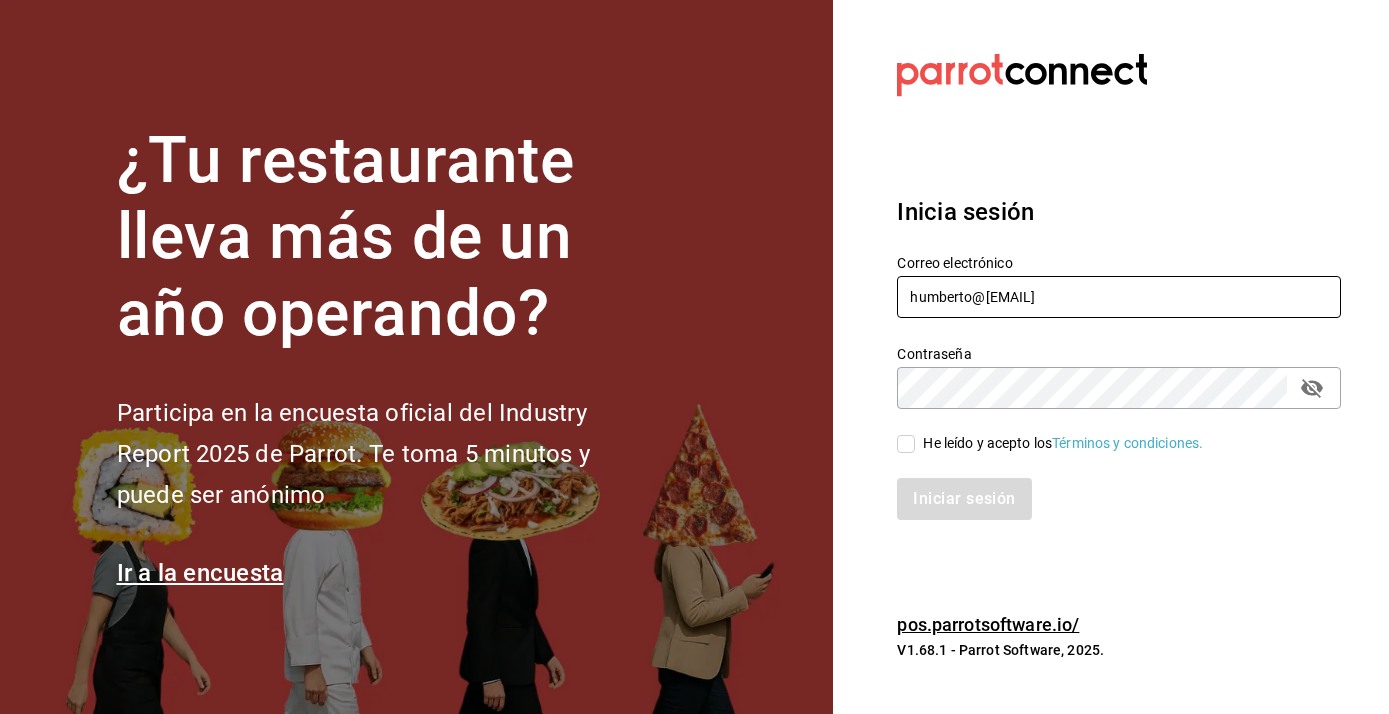 click on "humberto@itstemakita.com" at bounding box center (1119, 297) 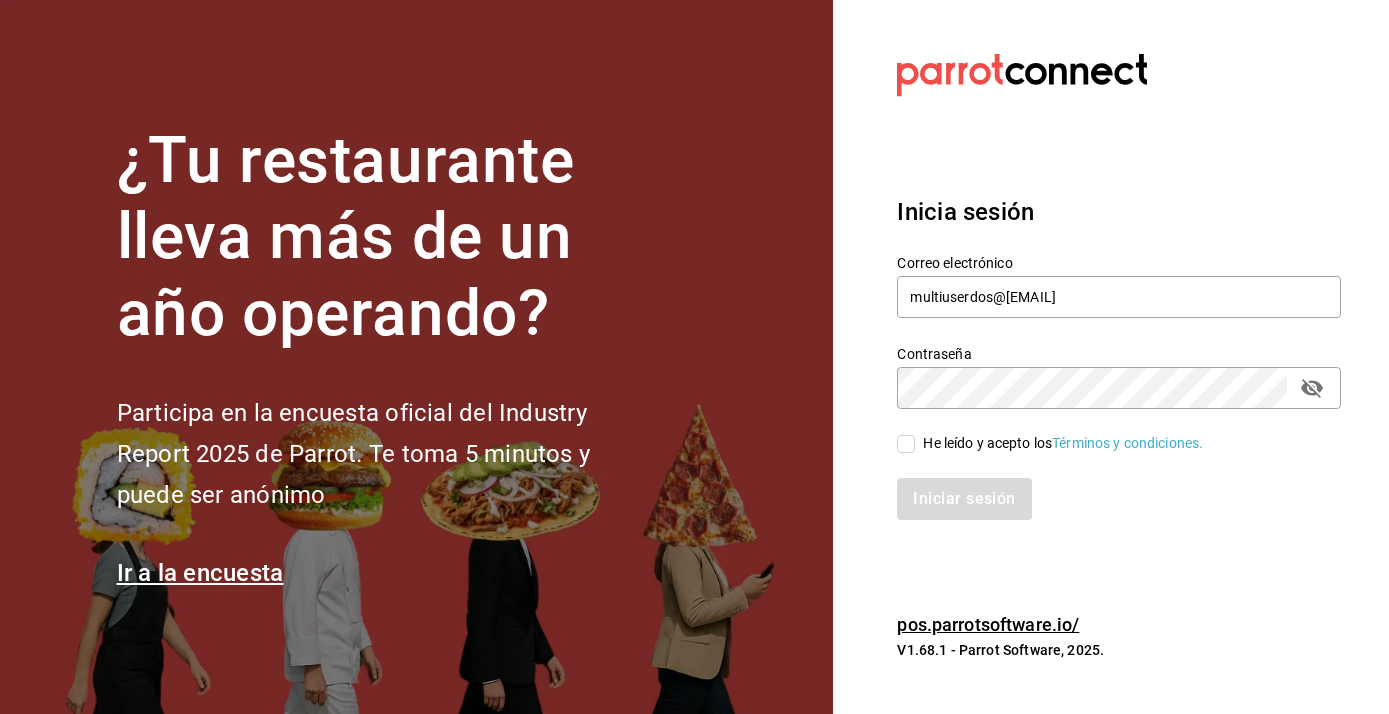 click on "He leído y acepto los  Términos y condiciones." at bounding box center [906, 444] 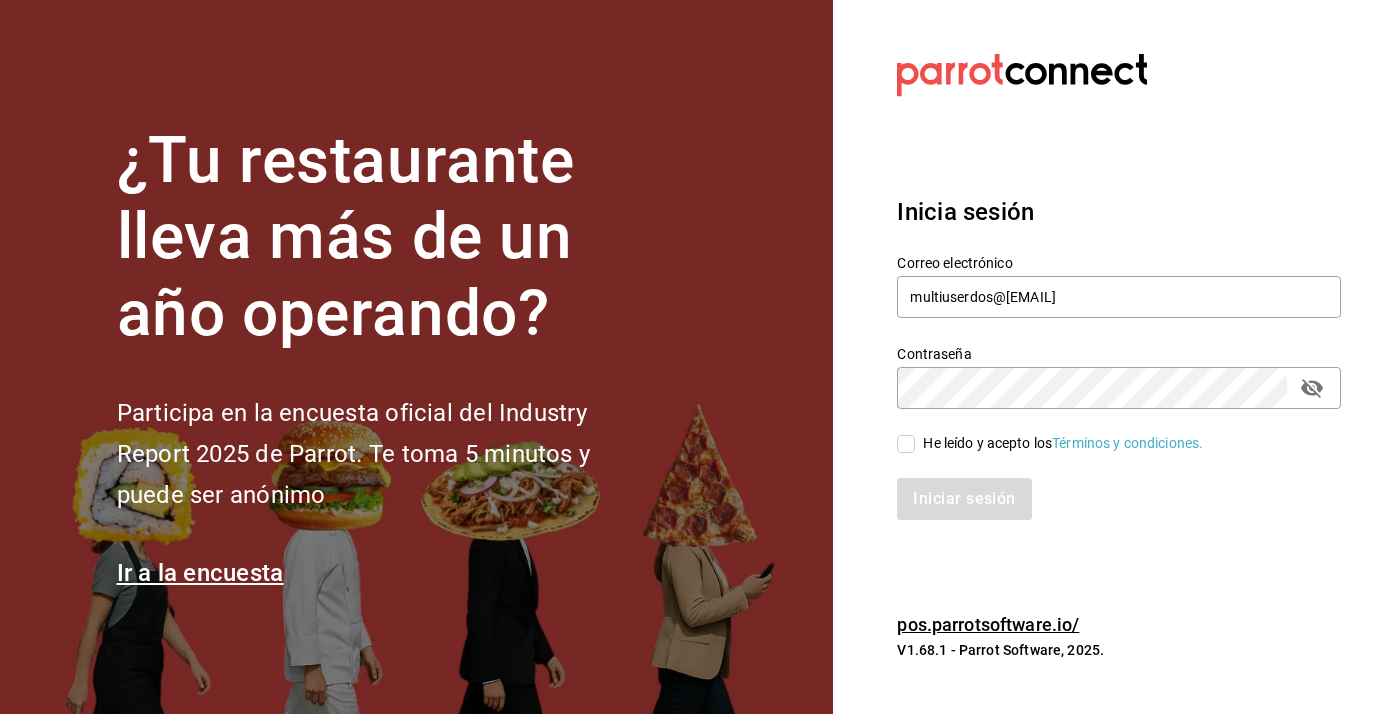 checkbox on "true" 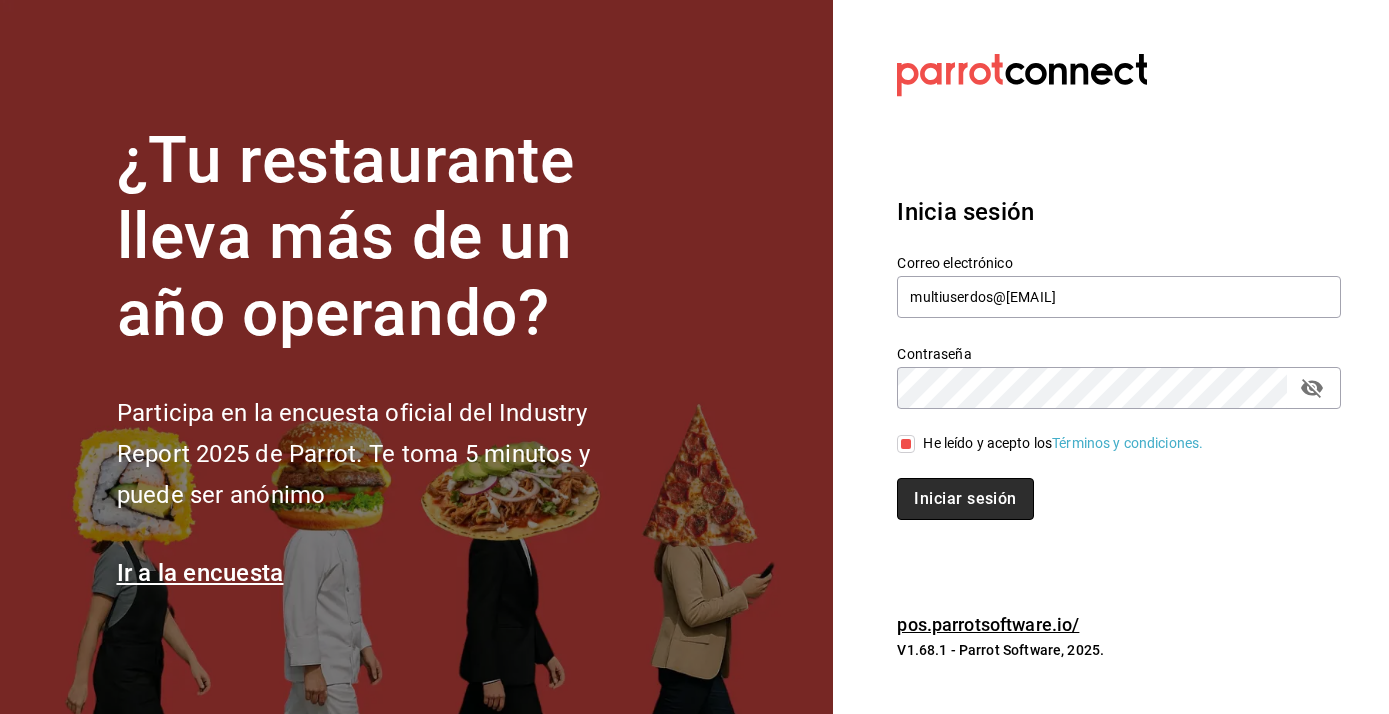 click on "Iniciar sesión" at bounding box center [965, 499] 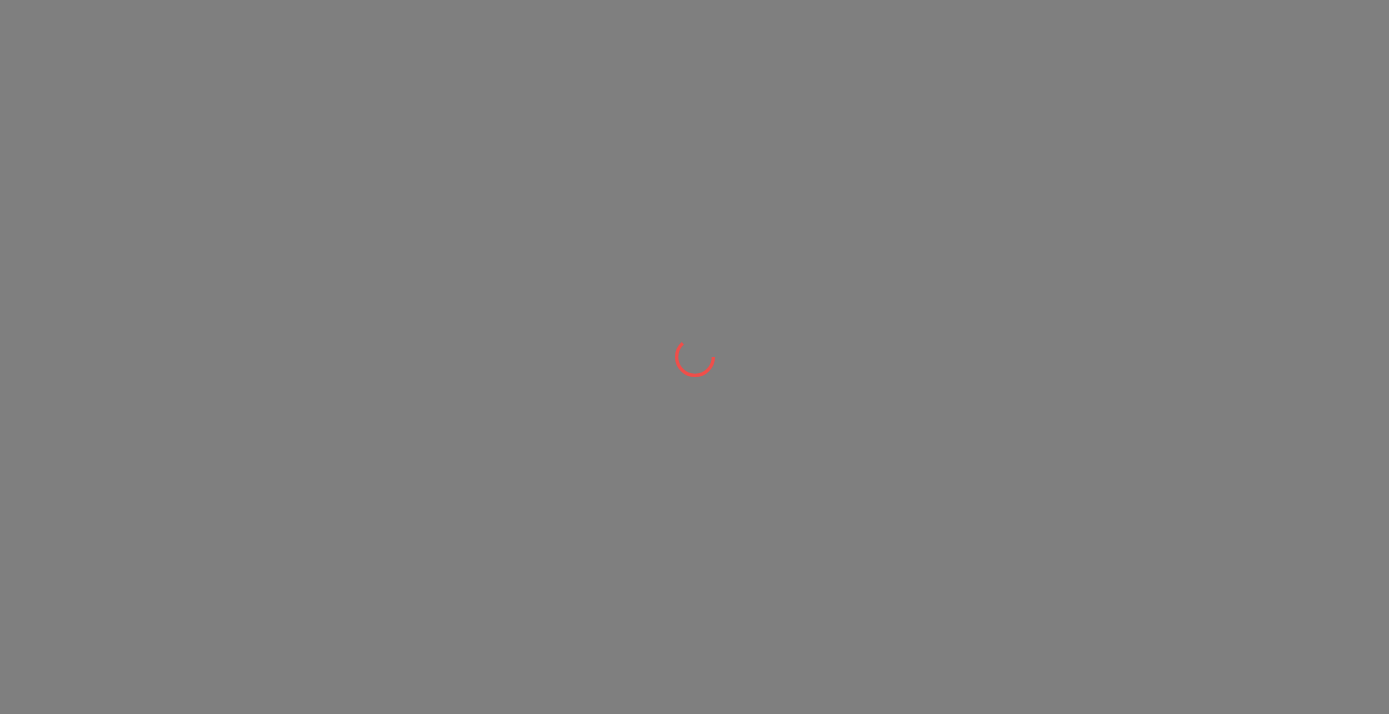 scroll, scrollTop: 0, scrollLeft: 0, axis: both 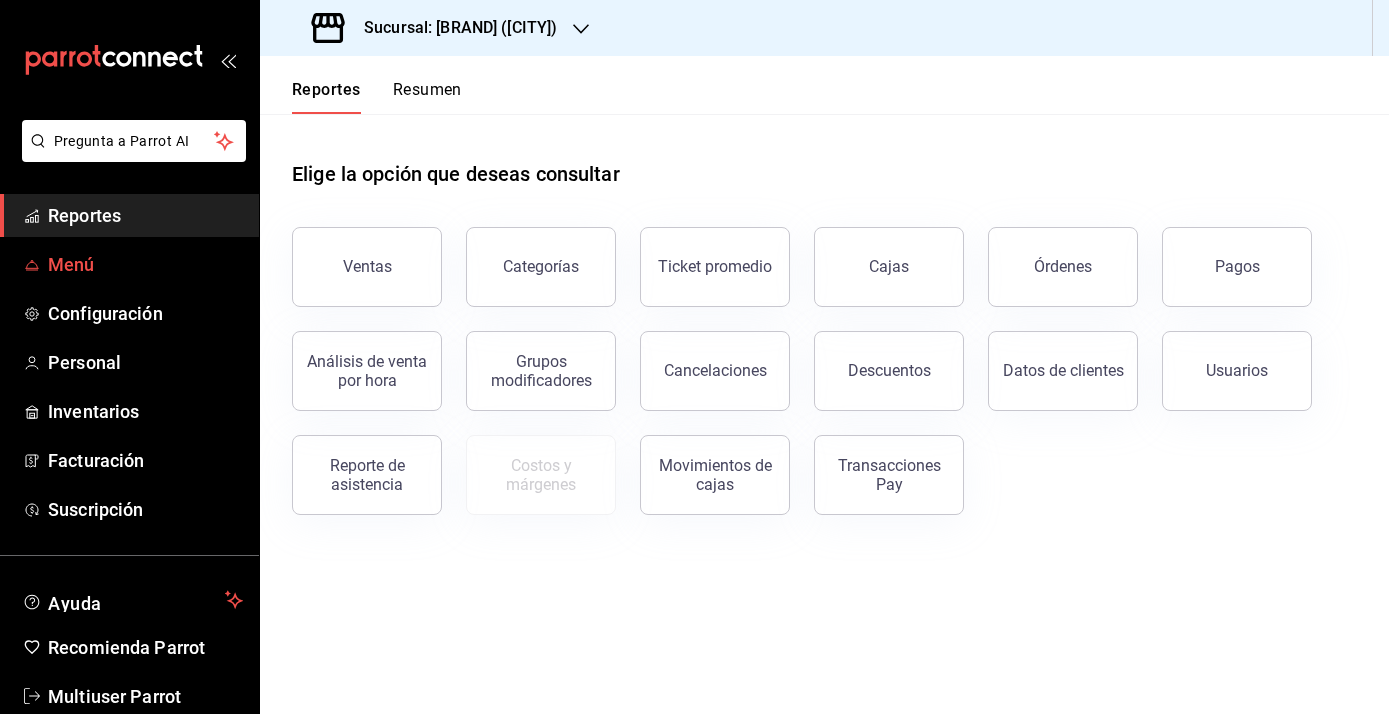 click on "Menú" at bounding box center [145, 264] 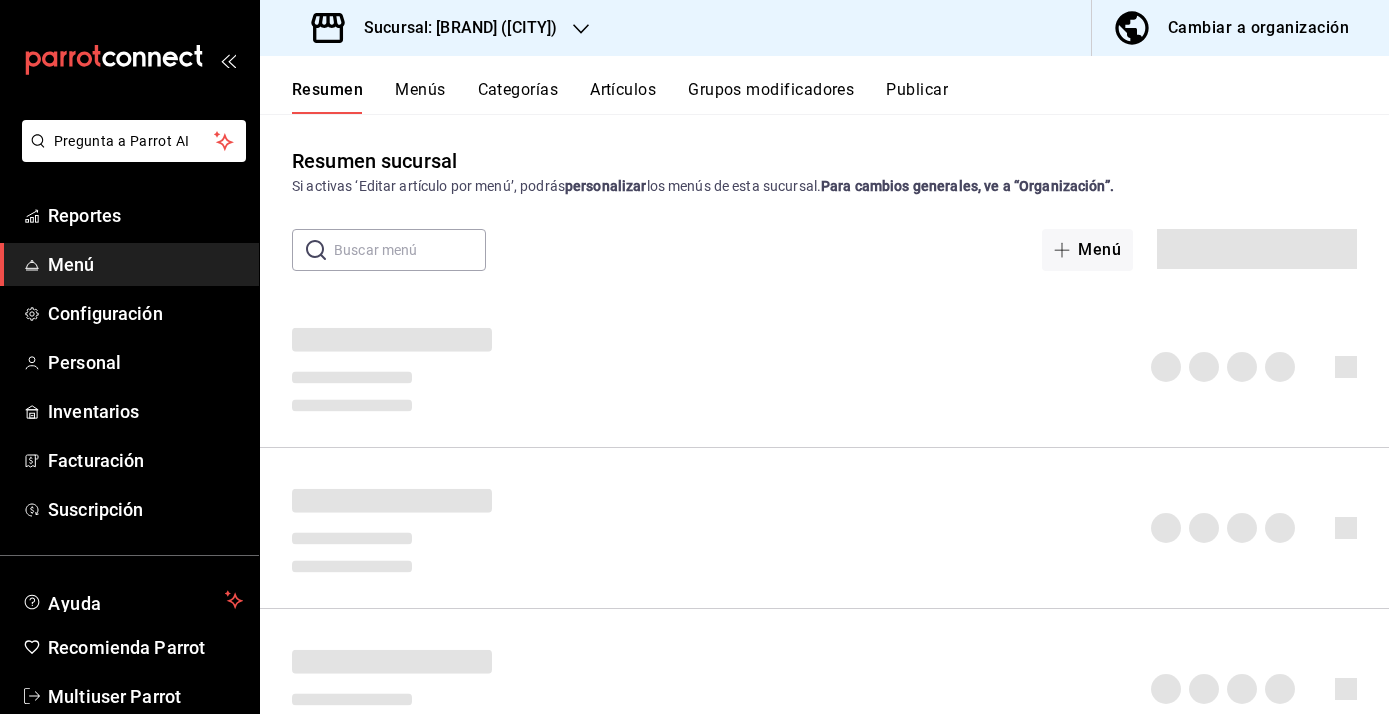 click 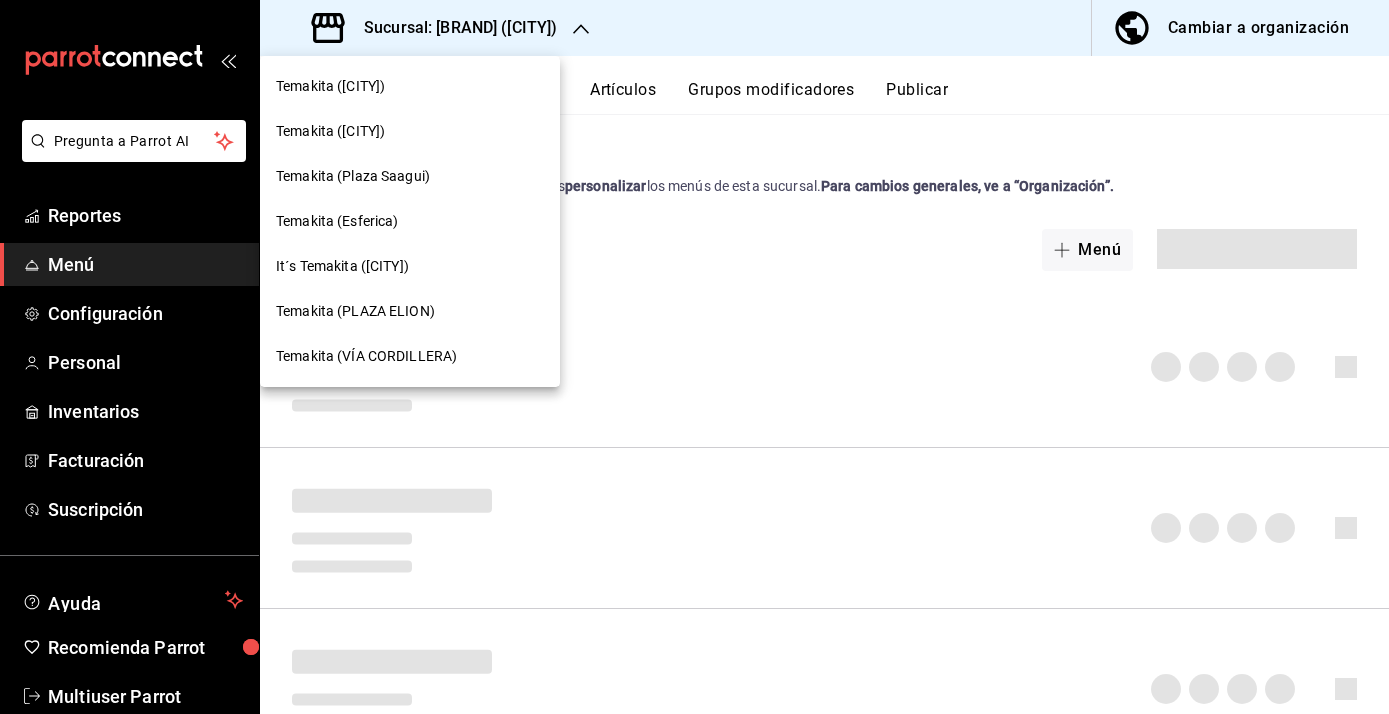 click at bounding box center (694, 357) 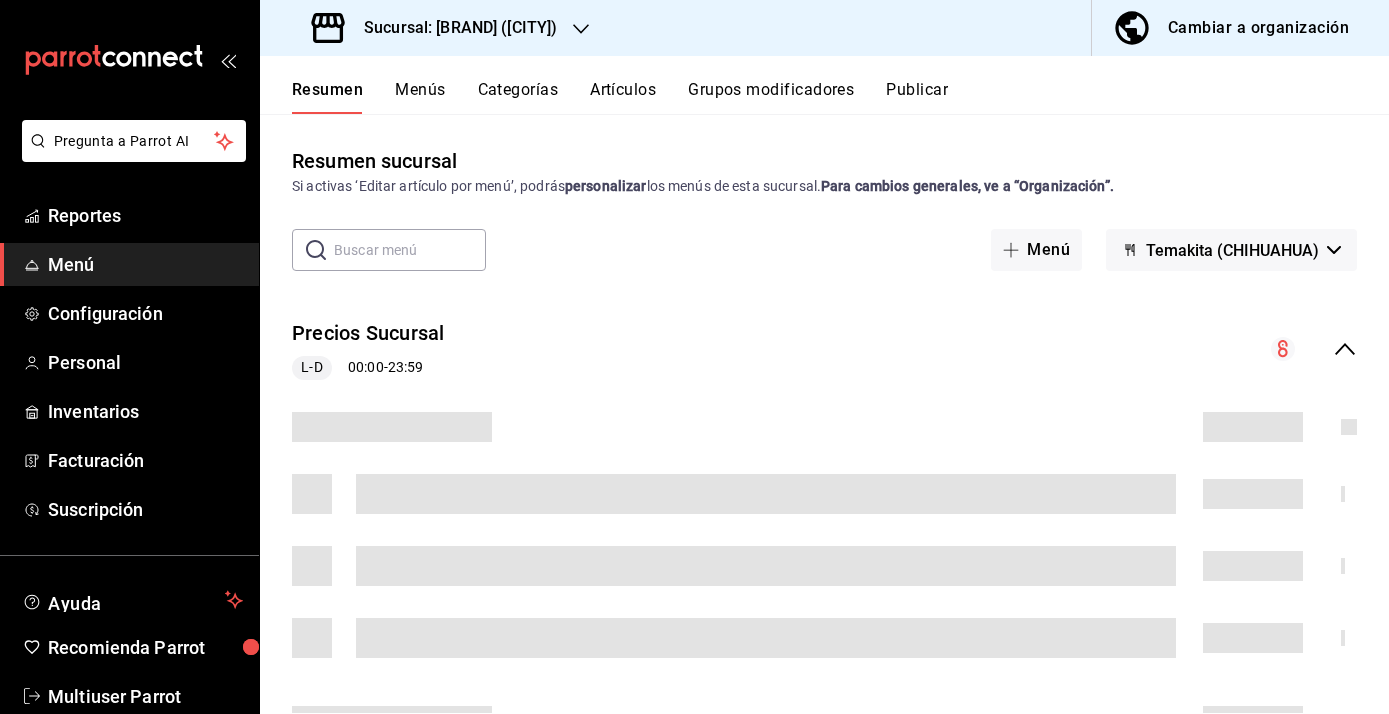 click 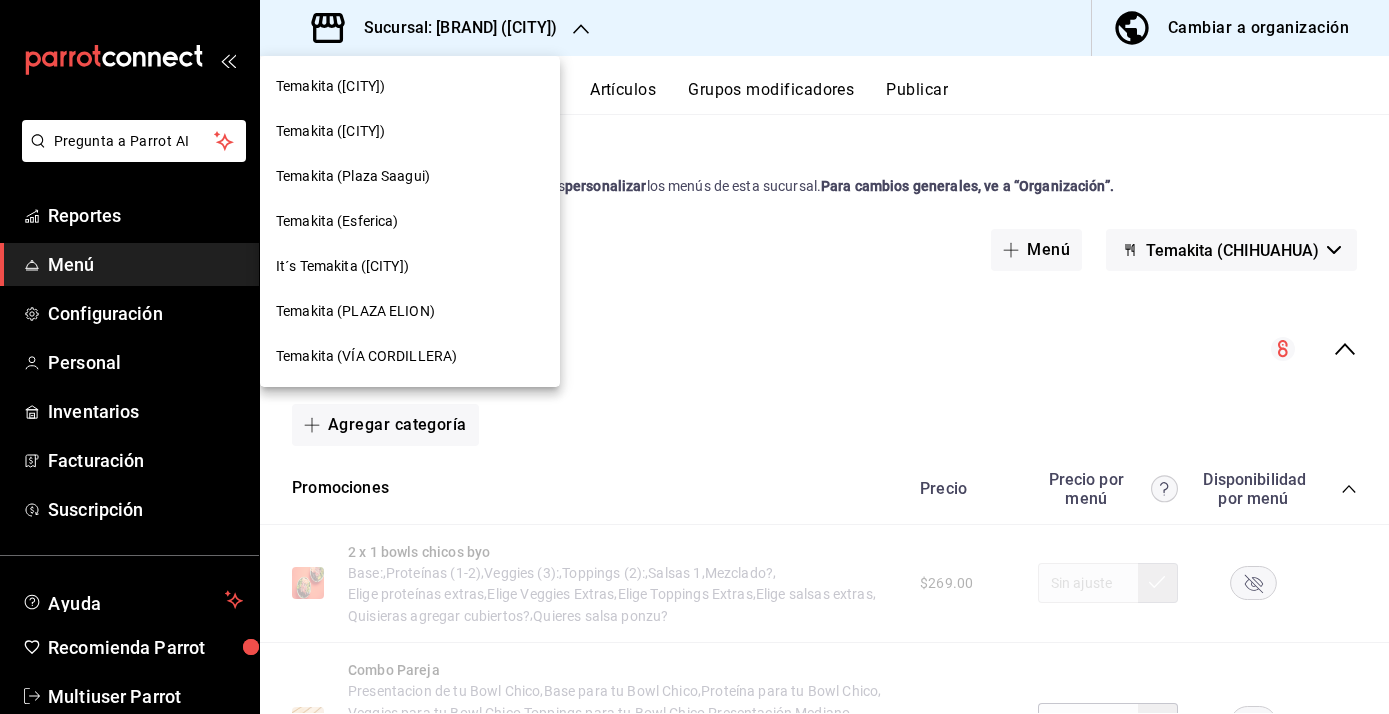 click on "Temakita (PLAZA ELION)" at bounding box center [355, 311] 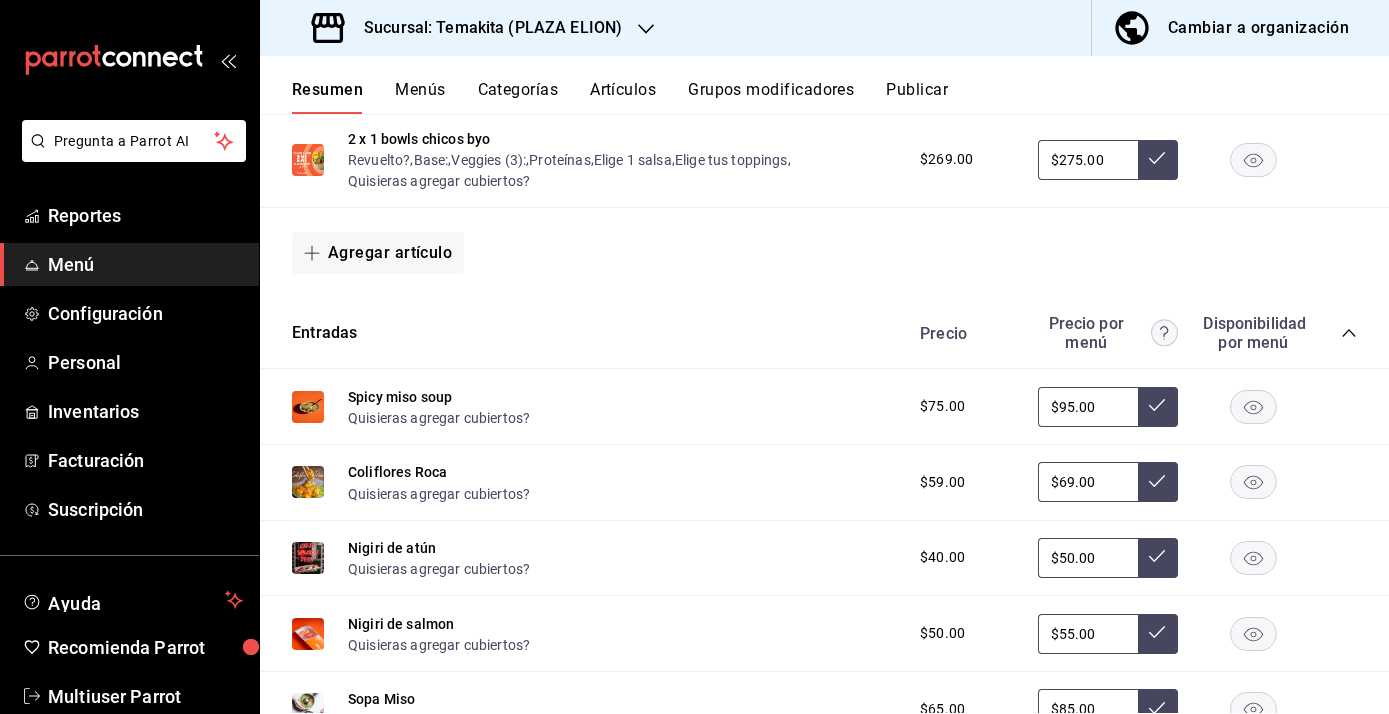 scroll, scrollTop: 444, scrollLeft: 0, axis: vertical 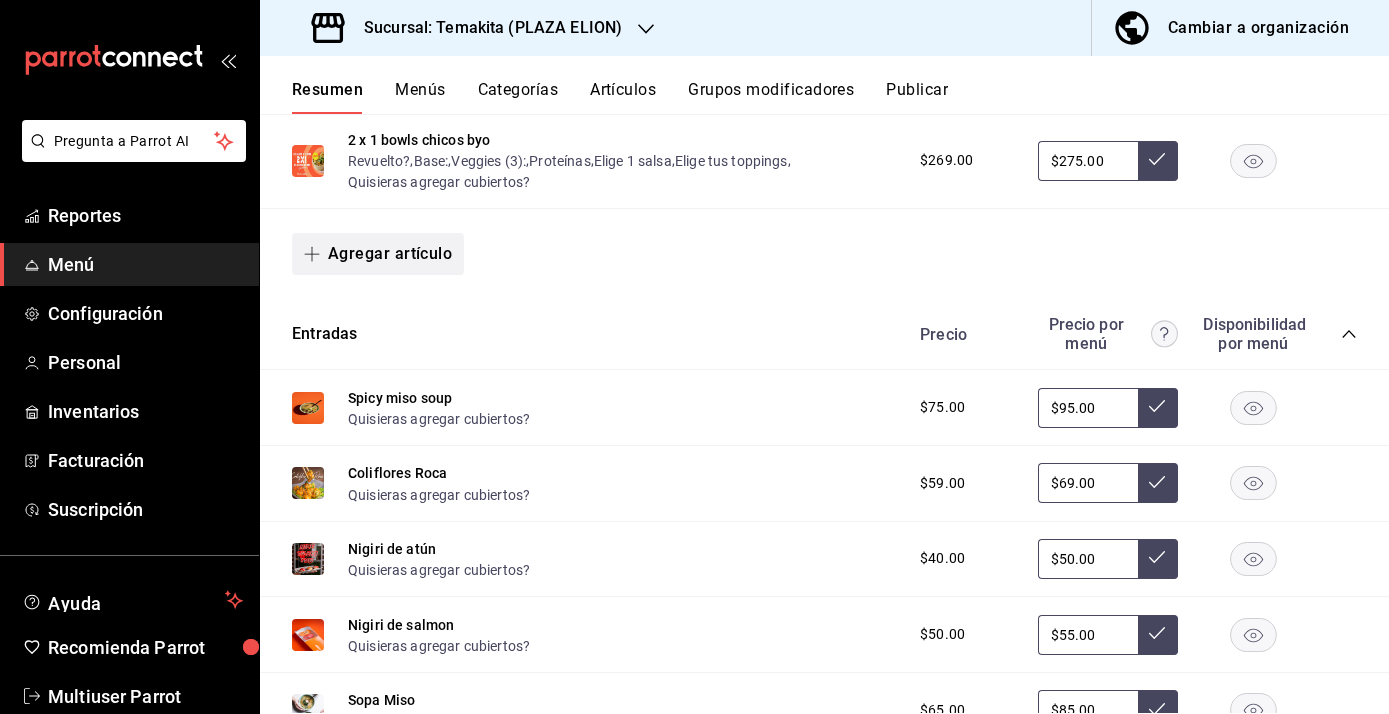 click on "Agregar artículo" at bounding box center (378, 254) 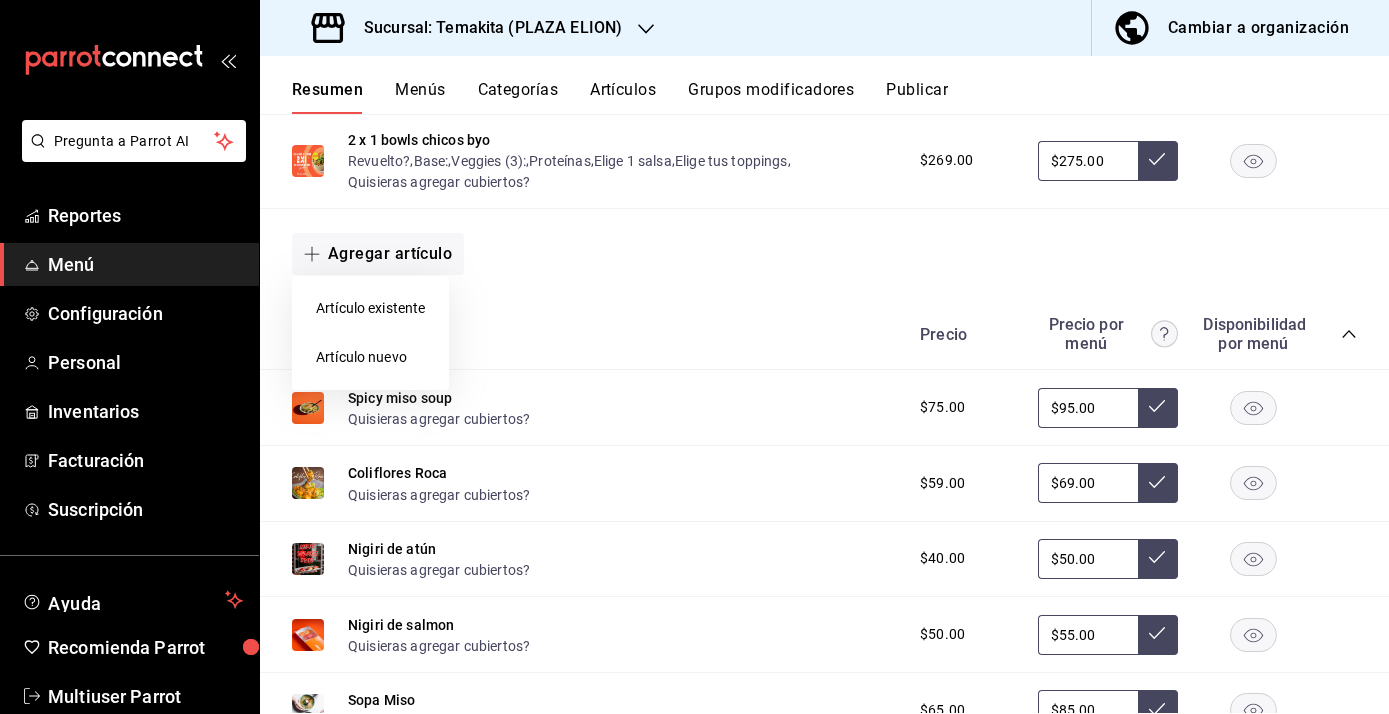 click on "Artículo nuevo" at bounding box center (370, 357) 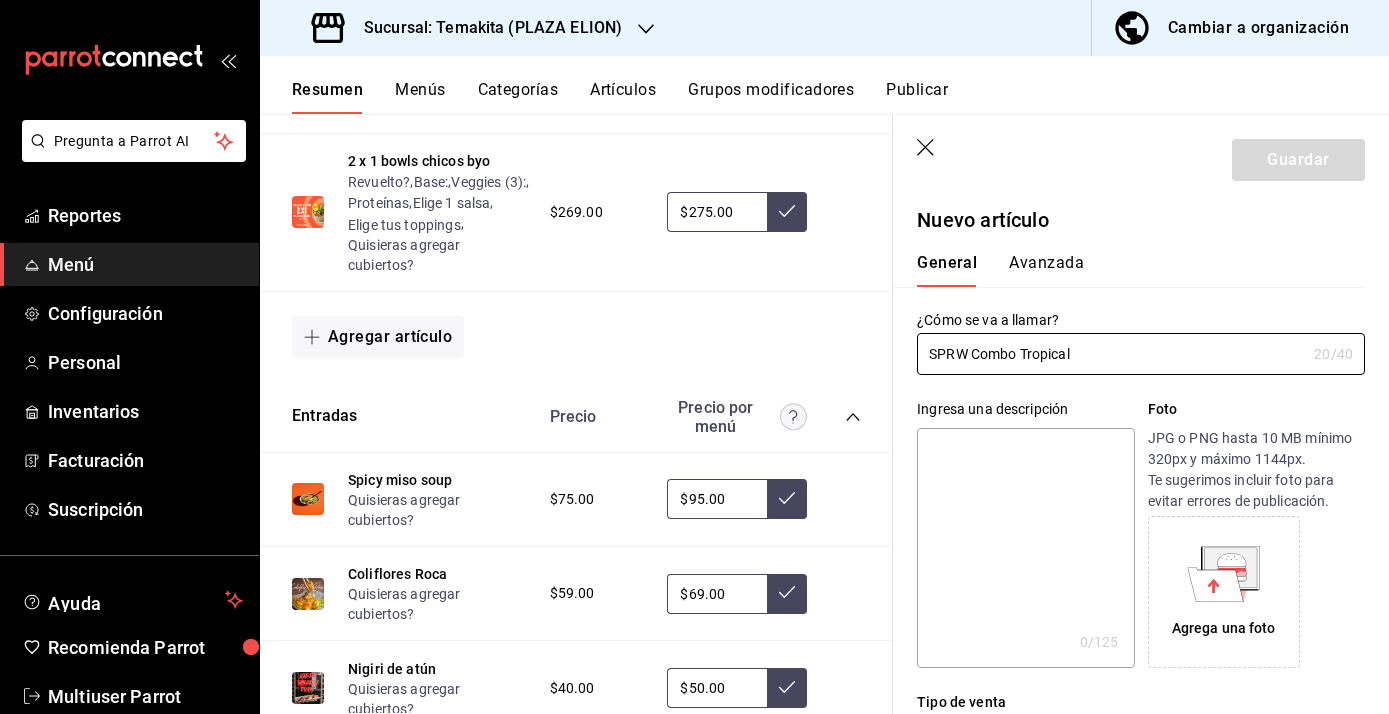 type on "SPRW Combo Tropical" 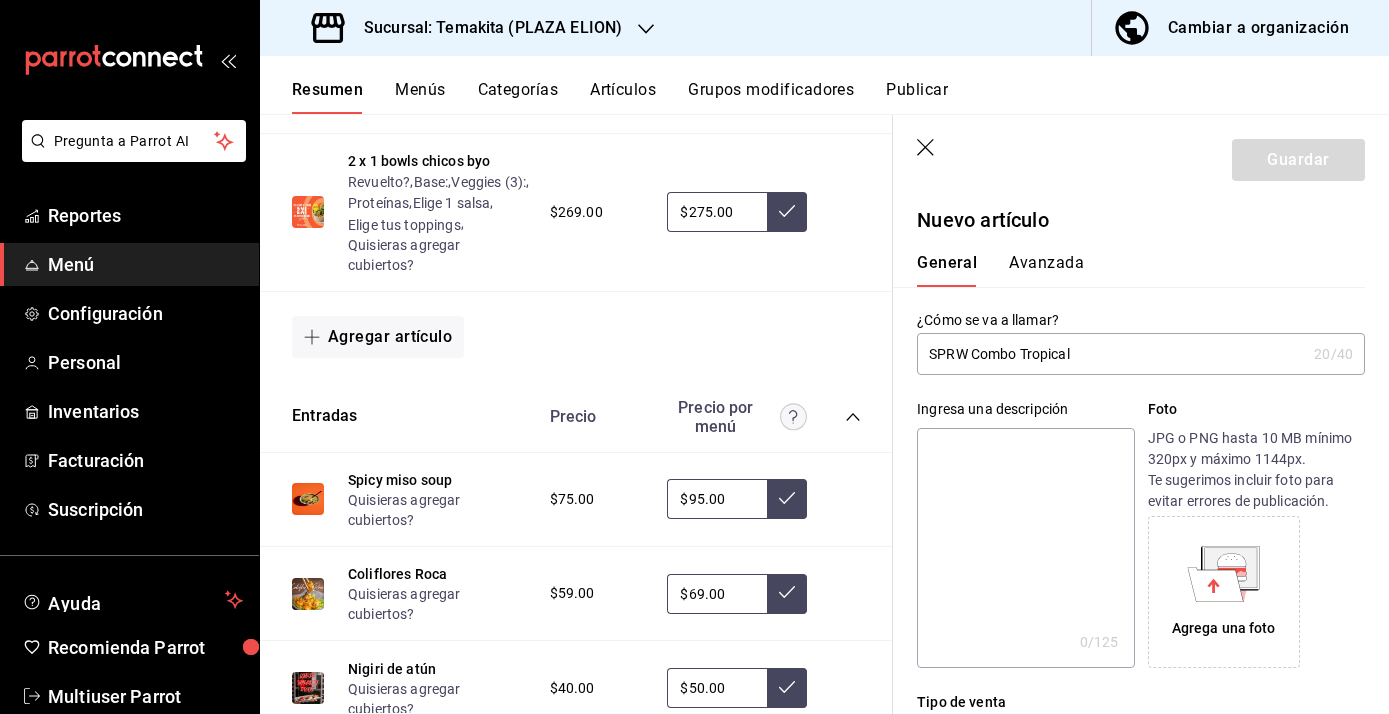 click at bounding box center [1025, 548] 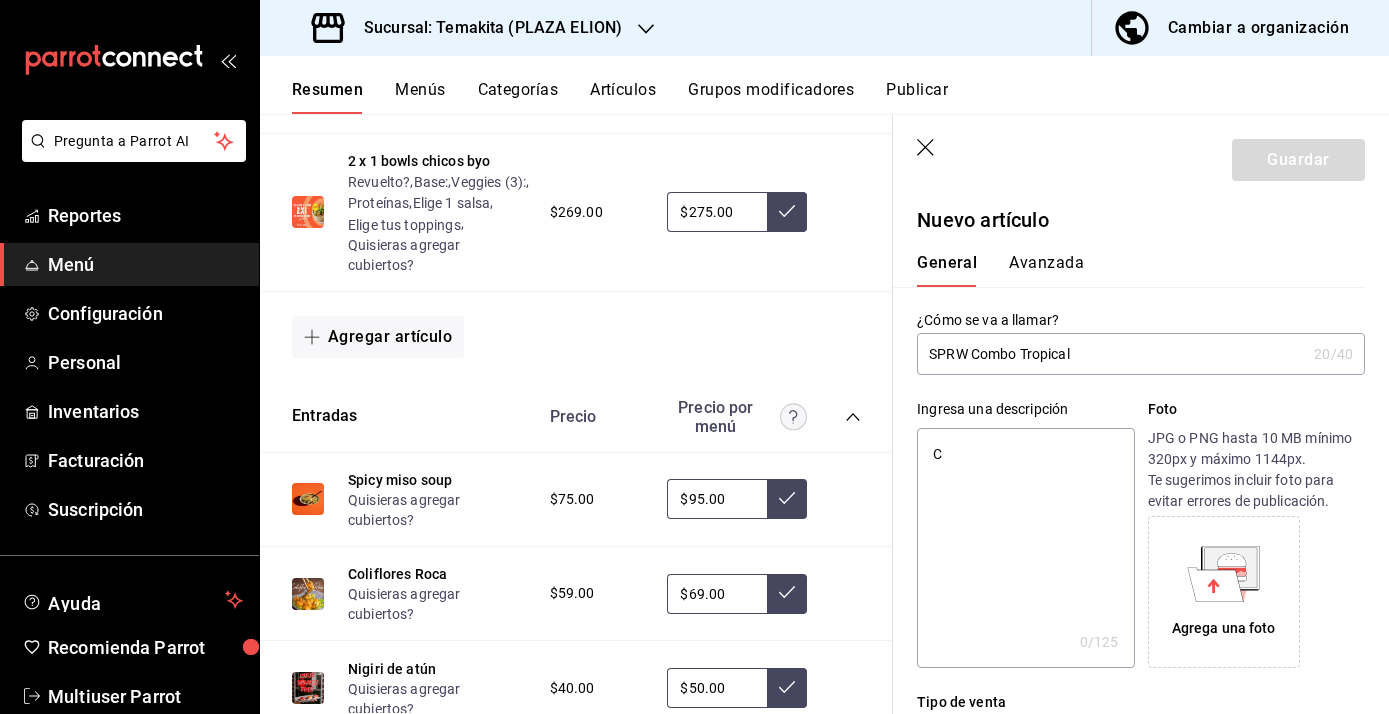 type on "x" 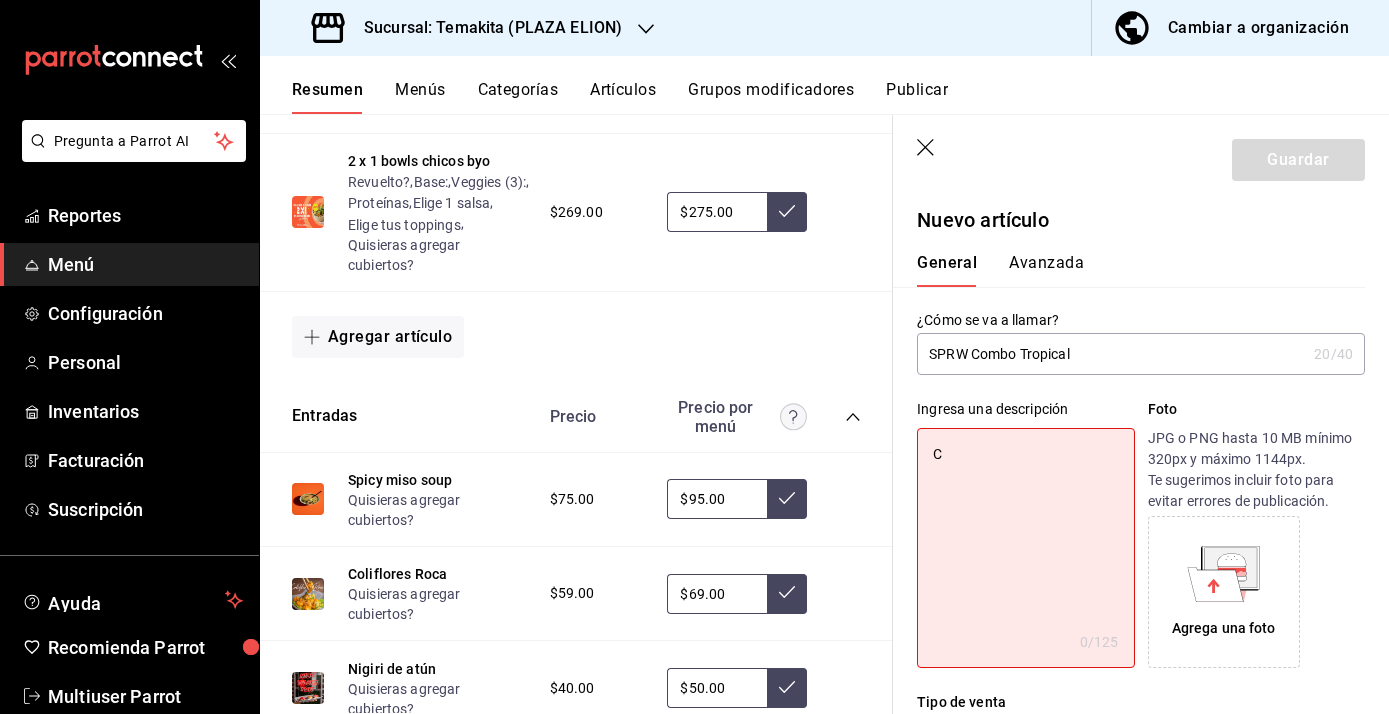 type on "CO" 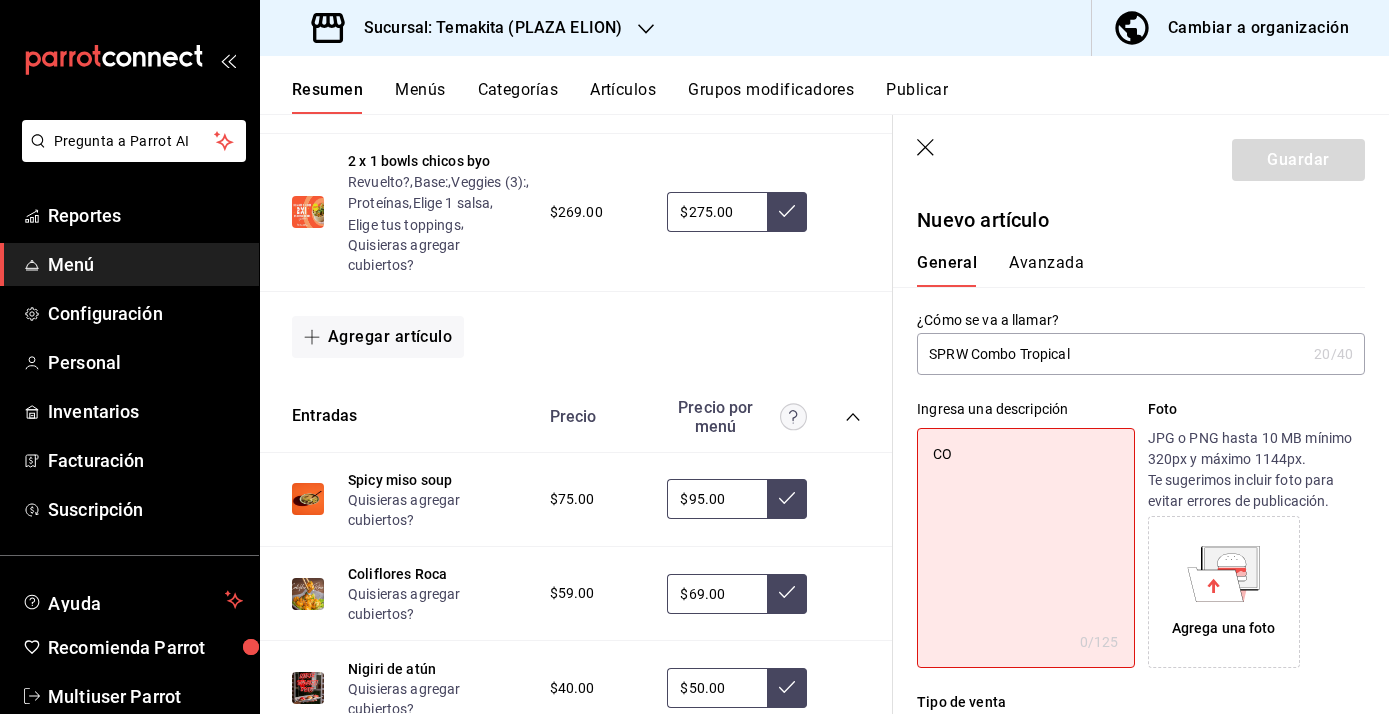 type on "x" 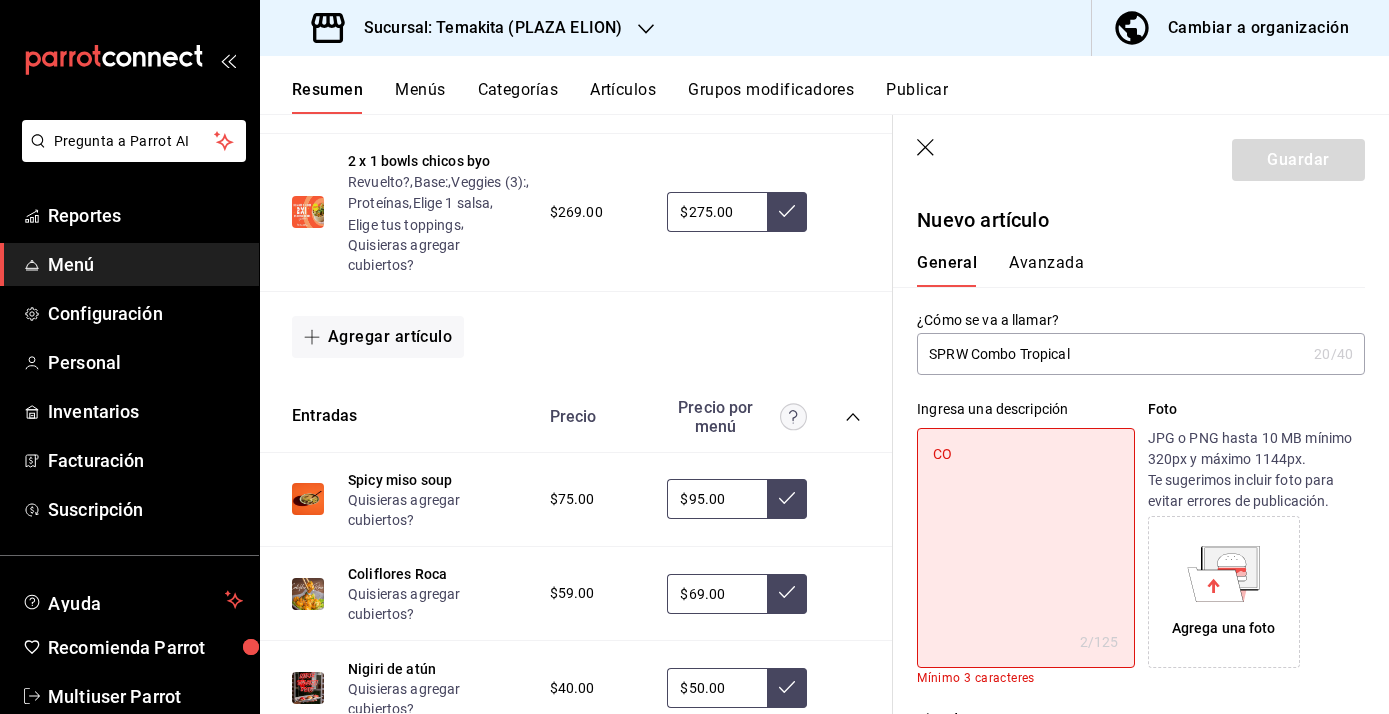 type on "COm" 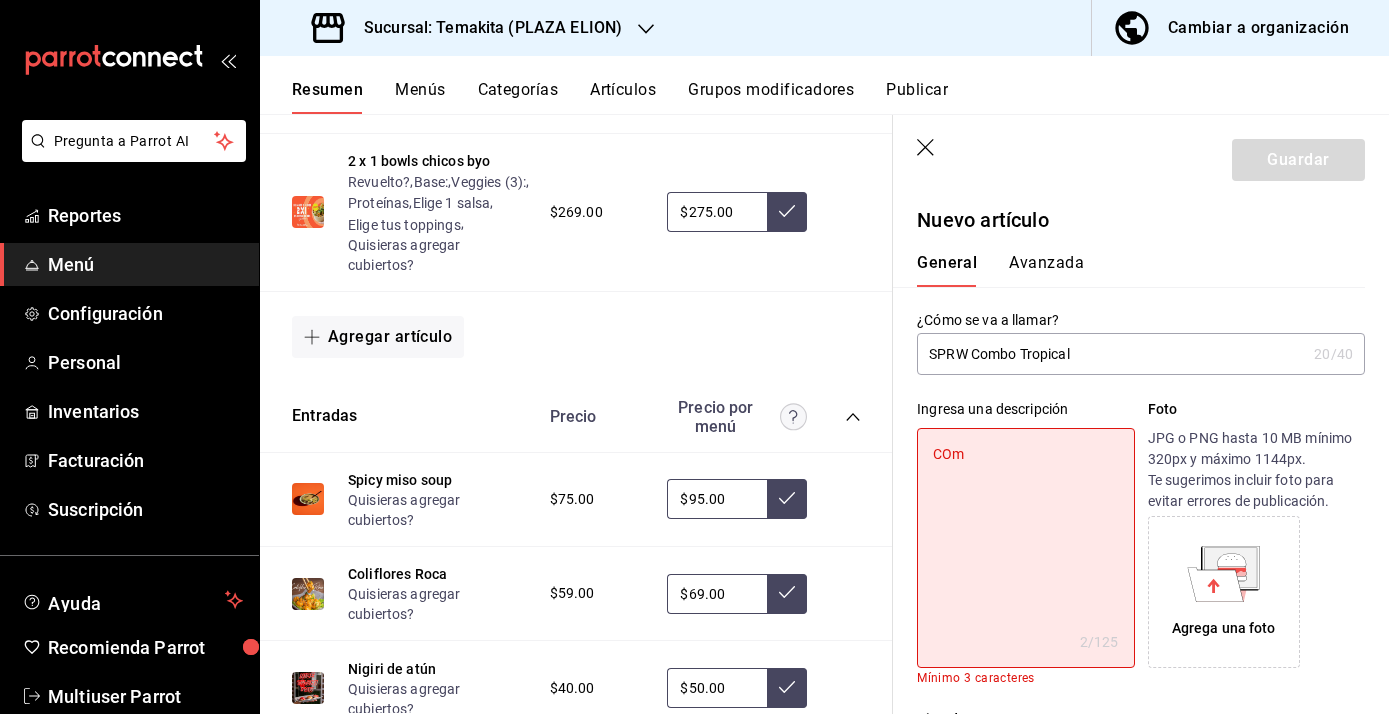 type on "x" 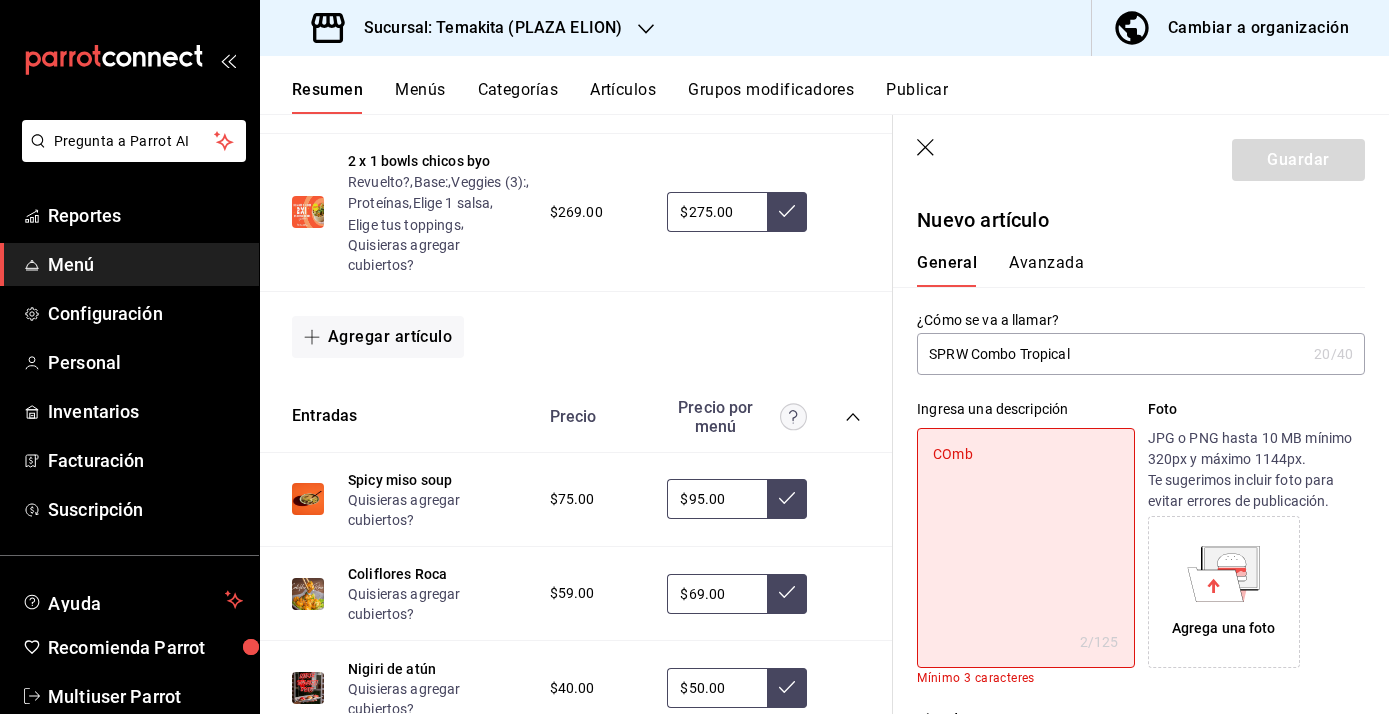 type on "x" 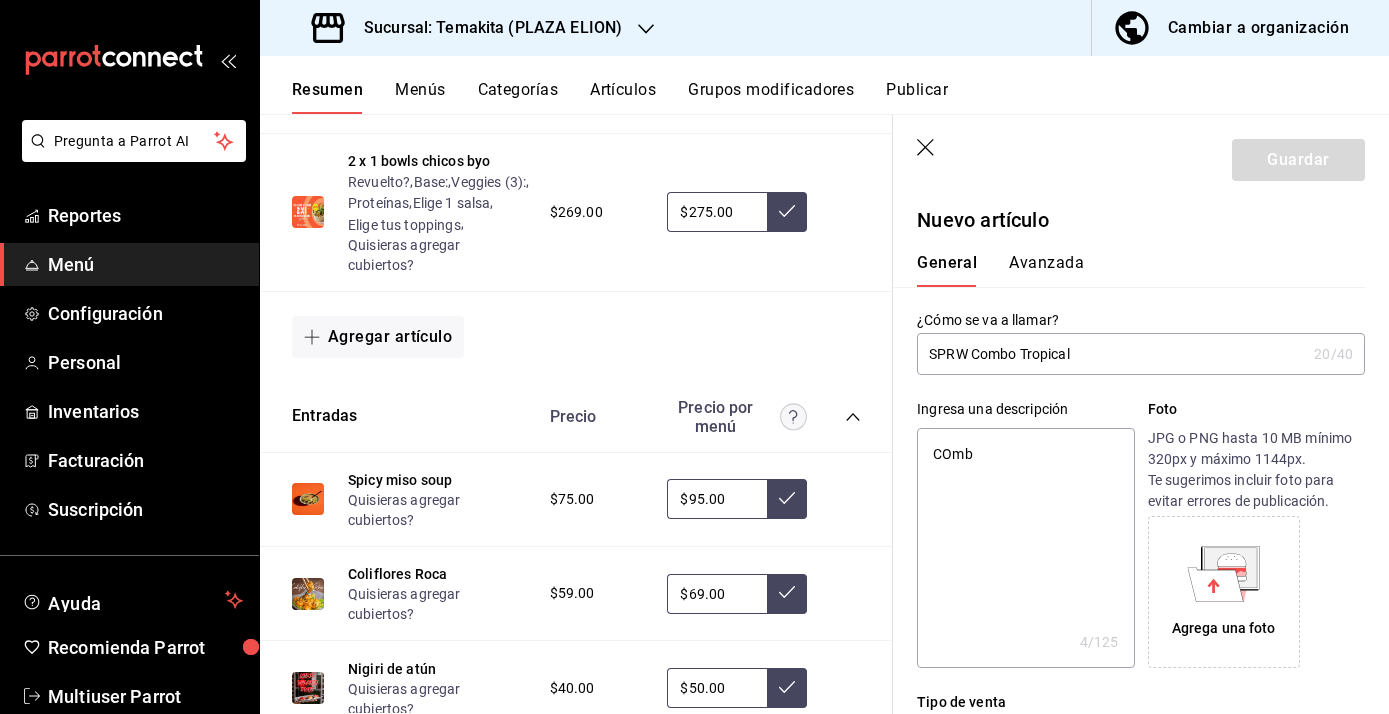 type on "COmbo" 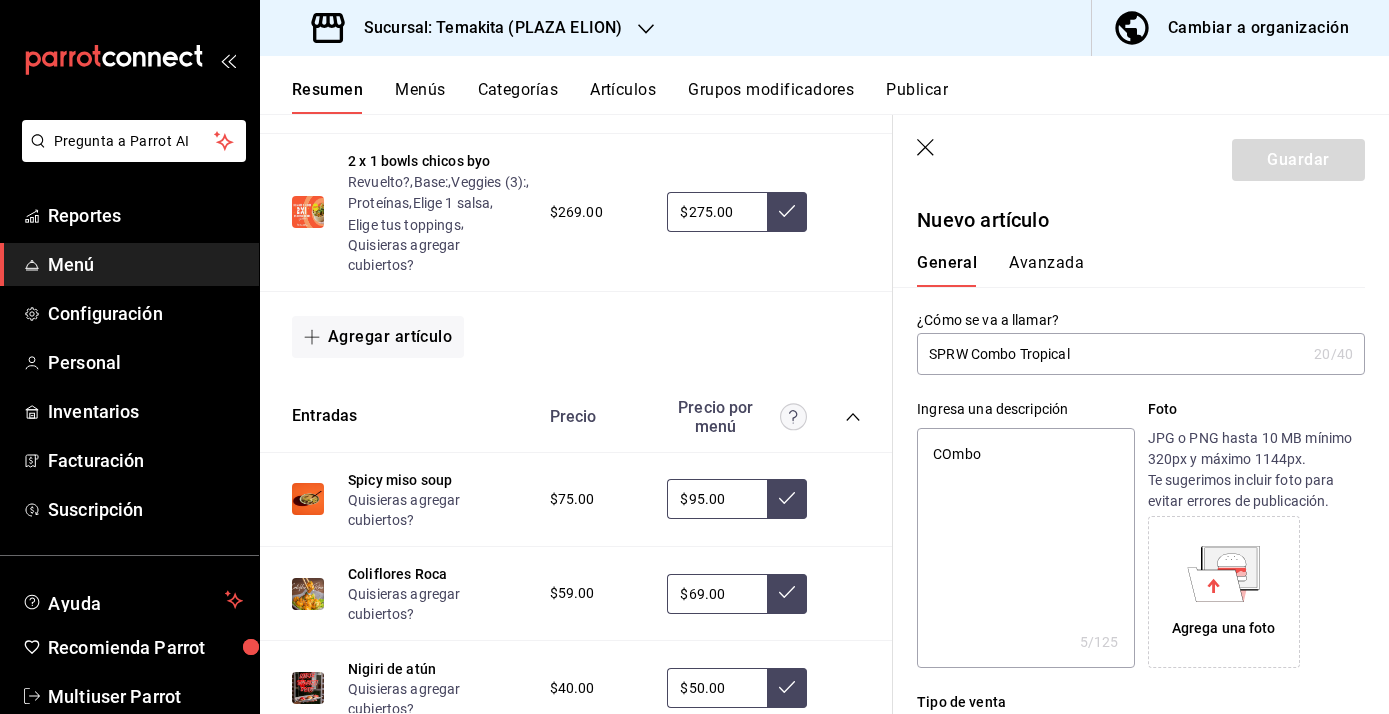 type on "COmbo" 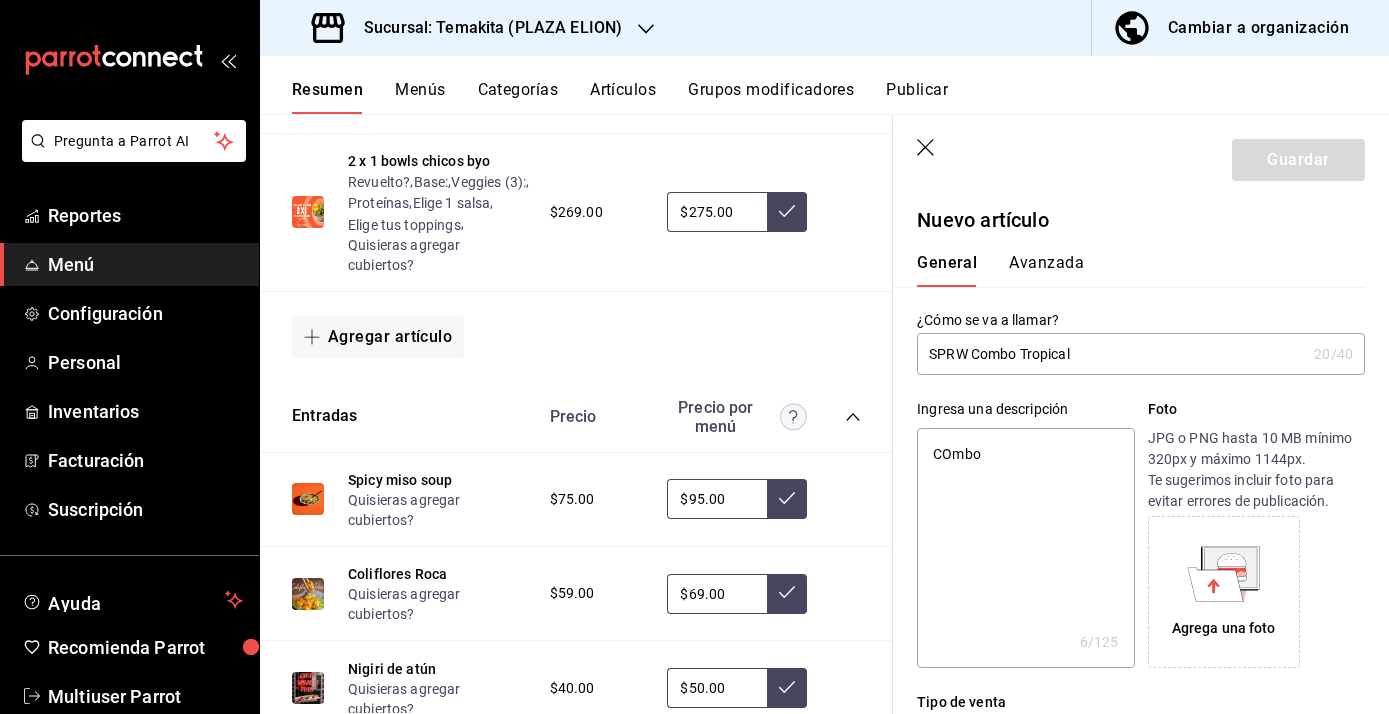 type on "COmbo" 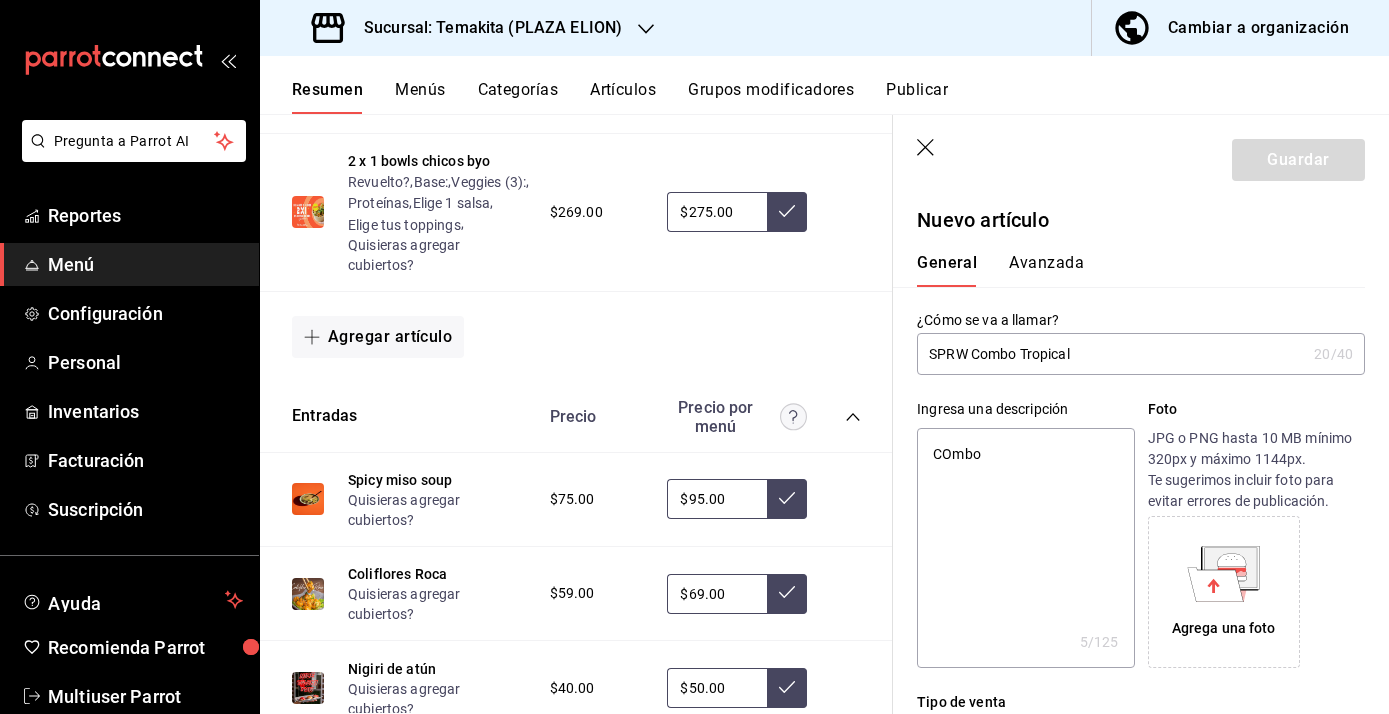 type on "COmb" 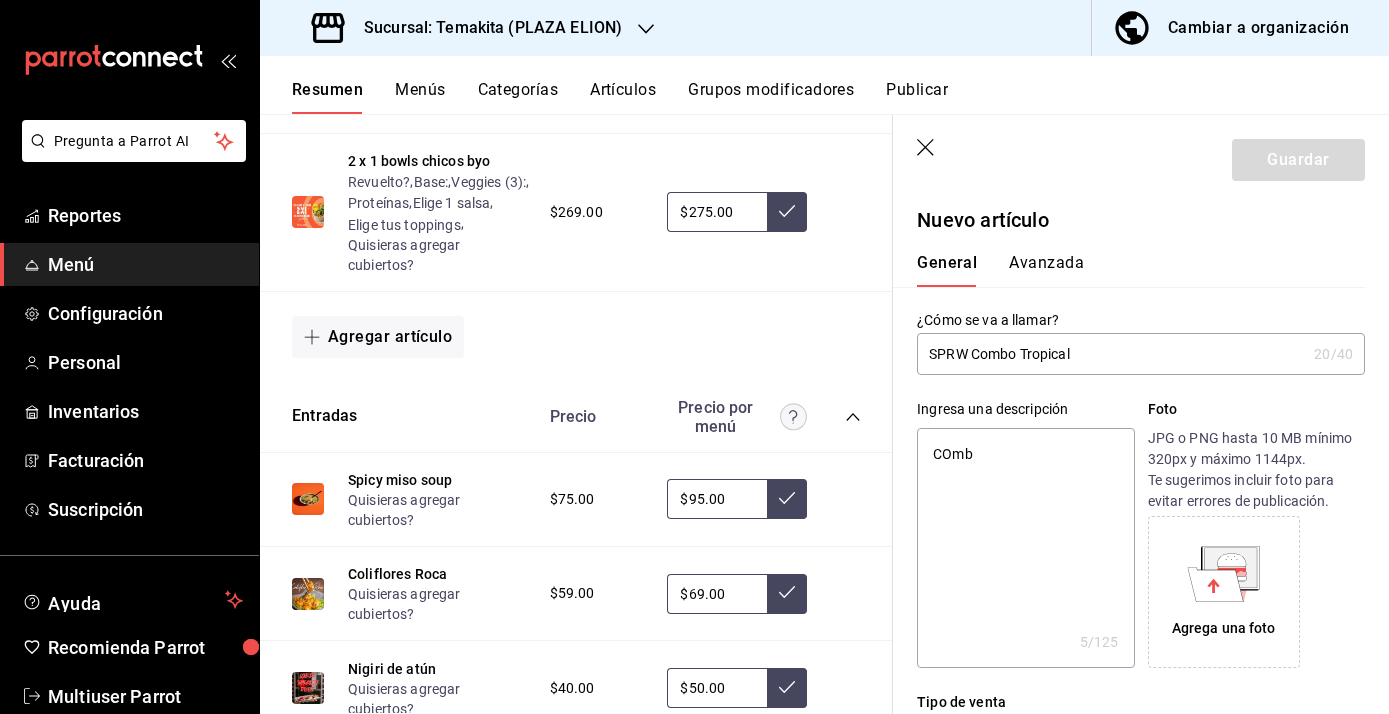 type on "x" 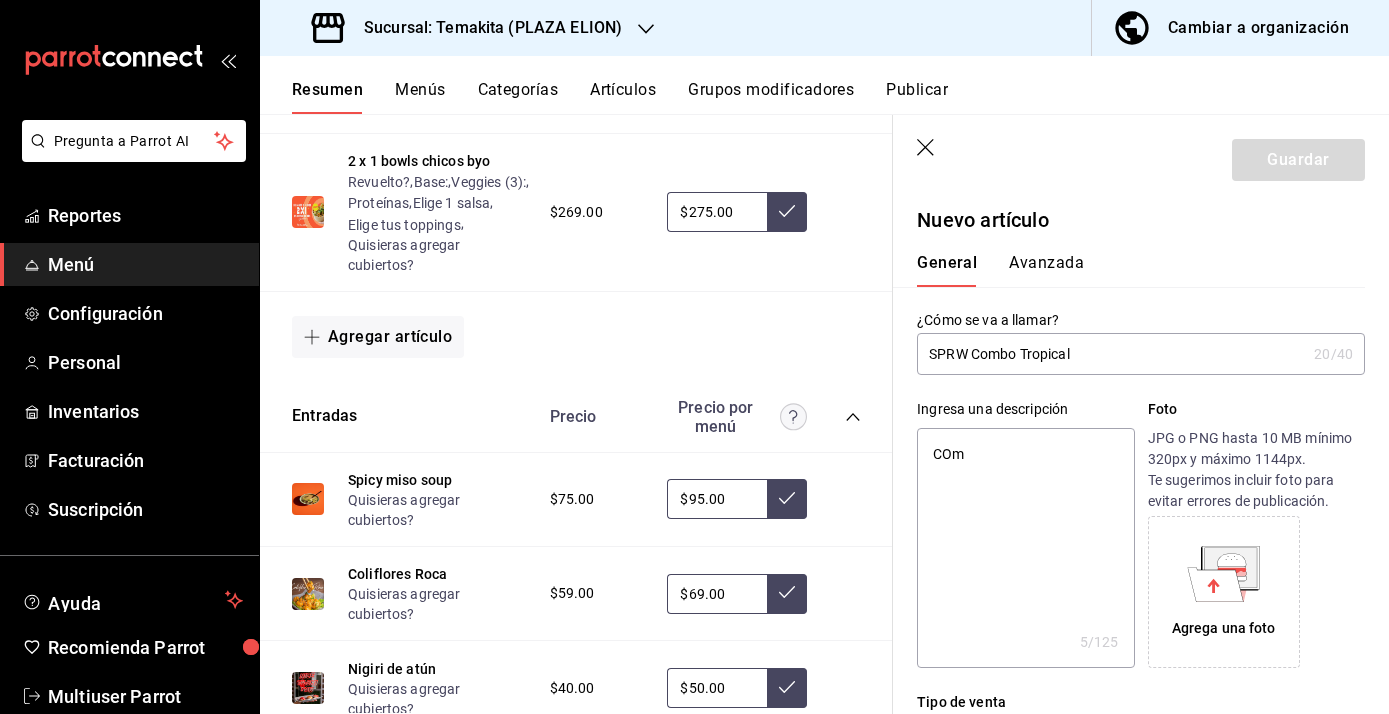 type on "x" 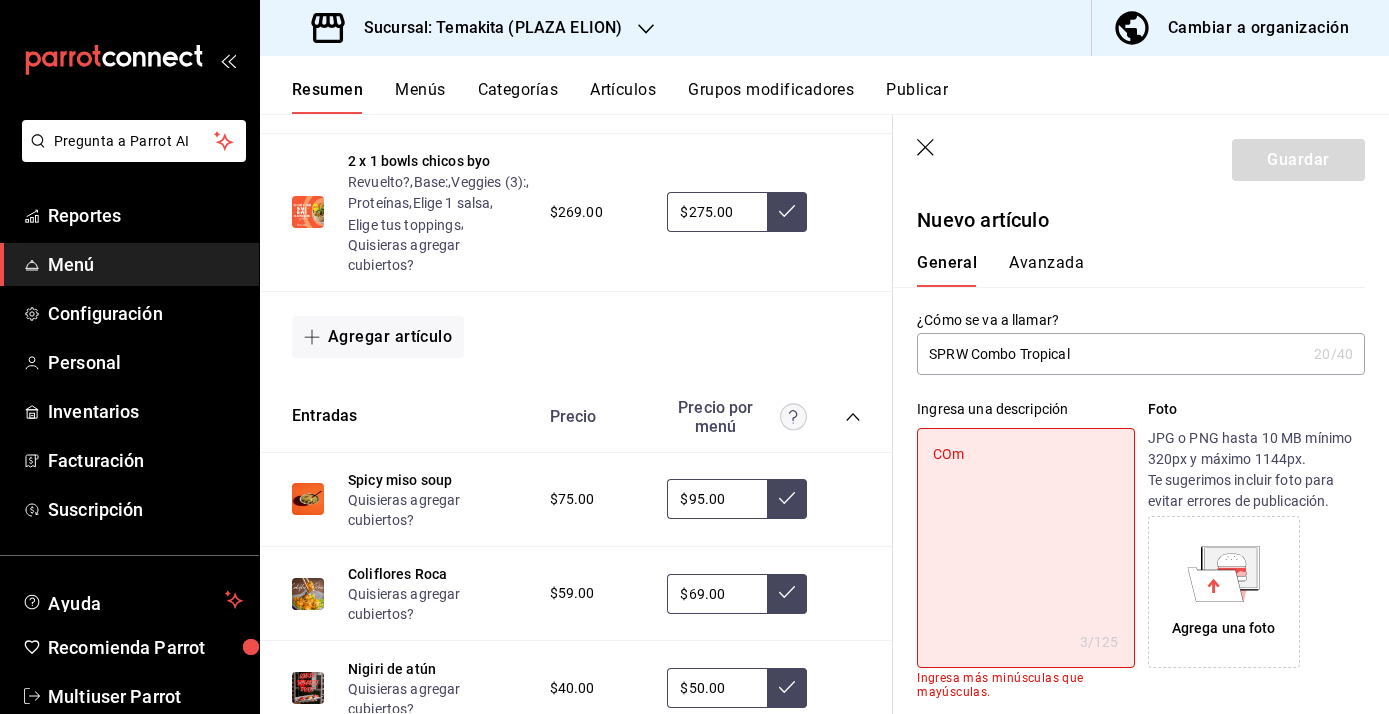 type on "CO" 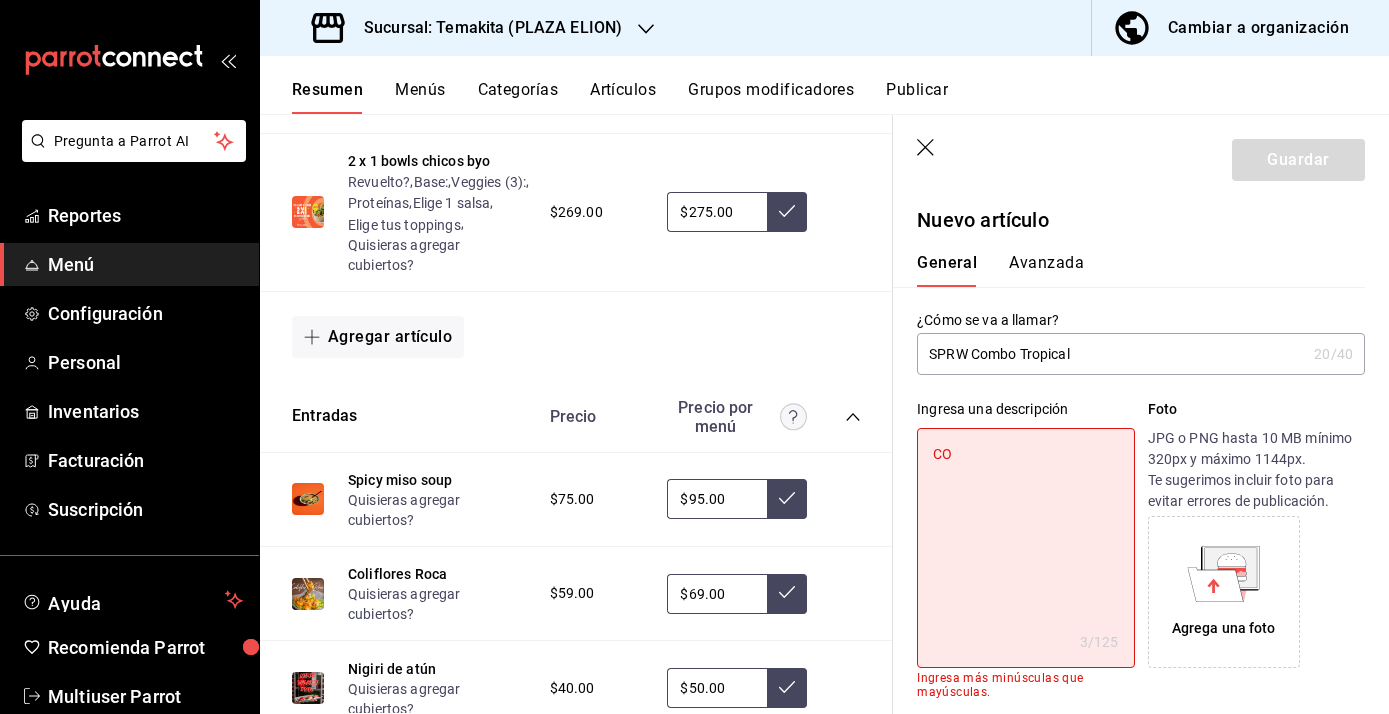 type on "x" 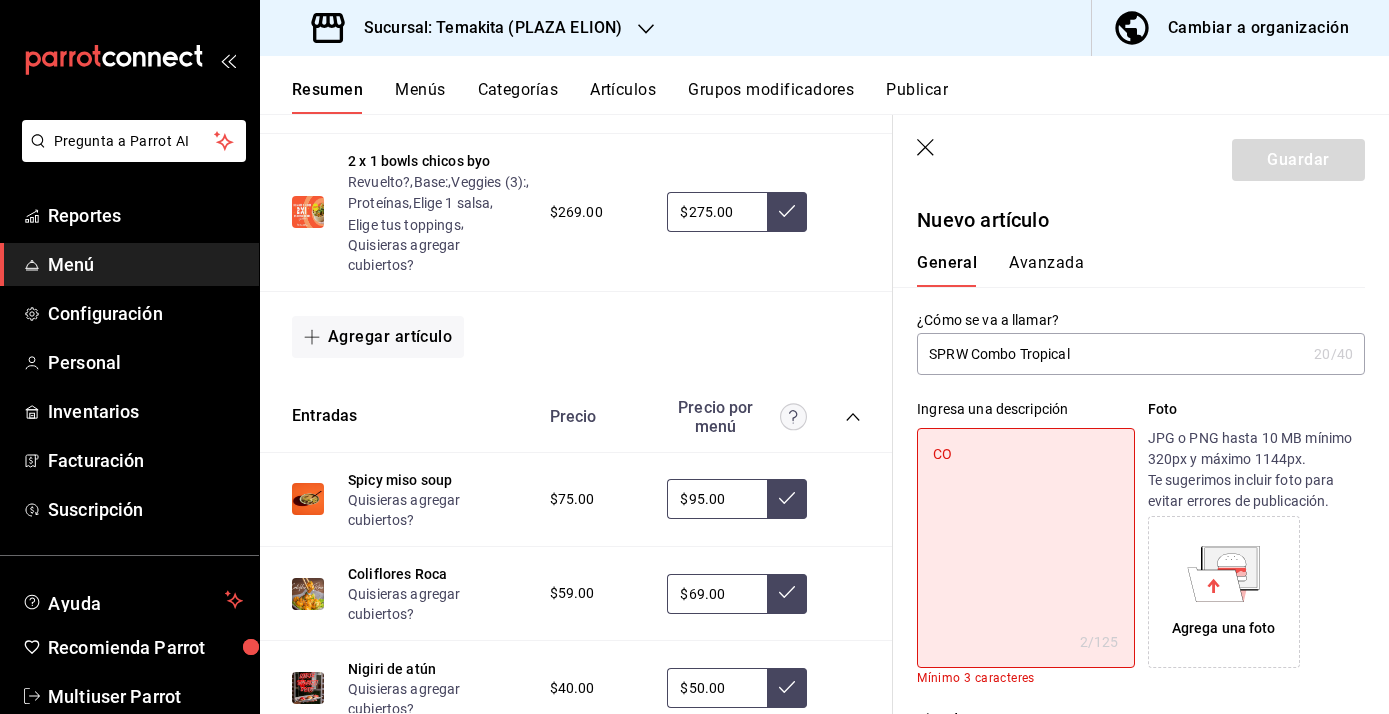 type on "C" 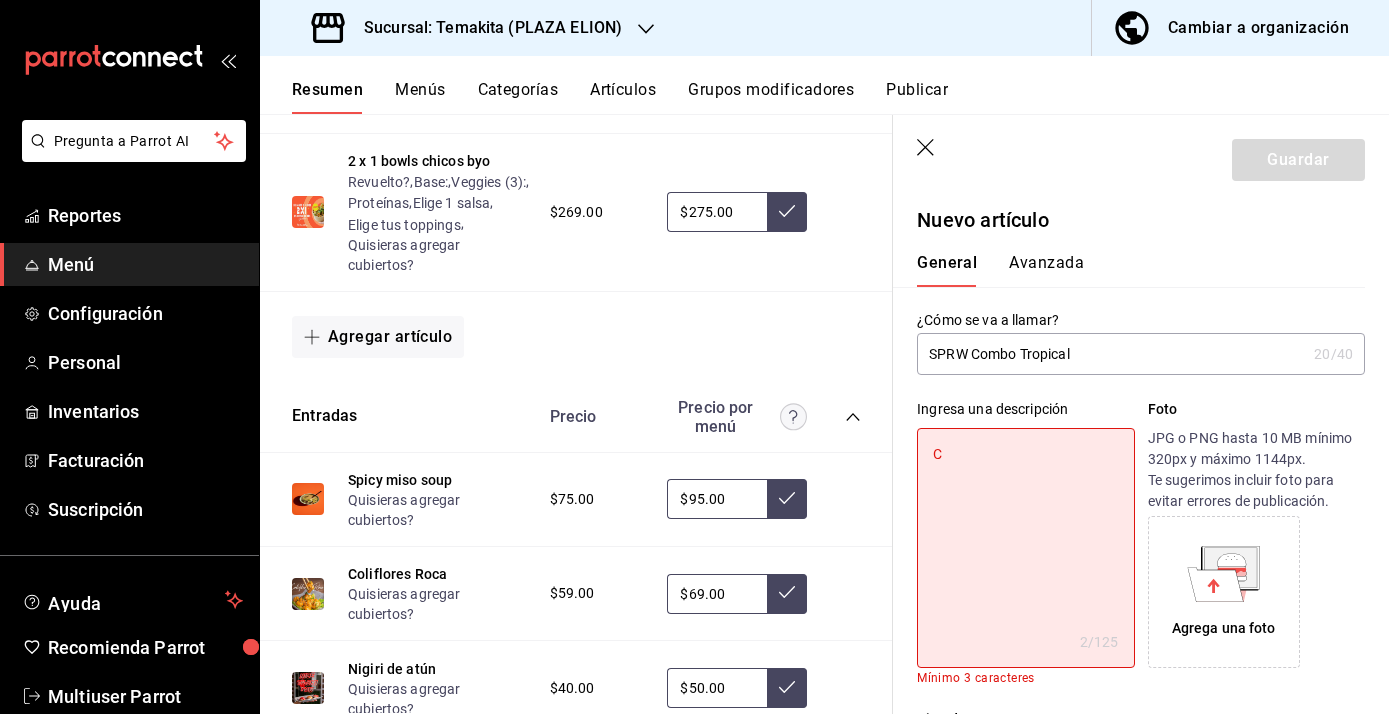 type on "x" 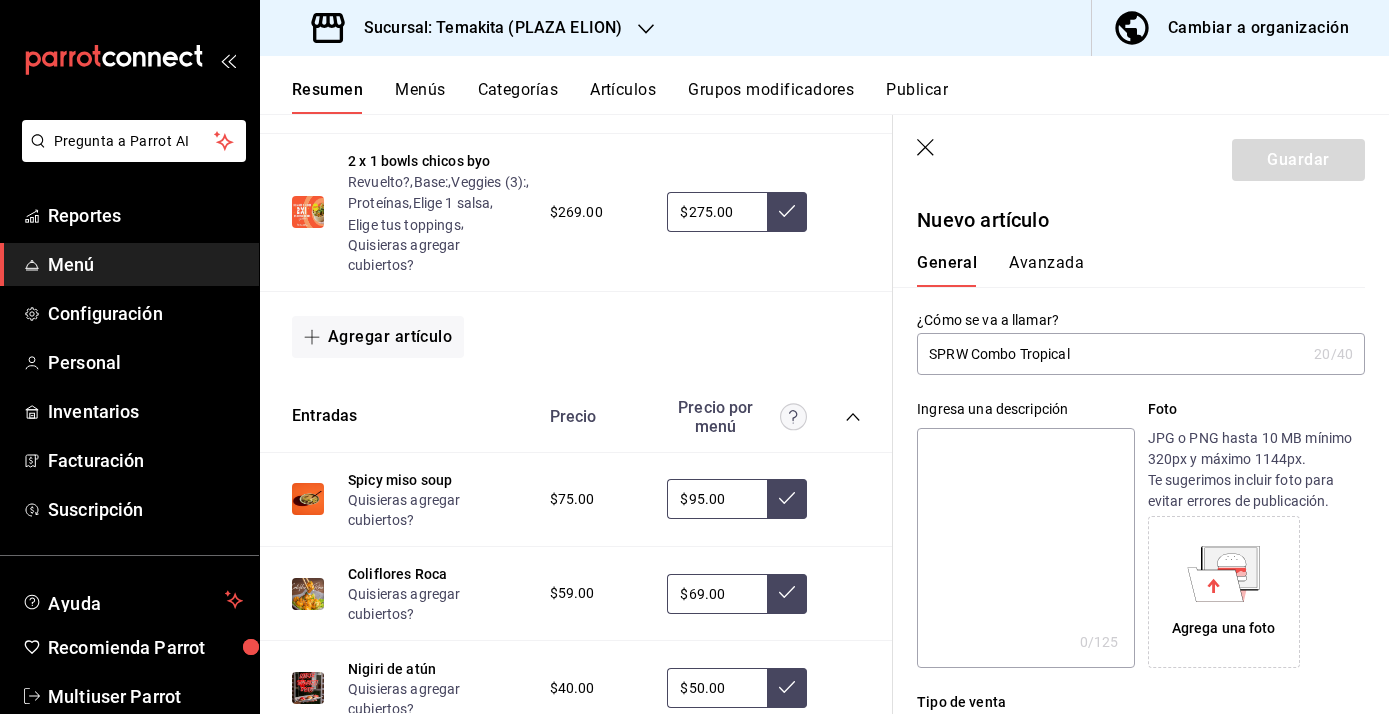 type on "C" 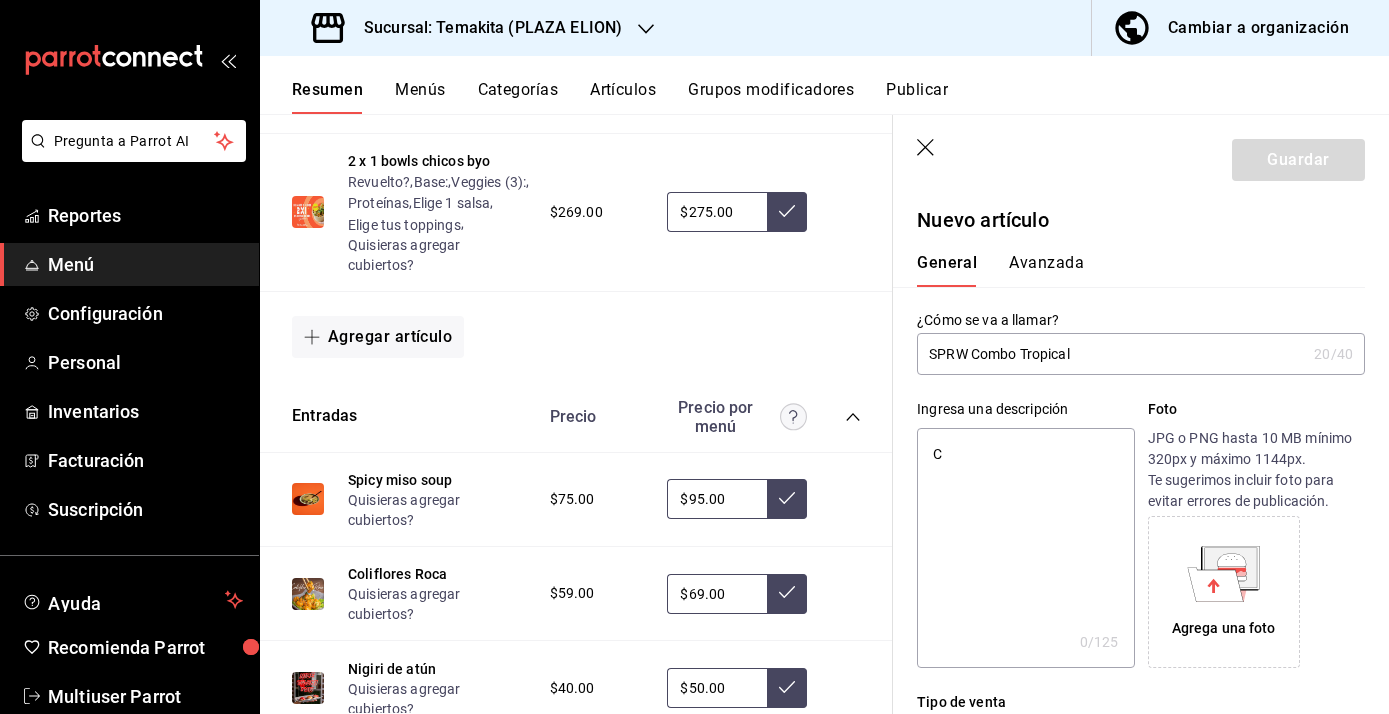 type on "x" 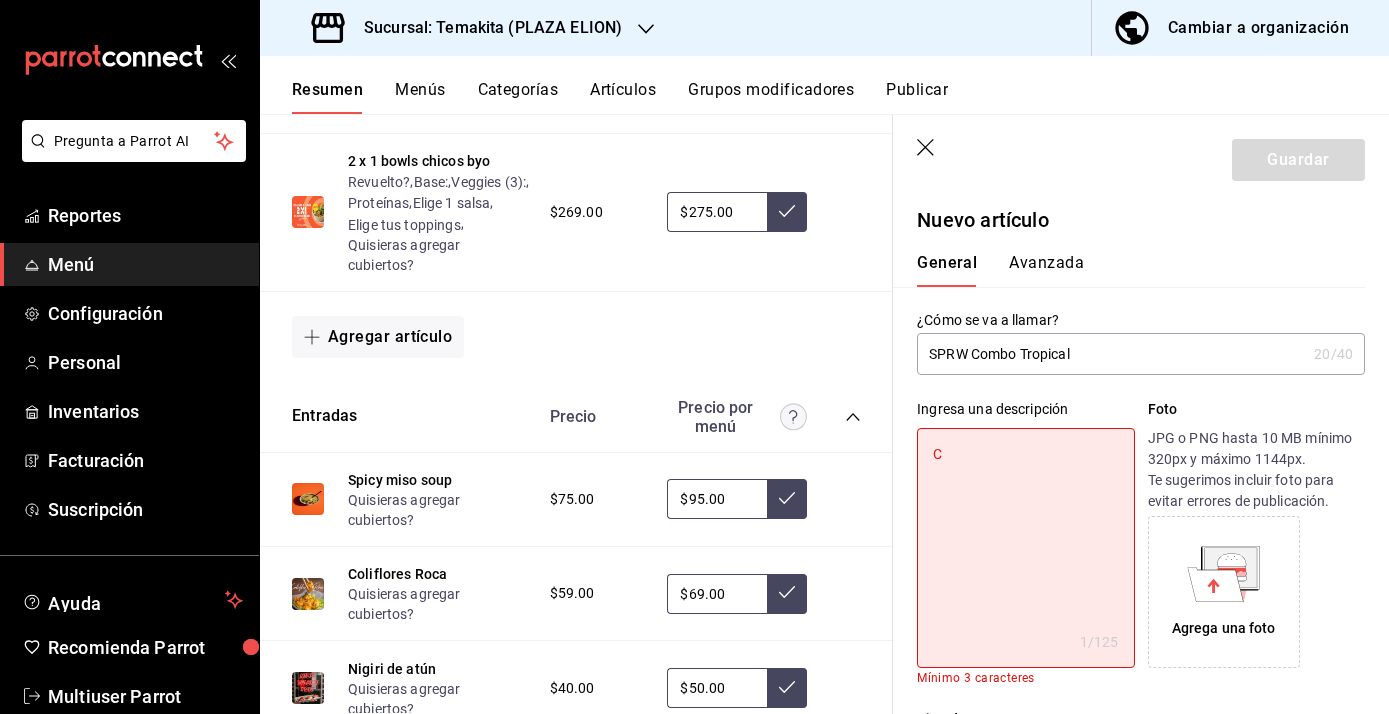 type on "Co" 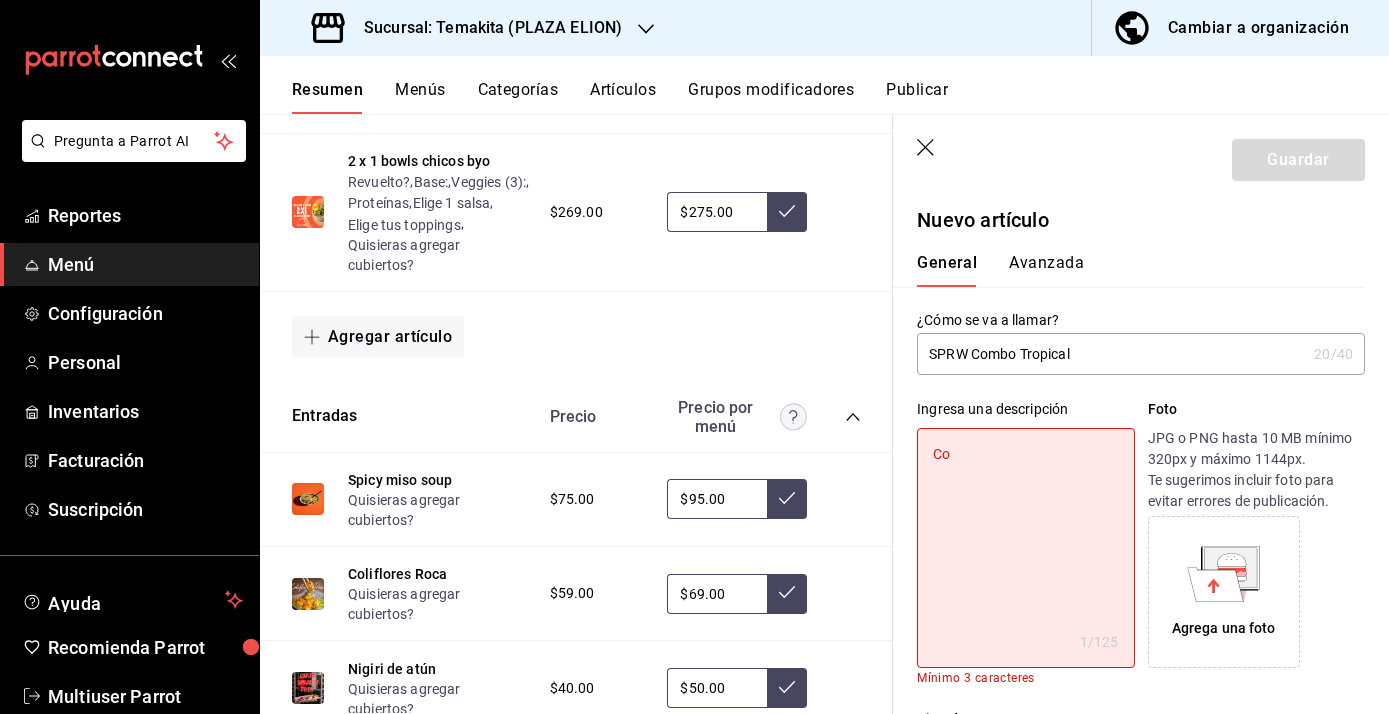 type on "x" 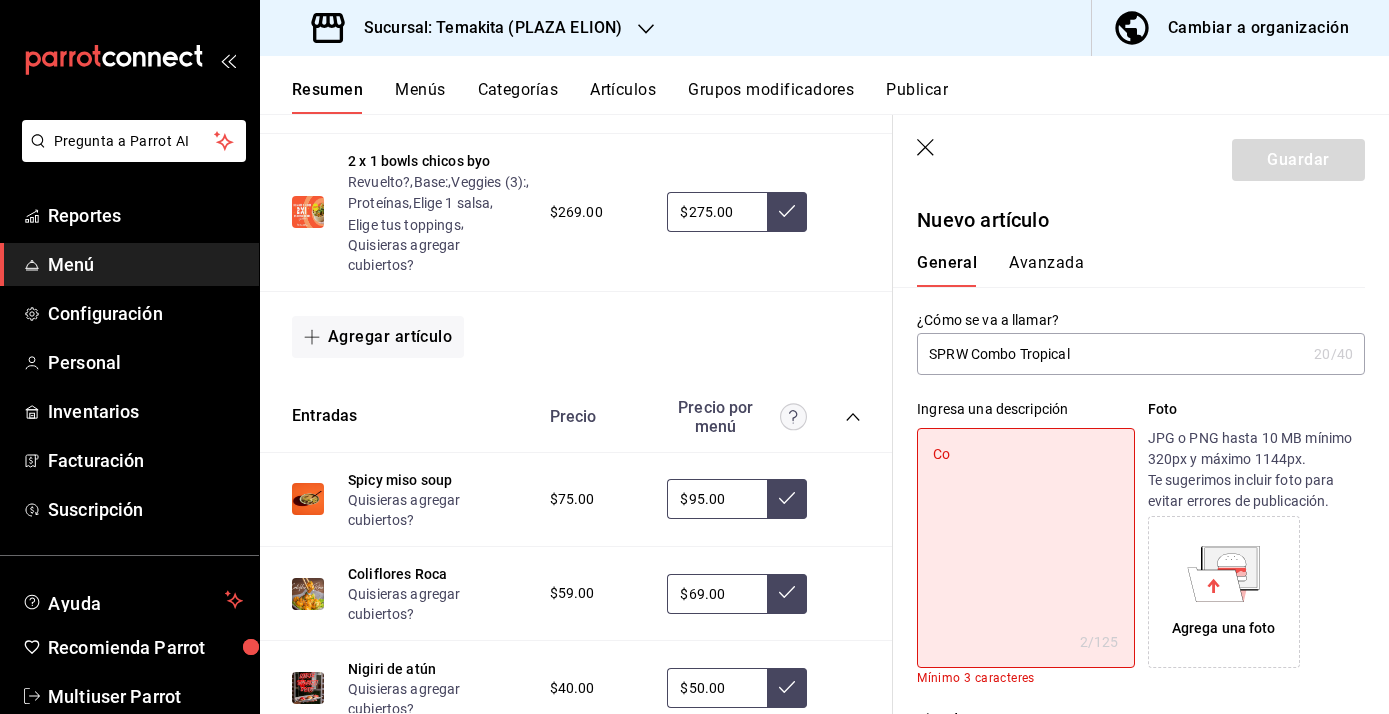 type on "Com" 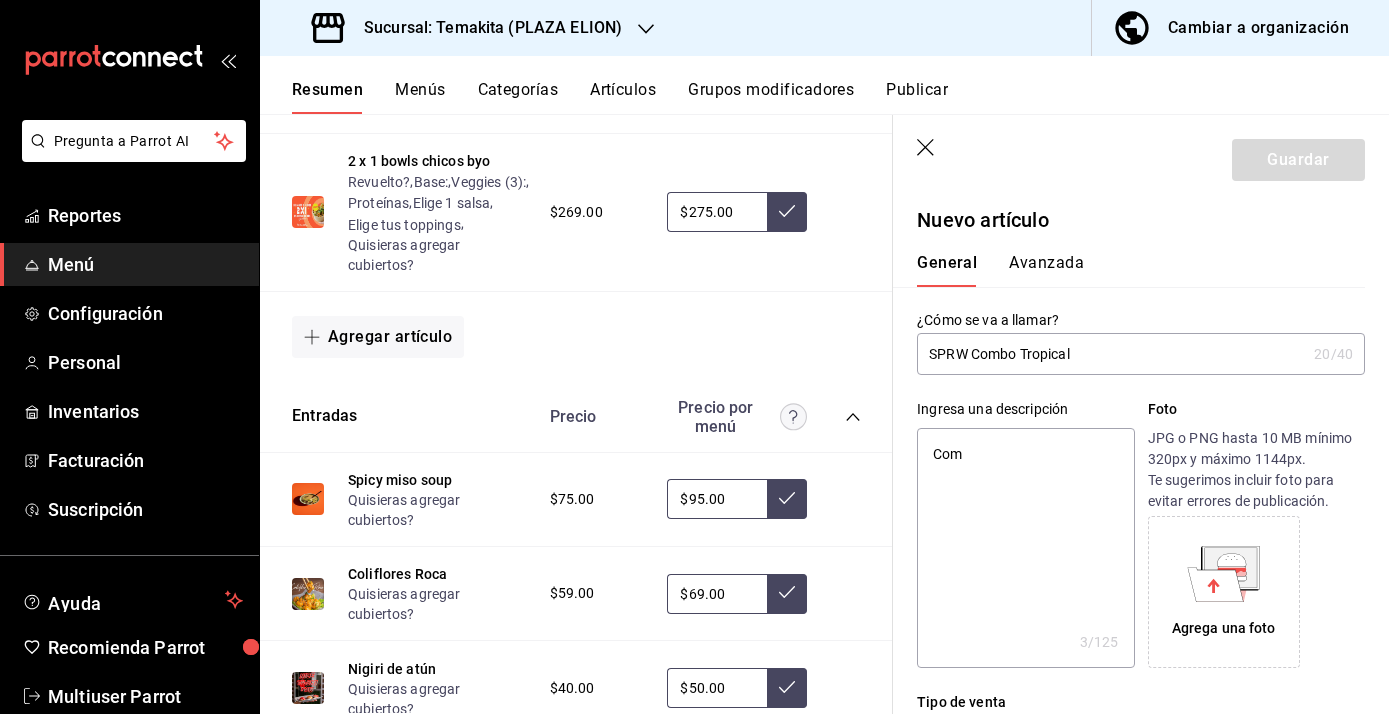 type on "Comb" 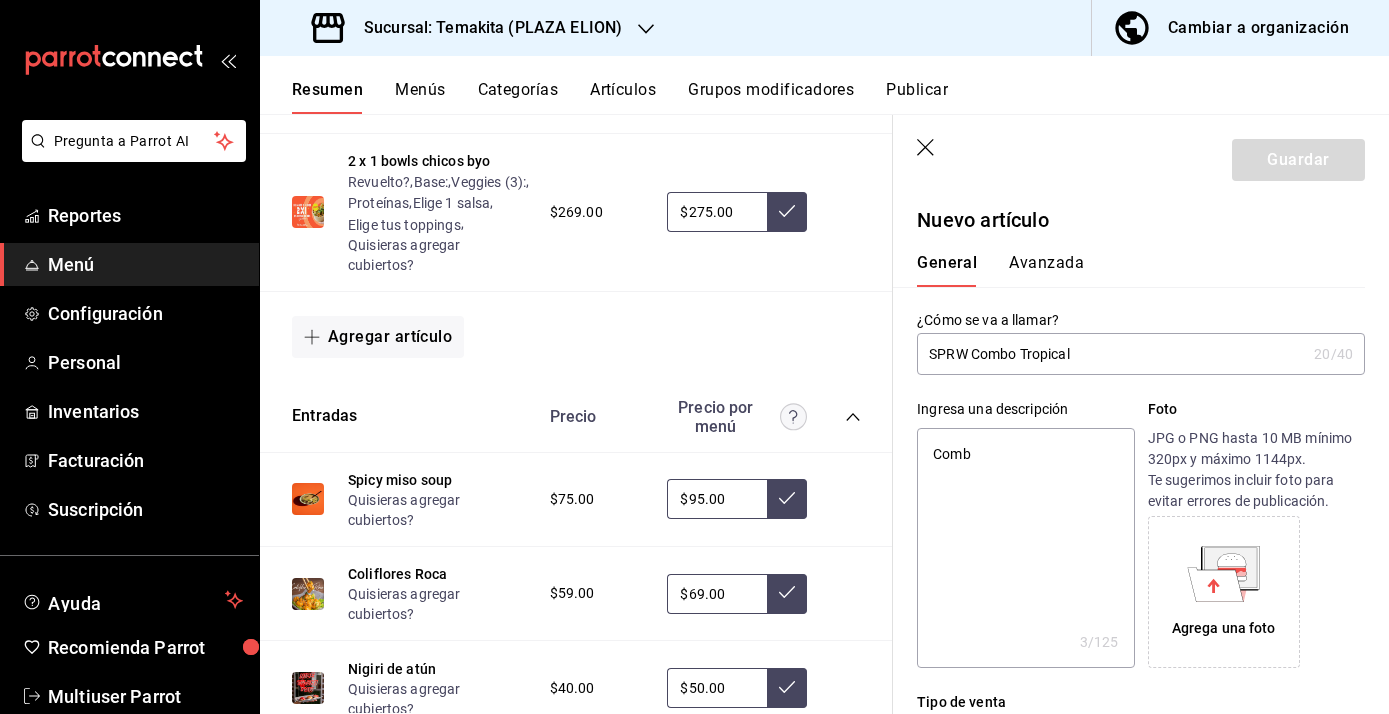 type on "Combo" 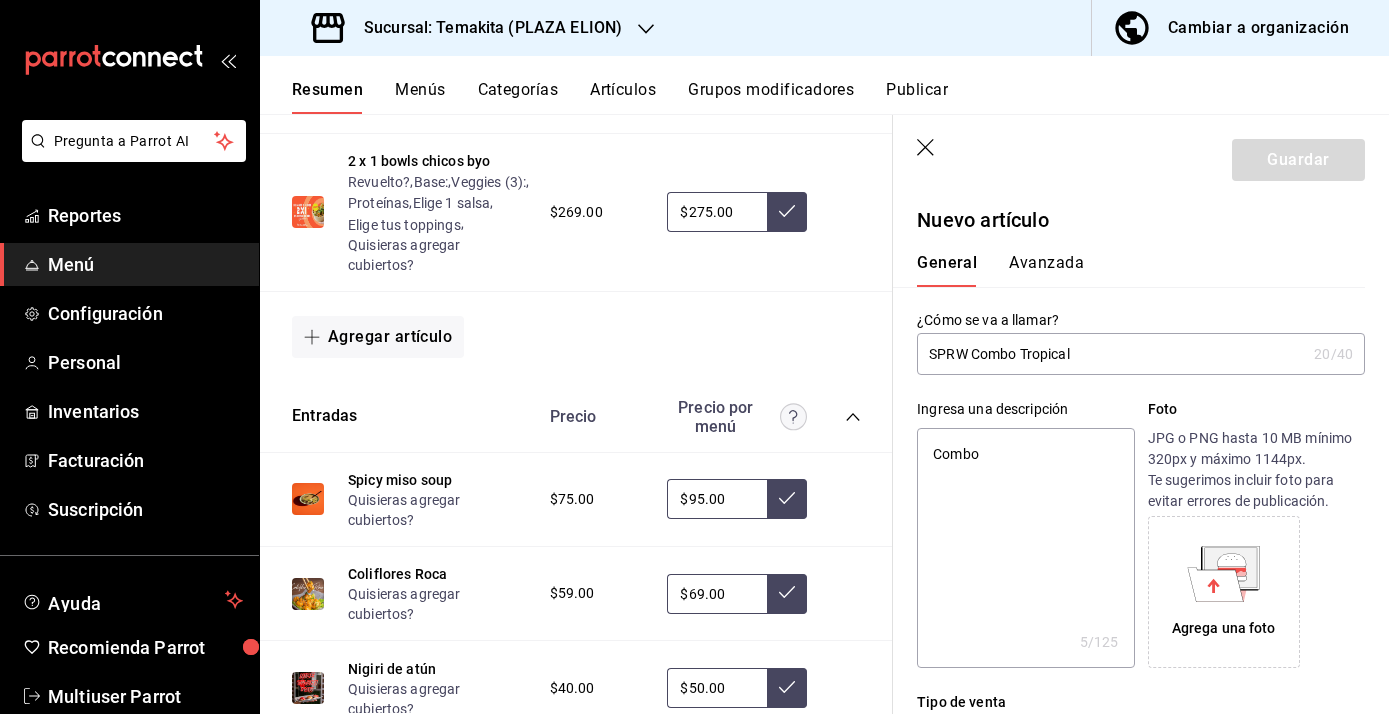 type on "Combo" 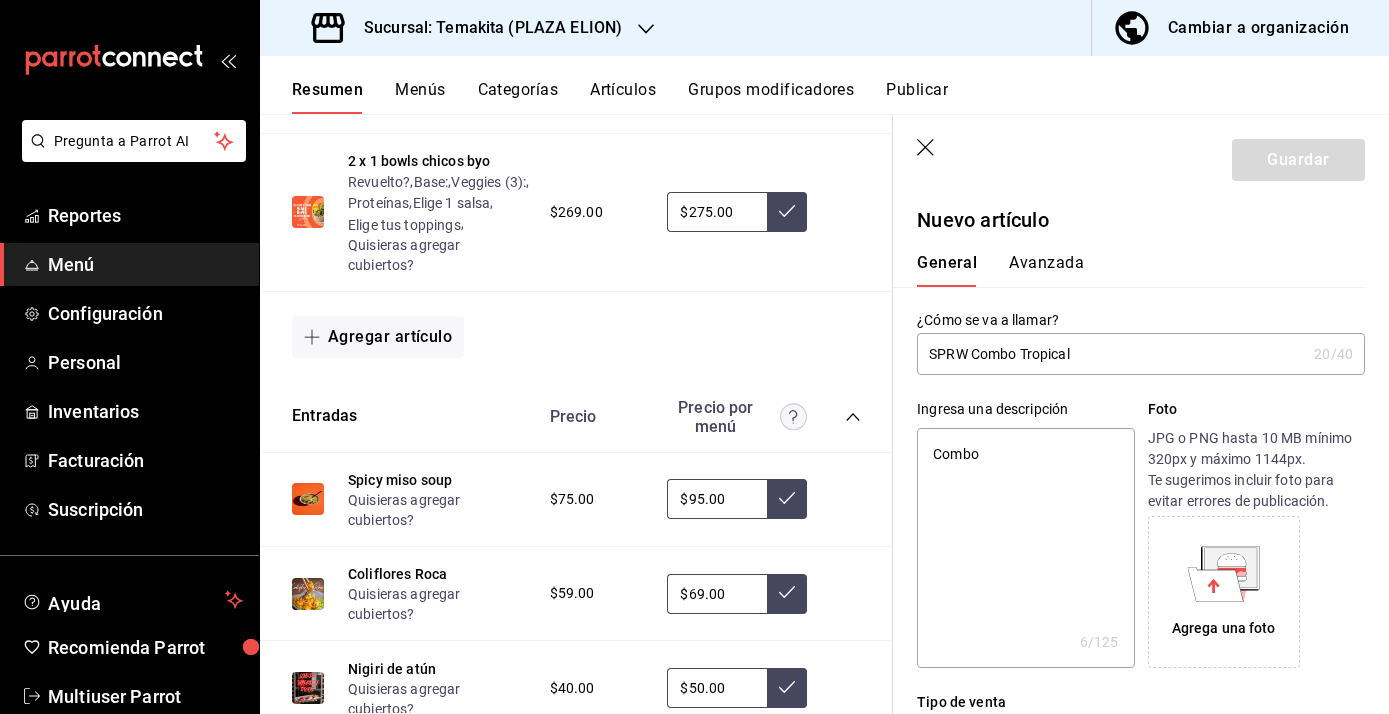 type on "Combo S" 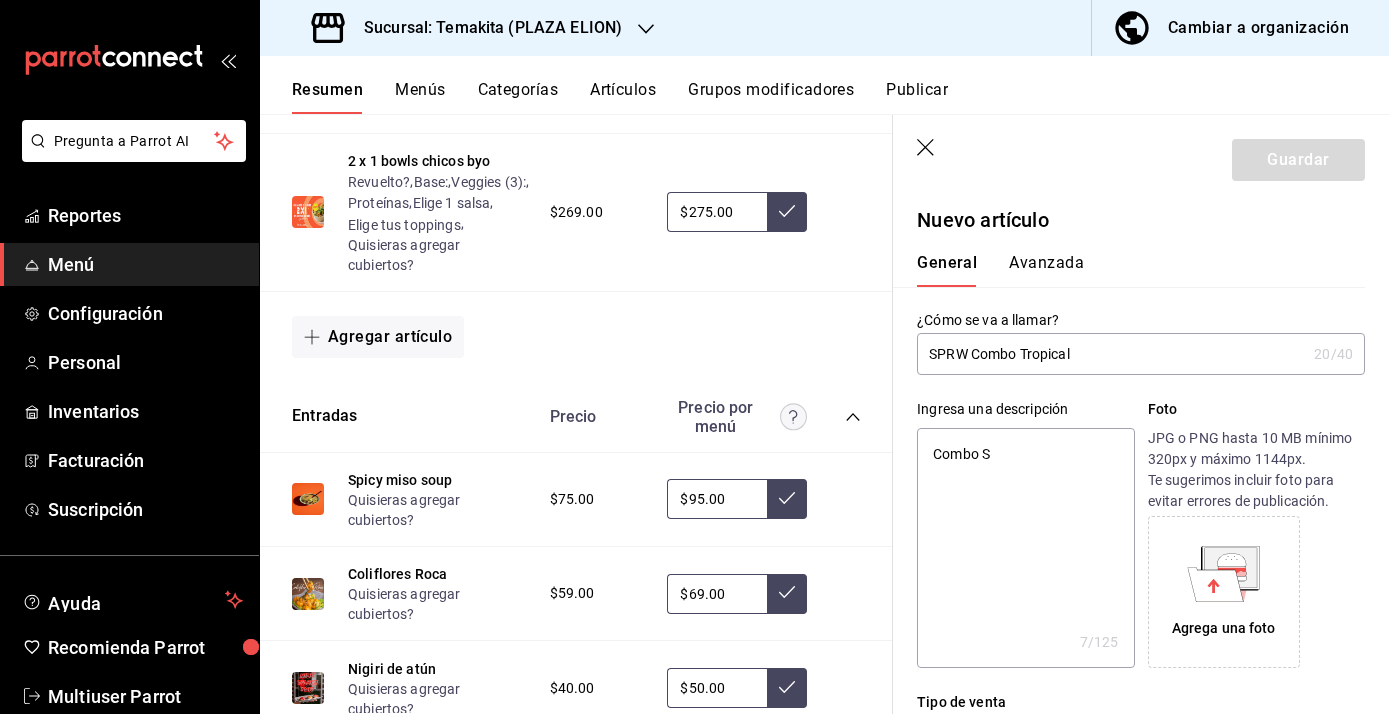 type on "Combo SP" 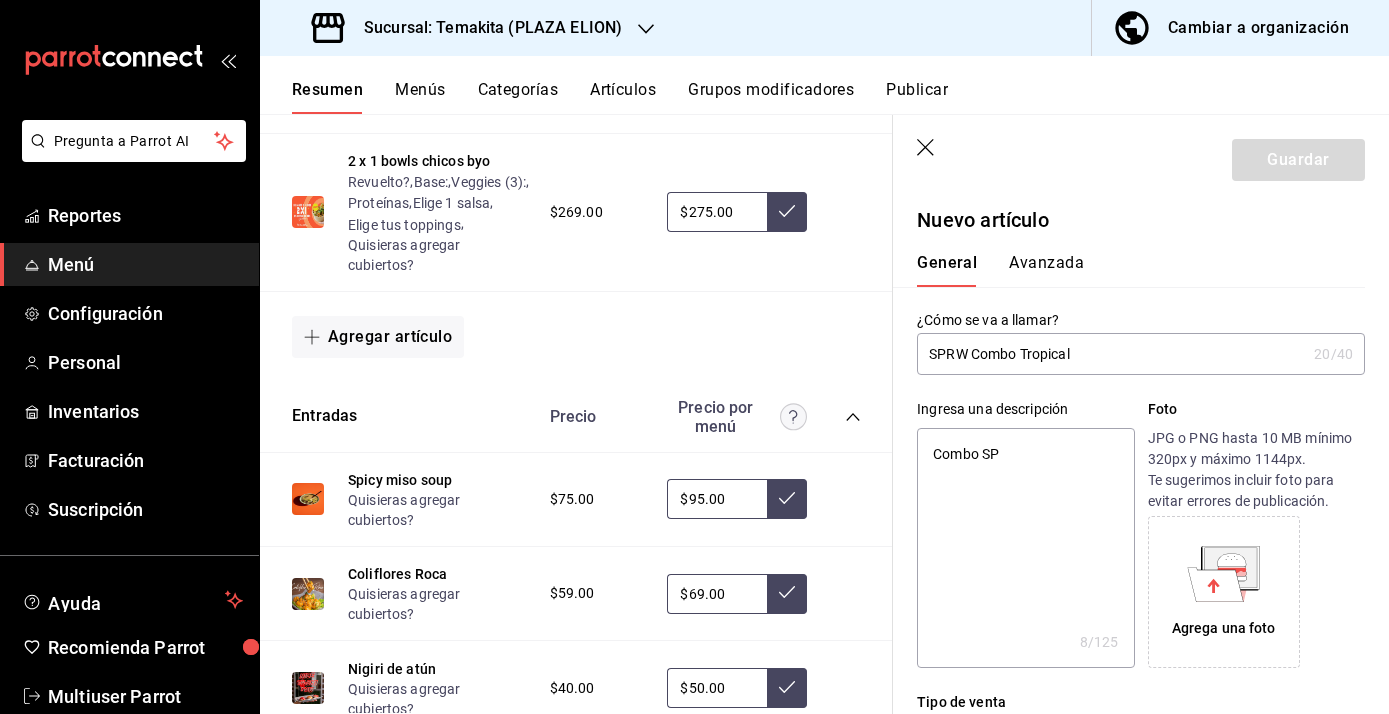 type on "Combo SPR" 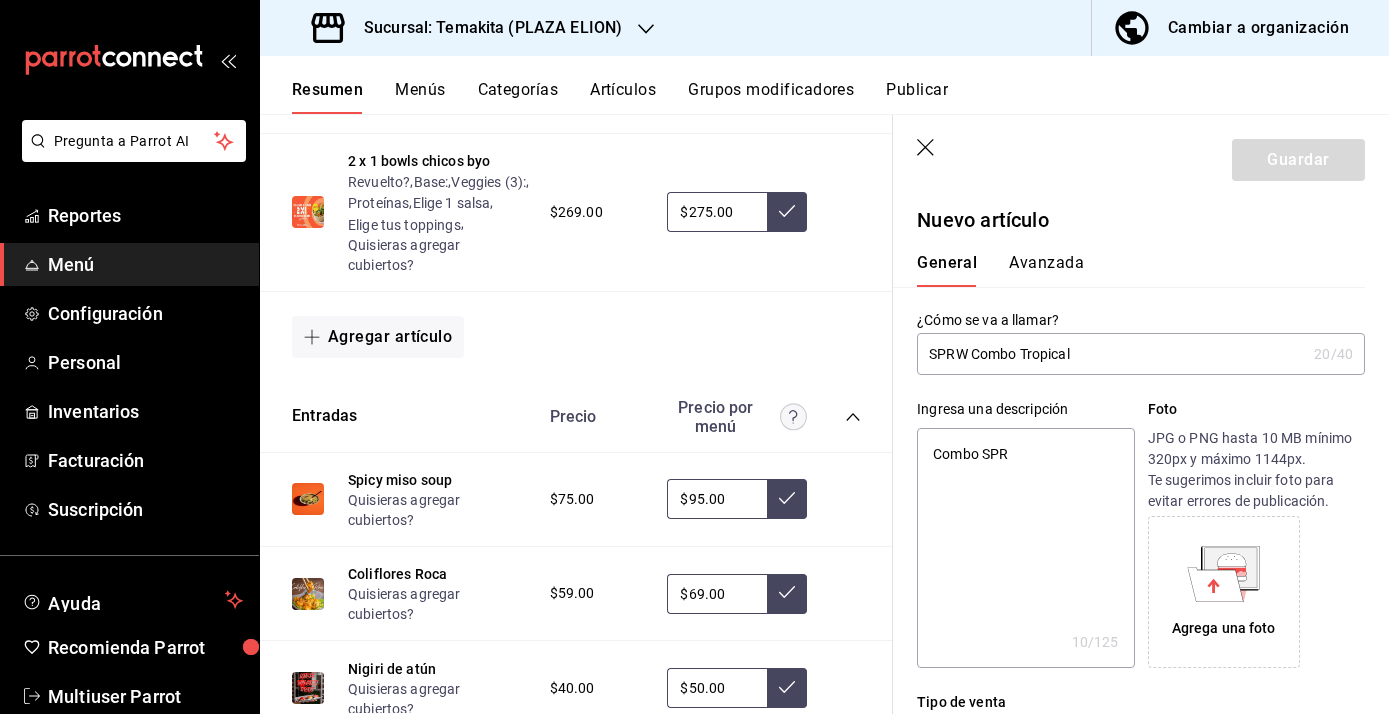 type on "Combo SPRW" 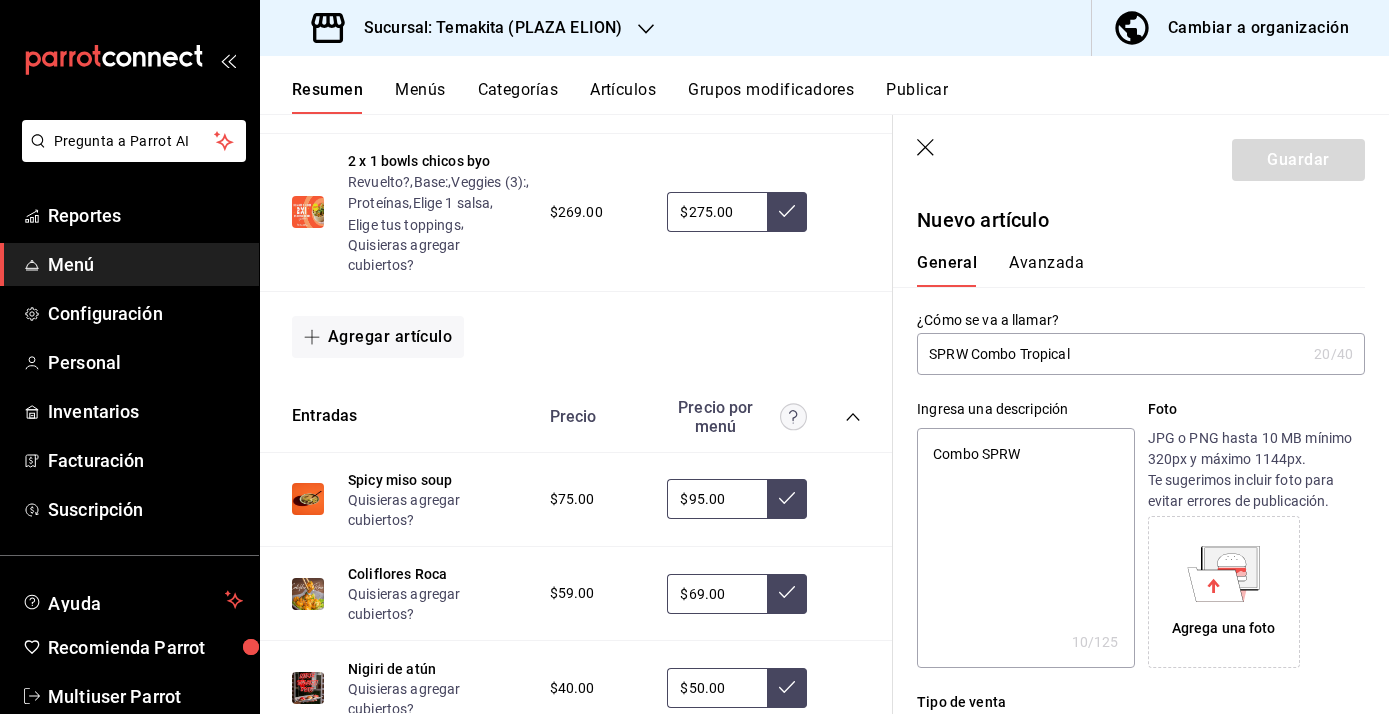 type on "Combo SPRW" 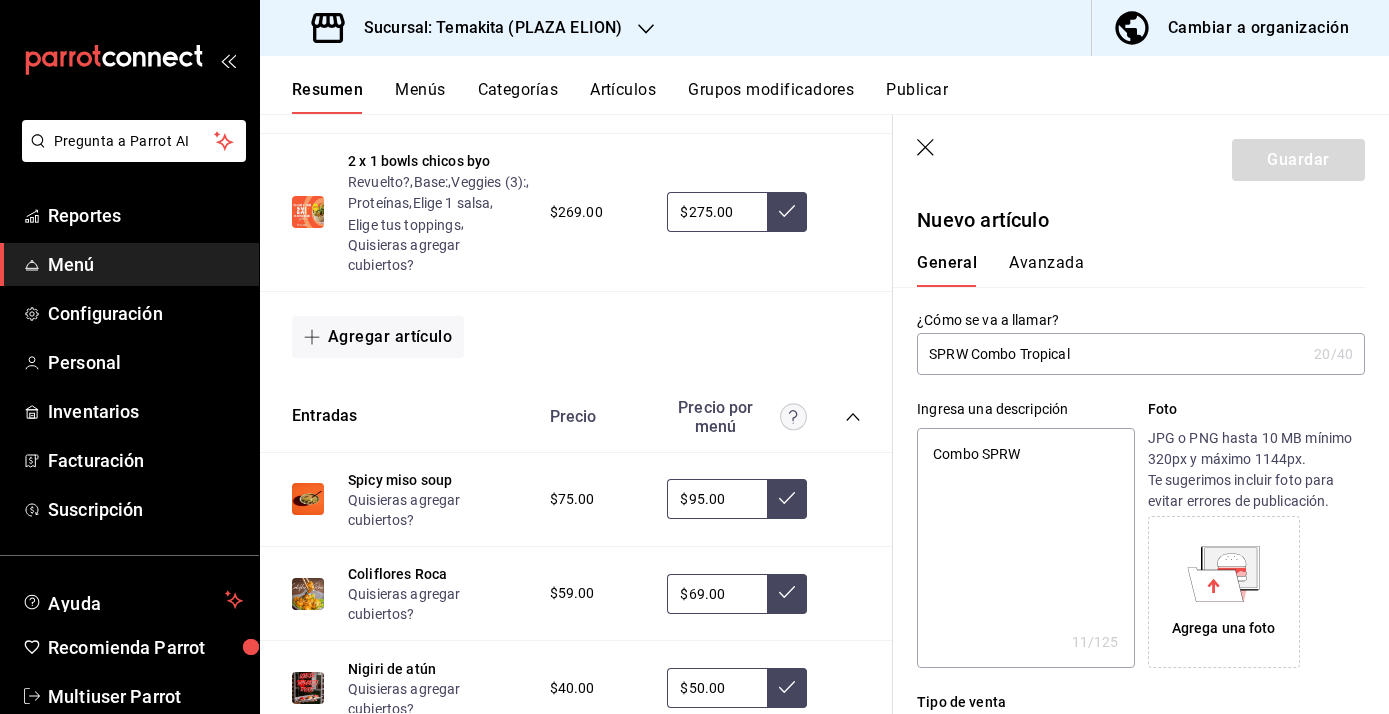 type on "Combo TSPRW" 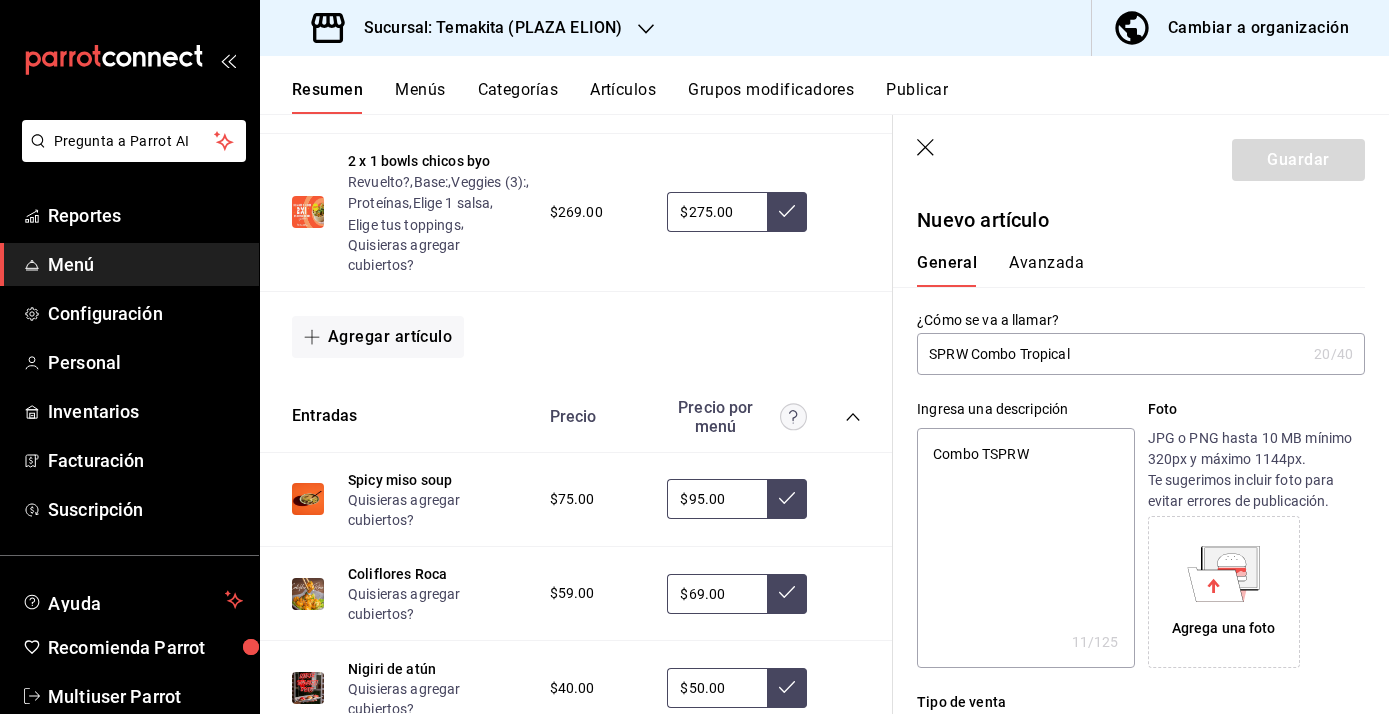 type on "x" 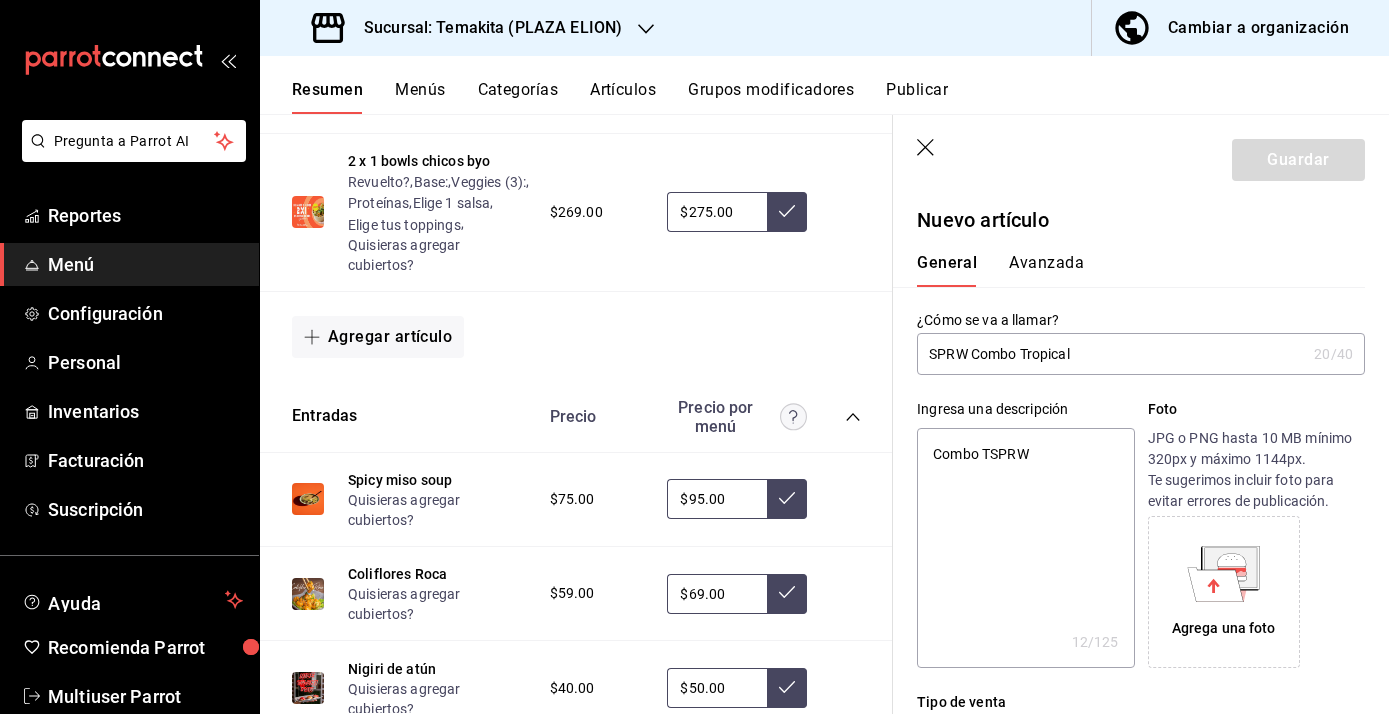 type on "Combo TrSPRW" 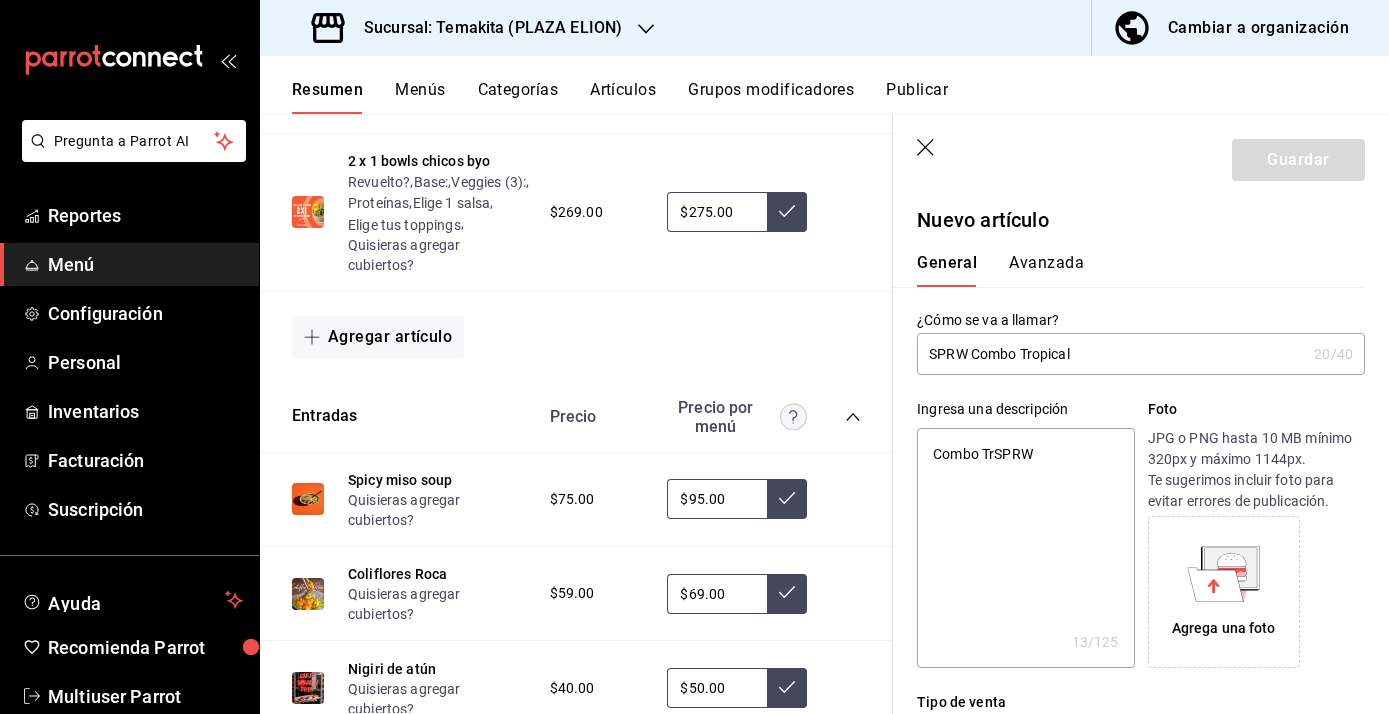 type on "Combo TroSPRW" 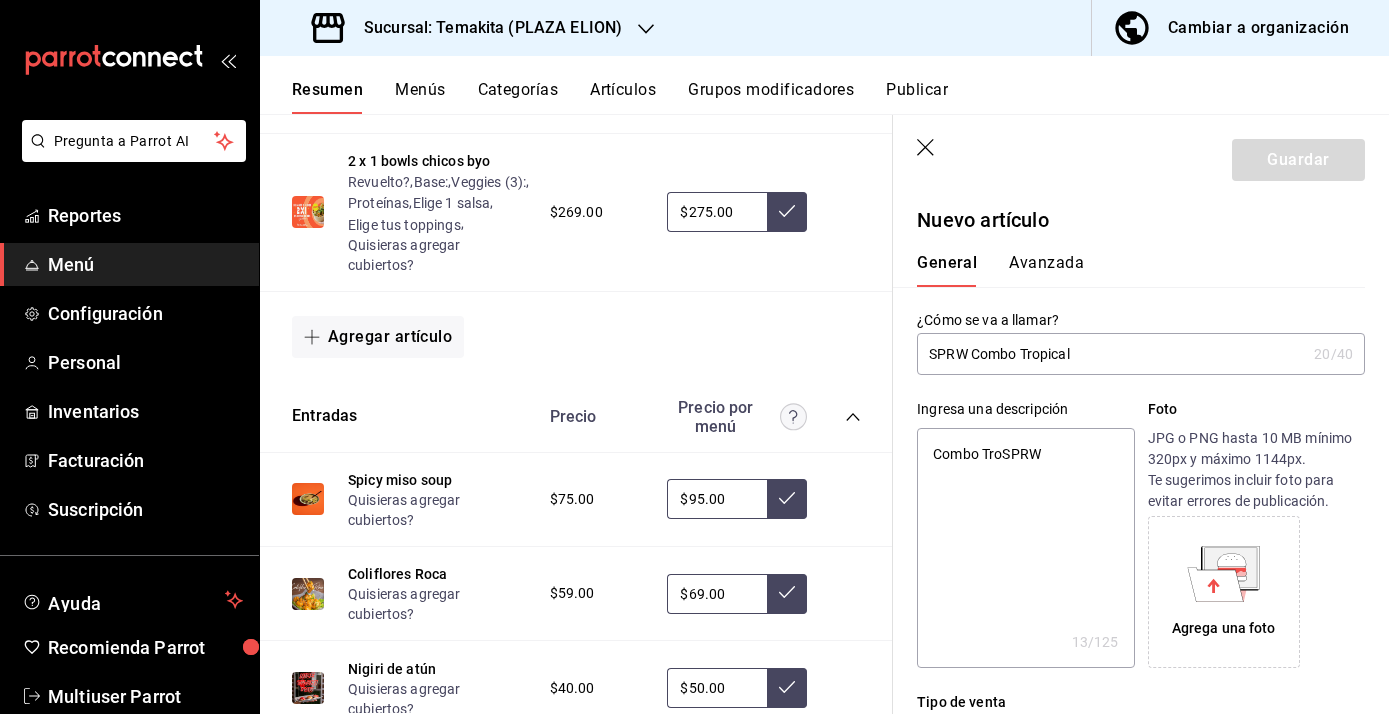 type on "x" 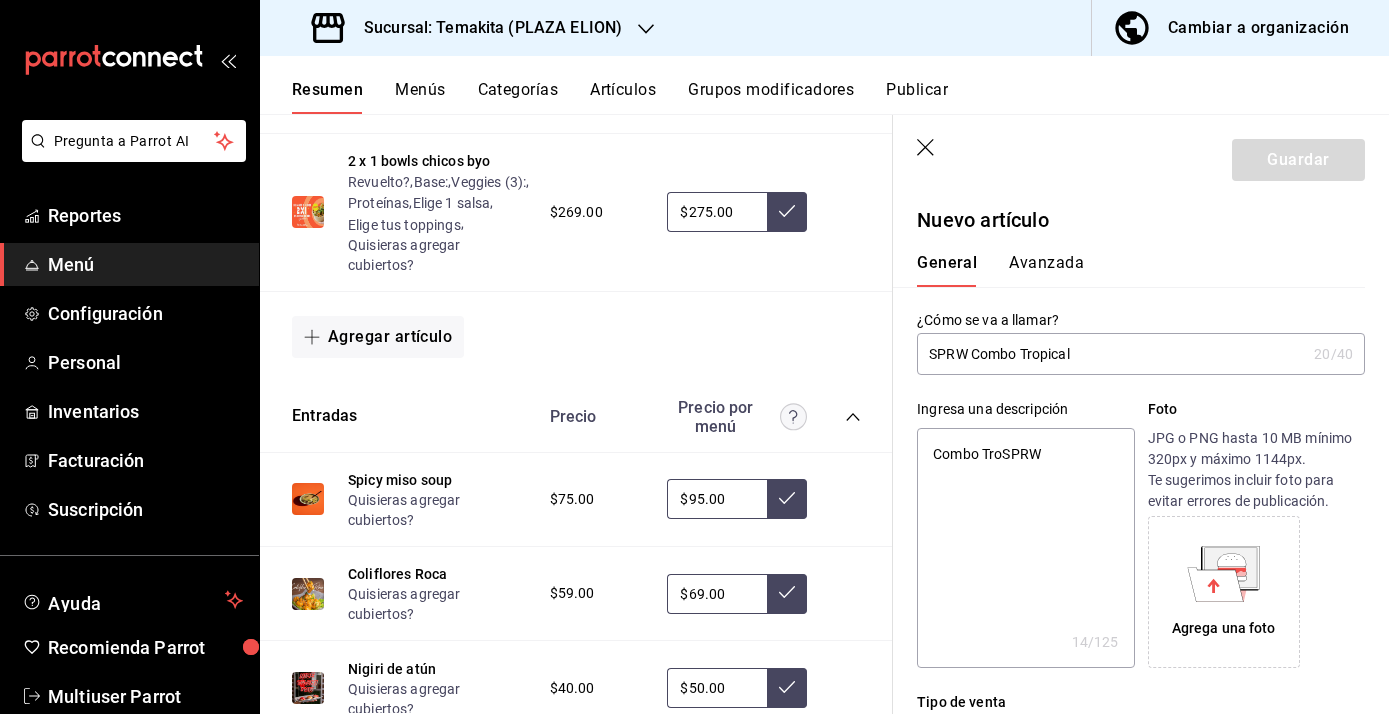 type on "Combo TrSPRW" 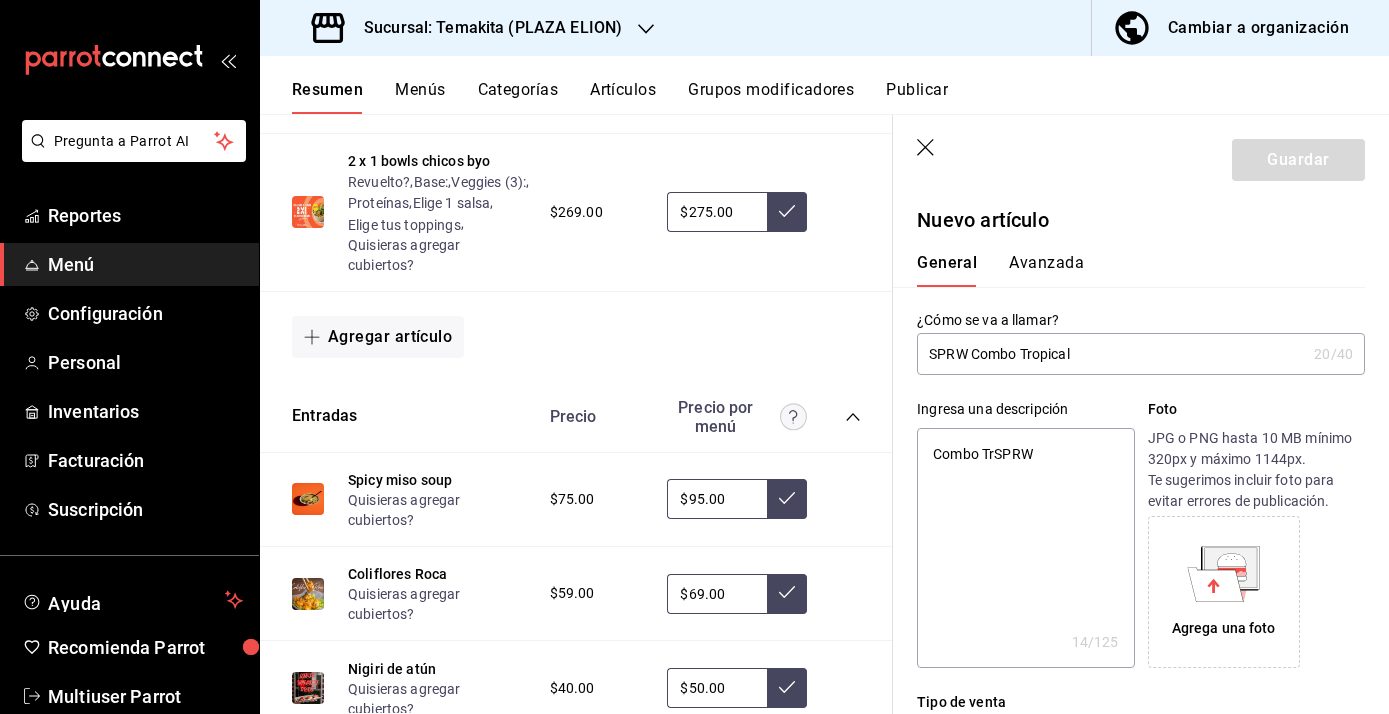type on "x" 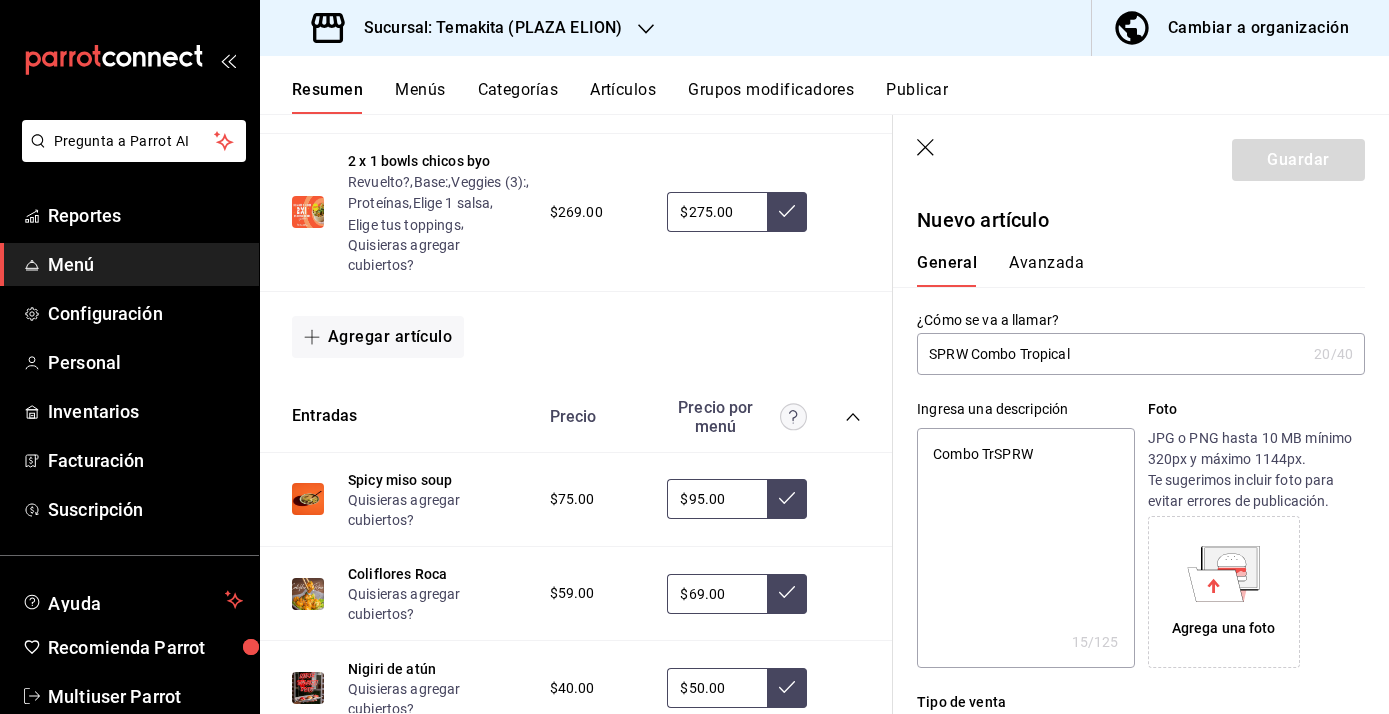 type on "Combo TropiSPRW" 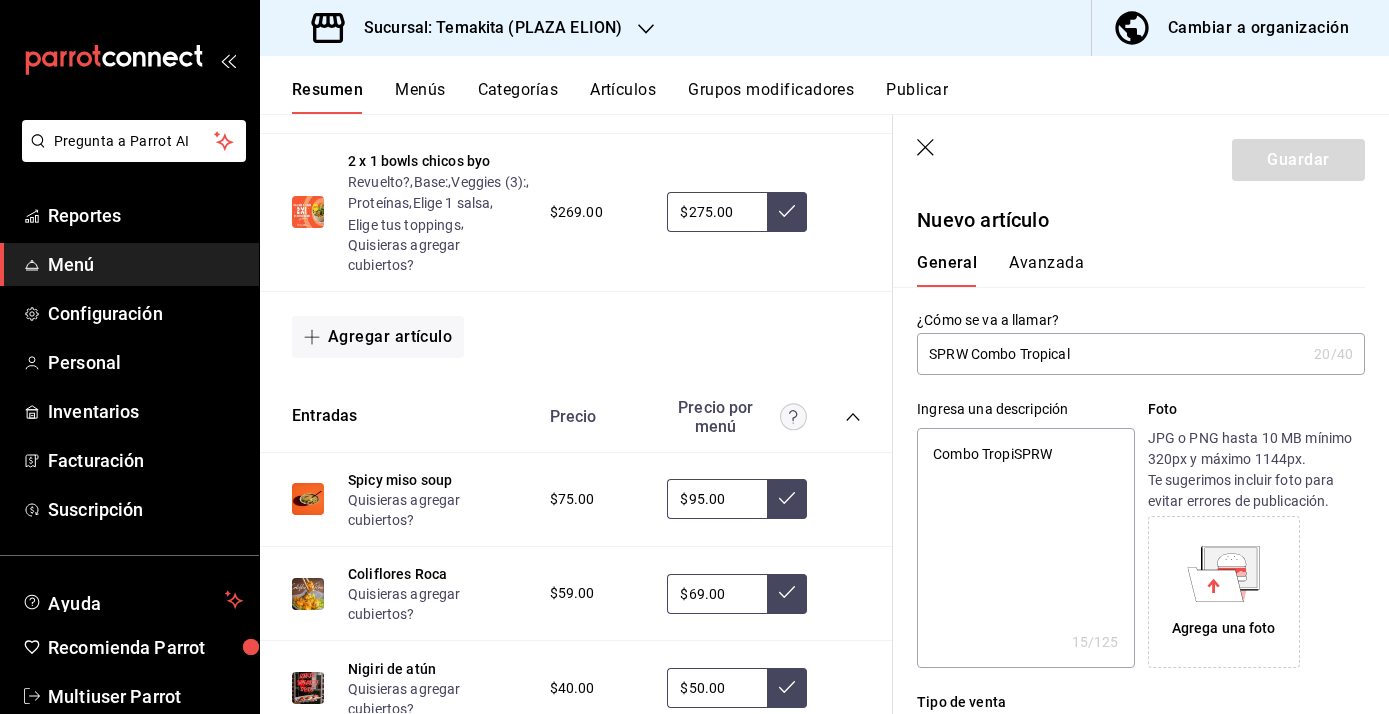 type on "x" 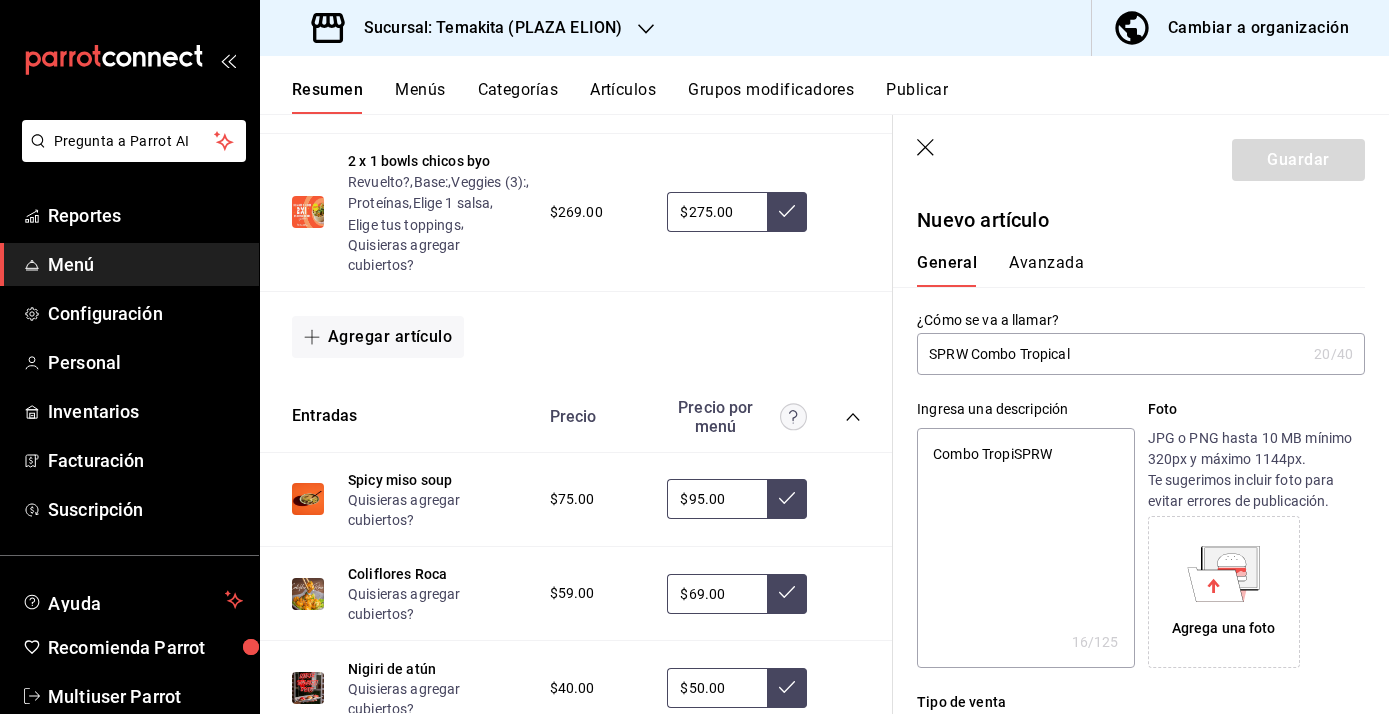 type on "Combo TropicSPRW" 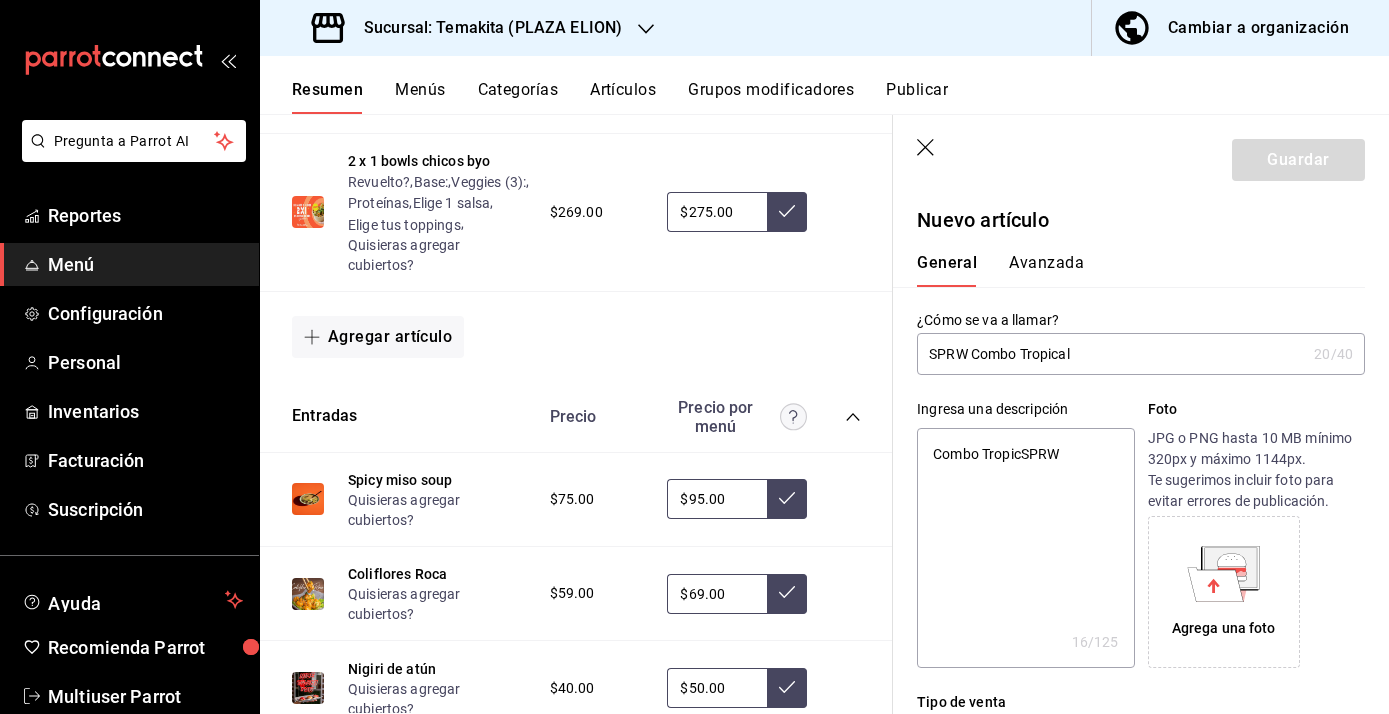 type on "x" 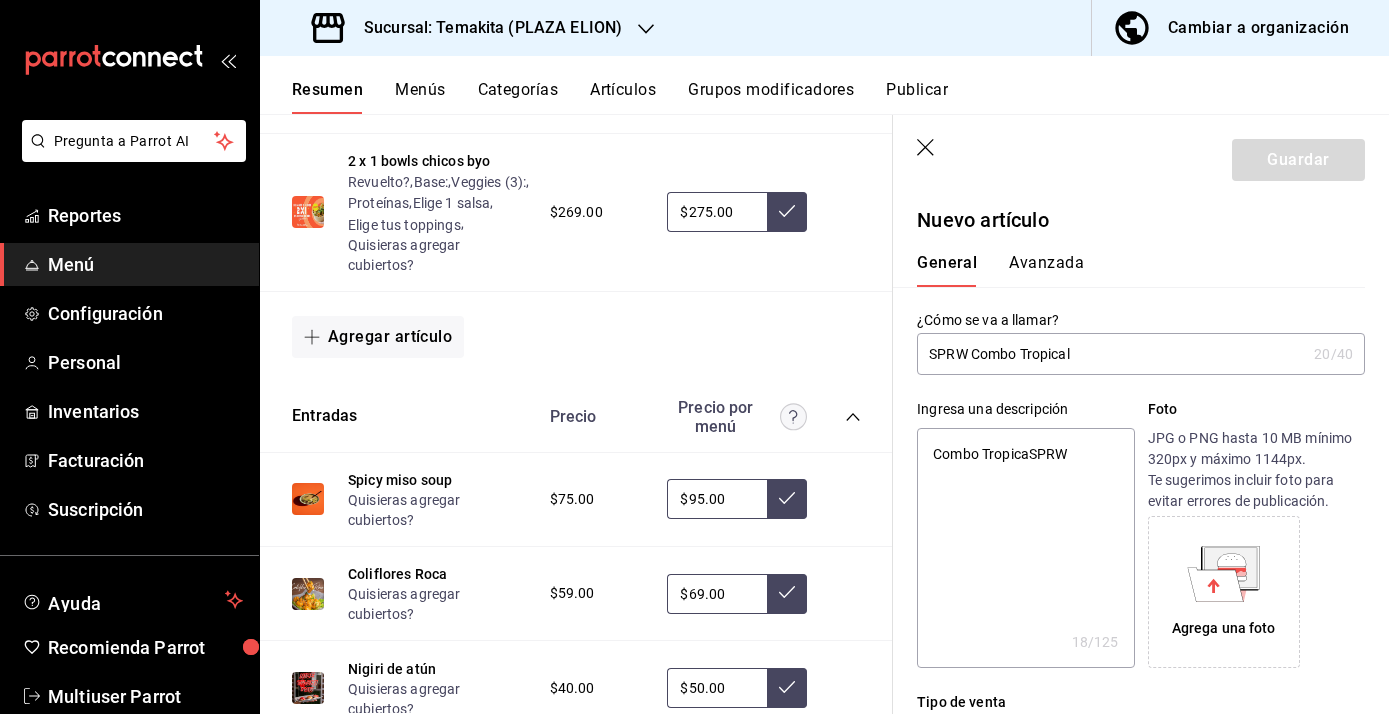type on "Combo TropicalSPRW" 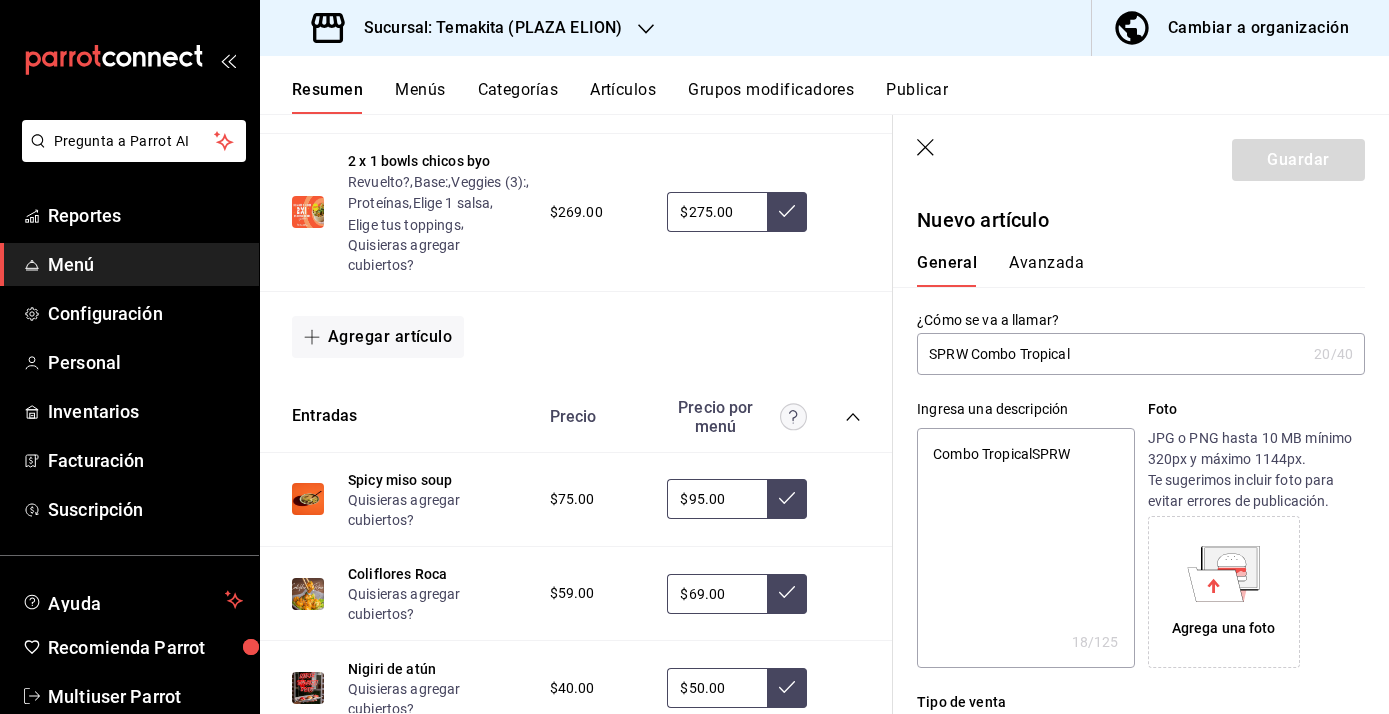 type on "x" 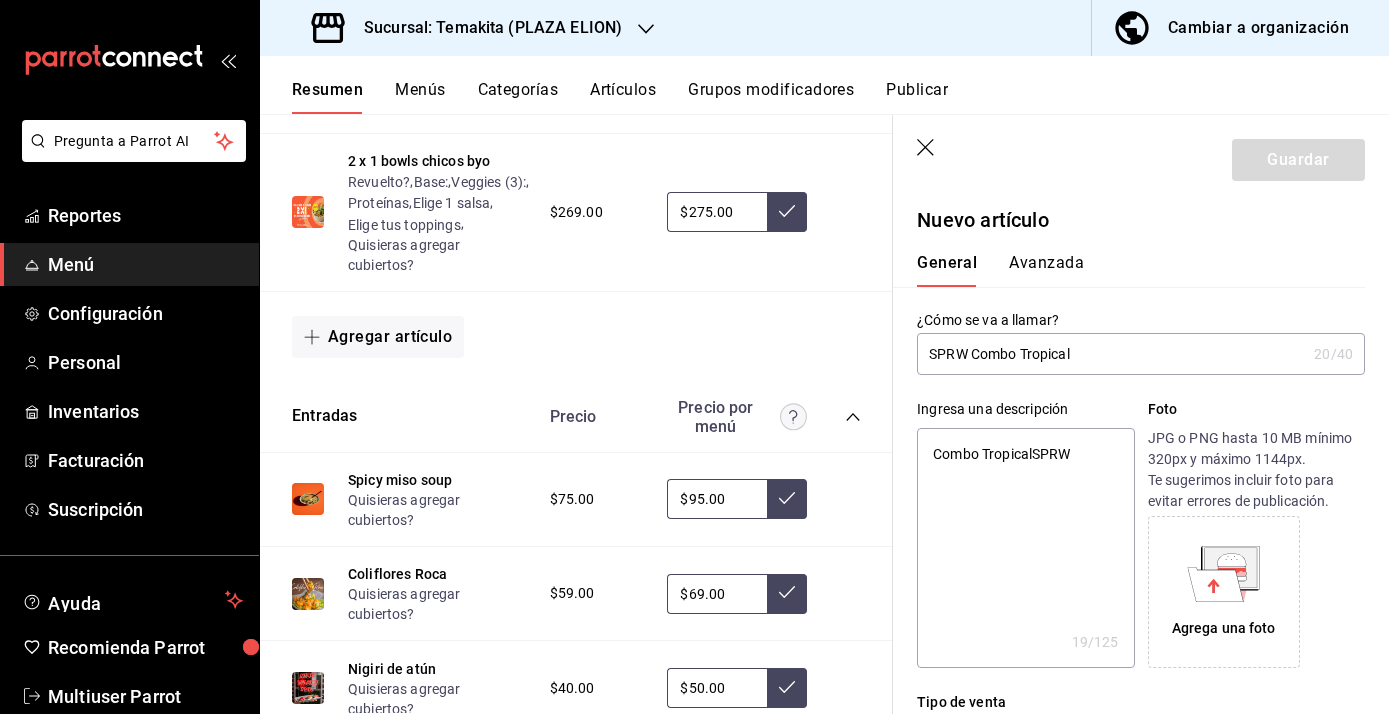 type on "Combo Tropical SPRW" 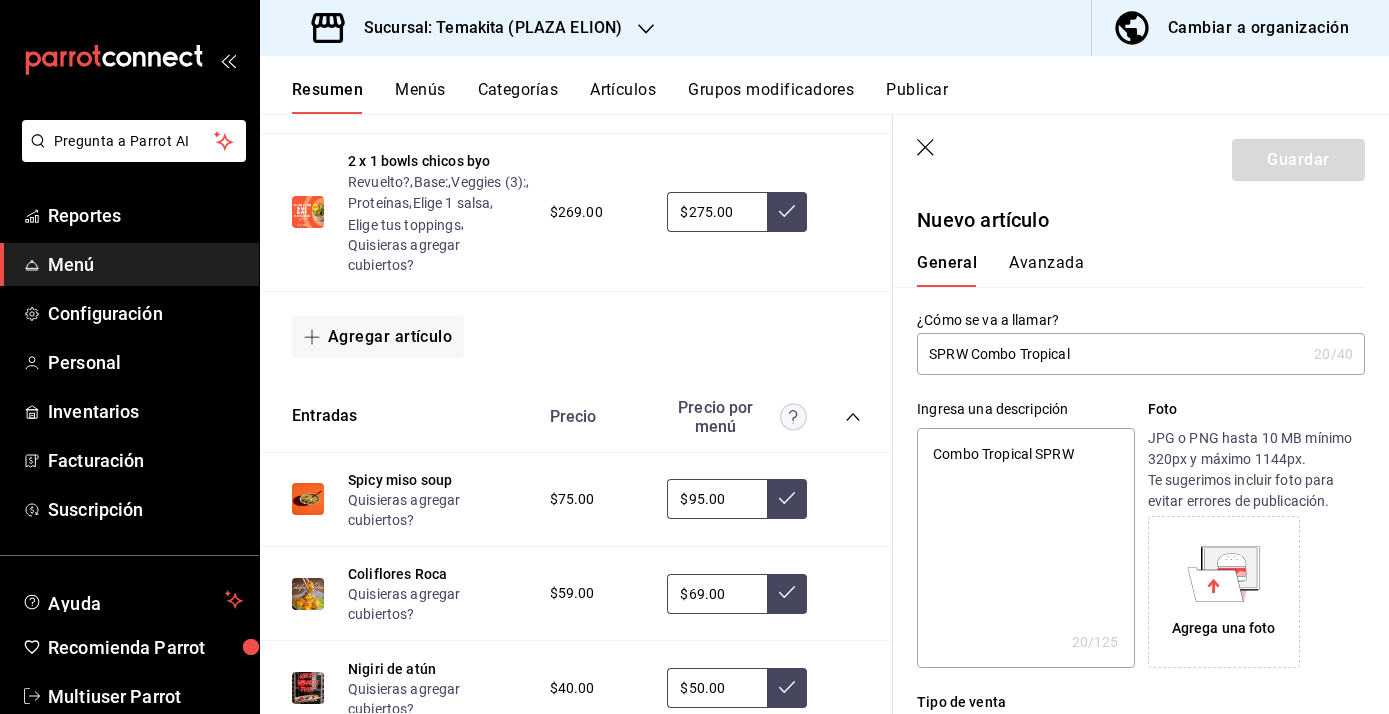 type on "Combo Tropical SPRW," 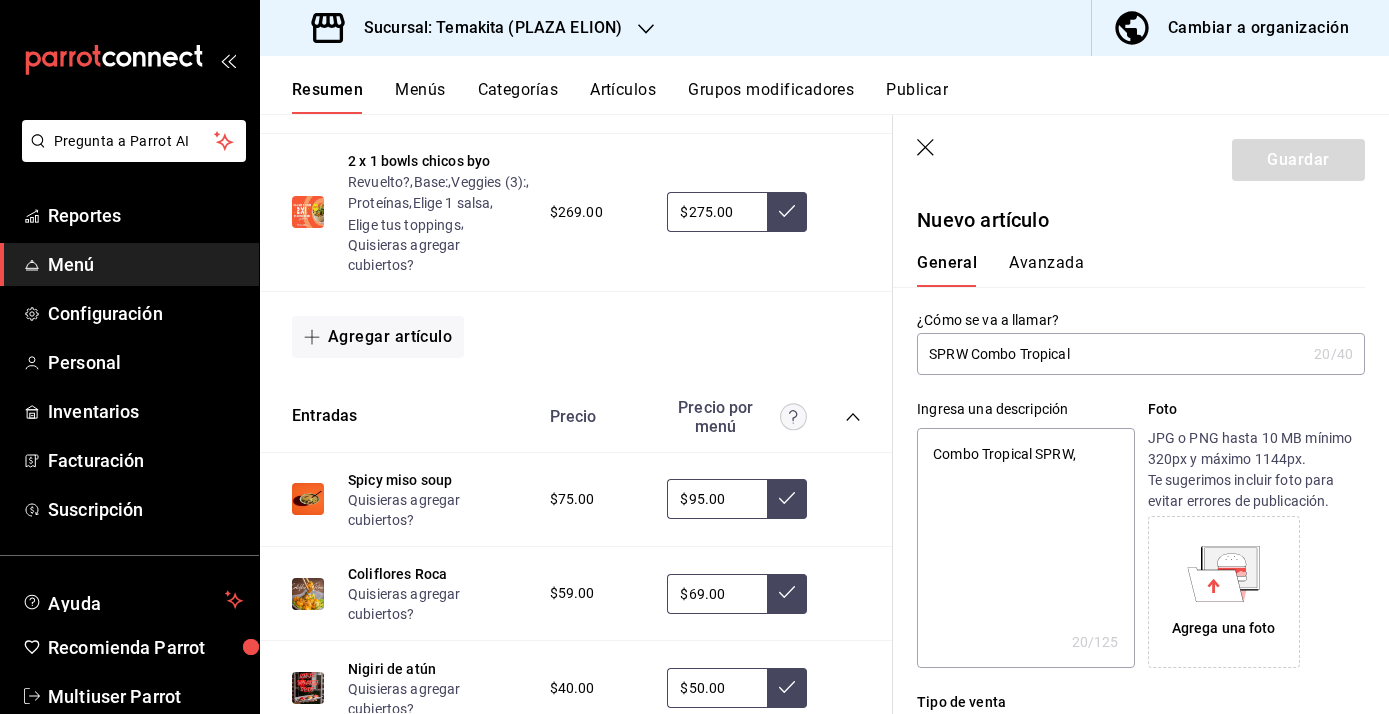 type on "x" 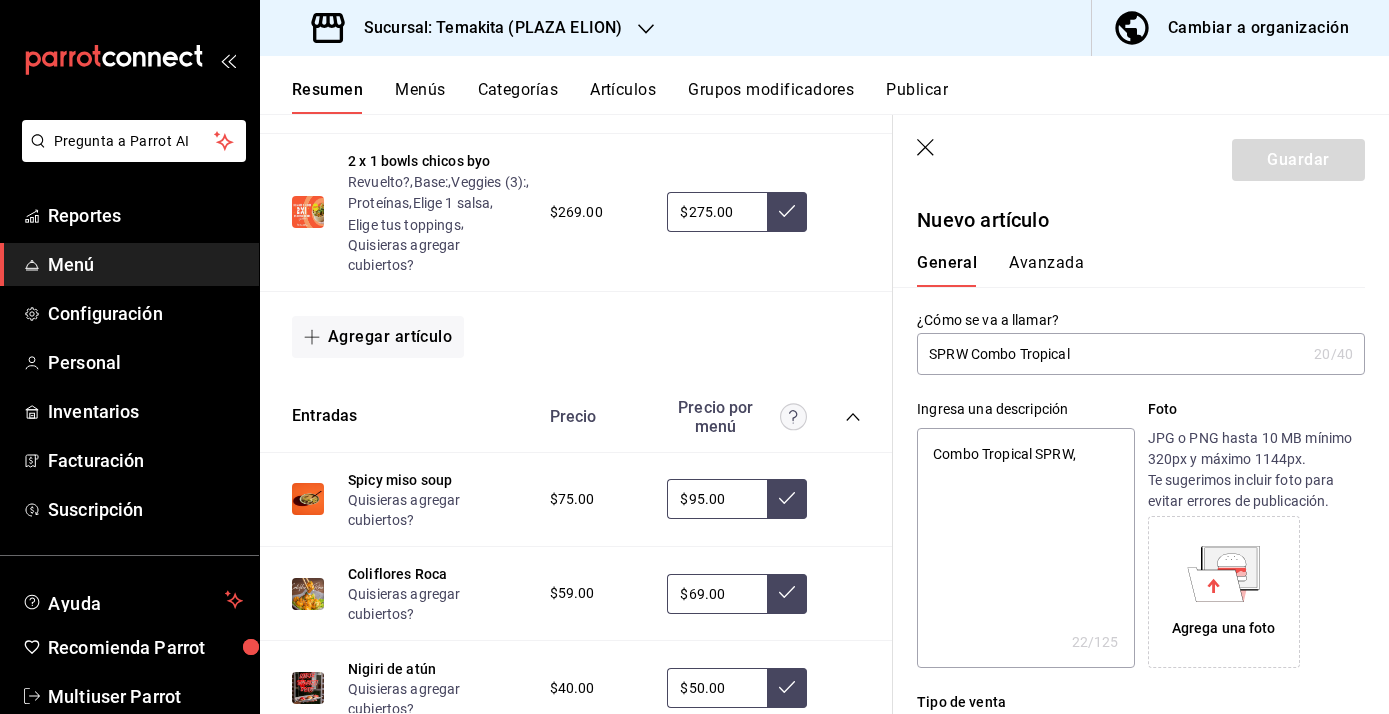 type on "Combo Tropical SPRW, B" 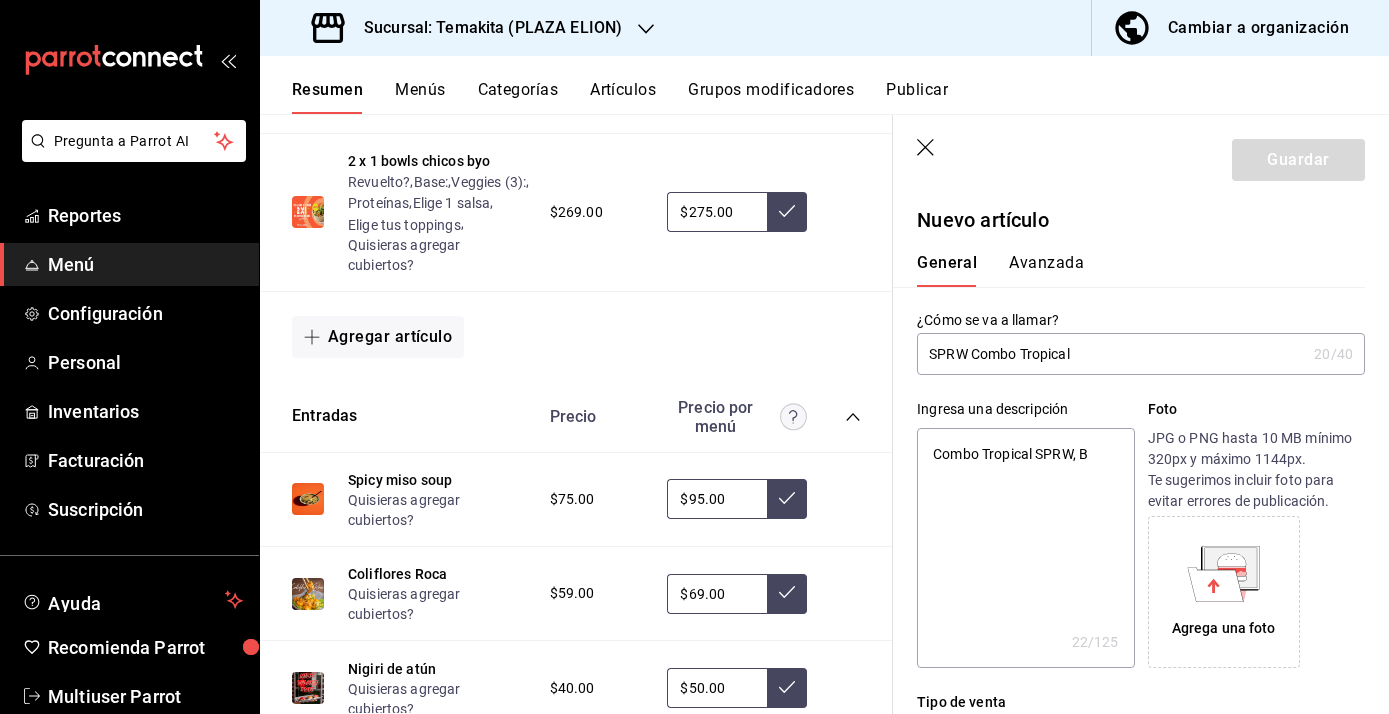 type on "x" 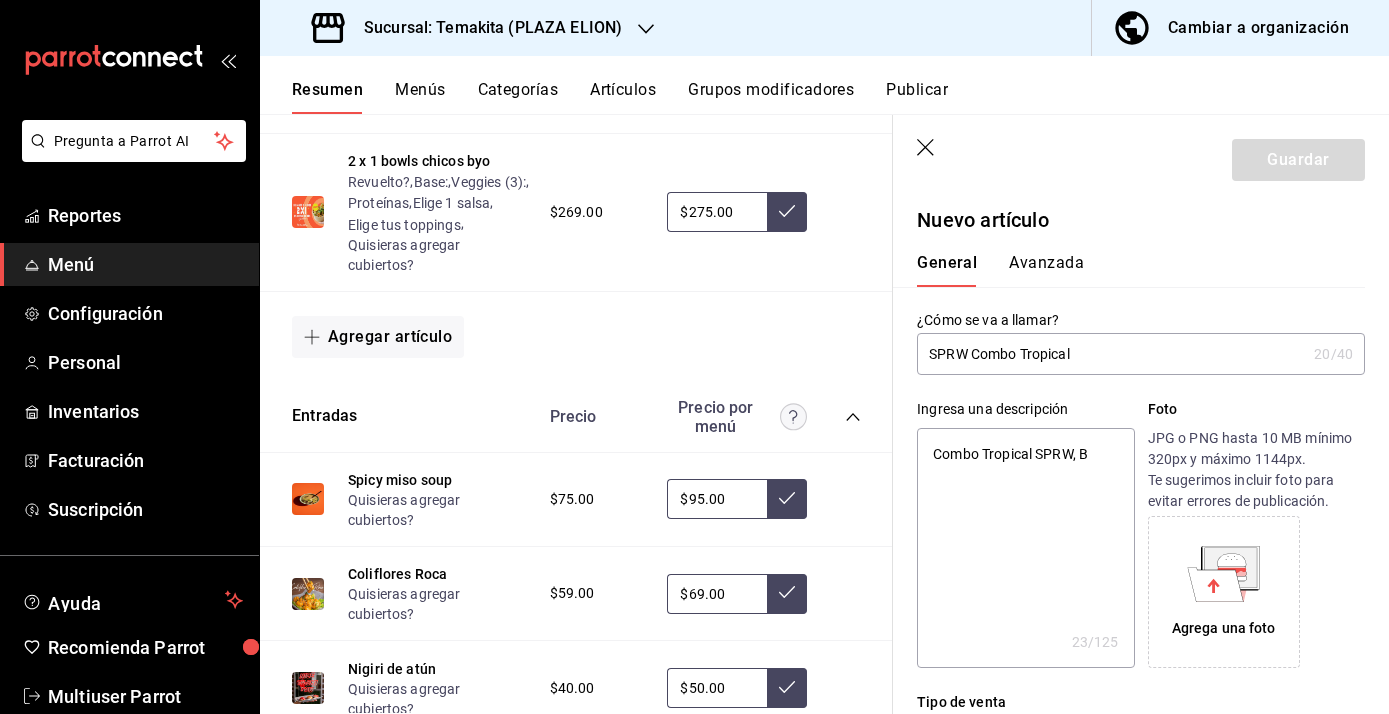 type on "Combo Tropical SPRW, Bo" 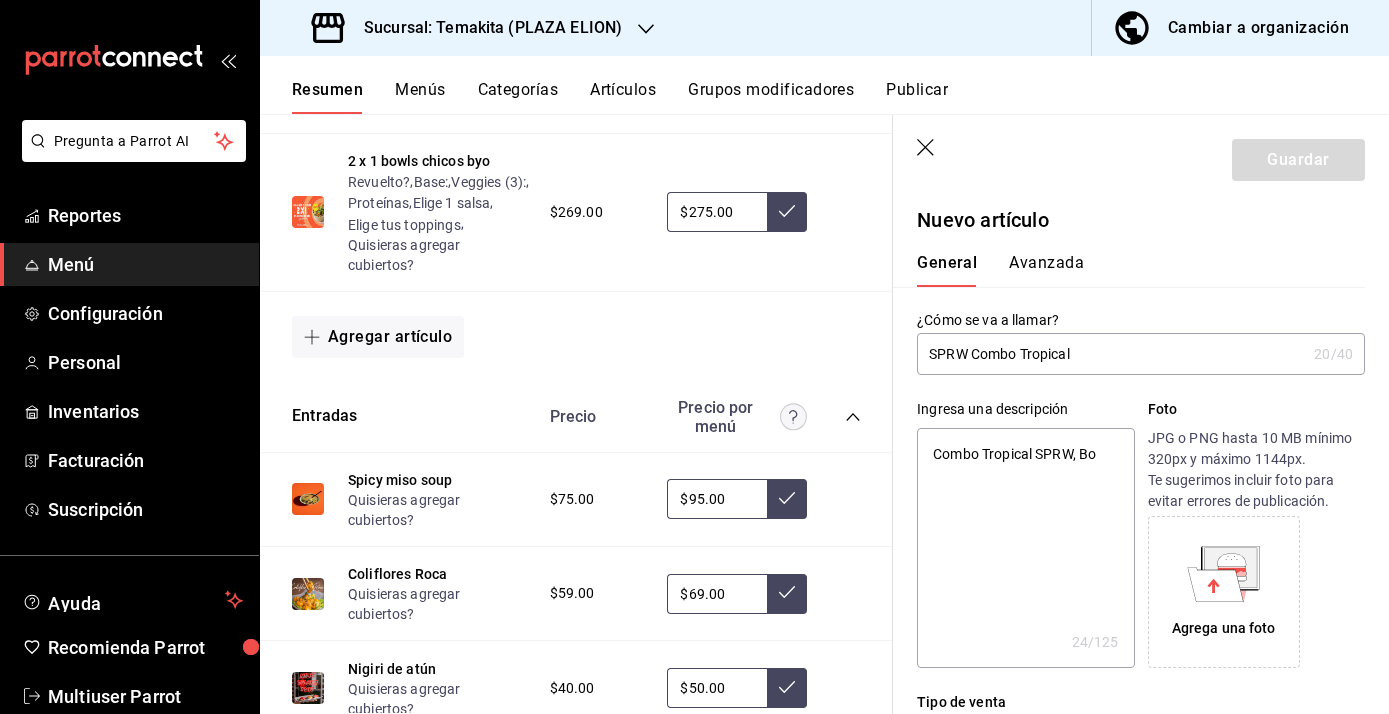type on "Combo Tropical SPRW, Bow" 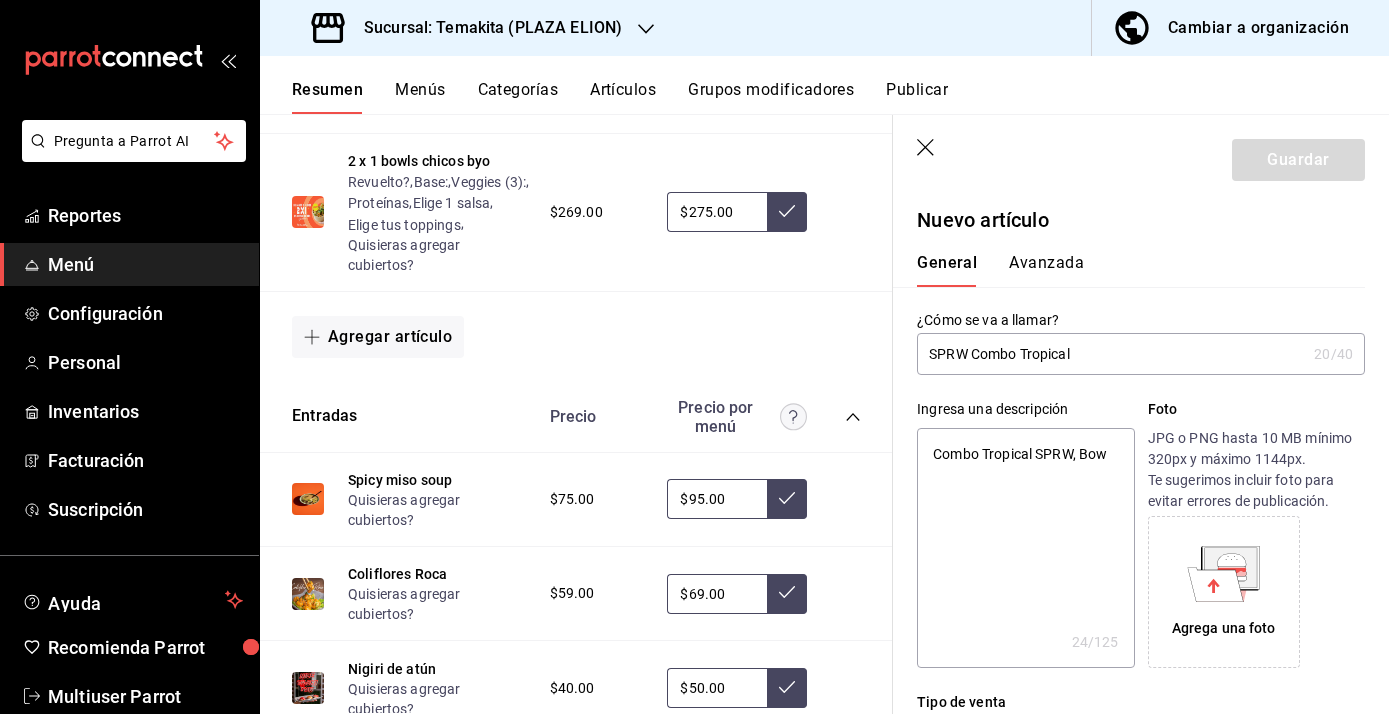 type on "Combo Tropical SPRW, Bowl" 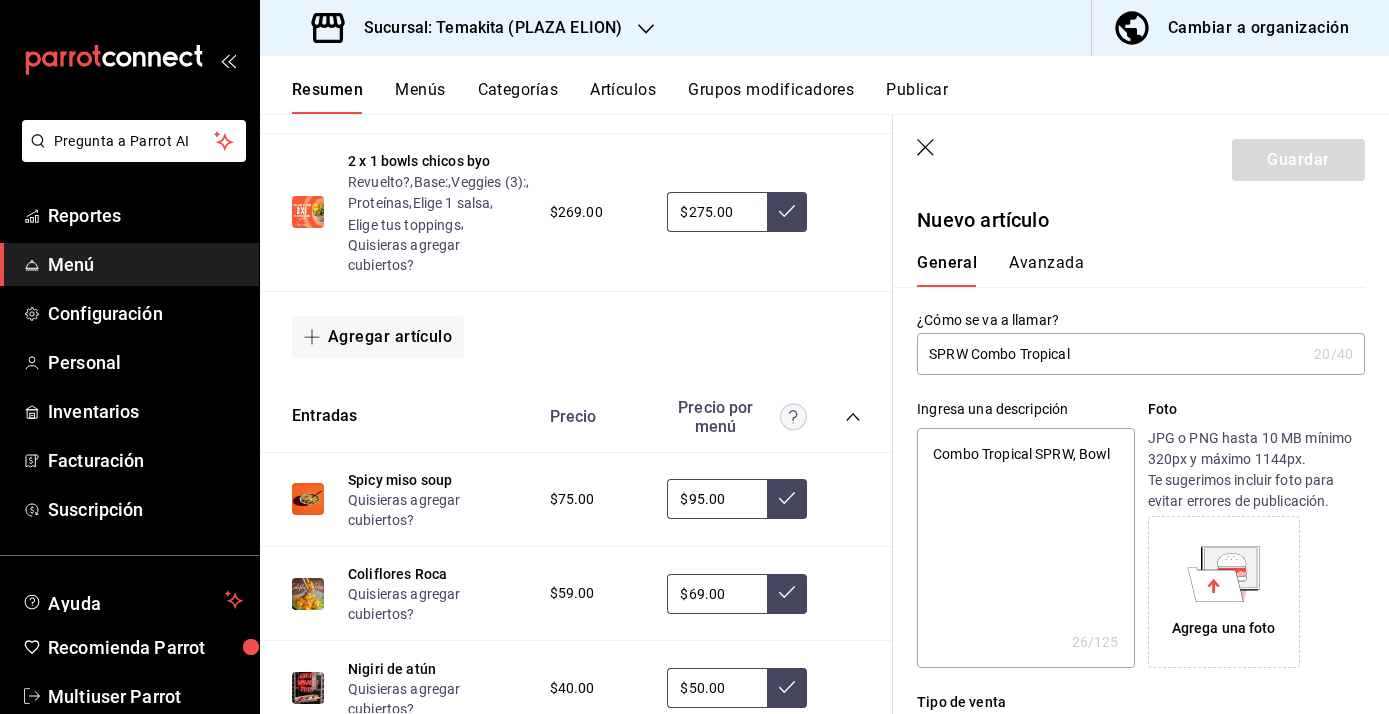 type on "Combo Tropical SPRW, Bowl" 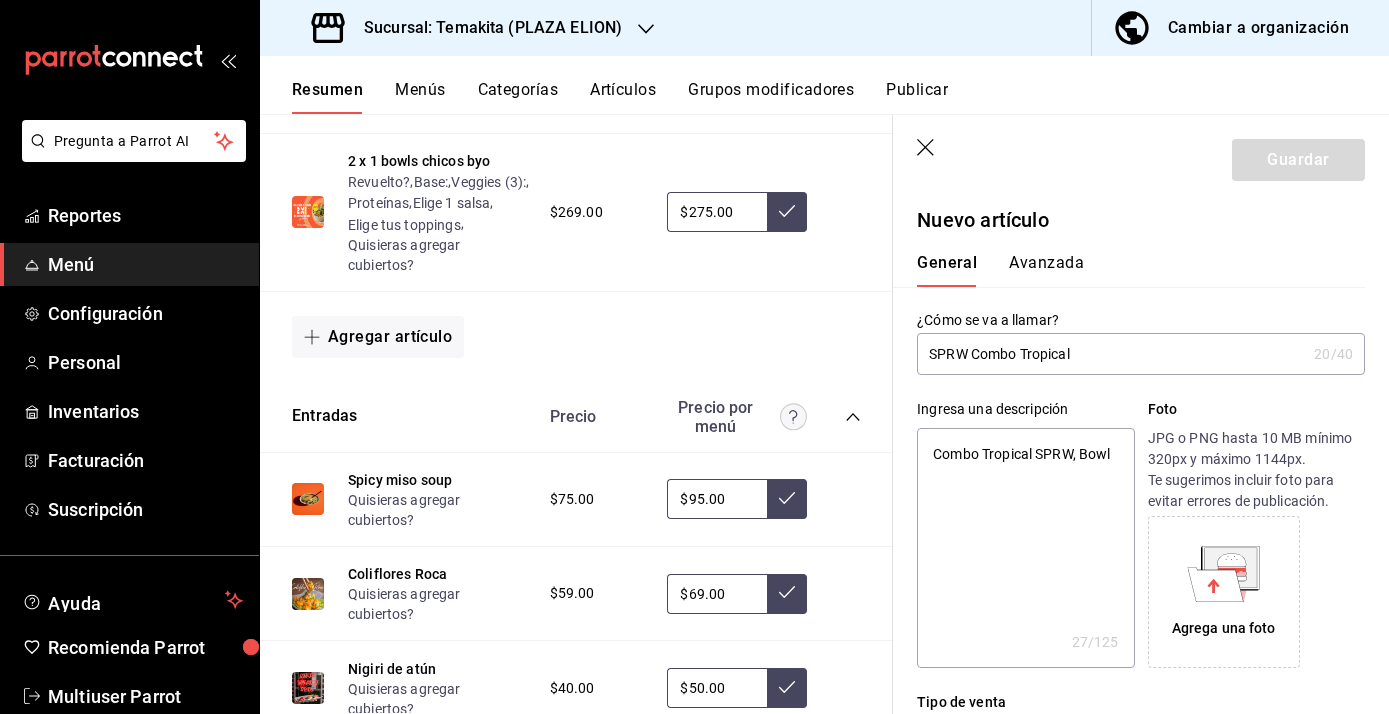 type on "Combo Tropical SPRW, Bowl c" 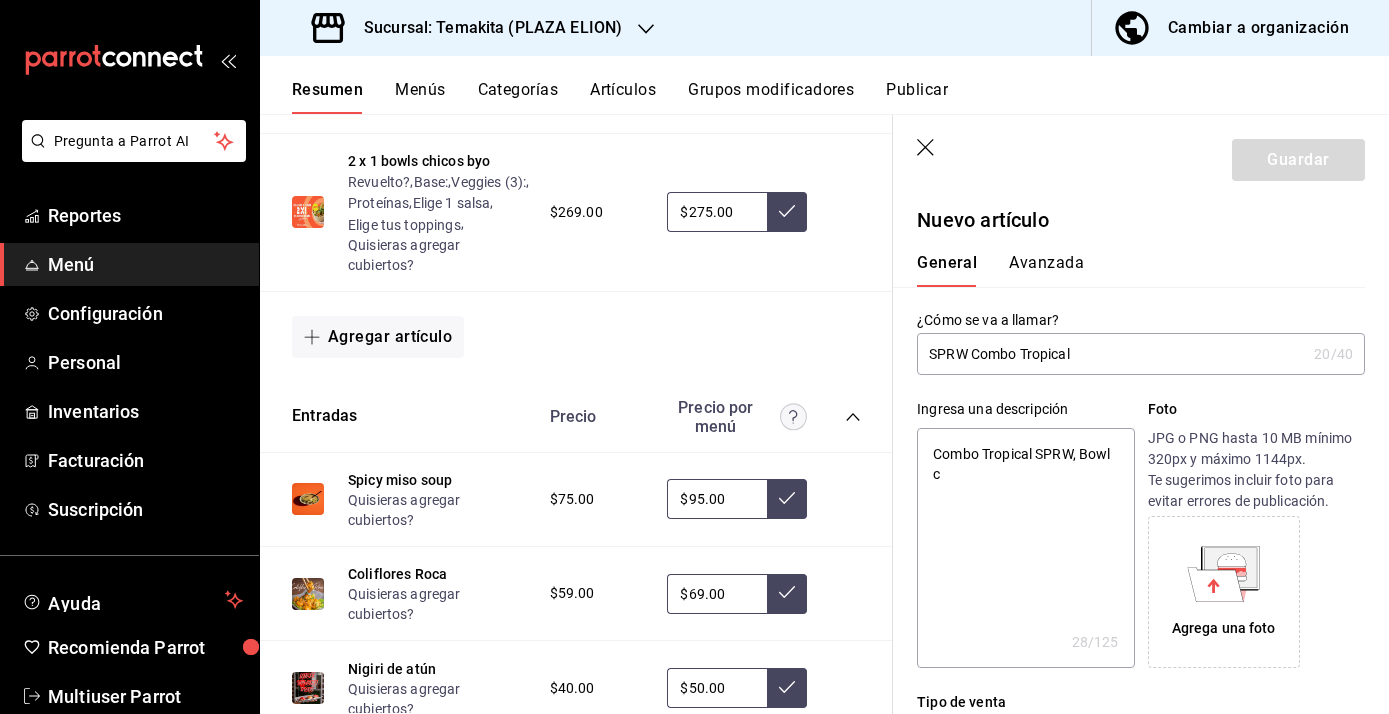 type on "Combo Tropical SPRW, Bowl co" 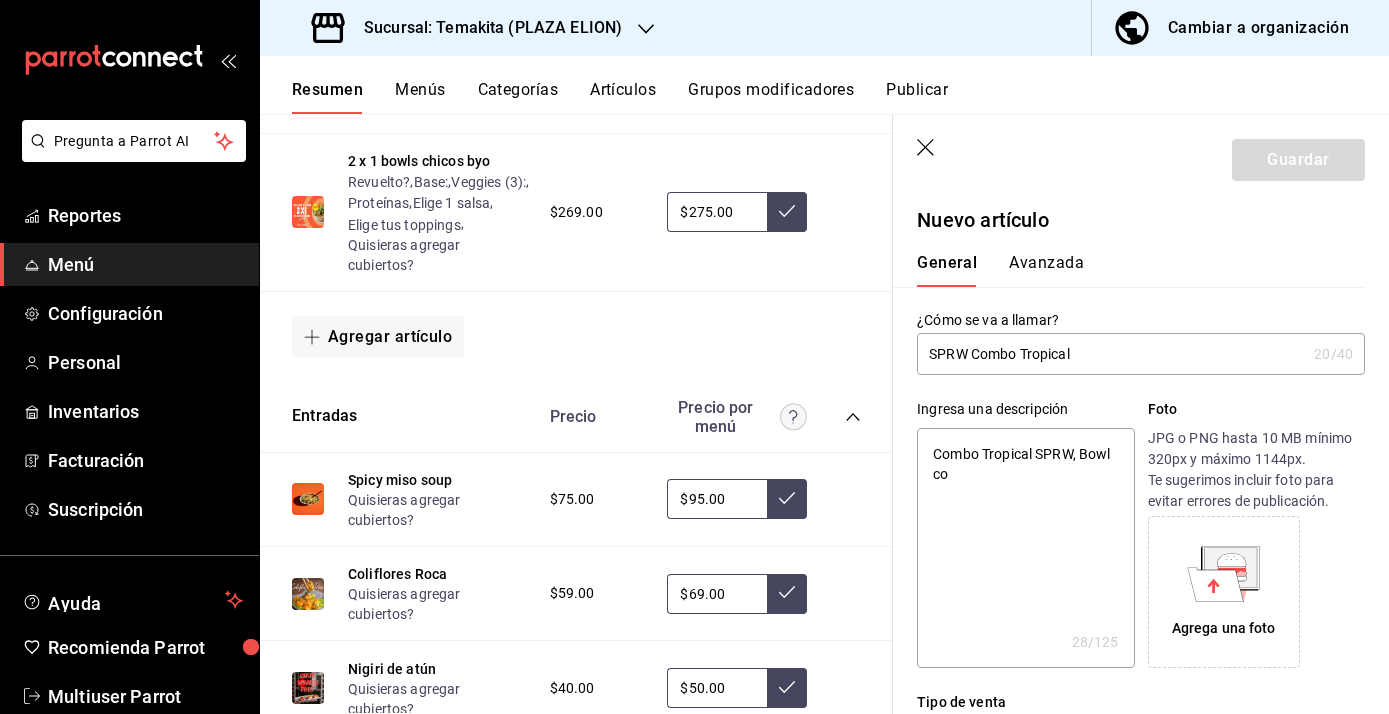 type on "x" 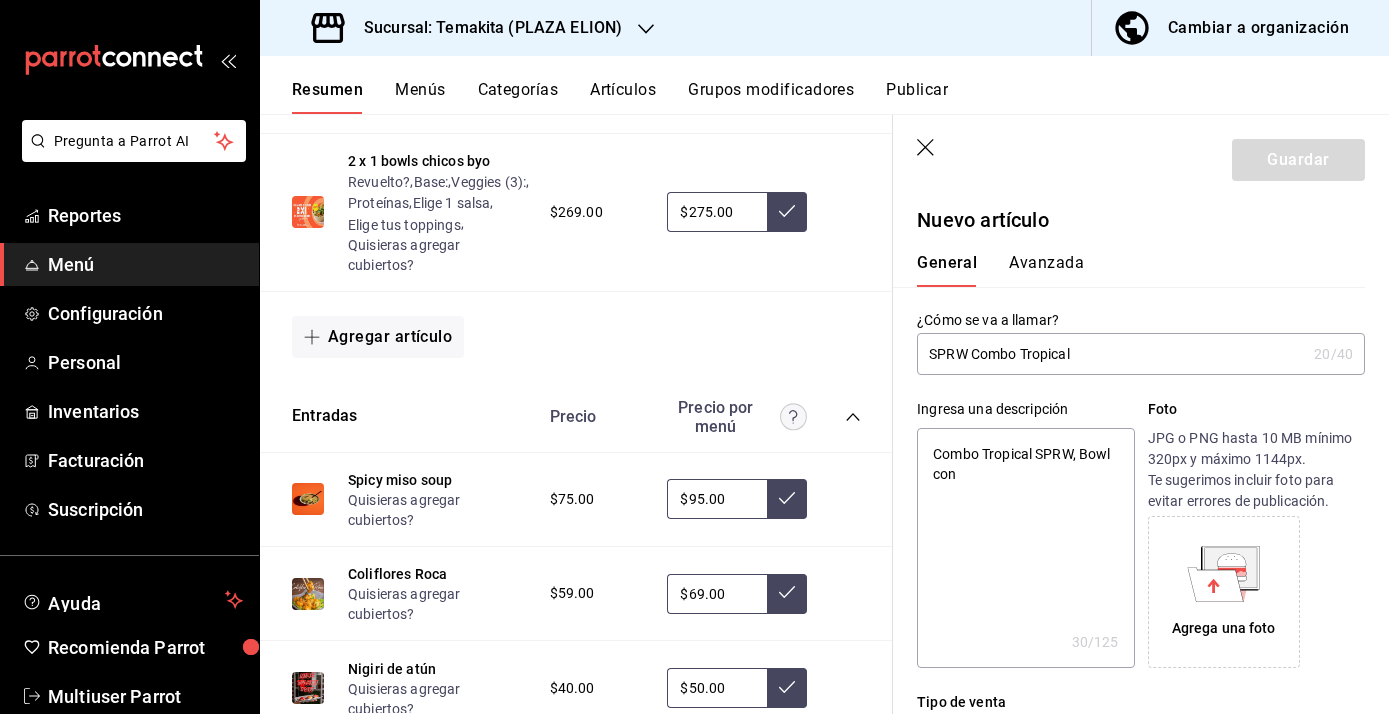 type on "Combo Tropical SPRW, Bowl con" 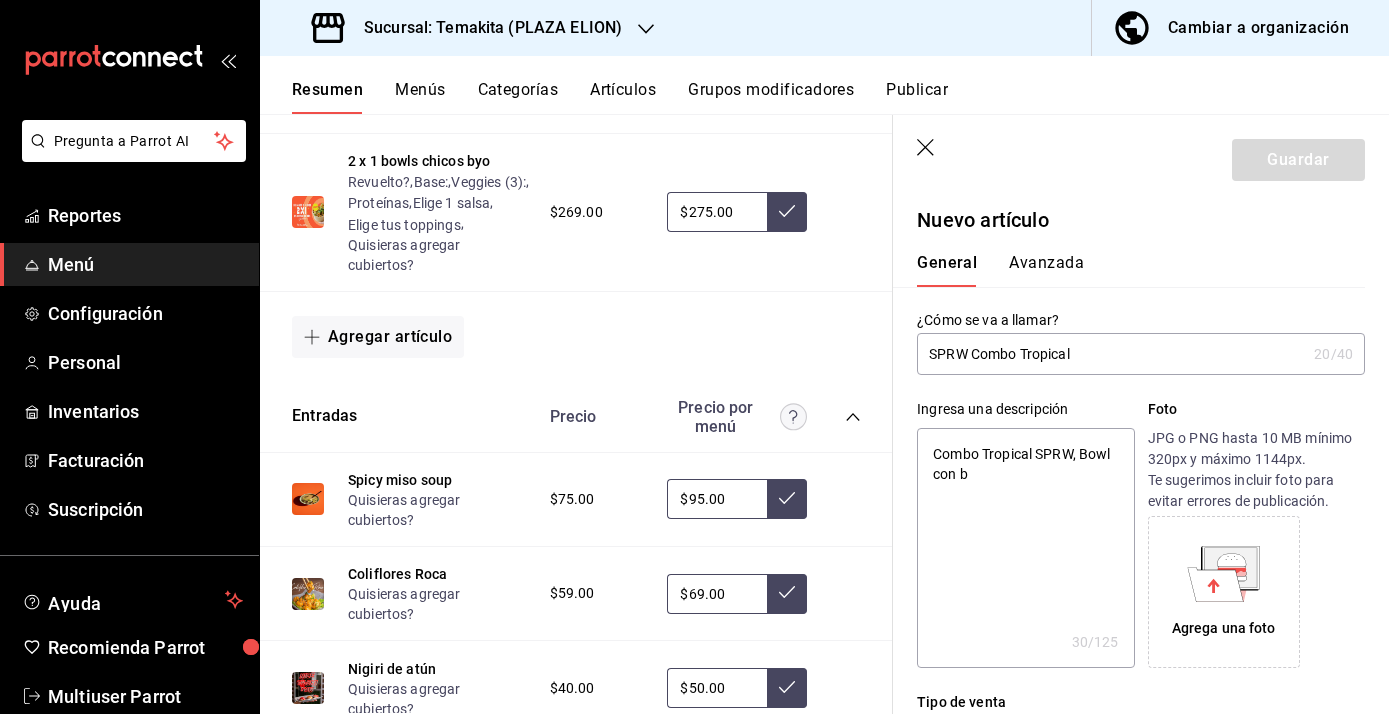 type on "x" 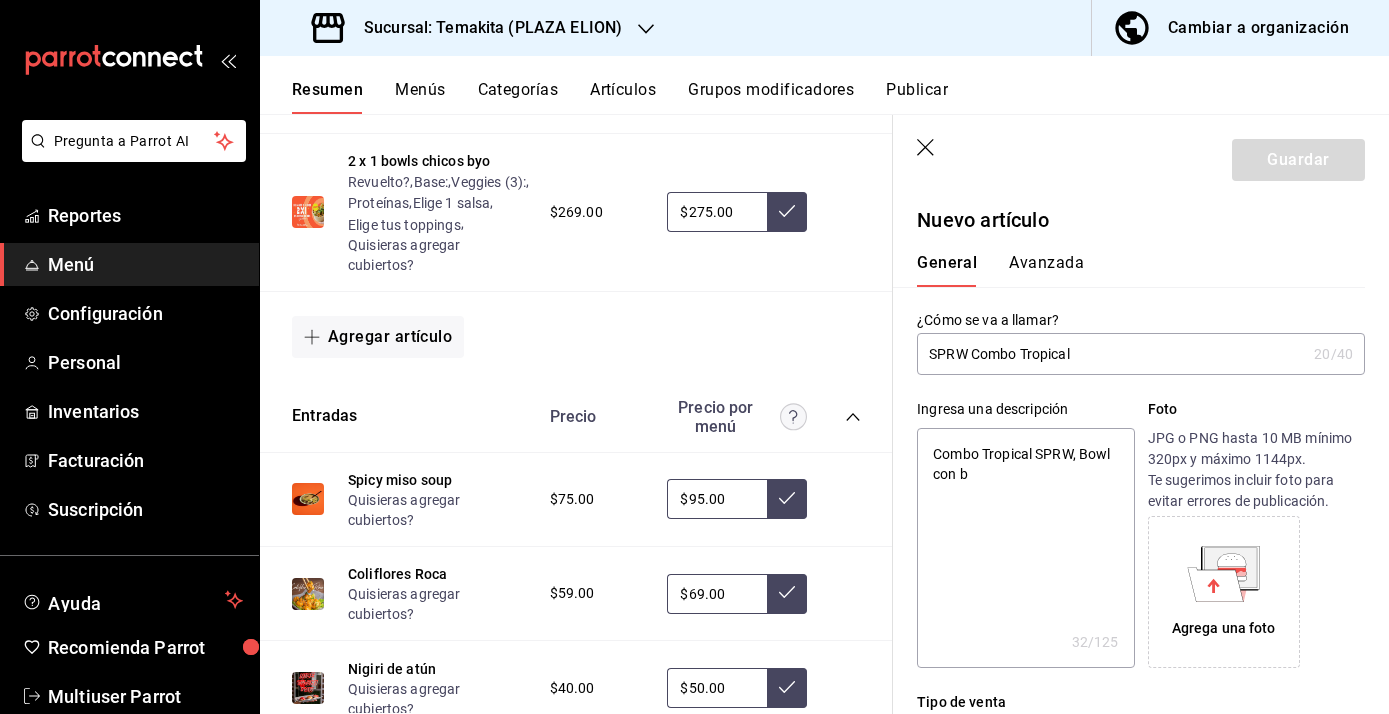 type on "Combo Tropical SPRW, Bowl con ba" 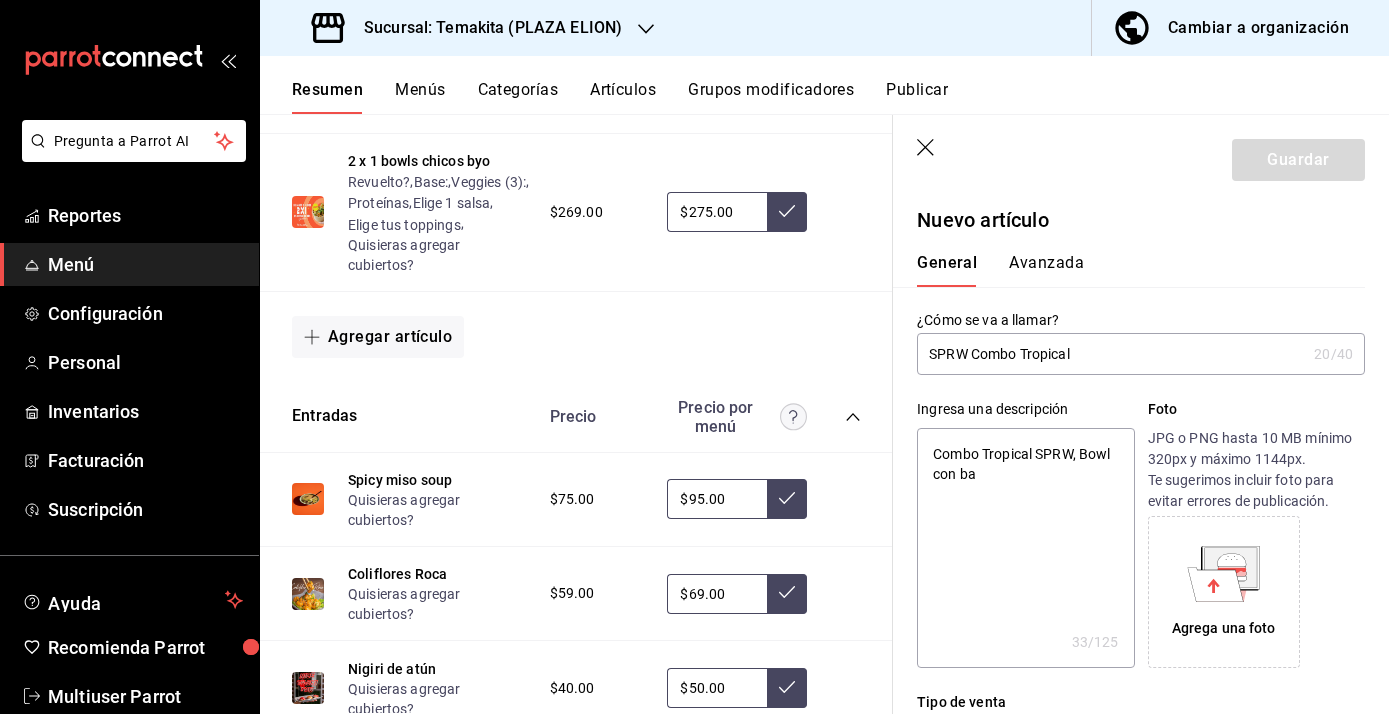 type on "Combo Tropical SPRW, Bowl con bas" 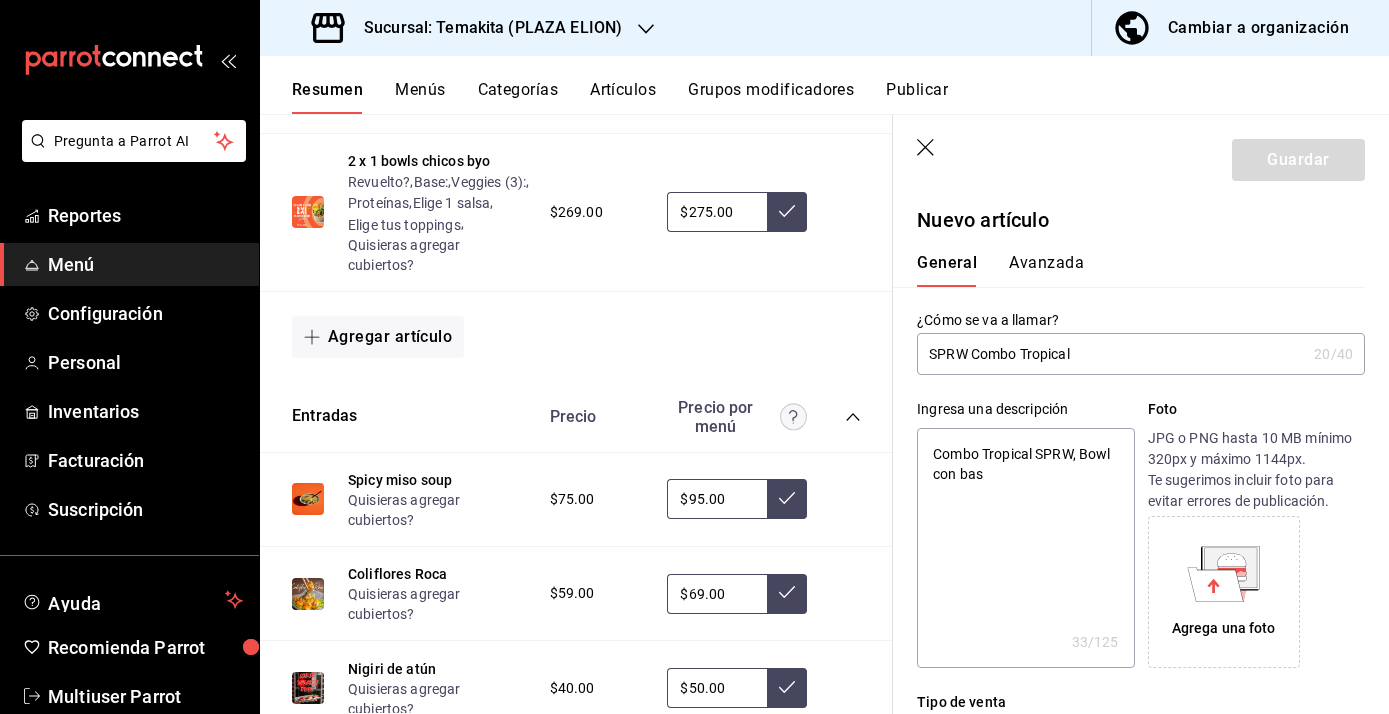 type on "Combo Tropical SPRW, Bowl con base" 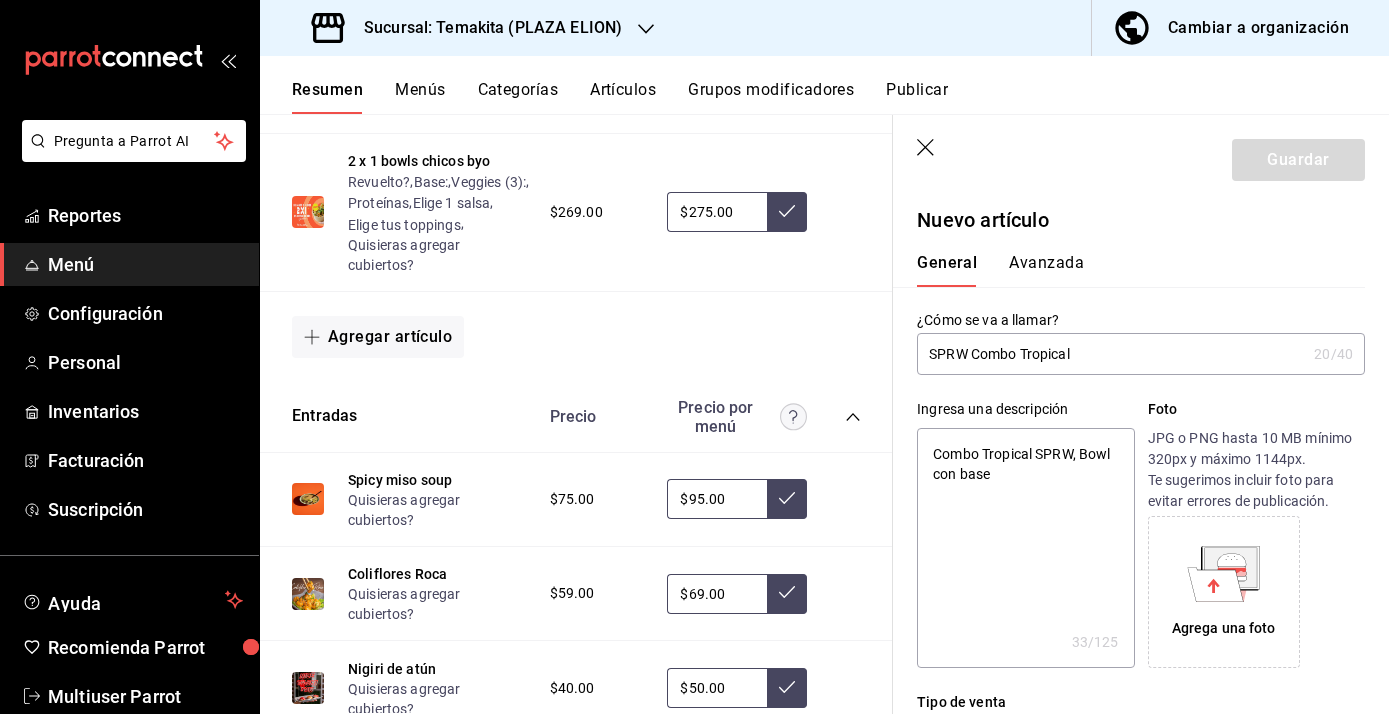 type on "x" 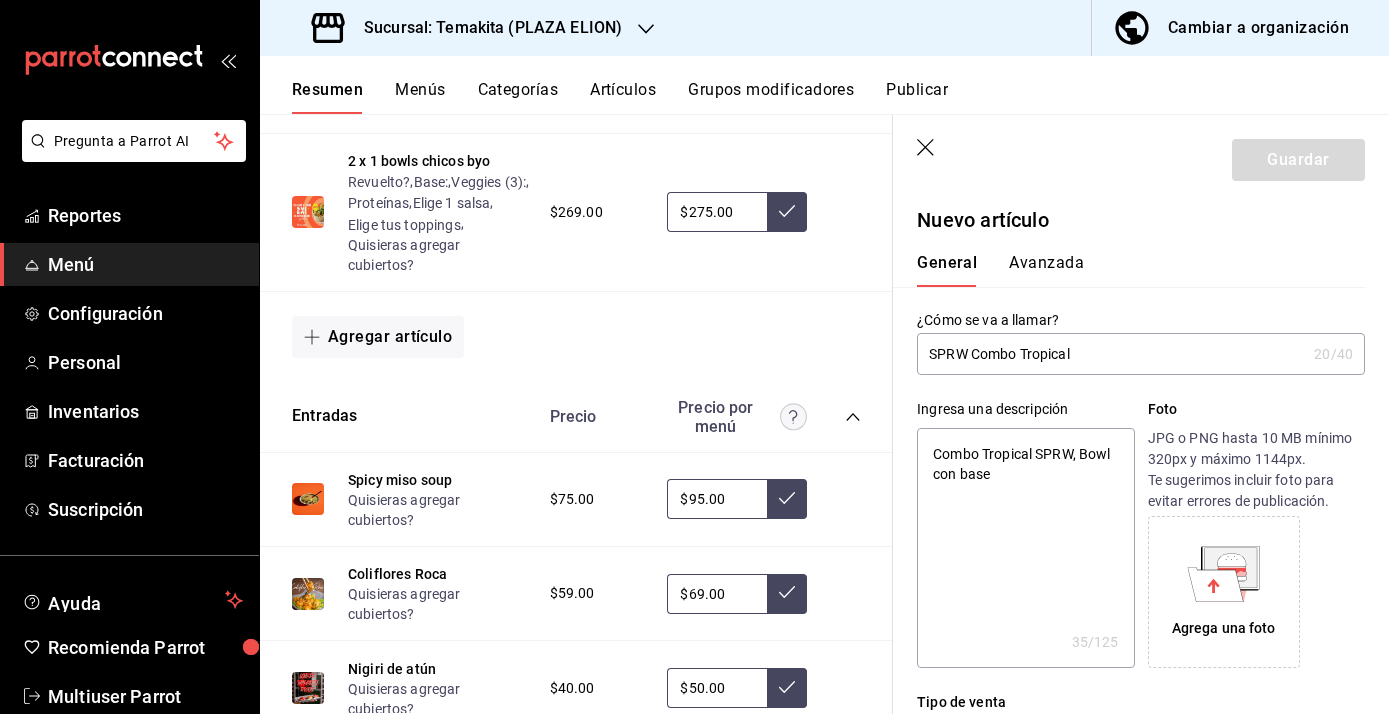 type on "Combo Tropical SPRW, Bowl con base" 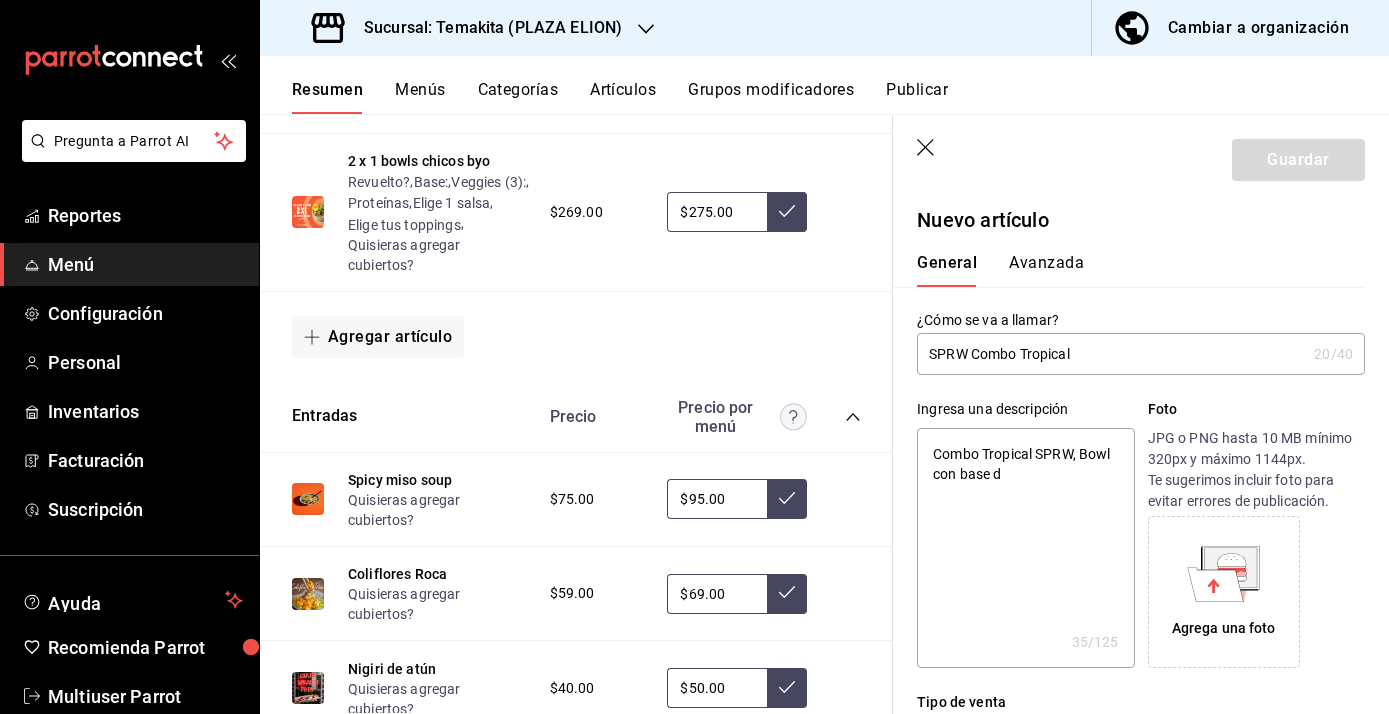 type on "x" 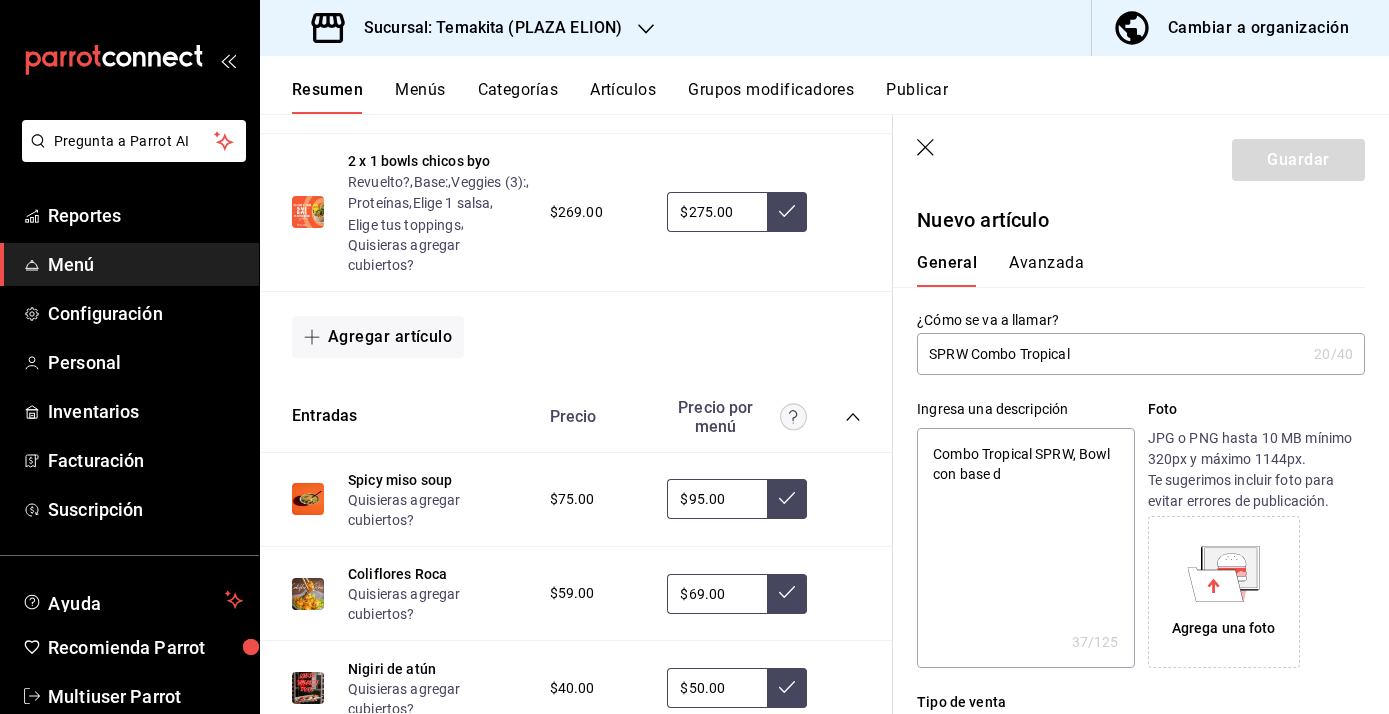 type on "Combo Tropical SPRW, Bowl con base de" 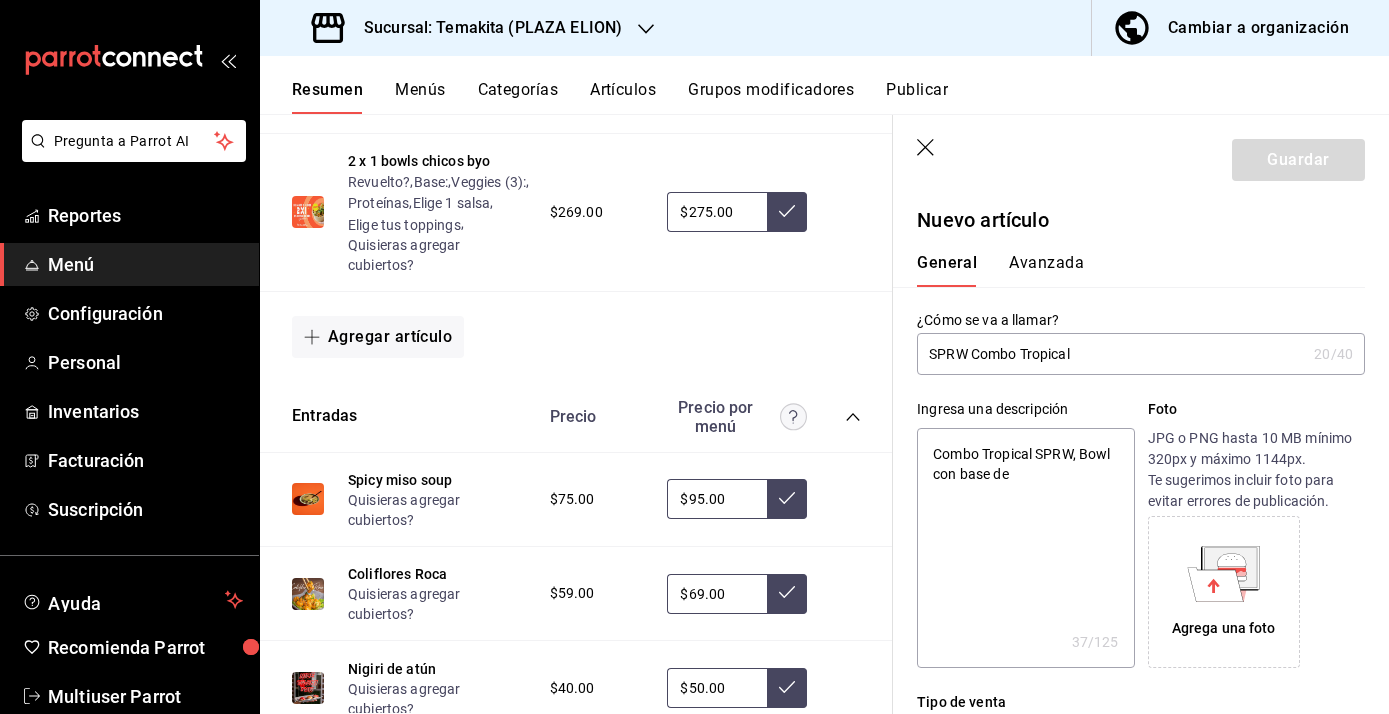 type on "Combo Tropical SPRW, Bowl con base de" 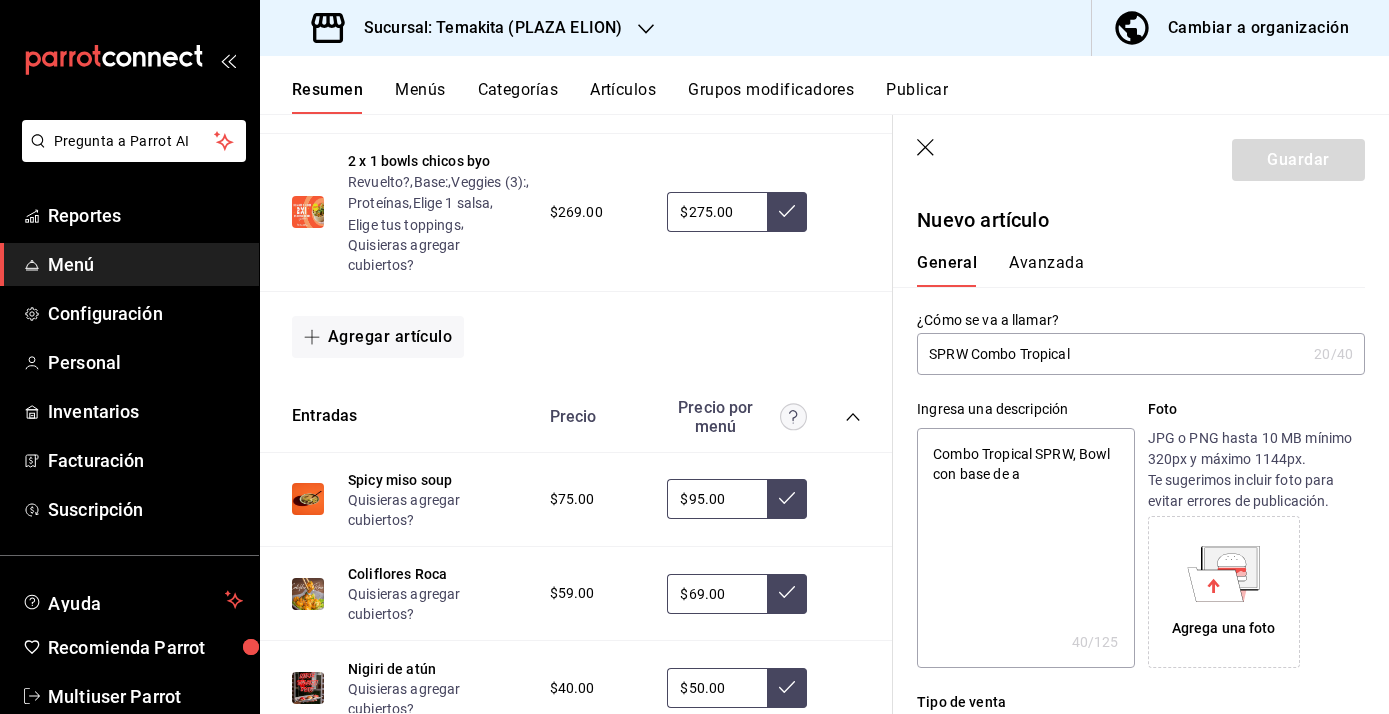 type on "Combo Tropical SPRW, Bowl con base de ar" 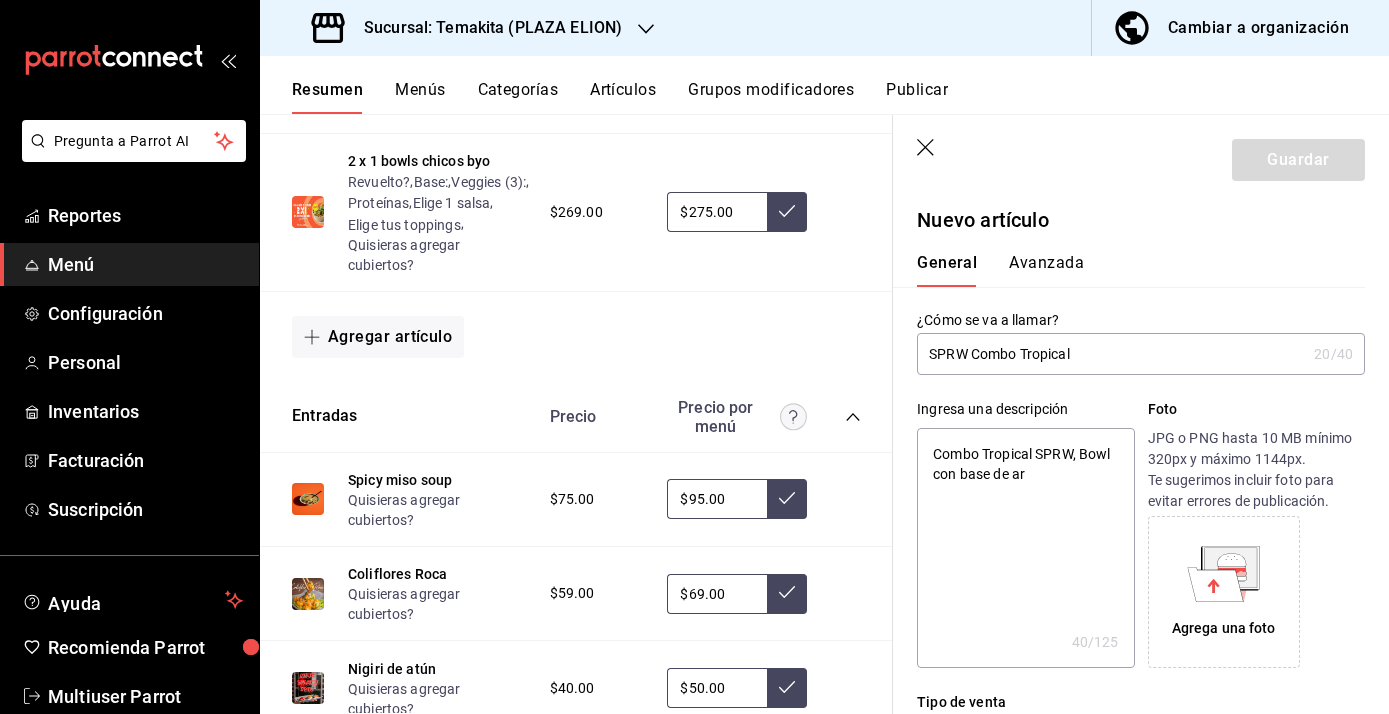 type on "x" 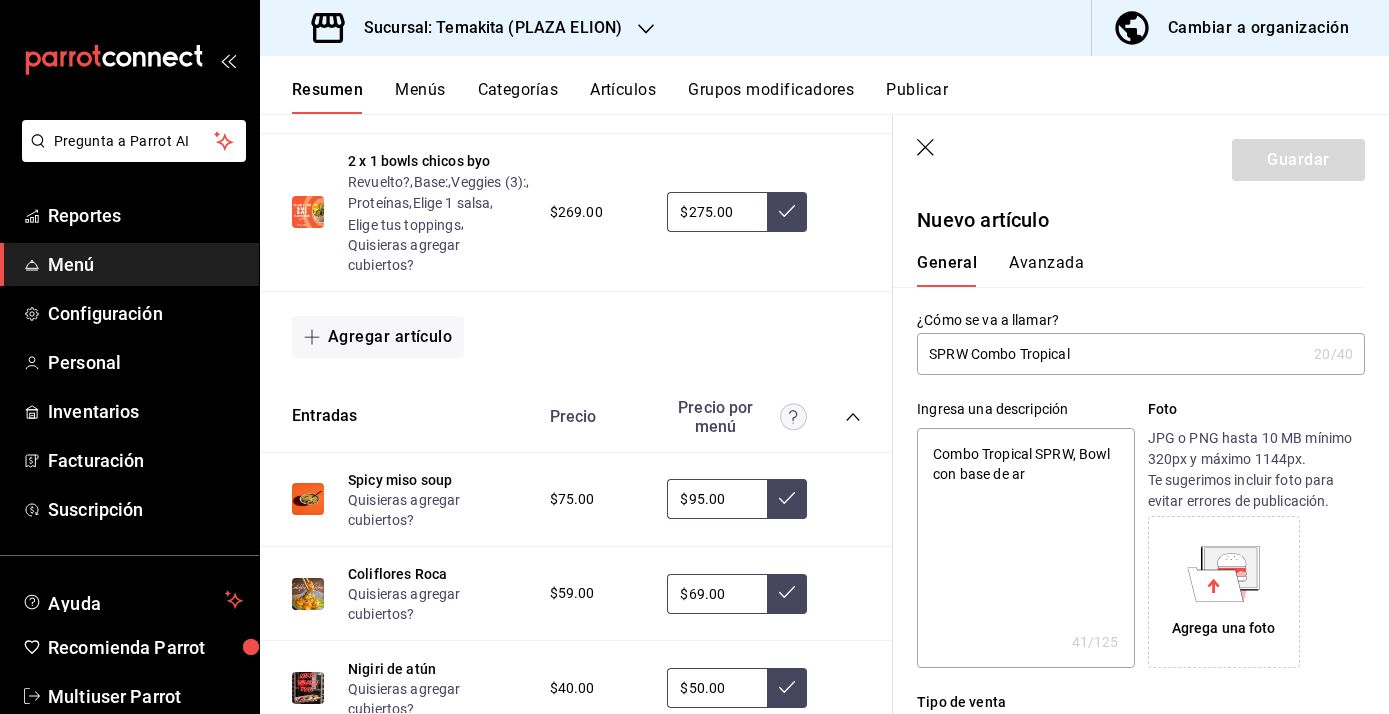 type on "Combo Tropical SPRW, Bowl con base de arr" 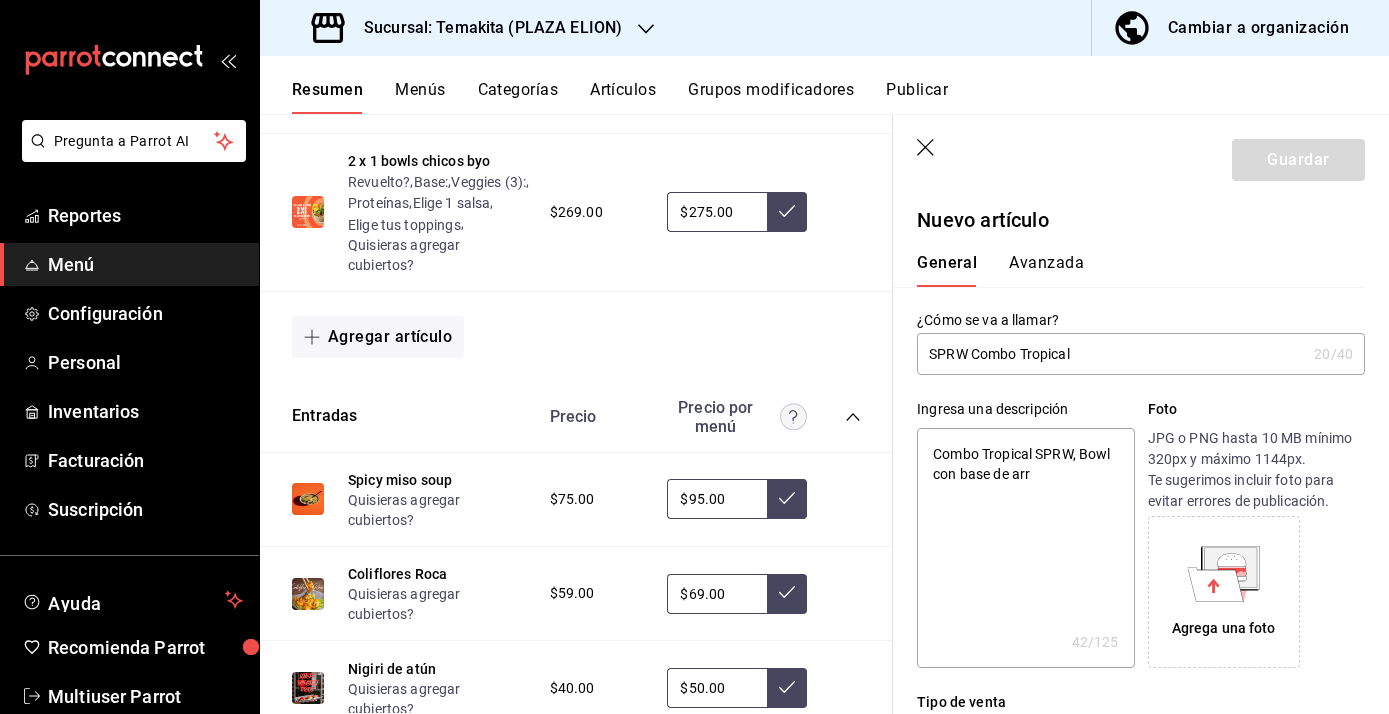 type on "Combo Tropical SPRW, Bowl con base de arro" 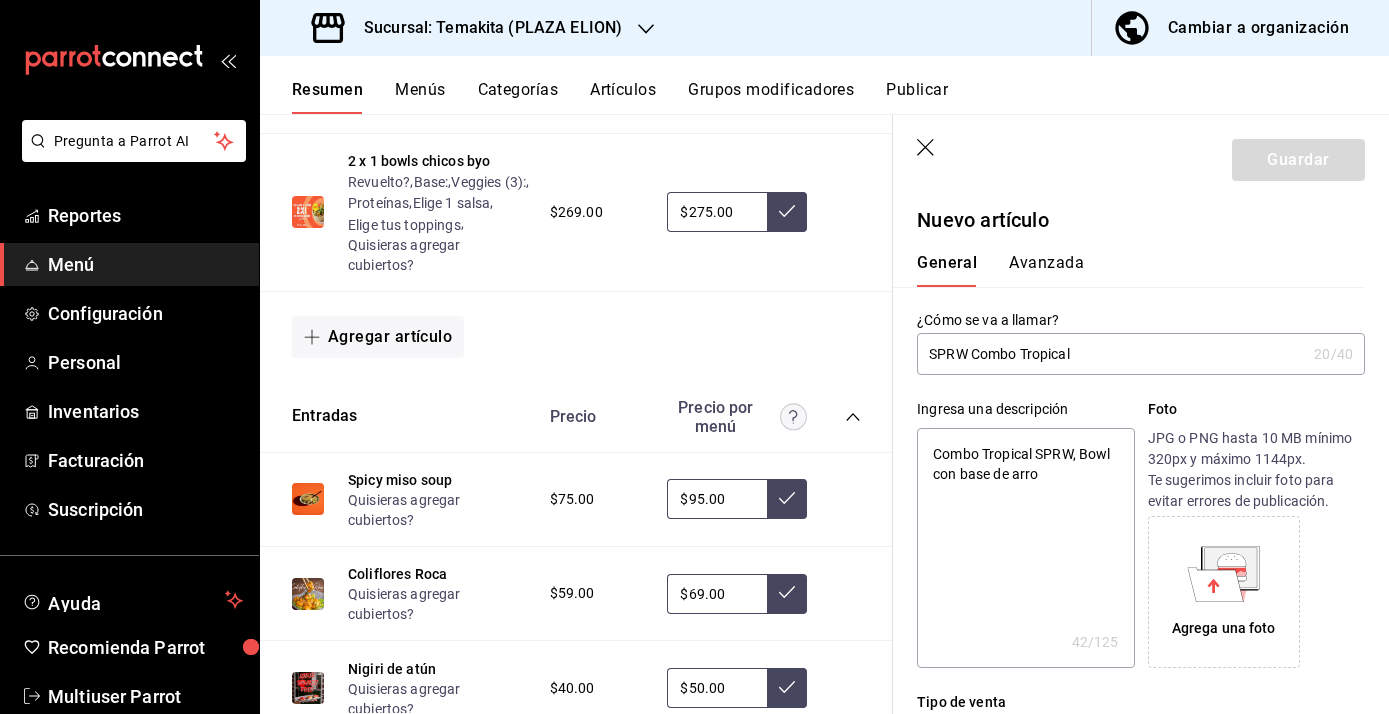 type on "x" 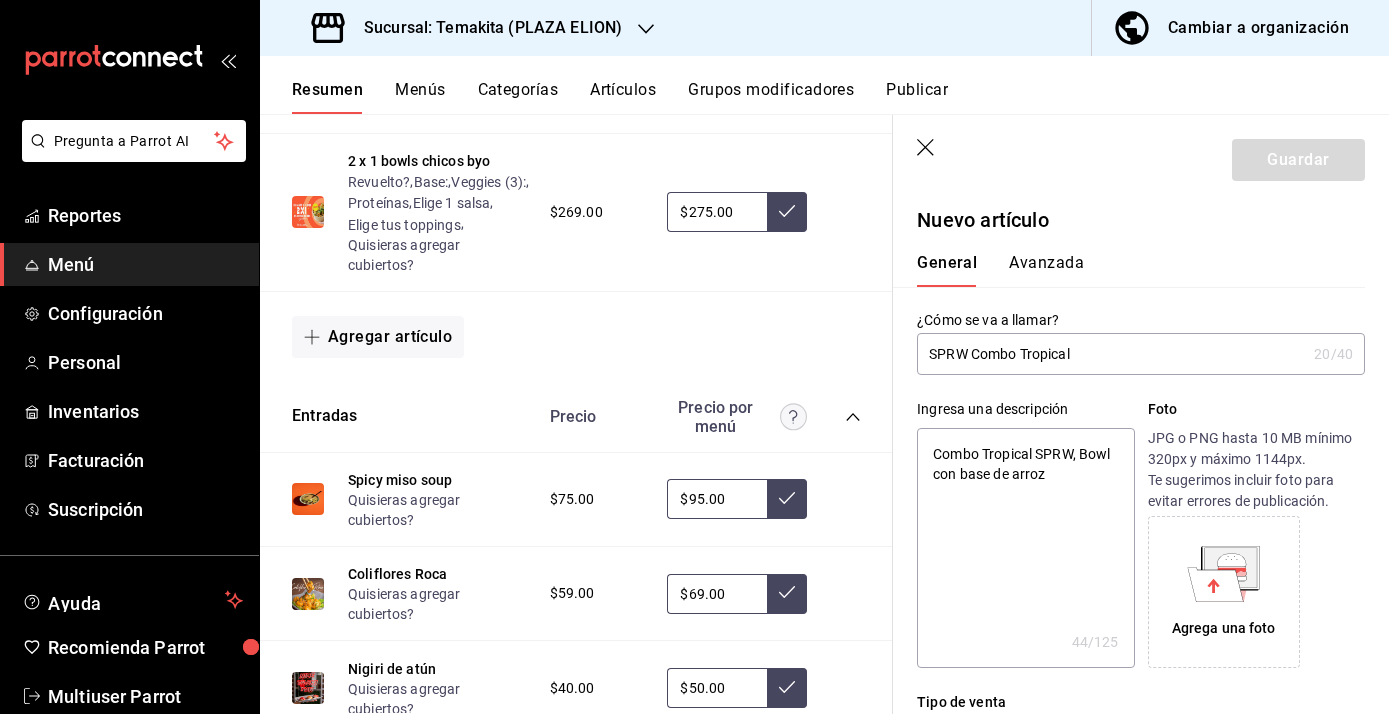 type on "Combo Tropical SPRW, Bowl con base de arroz" 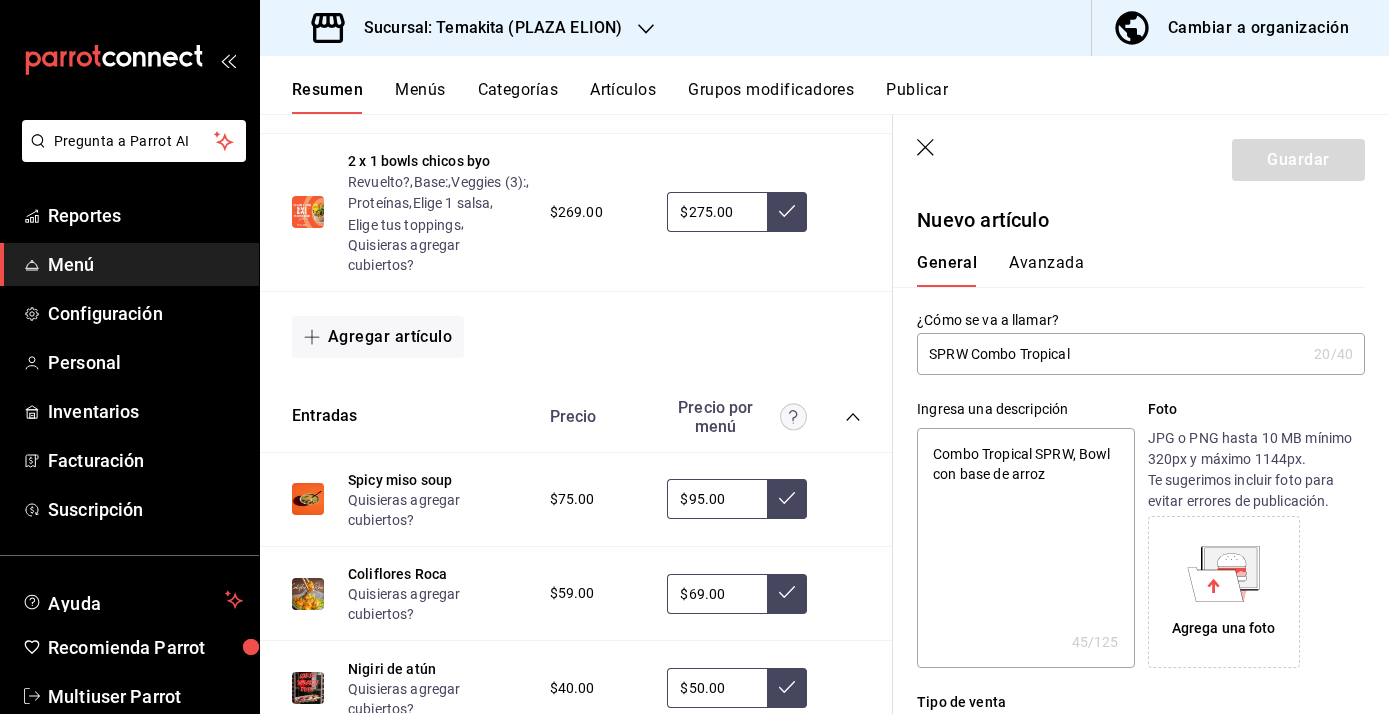 type on "Combo Tropical SPRW, Bowl con base de arroz b" 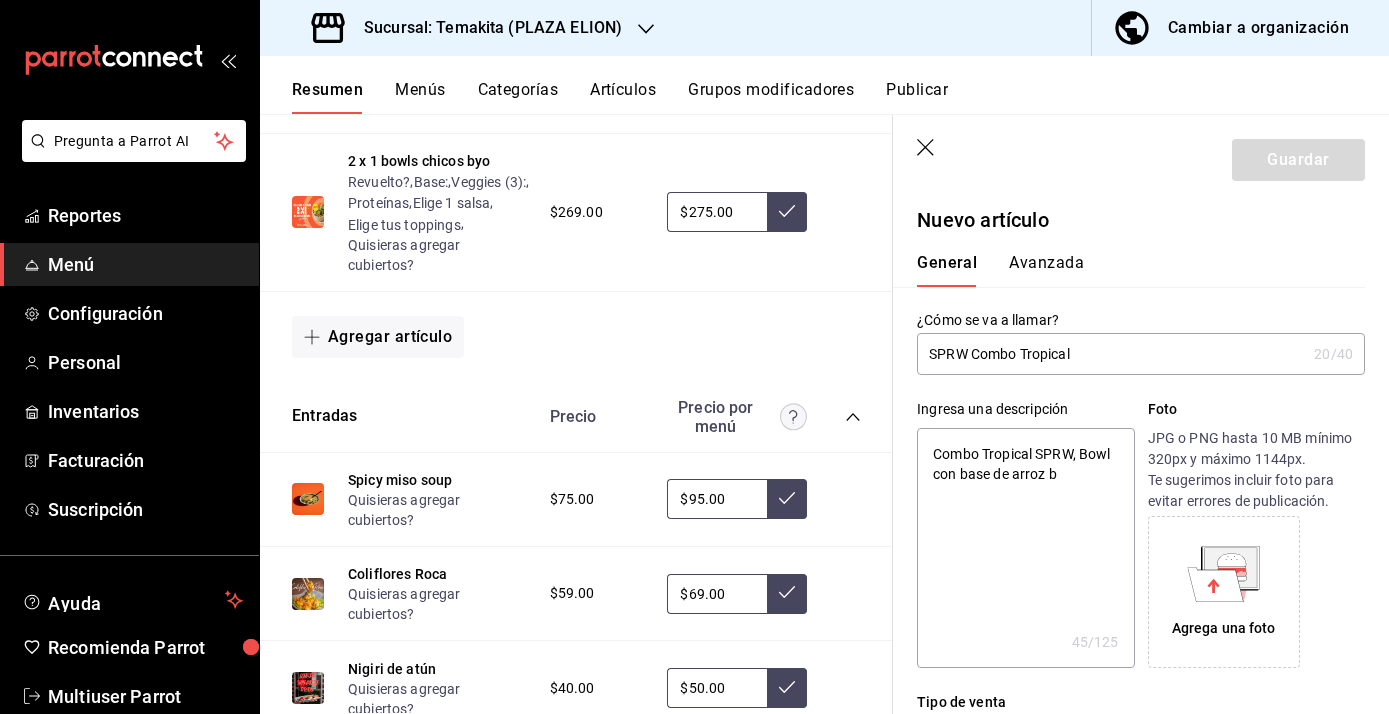 type on "x" 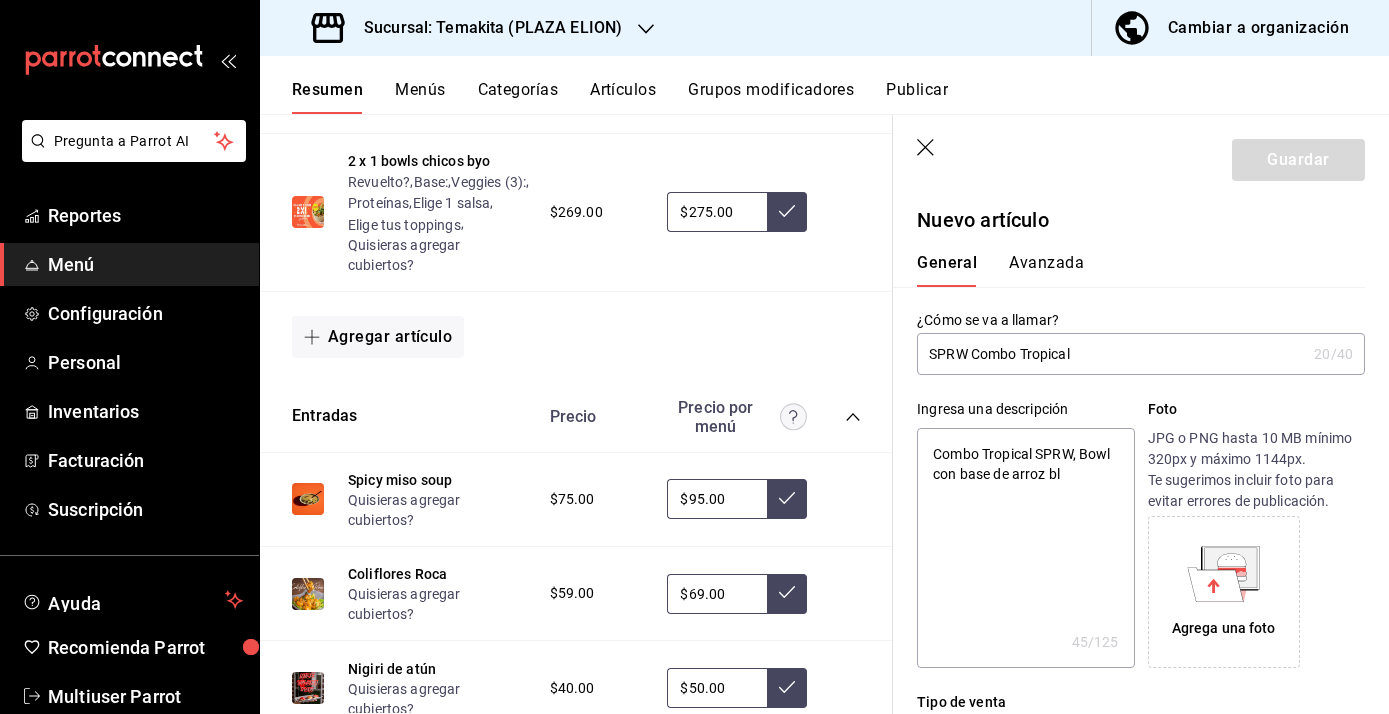 type on "Combo Tropical SPRW, Bowl con base de arroz bla" 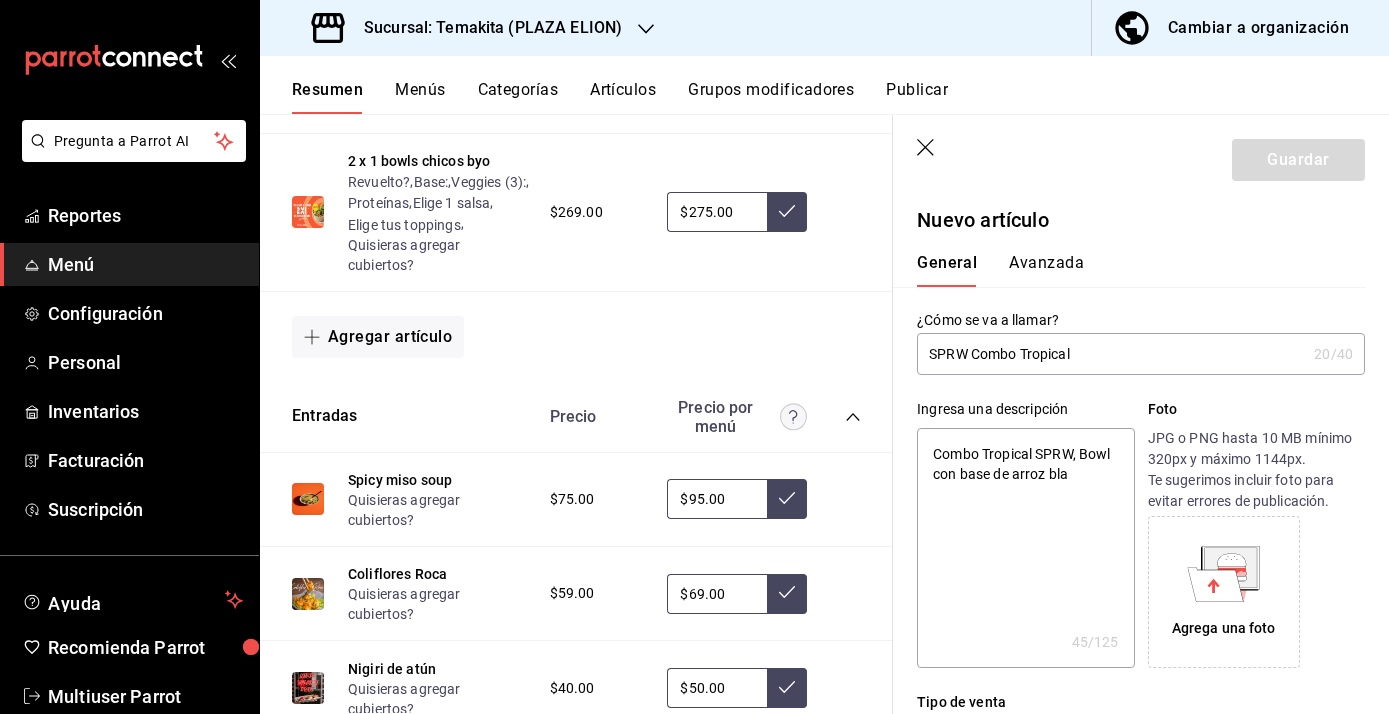 type on "x" 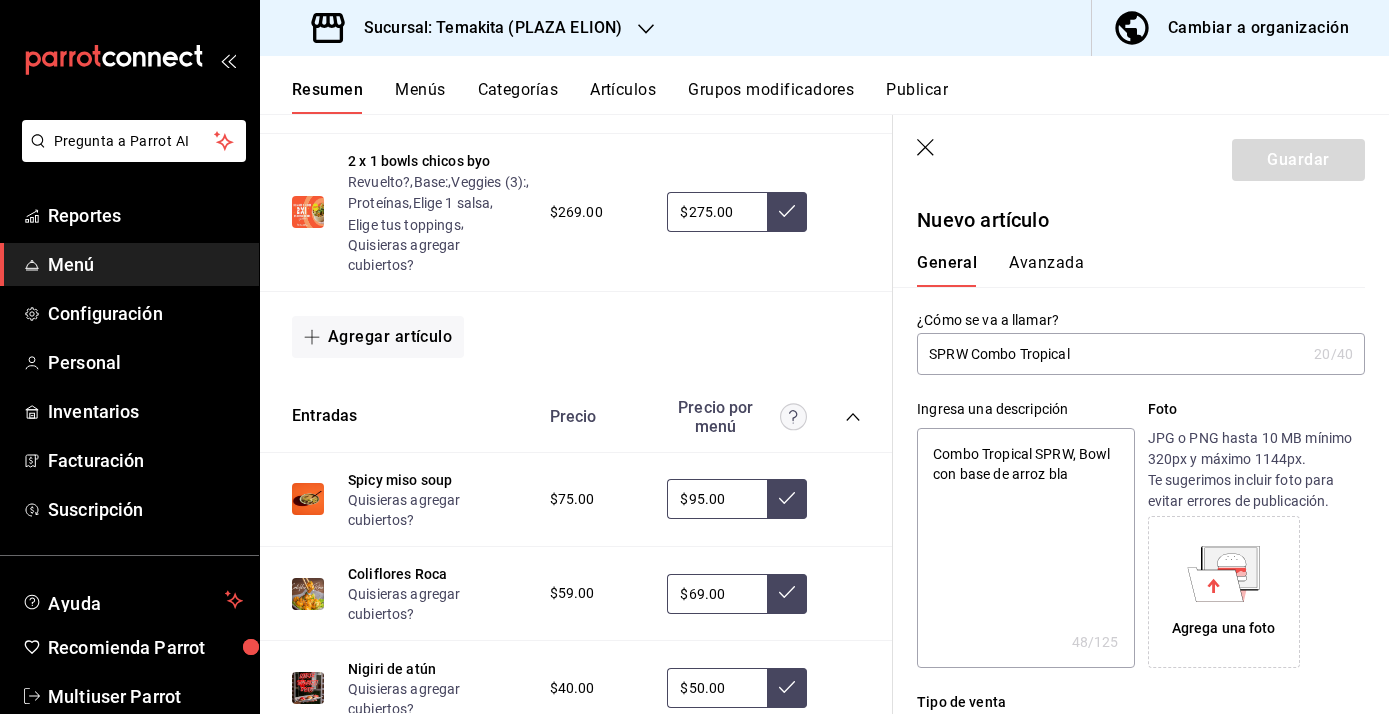 type on "Combo Tropical SPRW, Bowl con base de arroz blan" 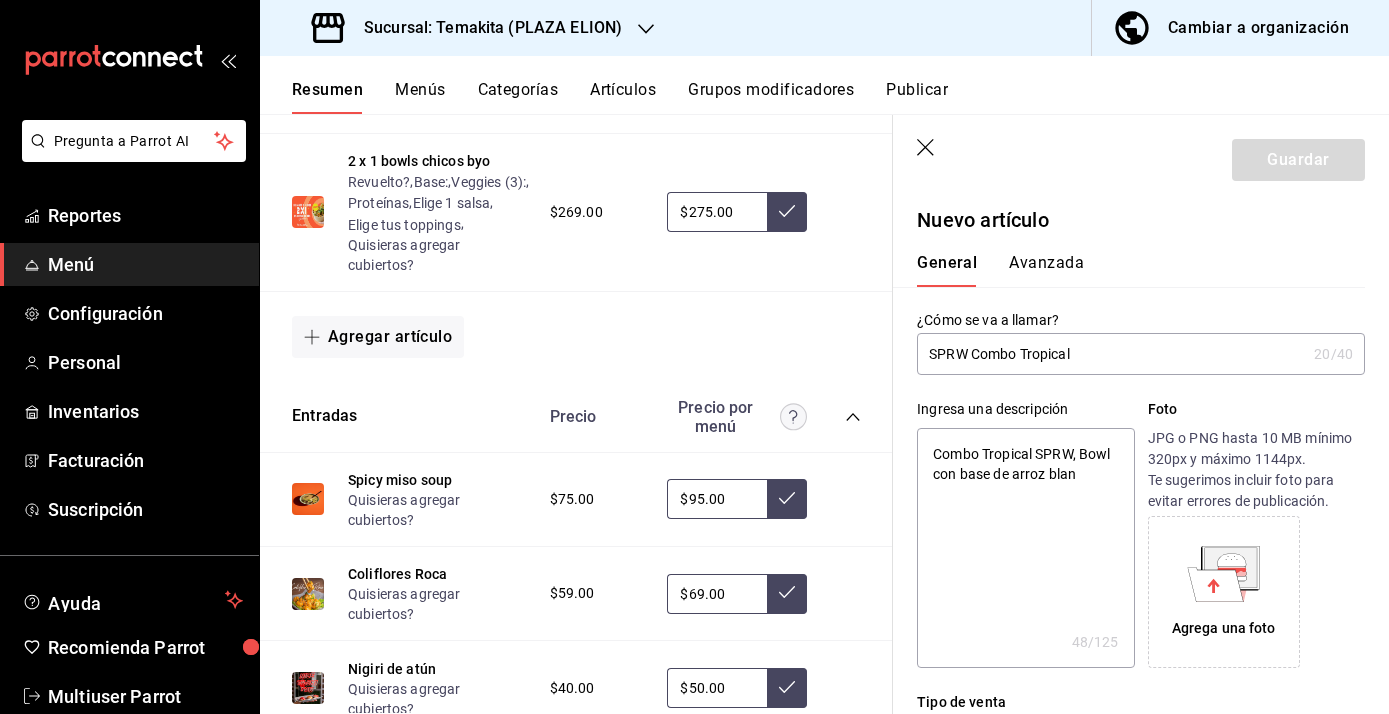 type on "x" 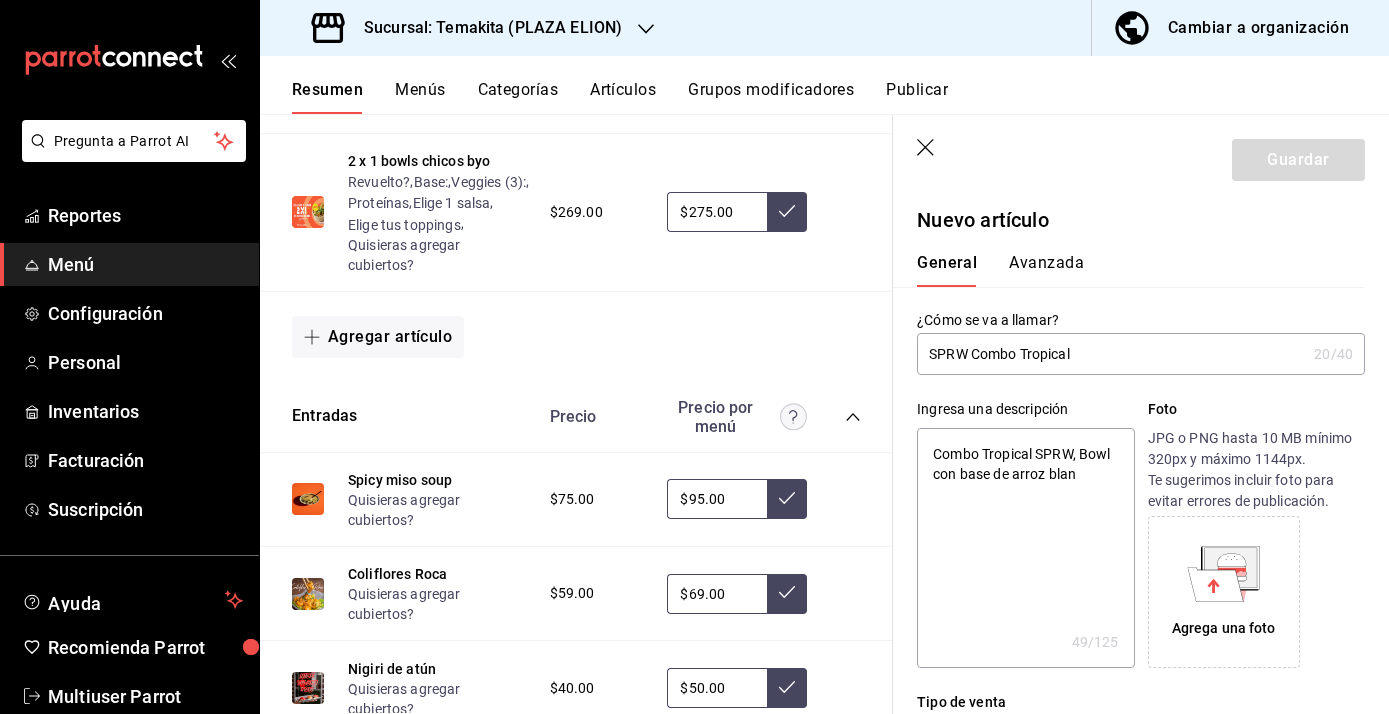 type on "Combo Tropical SPRW, Bowl con base de arroz blanc" 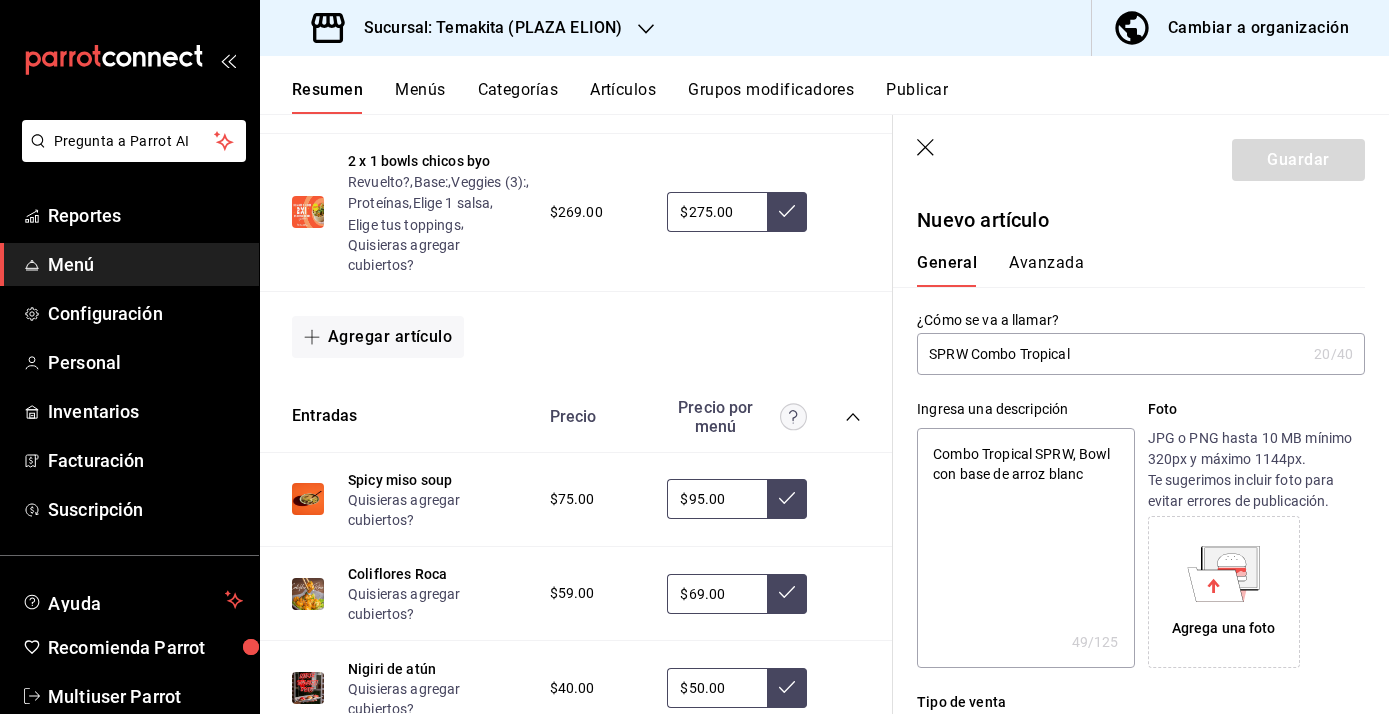 type on "Combo Tropical SPRW, Bowl con base de arroz blanco" 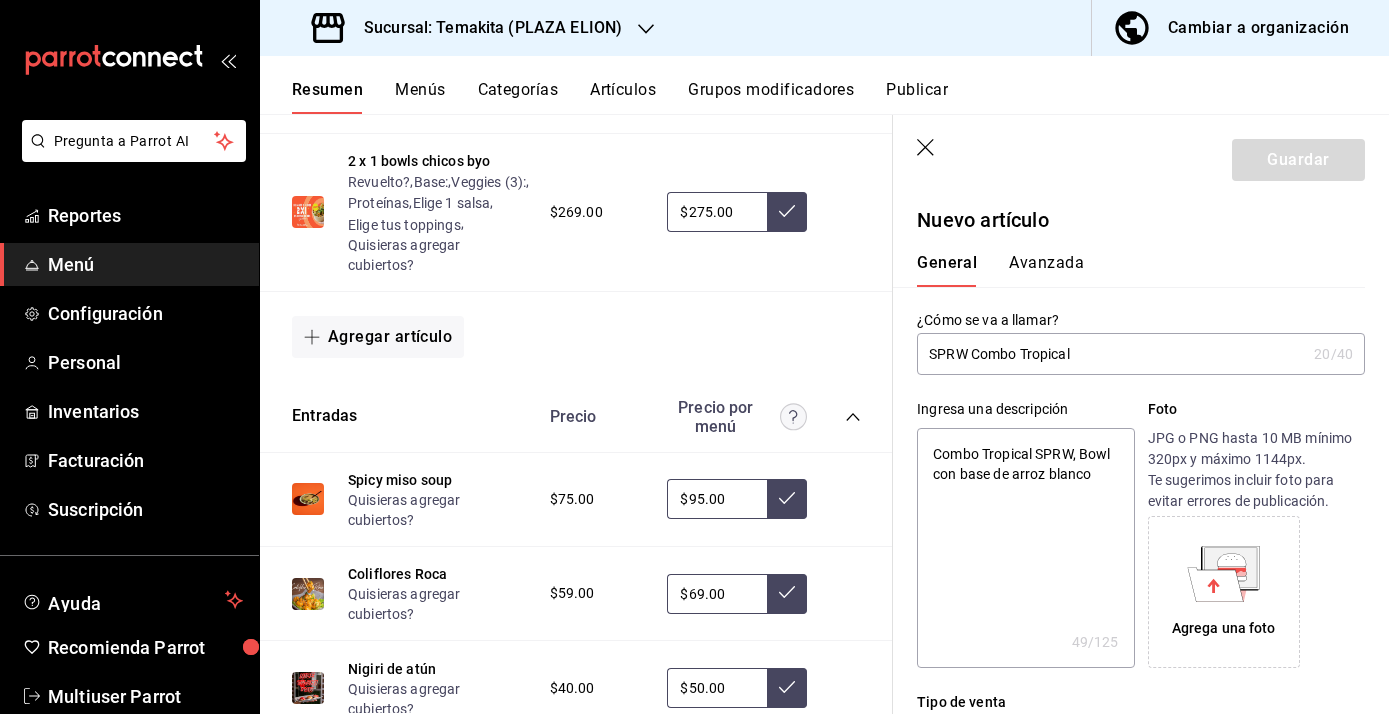 type on "x" 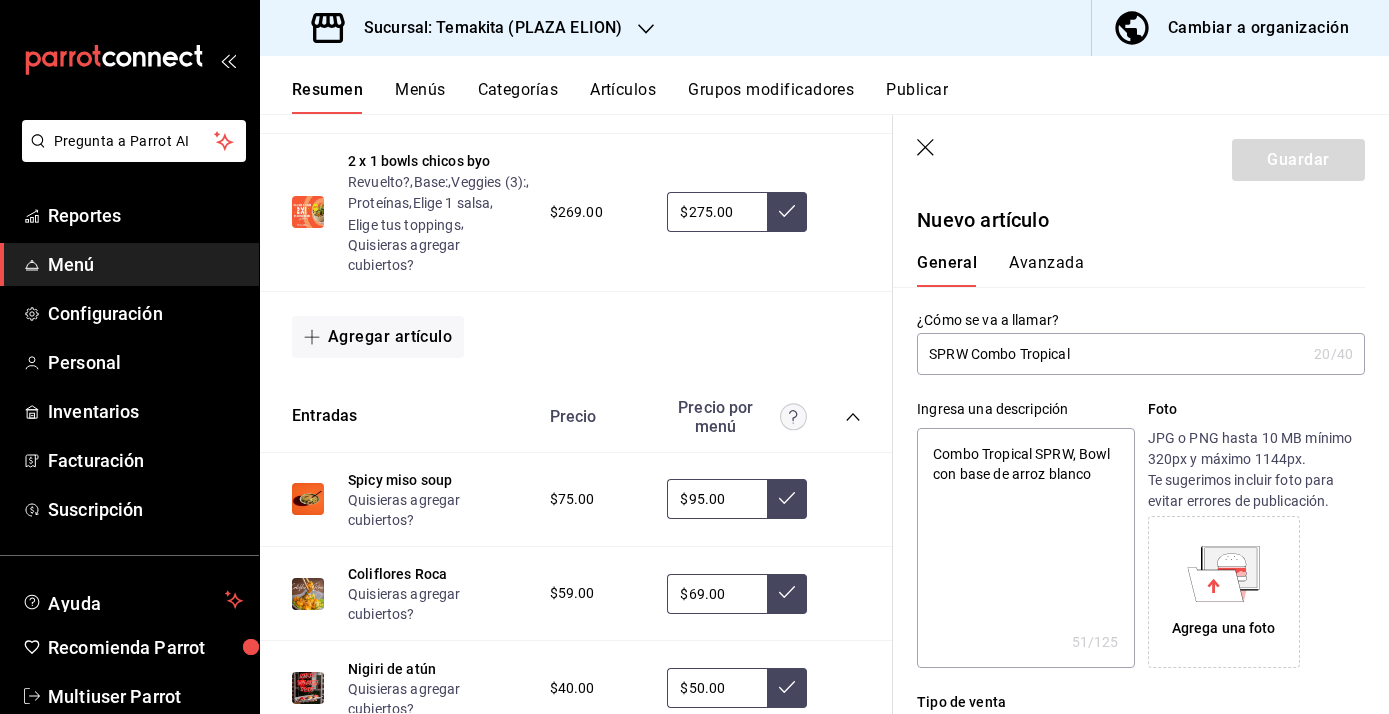 type on "Combo Tropical SPRW, Bowl con base de arroz blanco," 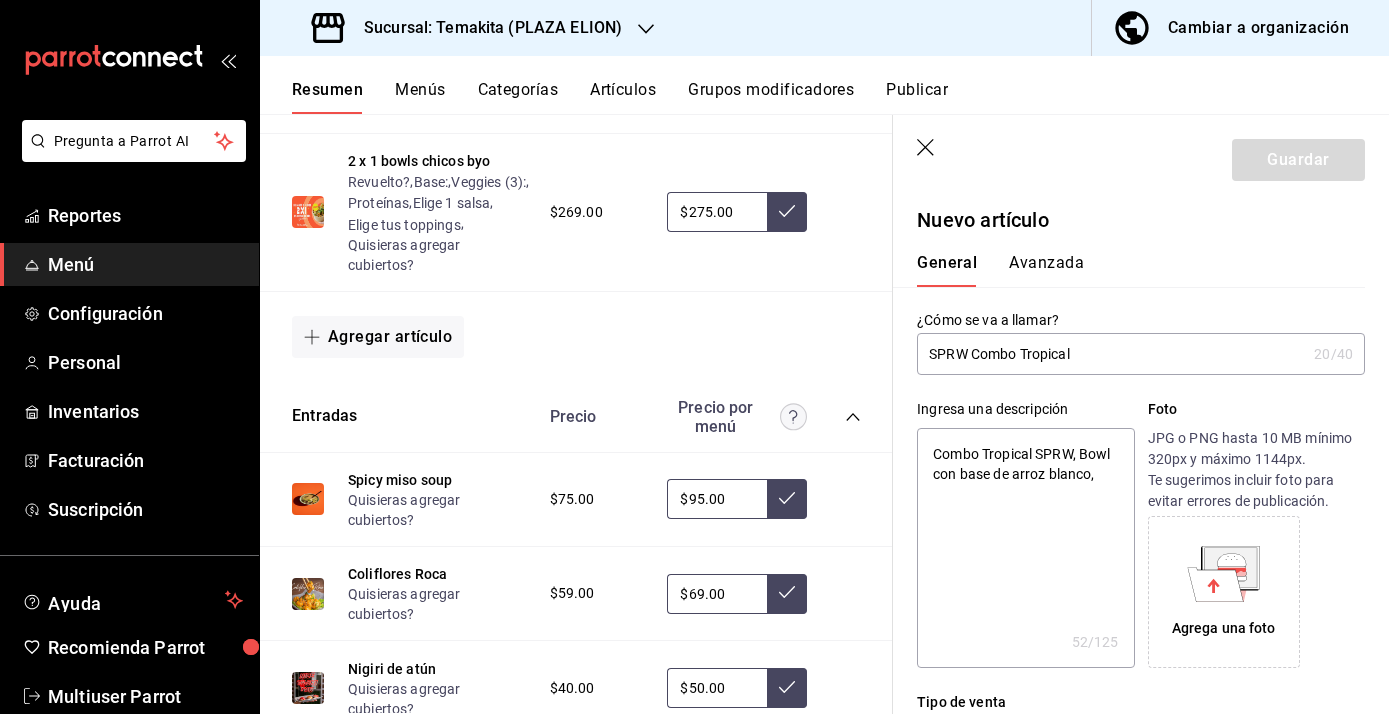 type on "Combo Tropical SPRW, Bowl con base de arroz blanco," 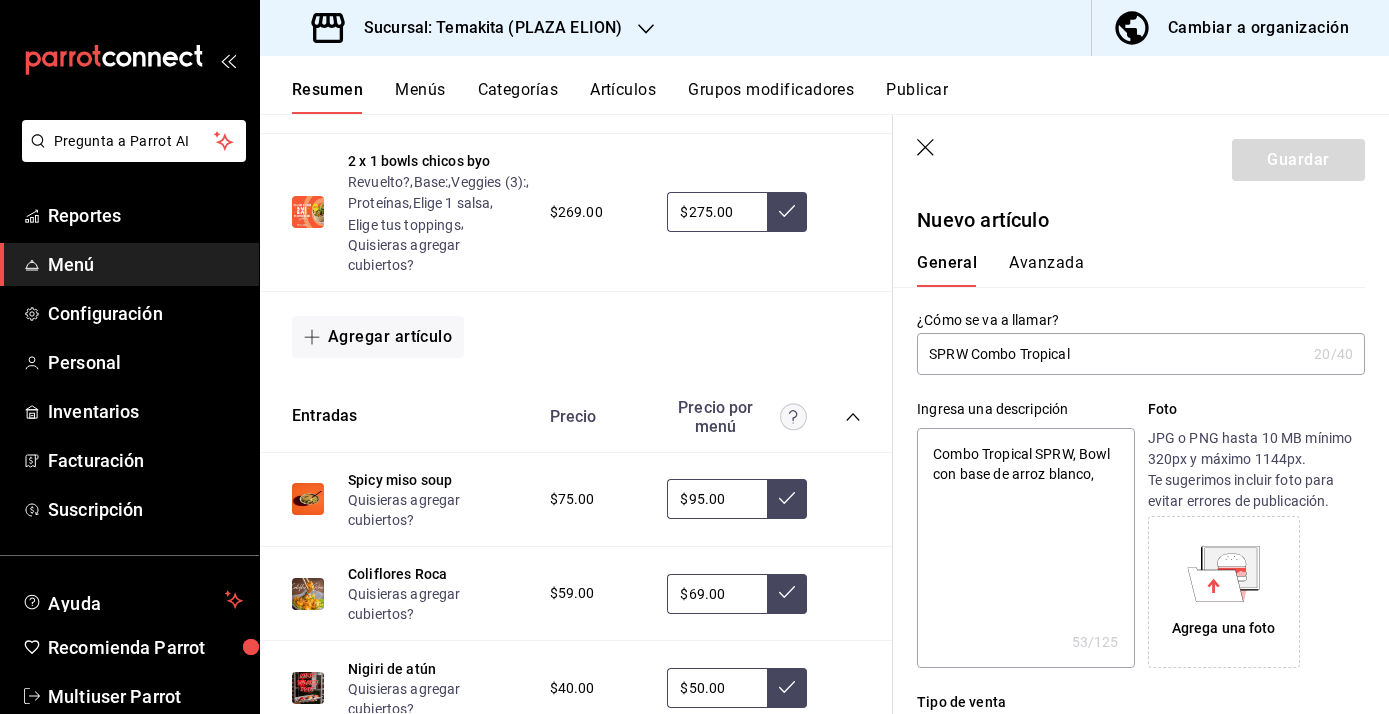 type on "Combo Tropical SPRW, Bowl con base de arroz blanco, e" 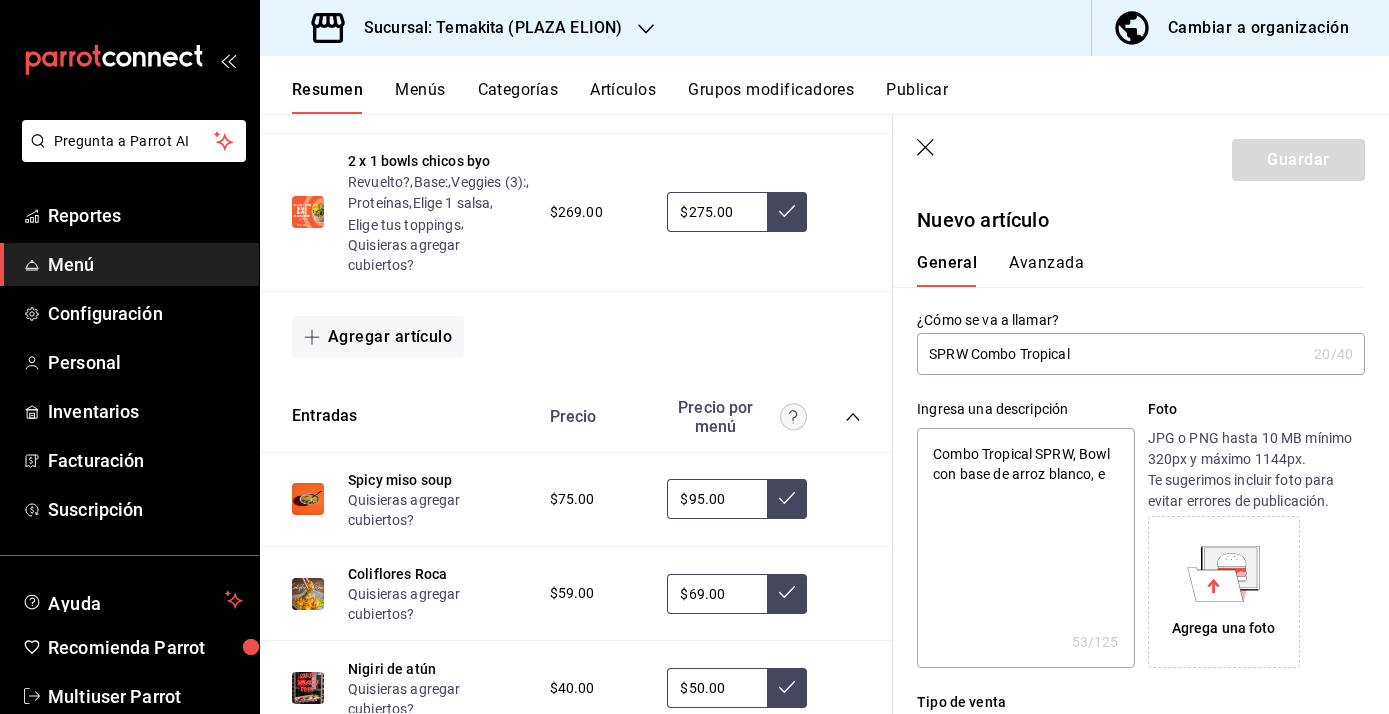 type on "x" 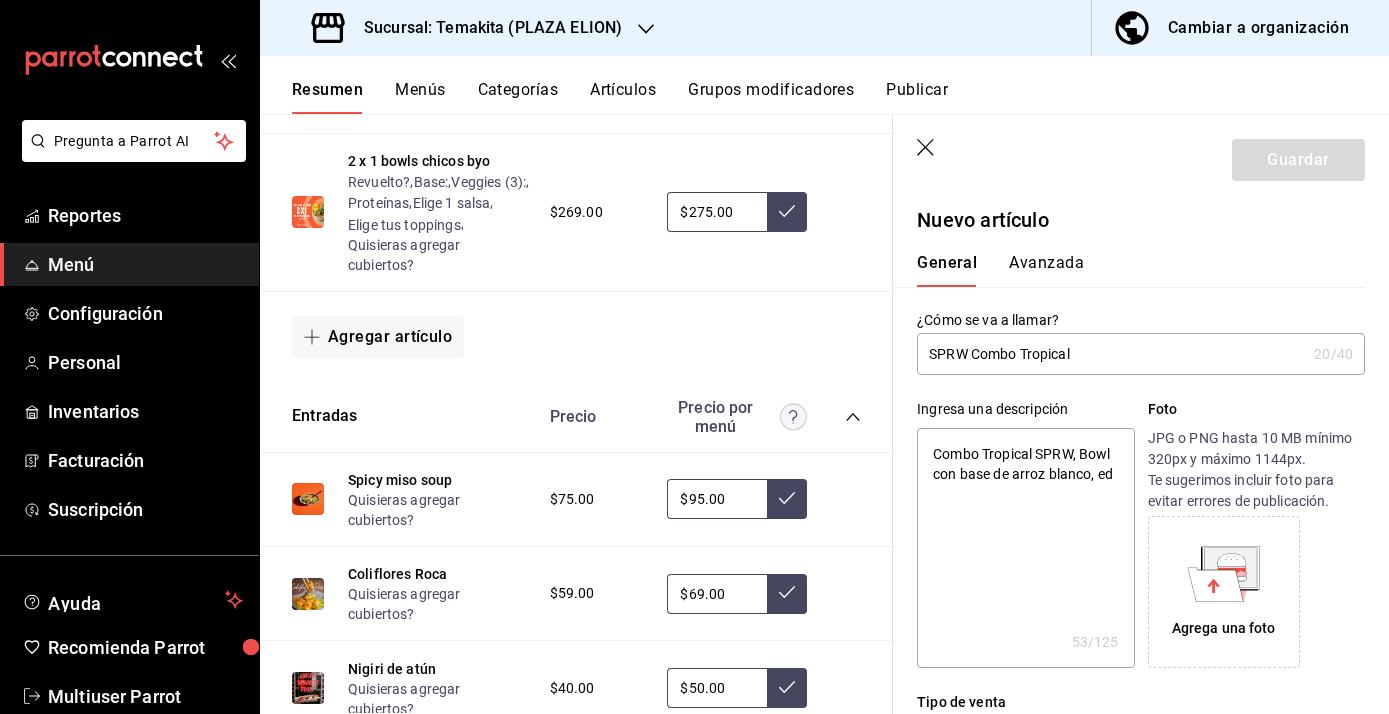 type on "x" 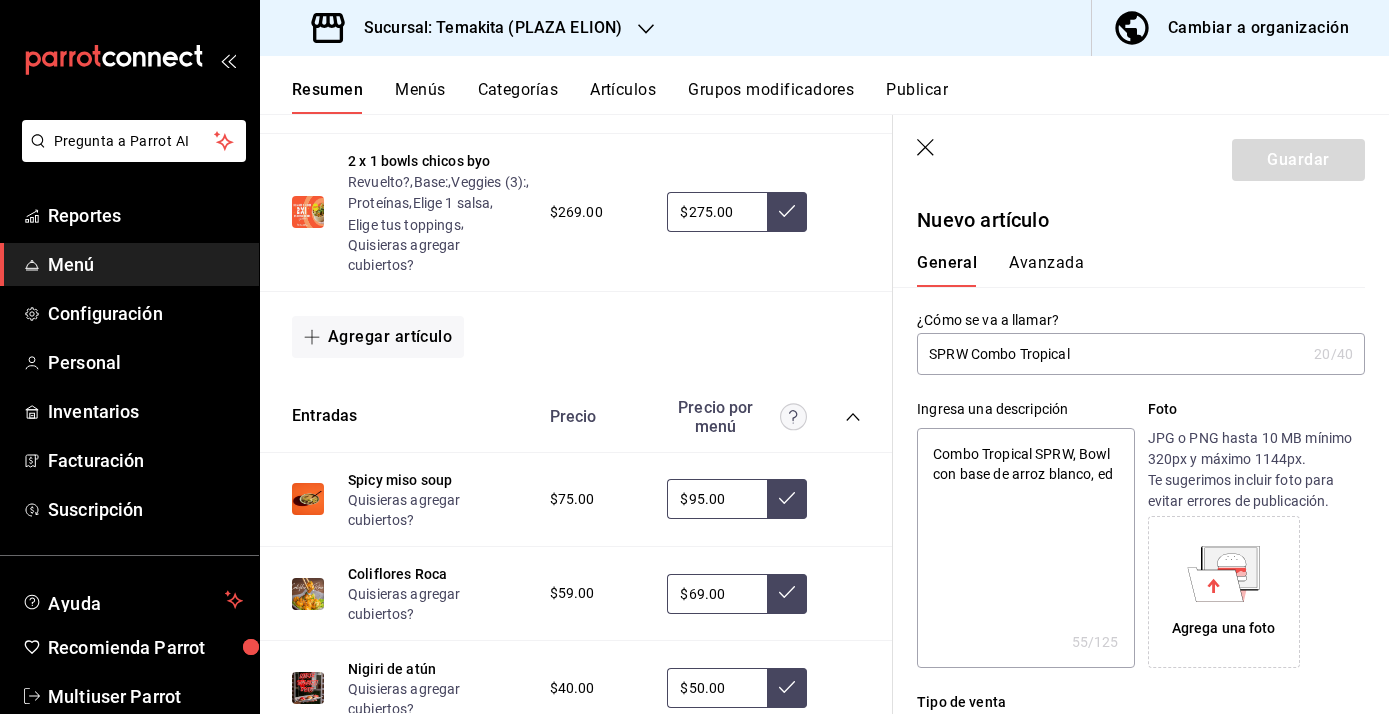 type on "Combo Tropical SPRW, Bowl con base de arroz blanco, eda" 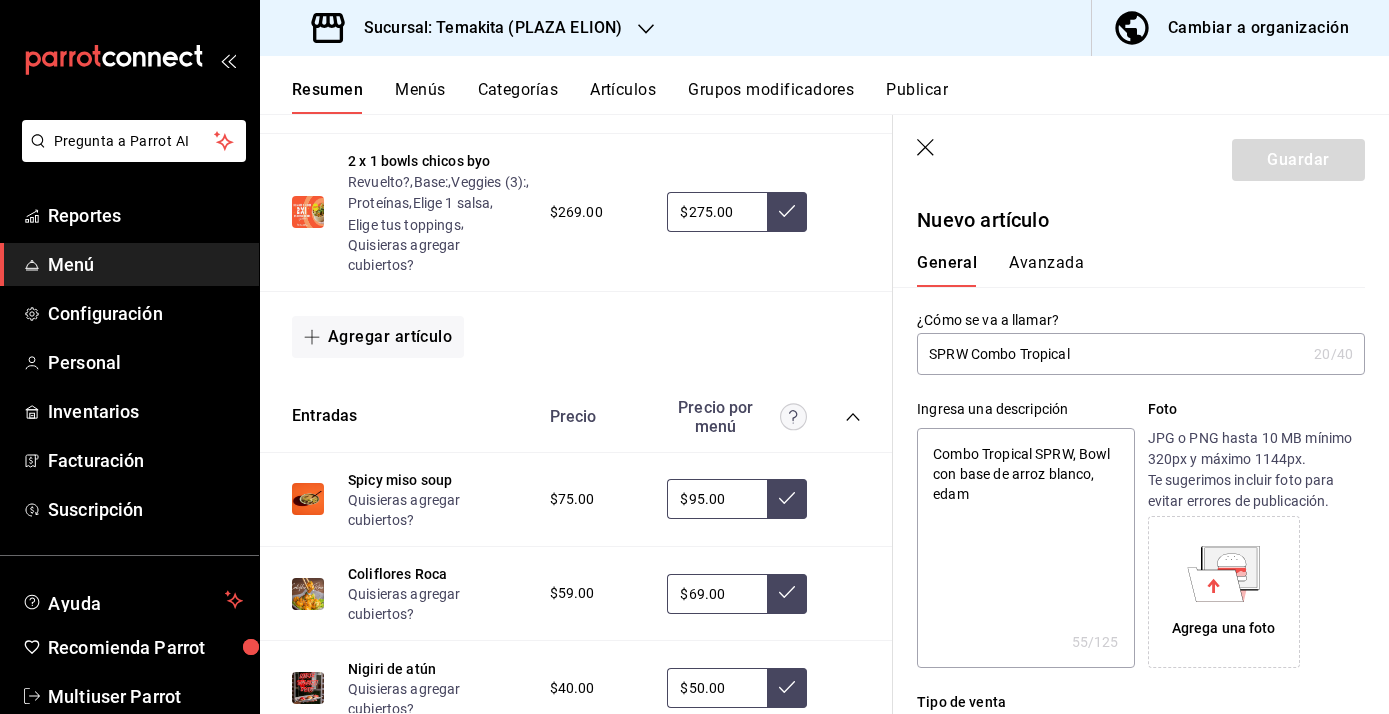 type on "Combo Tropical SPRW, Bowl con base de arroz blanco, edama" 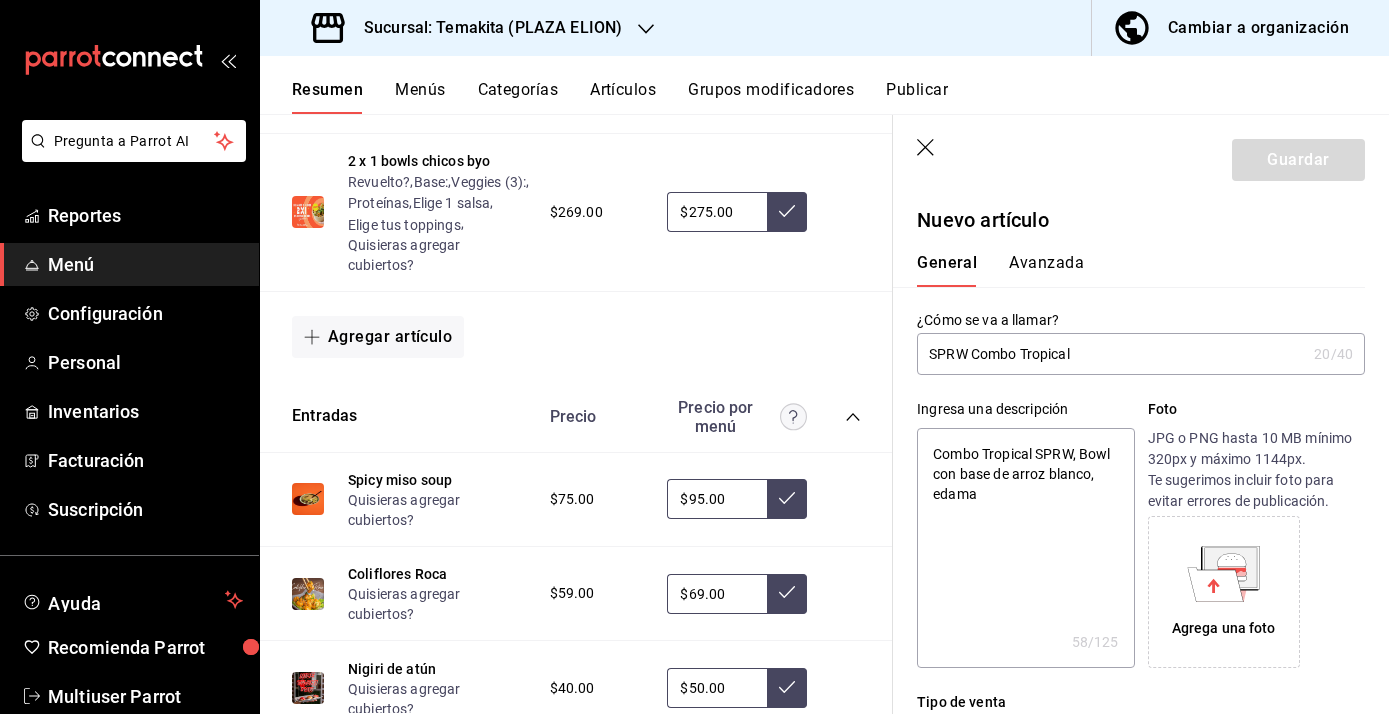 type on "Combo Tropical SPRW, Bowl con base de arroz blanco, edamam" 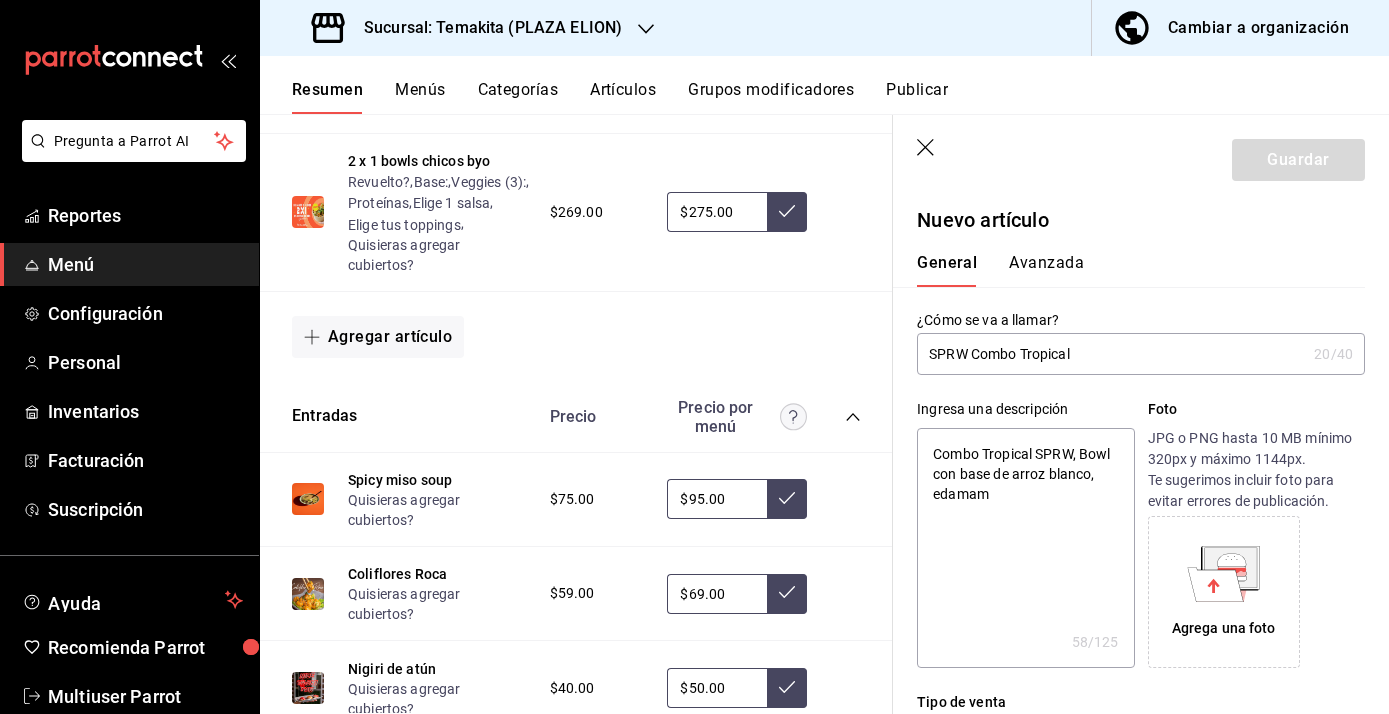 type on "x" 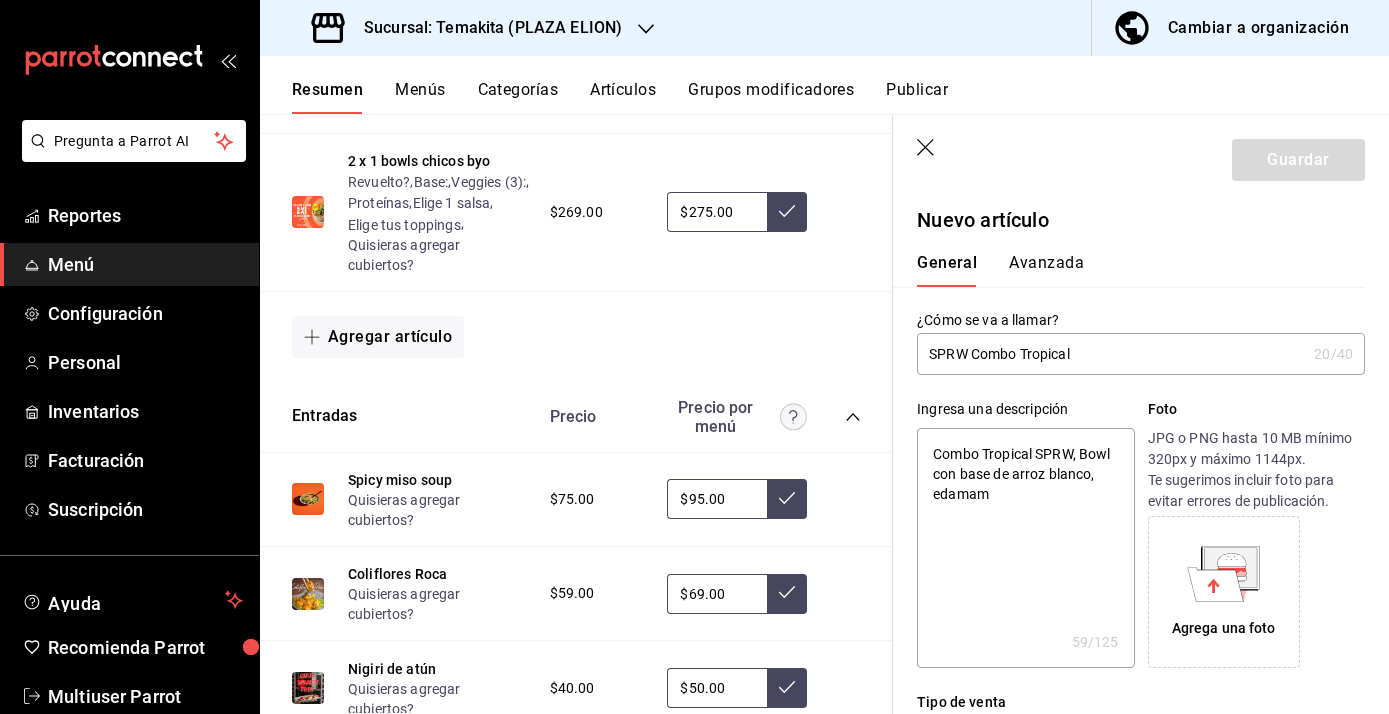 type on "Combo Tropical SPRW, Bowl con base de arroz blanco, edamames, mango, zanahoria rallada, brocoli y camarones empaniza" 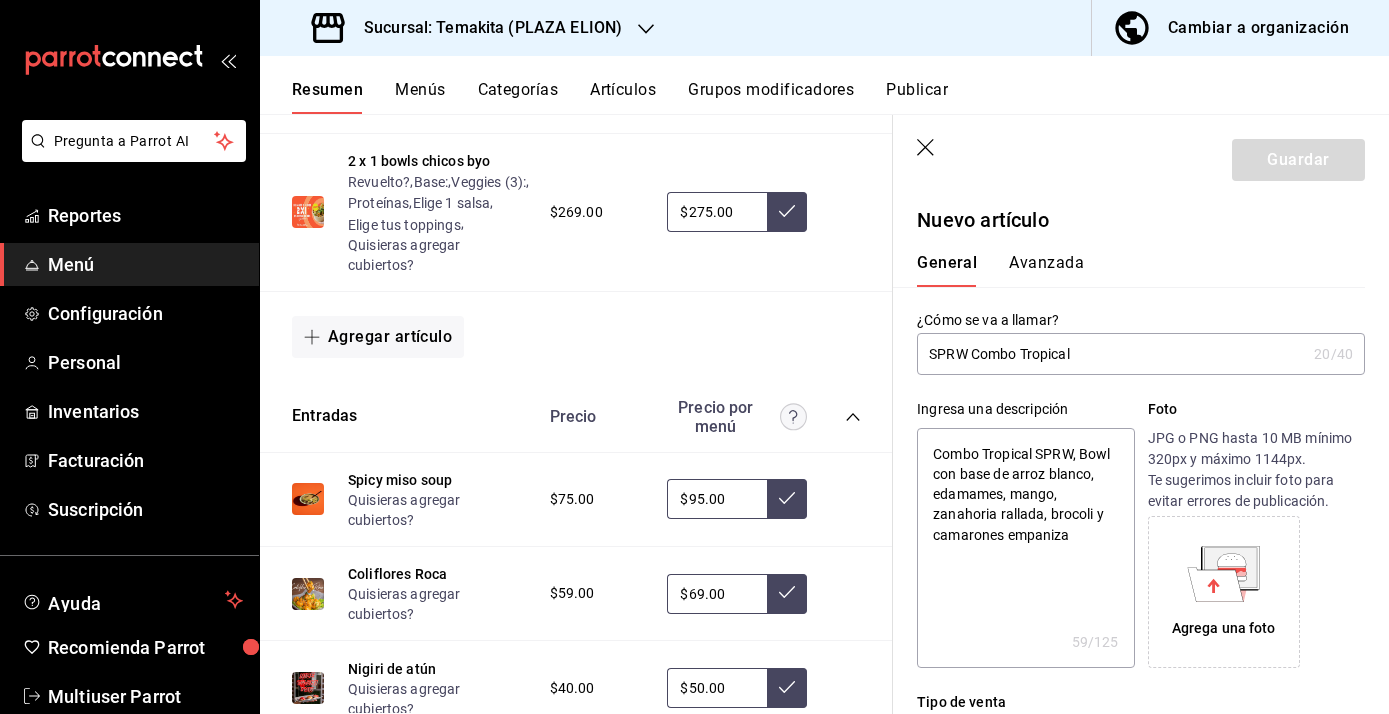 type on "x" 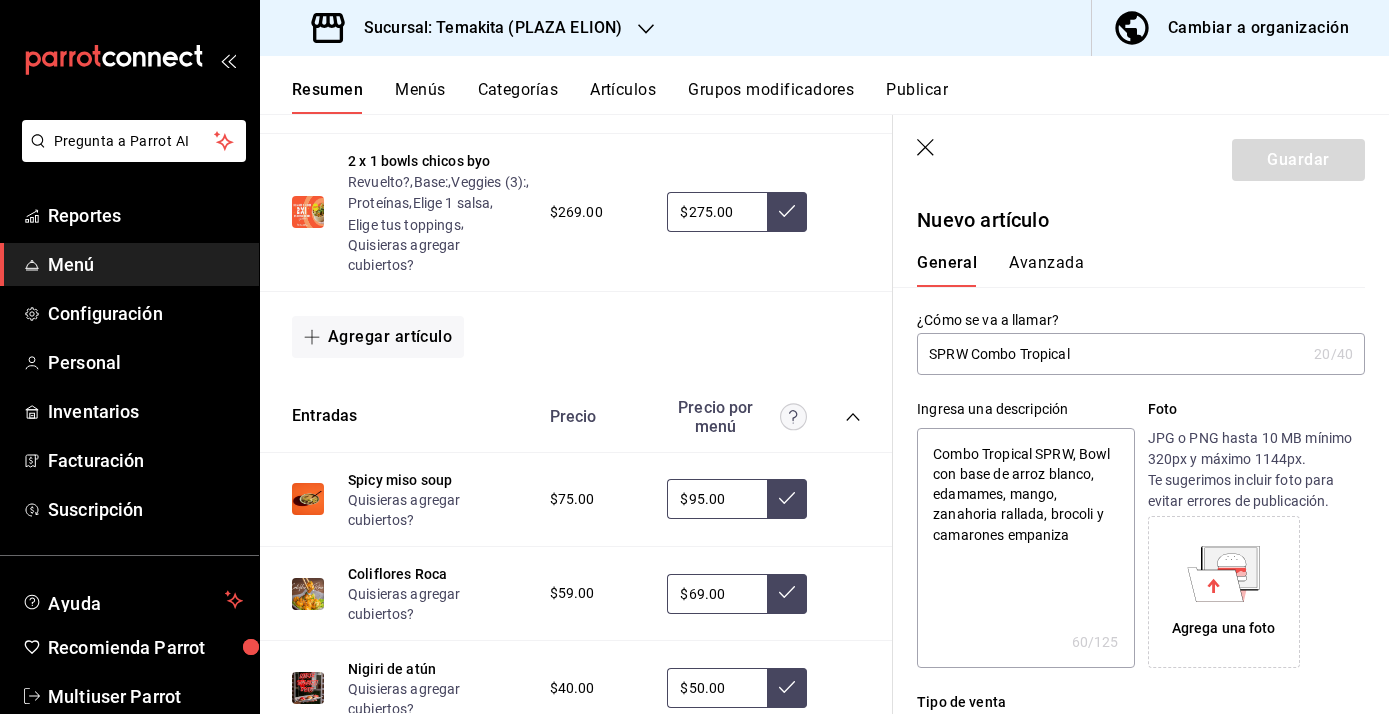type on "Combo Tropical SPRW, Bowl con base de arroz blanco, edamames" 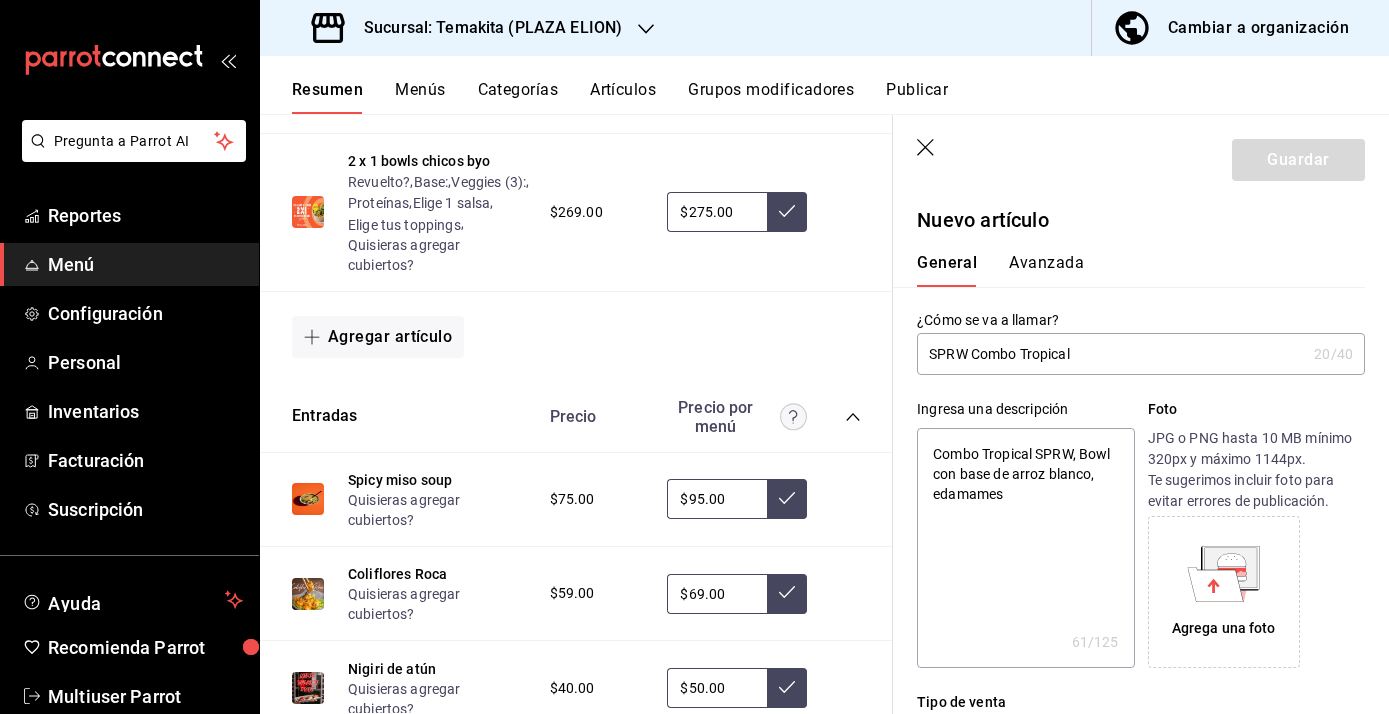 type on "Combo Tropical SPRW, Bowl con base de arroz blanco, edamames," 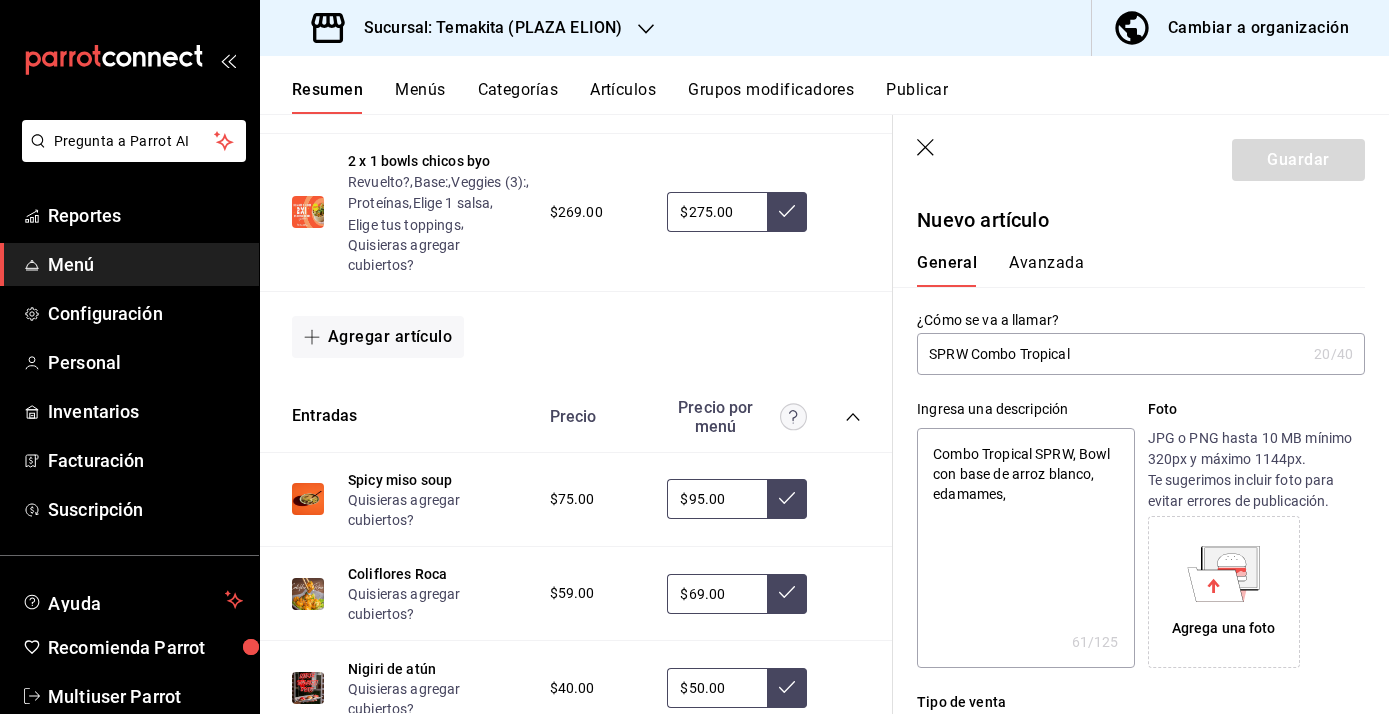 type on "x" 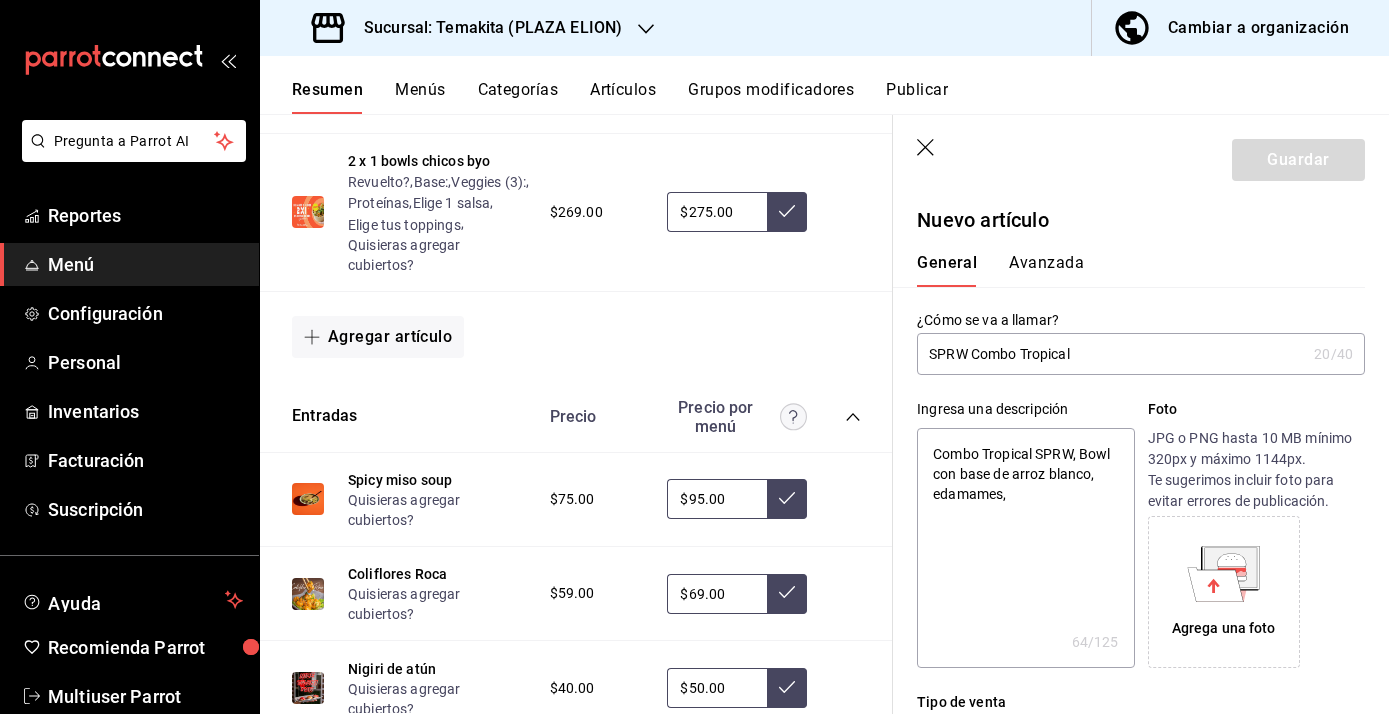 type on "Combo Tropical SPRW, Bowl con base de arroz blanco, edamames, m" 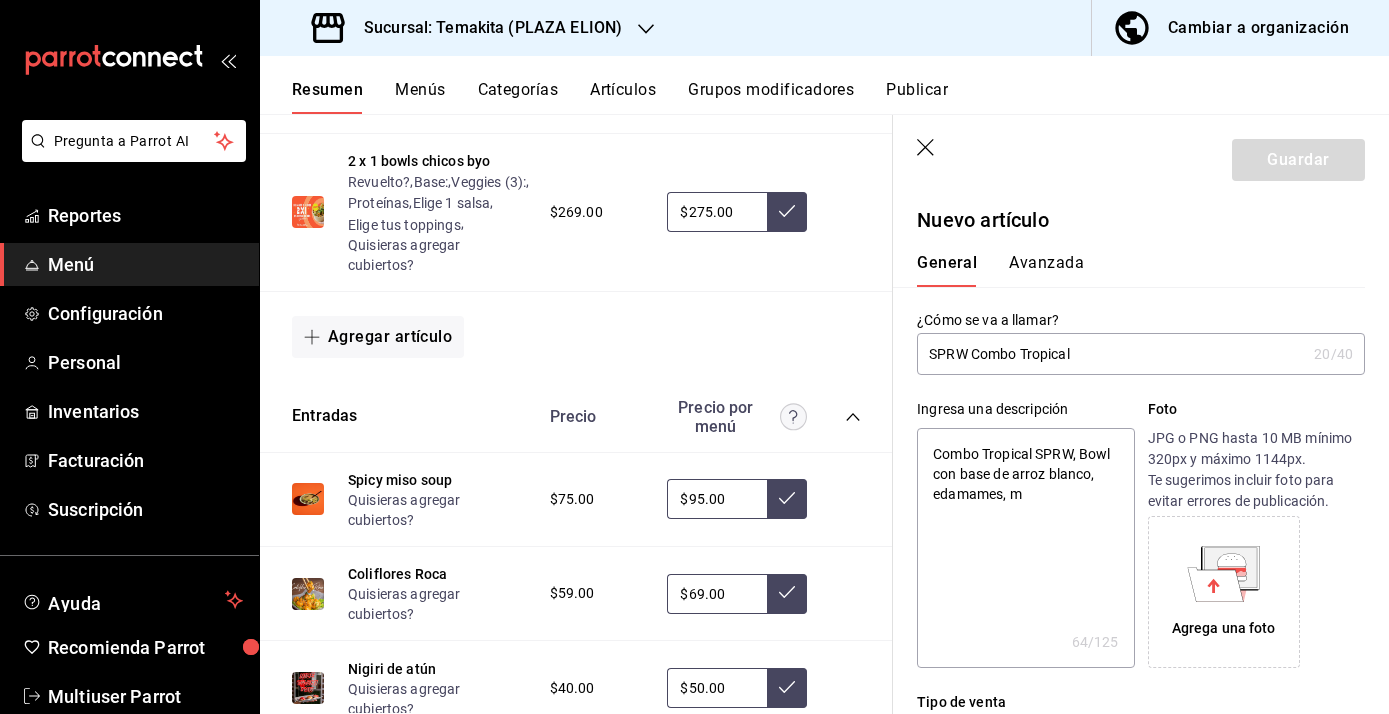 type on "Combo Tropical SPRW, Bowl con base de arroz blanco, edamames, ma" 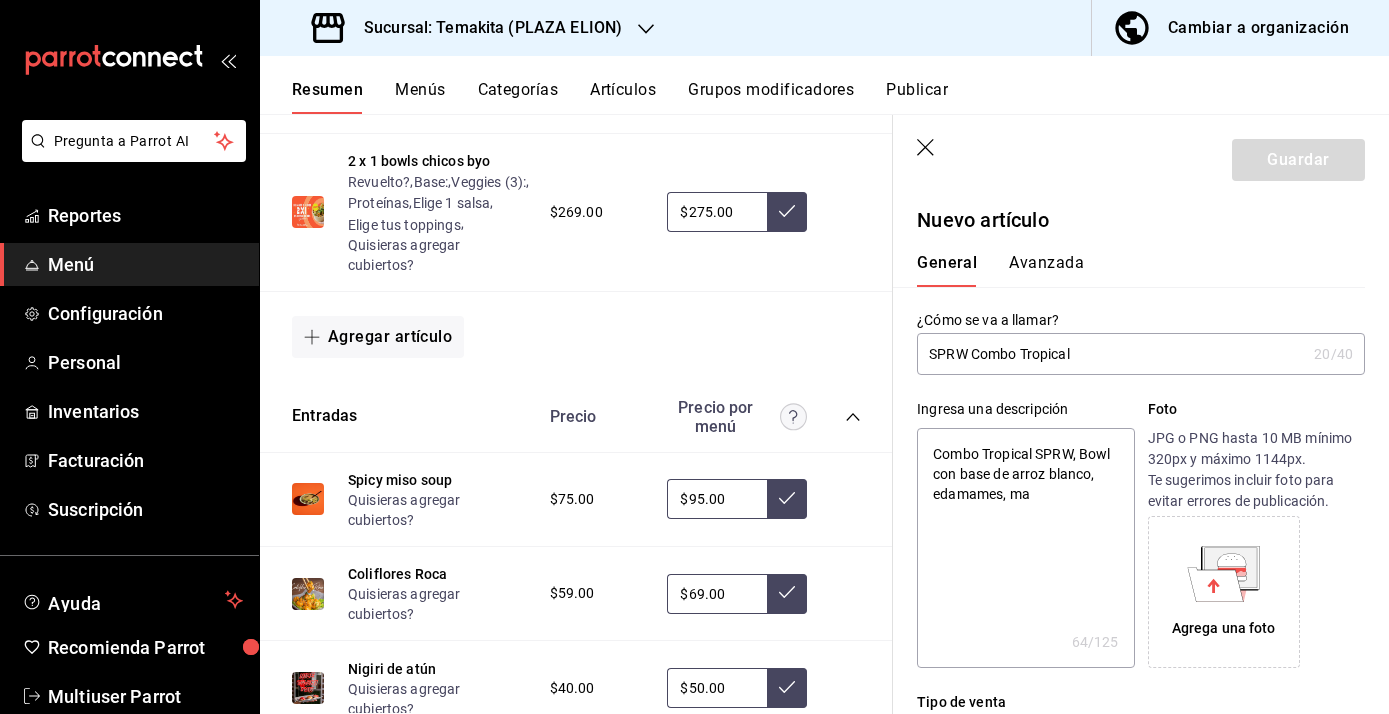 type on "Combo Tropical SPRW, Bowl con base de arroz blanco, edamames, man" 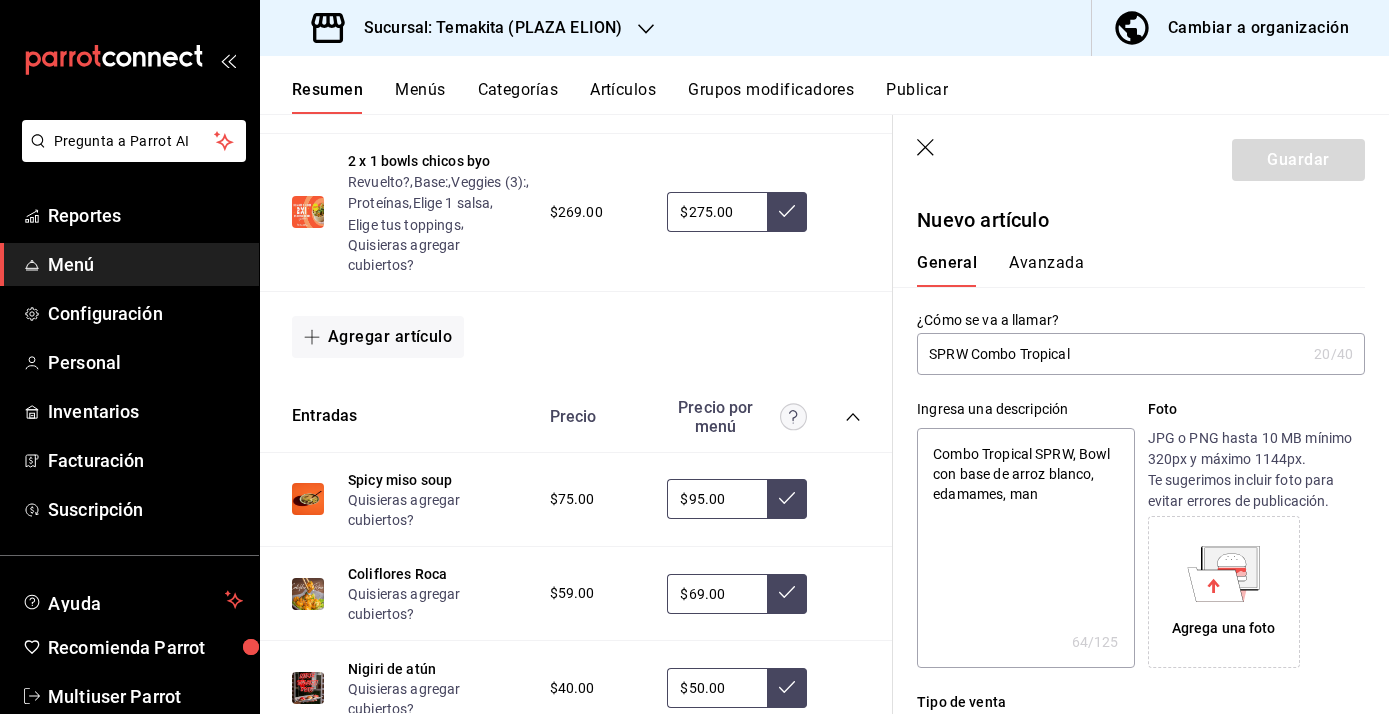 type on "x" 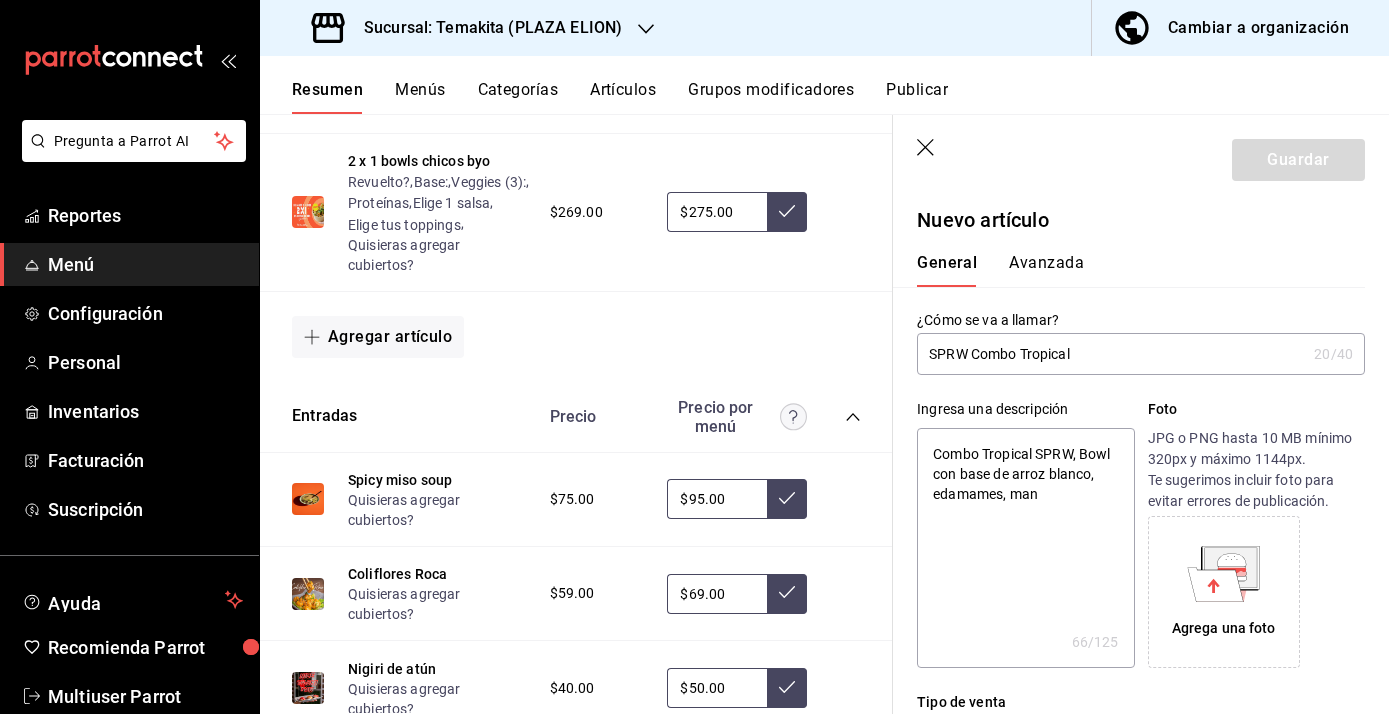 type on "Combo Tropical SPRW, Bowl con base de arroz blanco, edamames, mang" 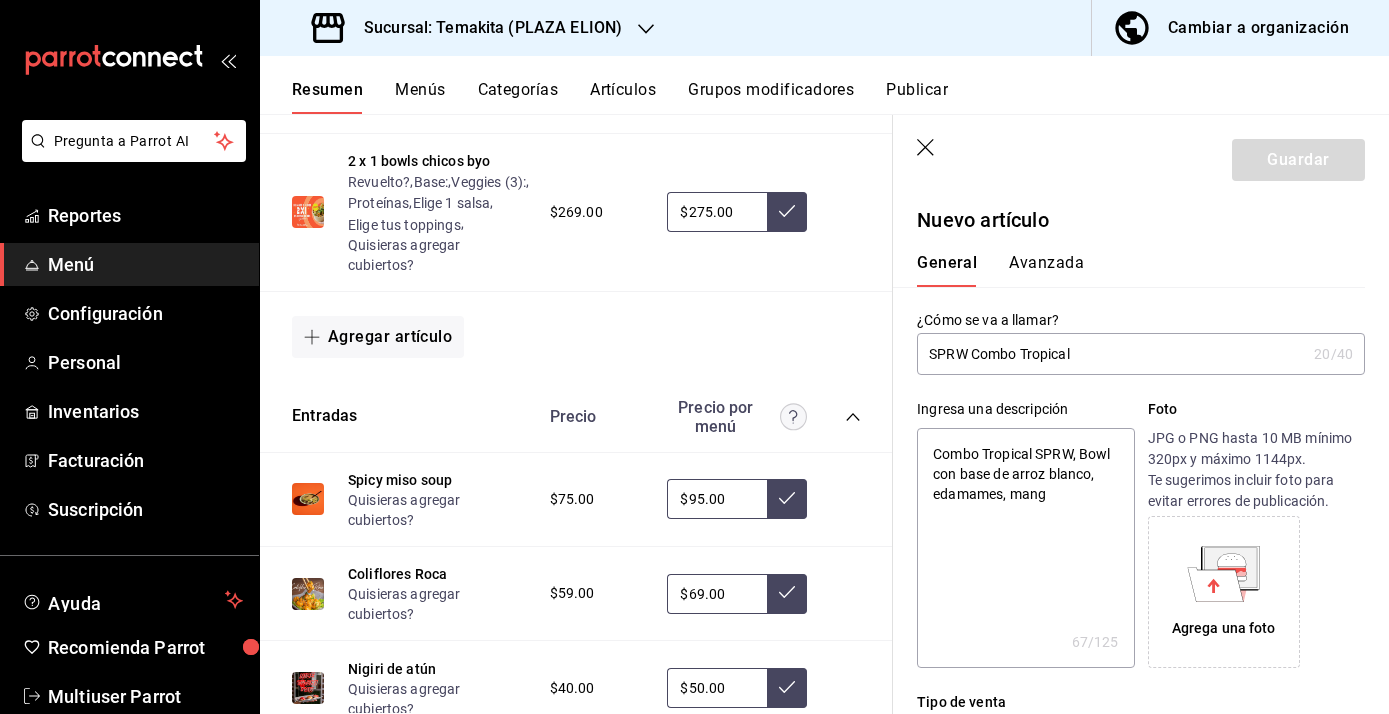 type on "Combo Tropical SPRW, Bowl con base de arroz blanco, edamames, mango" 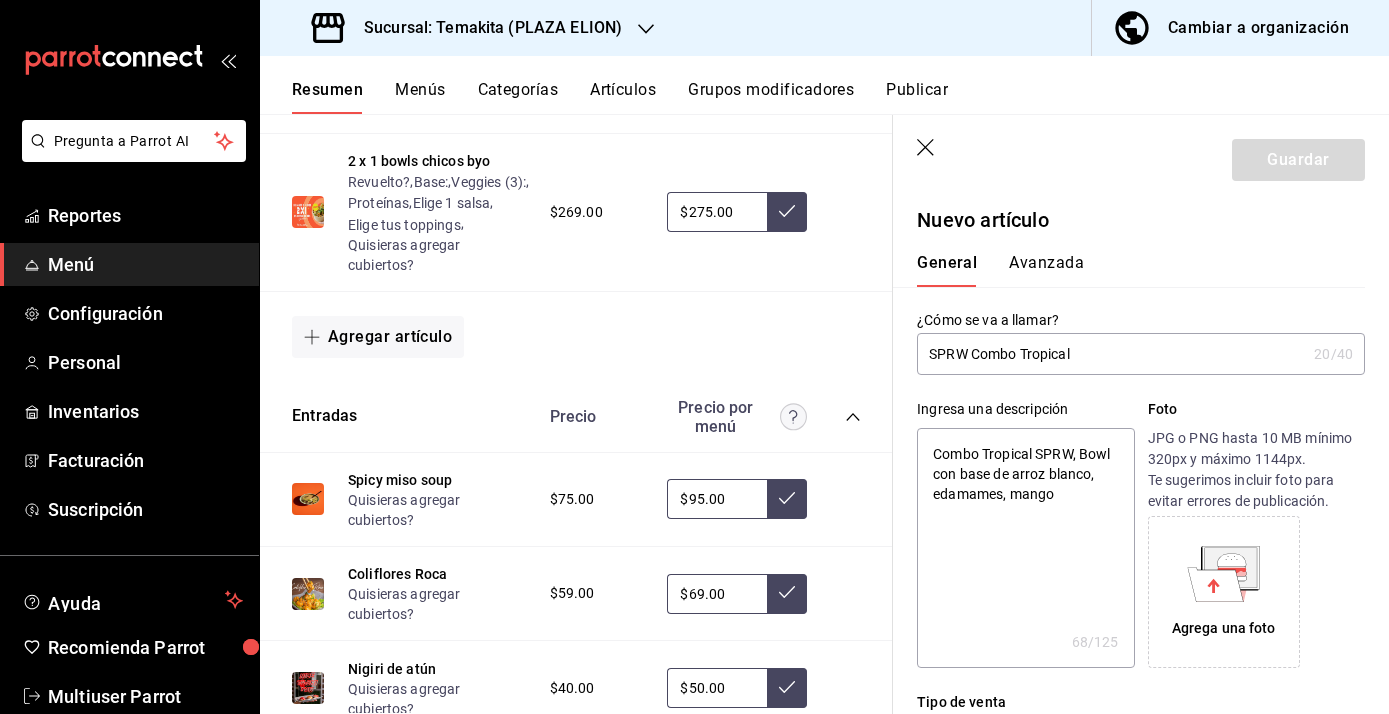 type on "Combo Tropical SPRW, Bowl con base de arroz blanco, edamames, mango," 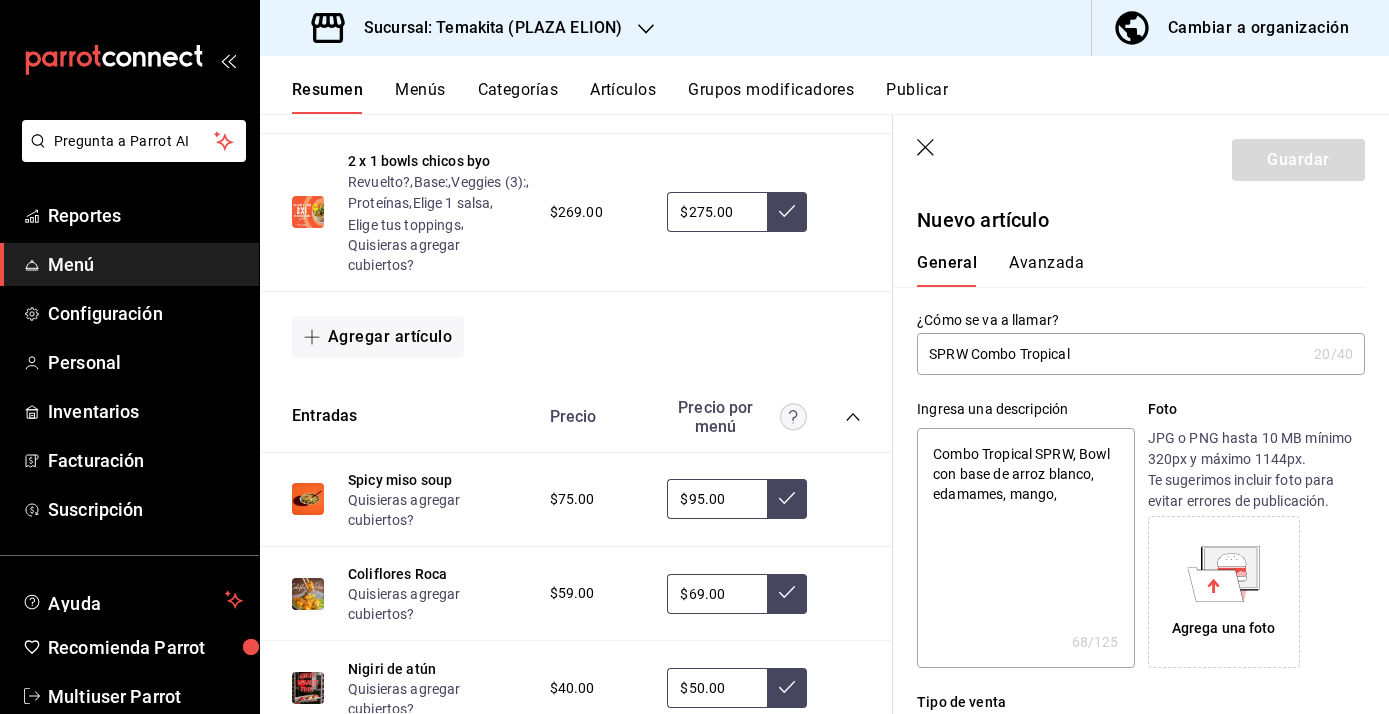 type on "Combo Tropical SPRW, Bowl con base de arroz blanco, edamames, mango," 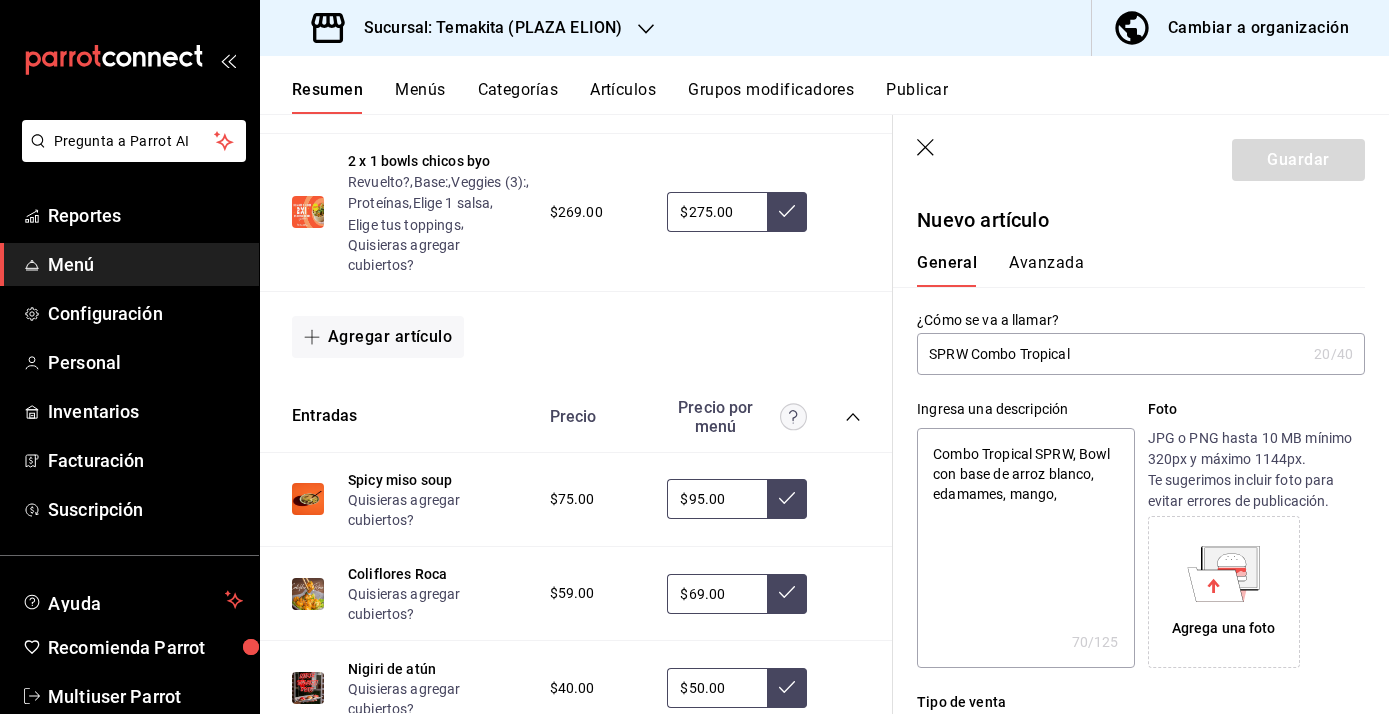 type on "Combo Tropical SPRW, Bowl con base de arroz blanco, edamames, mango, z" 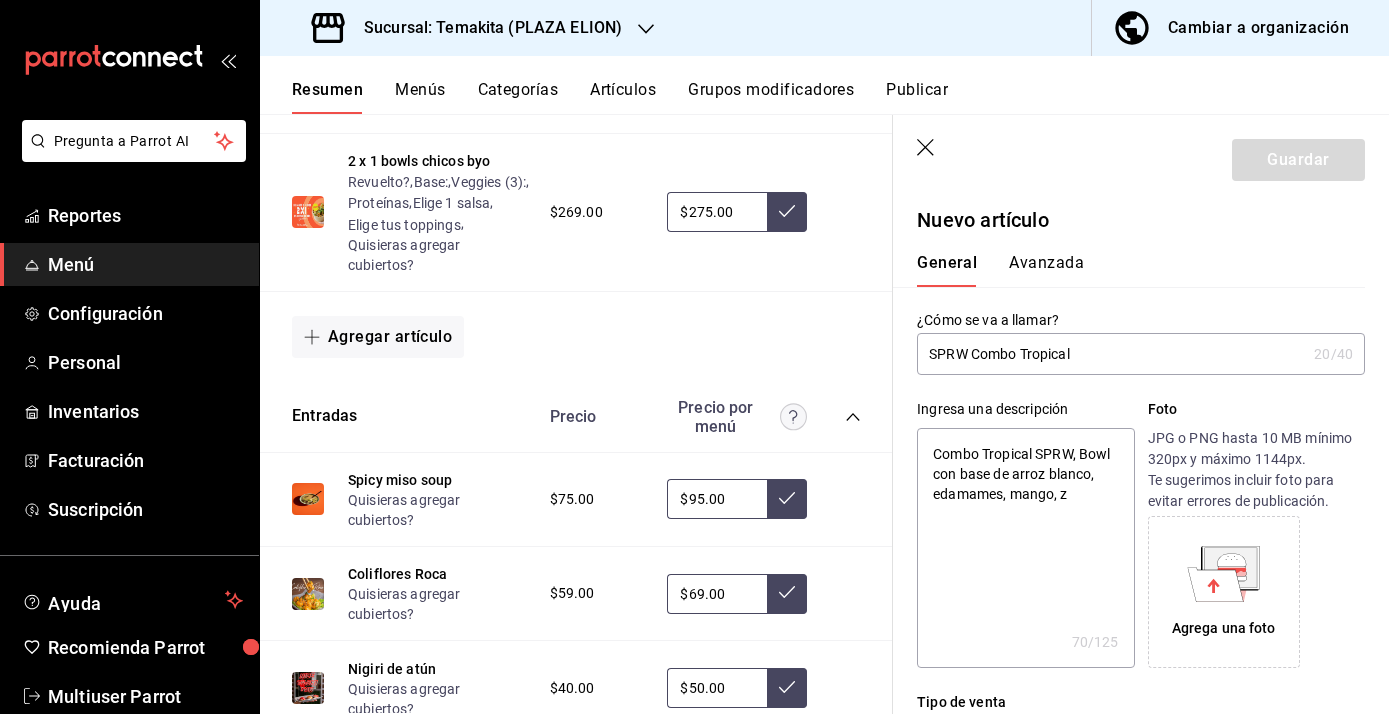 type on "x" 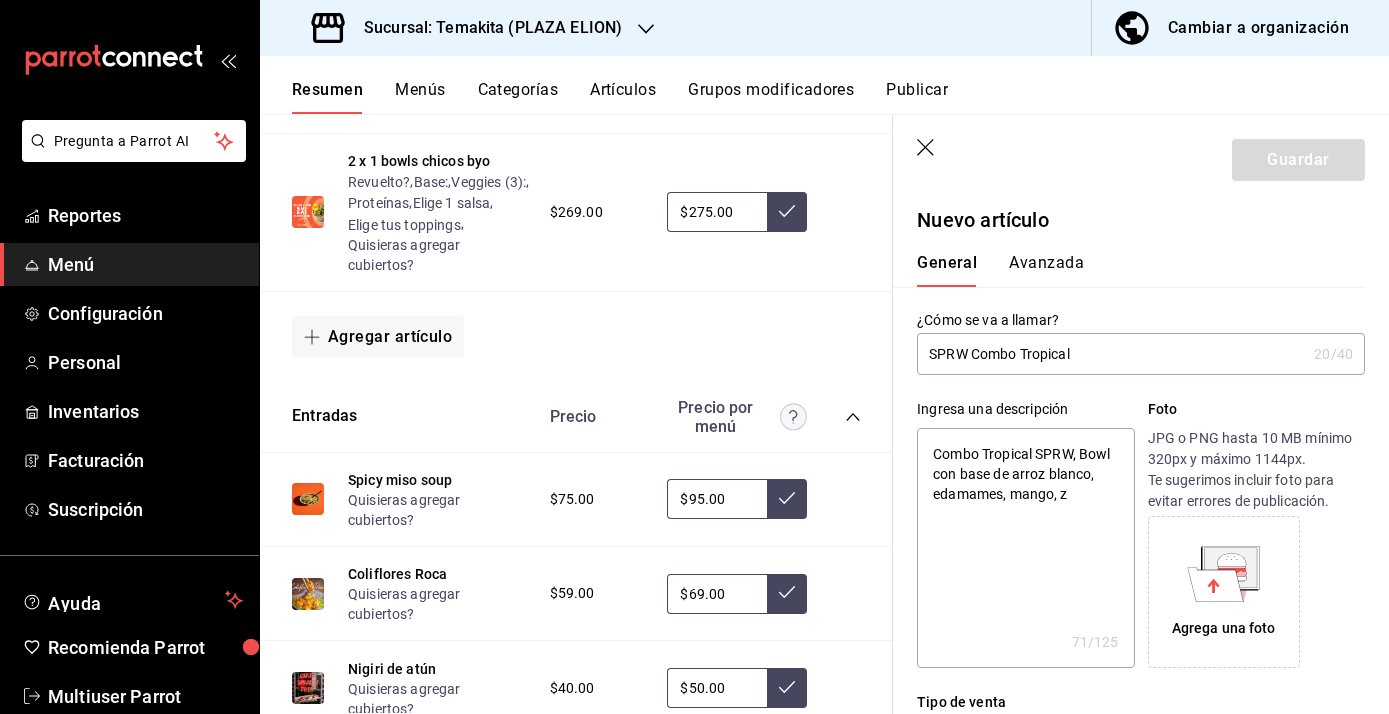 type on "Combo Tropical SPRW, Bowl con base de arroz blanco, edamames, mango, za" 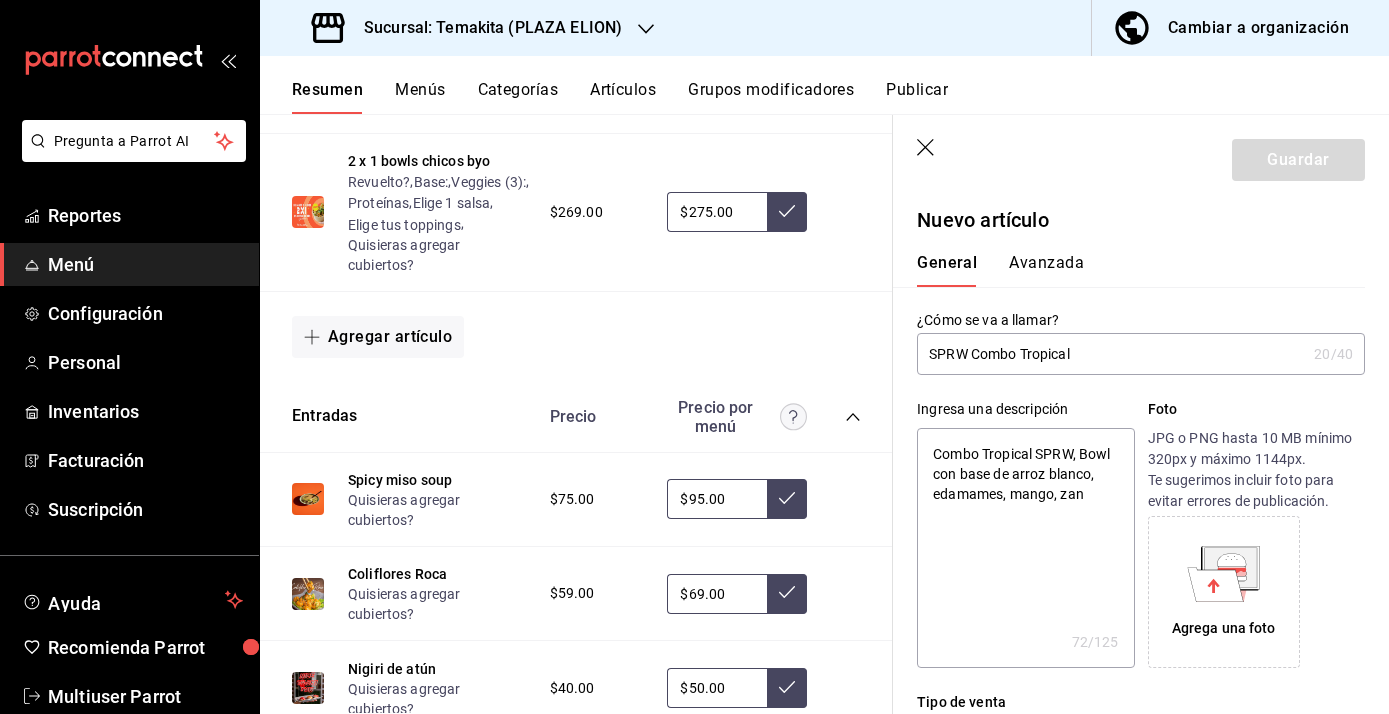 type on "Combo Tropical SPRW, Bowl con base de arroz blanco, edamames, mango, zana" 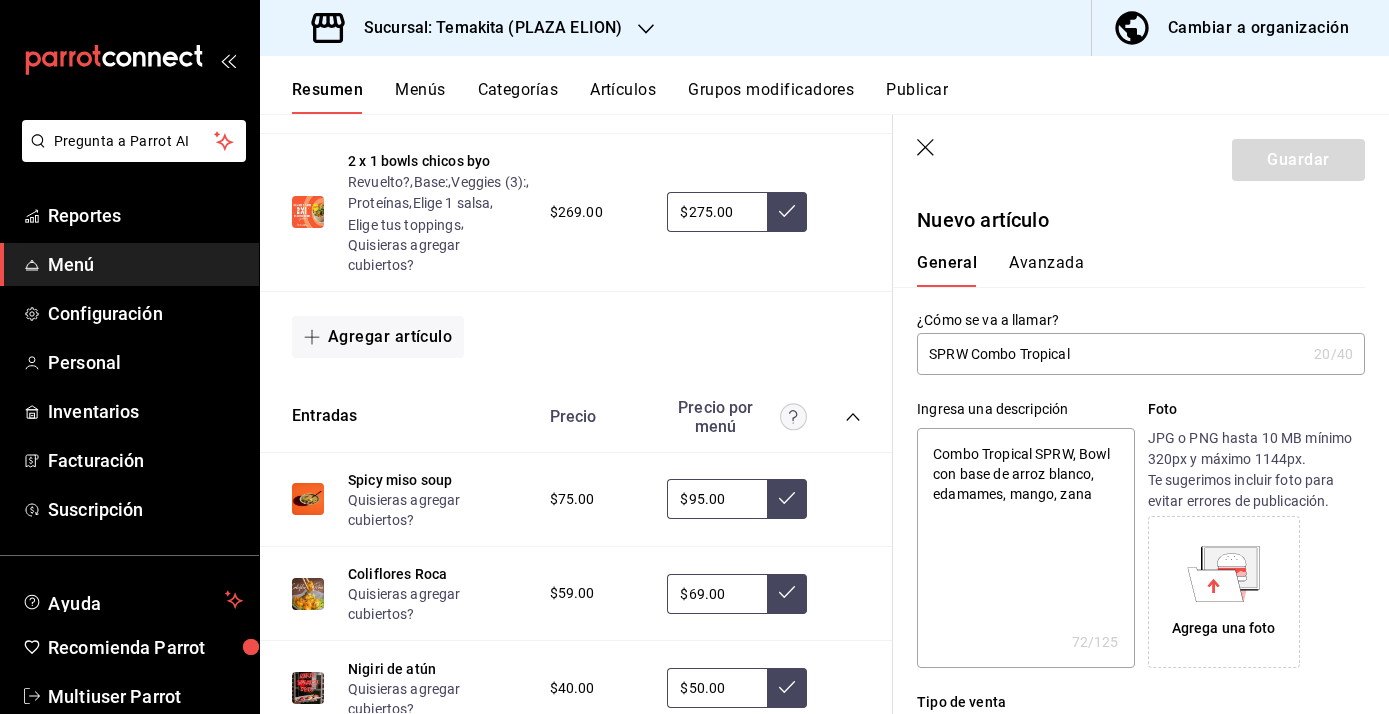 type on "x" 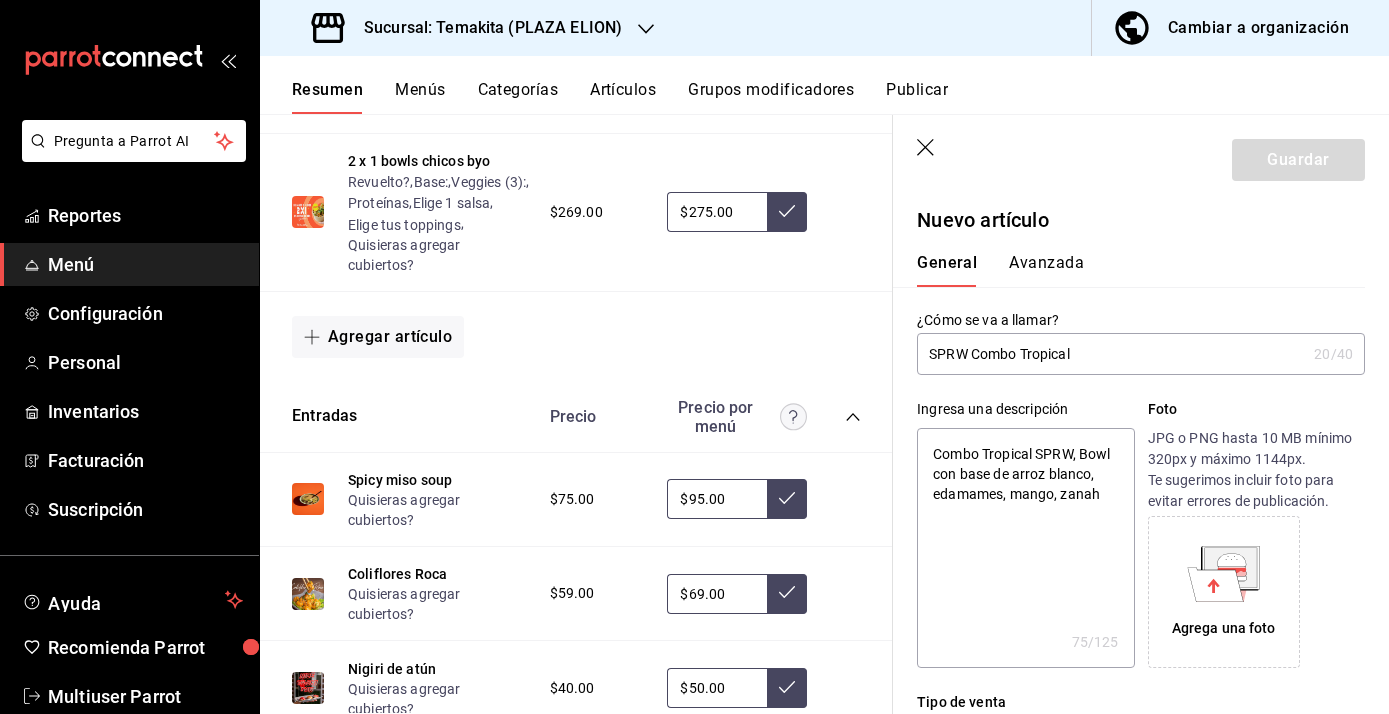 type on "Combo Tropical SPRW, Bowl con base de arroz blanco, edamames, mango, zanaho" 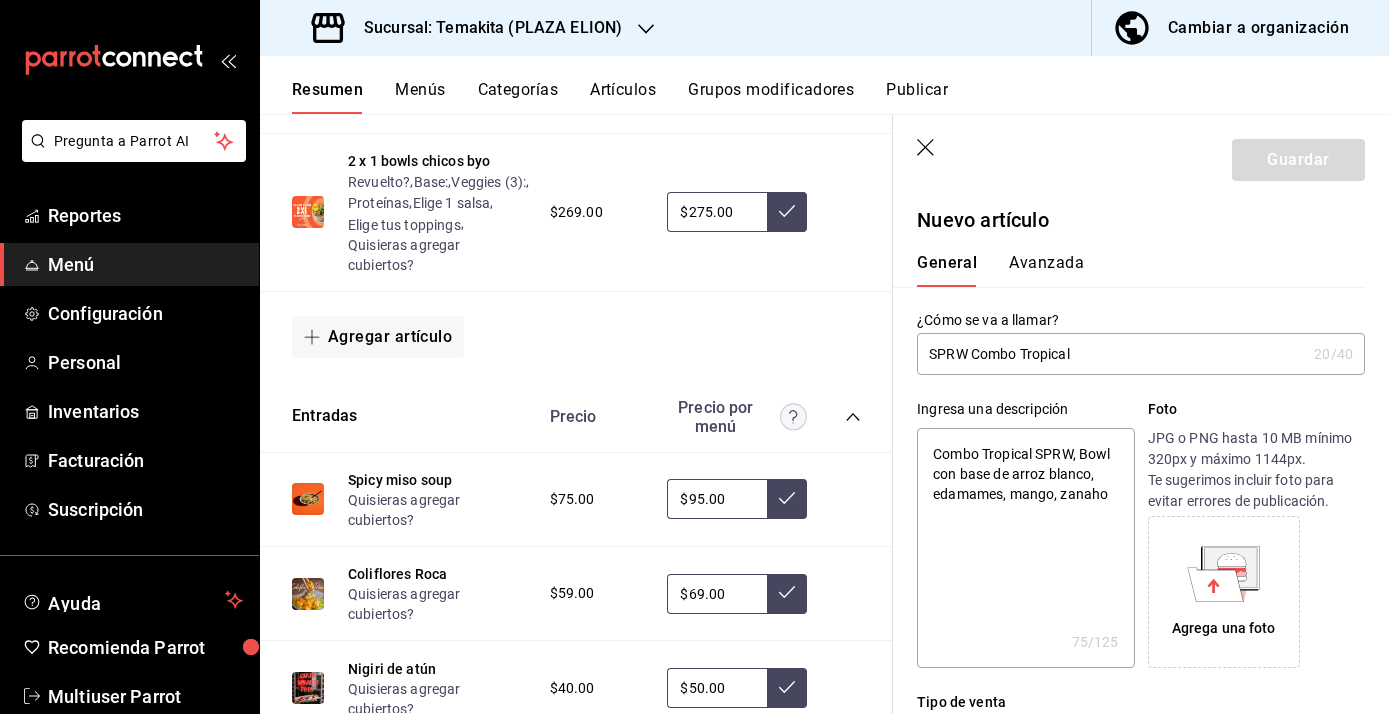 type on "x" 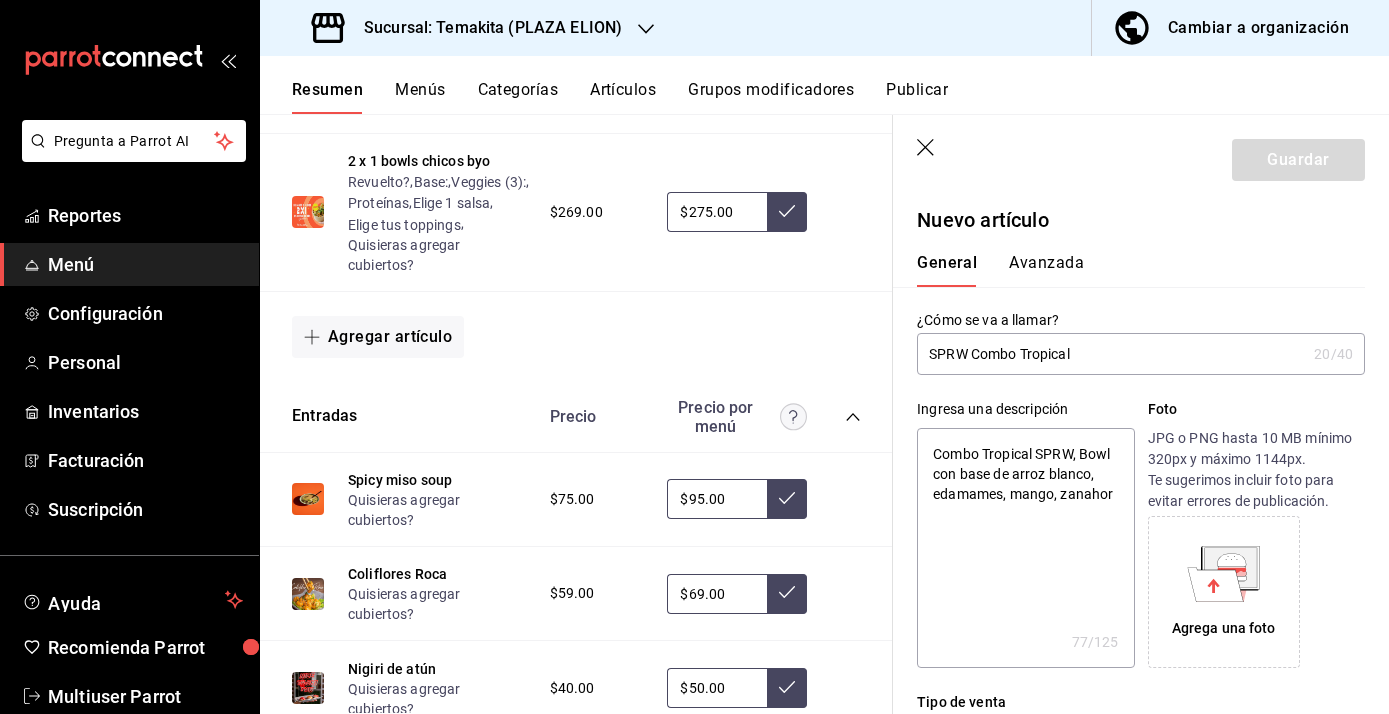 type on "Combo Tropical SPRW, Bowl con base de arroz blanco, edamames, mango, zanahori" 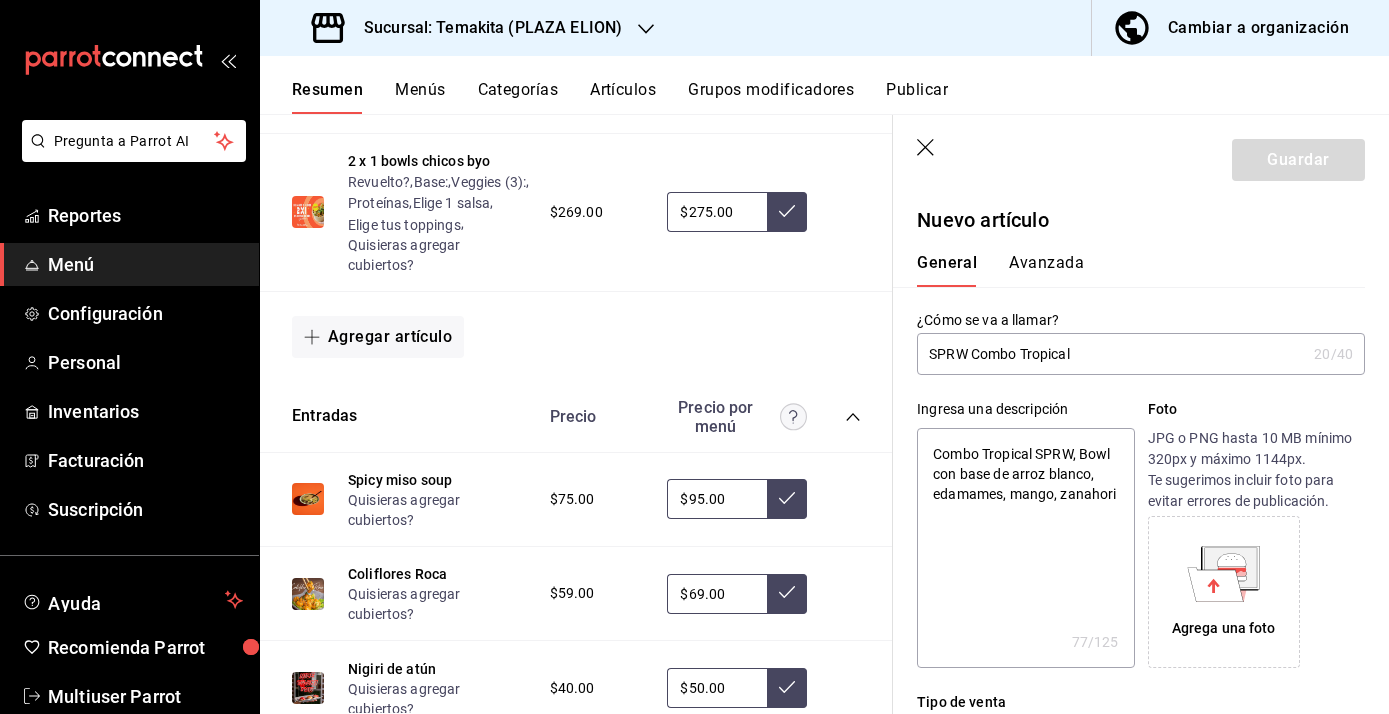type on "Combo Tropical SPRW, Bowl con base de arroz blanco, edamames, mango, zanahoria" 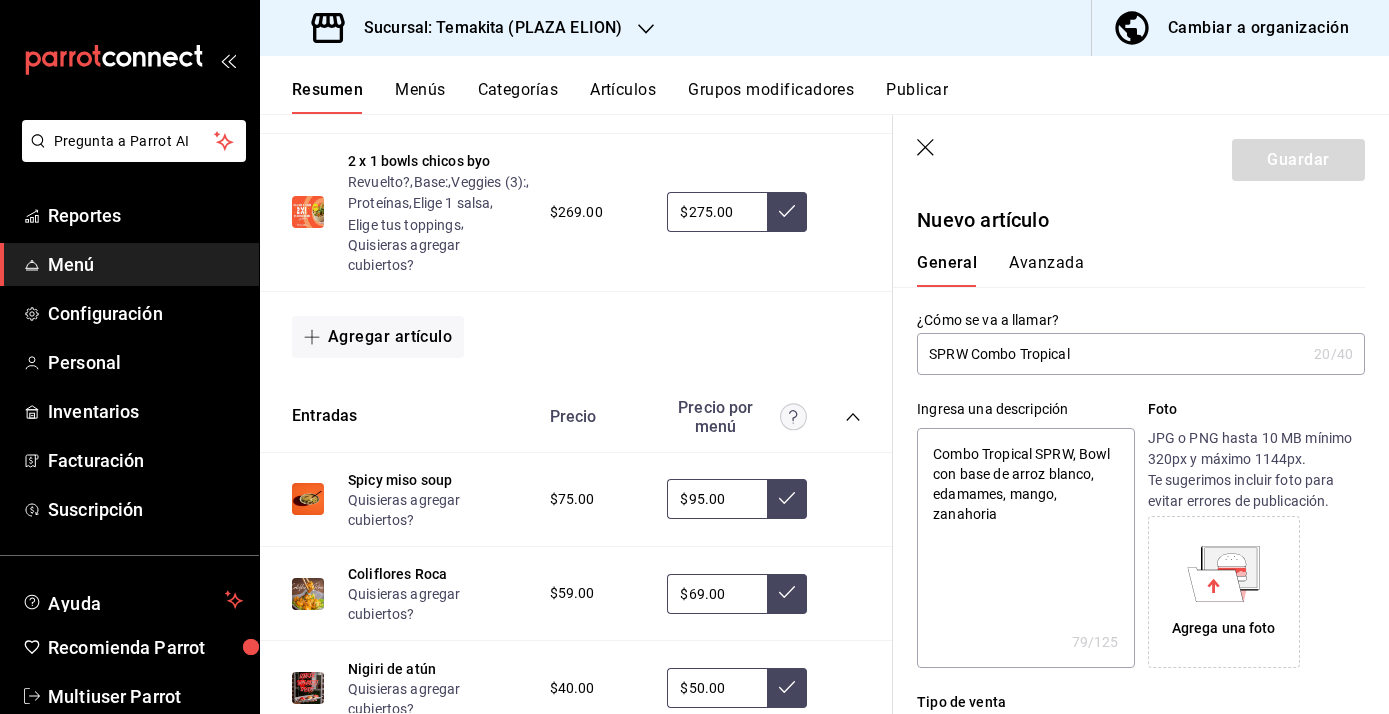 type on "Combo Tropical SPRW, Bowl con base de arroz blanco, edamames, mango, zanahoria" 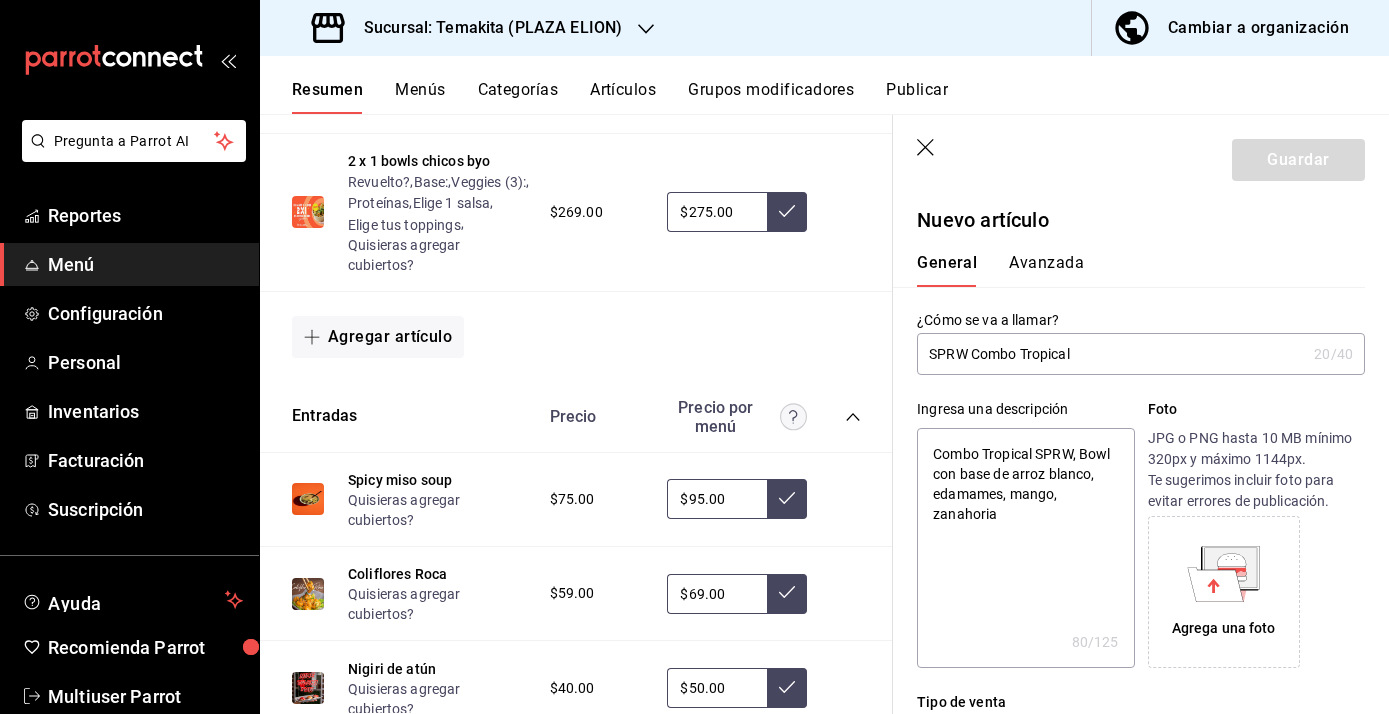 type on "Combo Tropical SPRW, Bowl con base de arroz blanco, edamames, mango, zanahoria r" 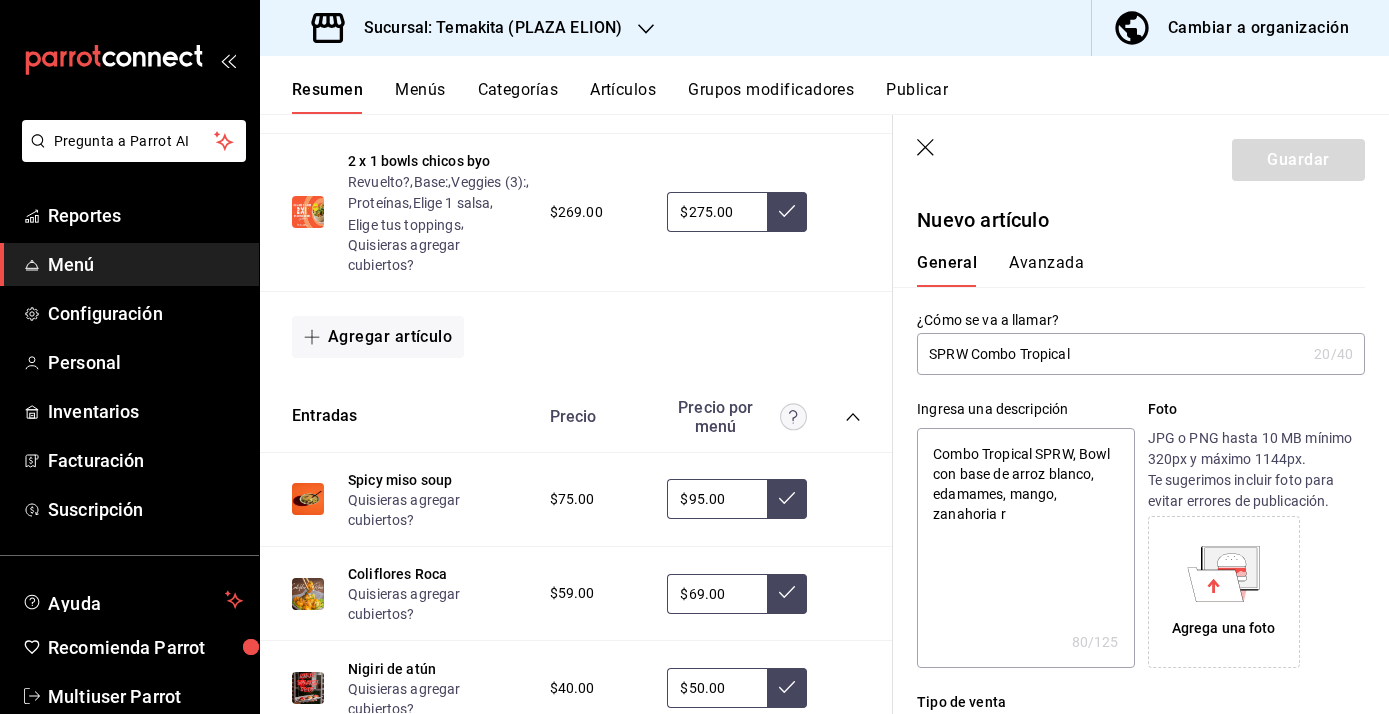 type on "Combo Tropical SPRW, Bowl con base de arroz blanco, edamames, mango, zanahoria ra" 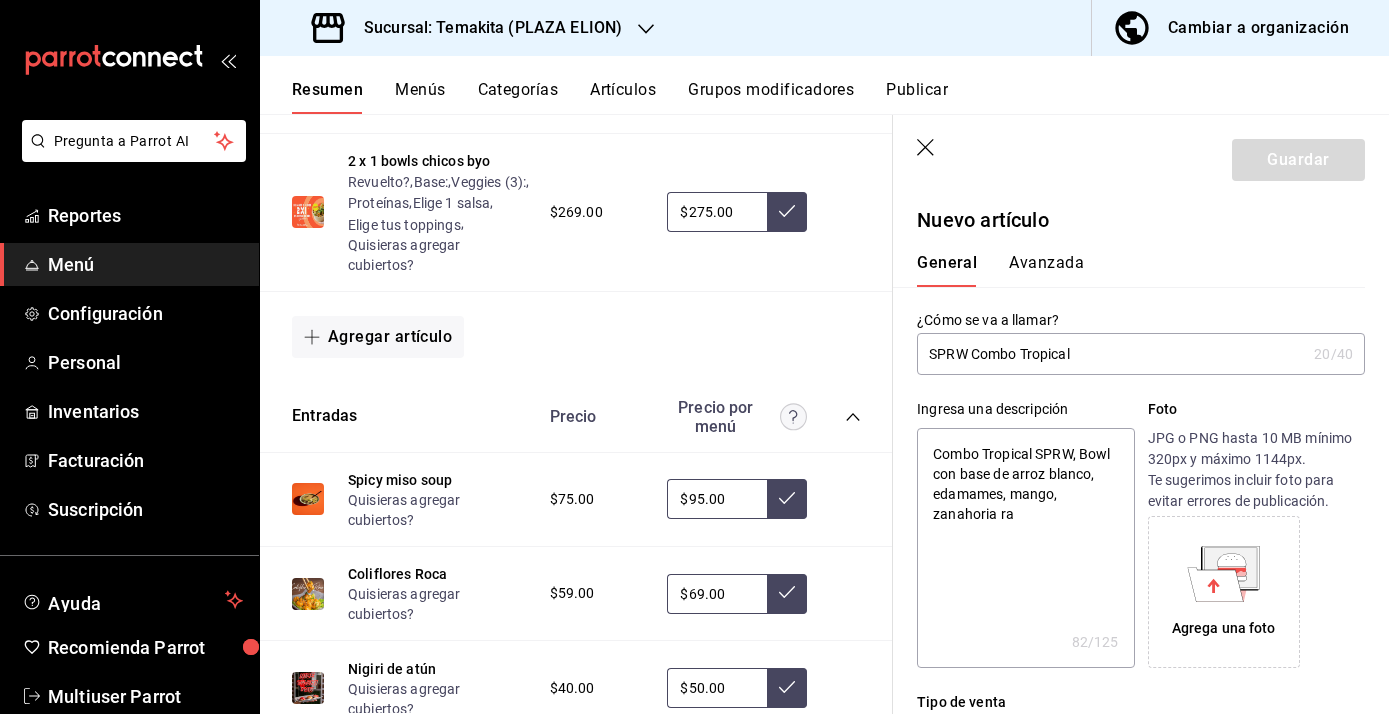 type on "Combo Tropical SPRW, Bowl con base de arroz blanco, edamames, mango, zanahoria ral" 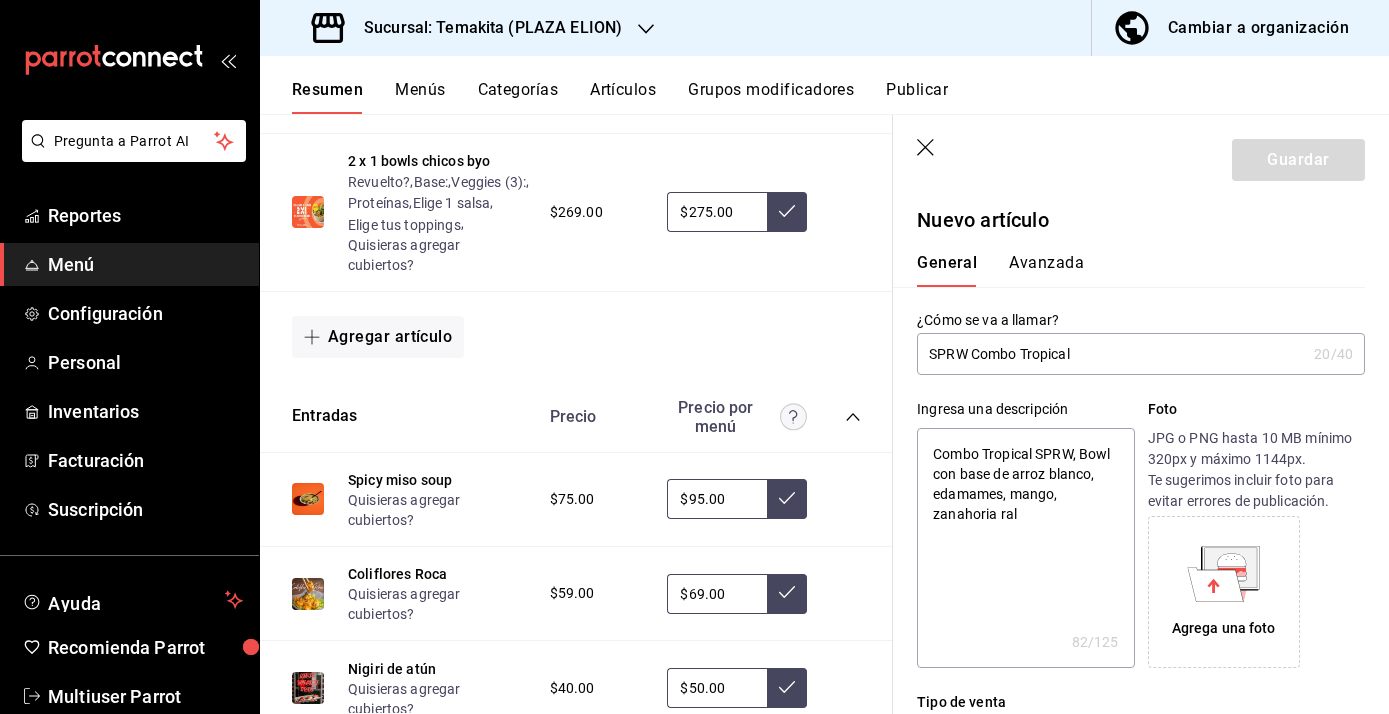 type on "x" 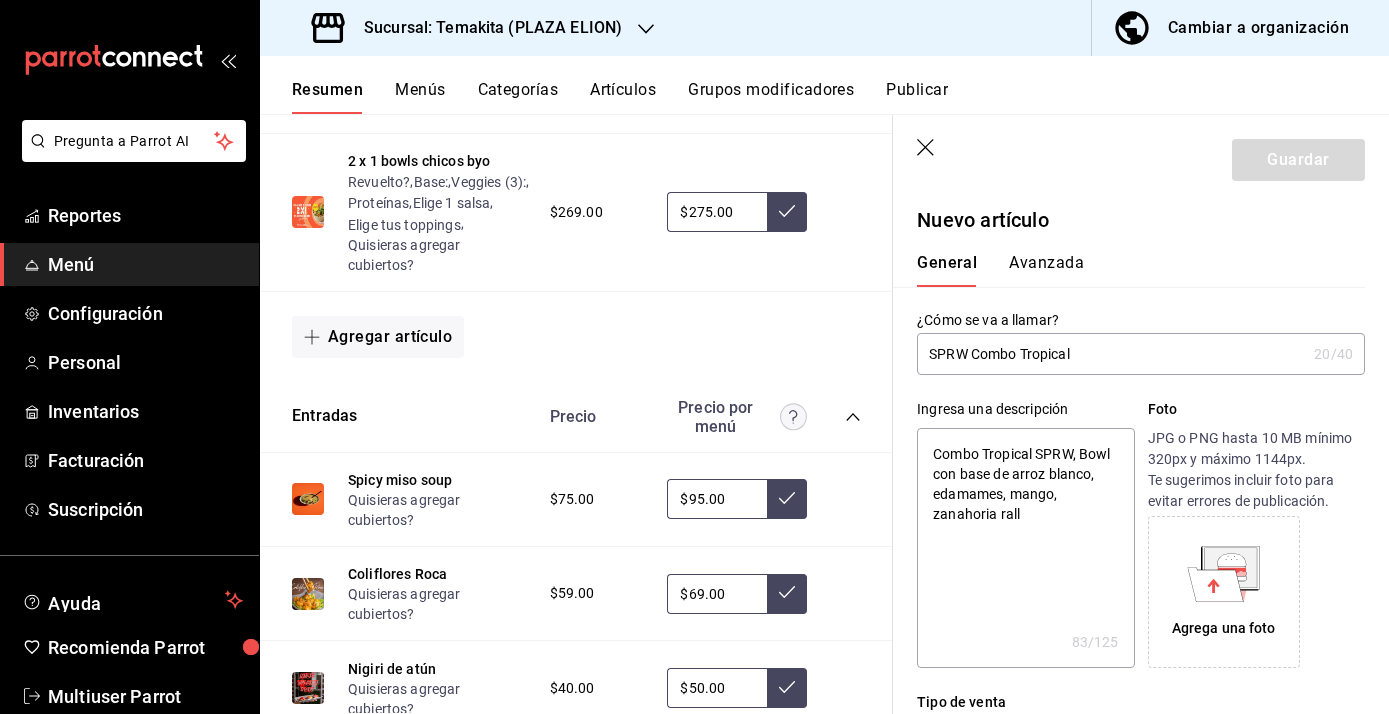 type on "Combo Tropical SPRW, Bowl con base de arroz blanco, edamames, mango, zanahoria ralla" 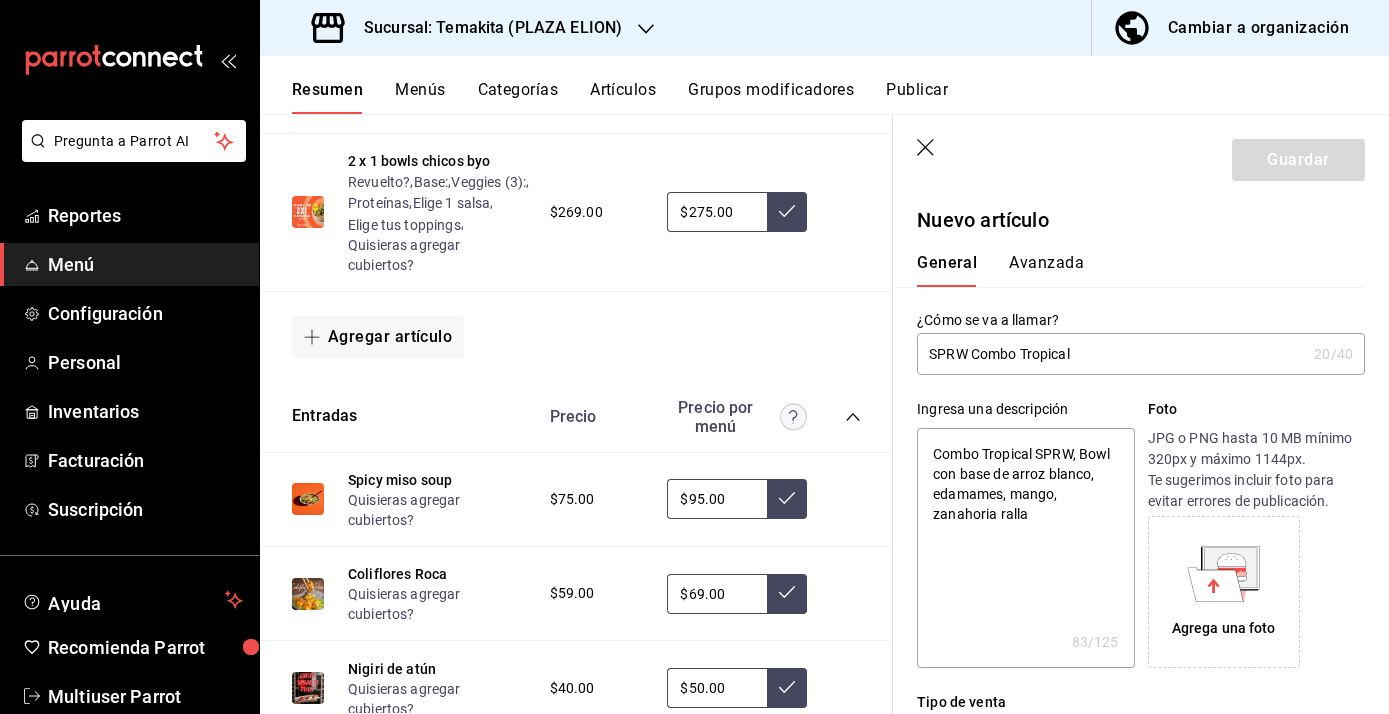 type on "x" 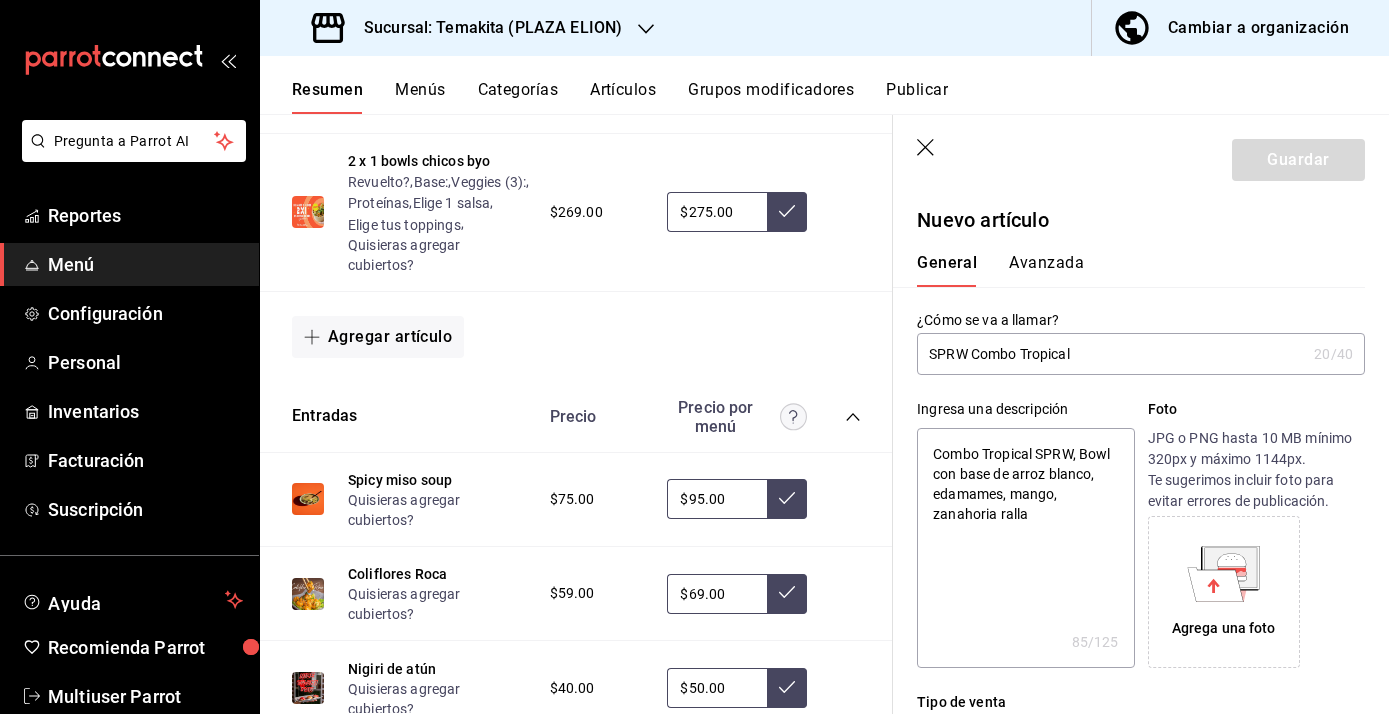 type on "Combo Tropical SPRW, Bowl con base de arroz blanco, edamames, mango, zanahoria rallad" 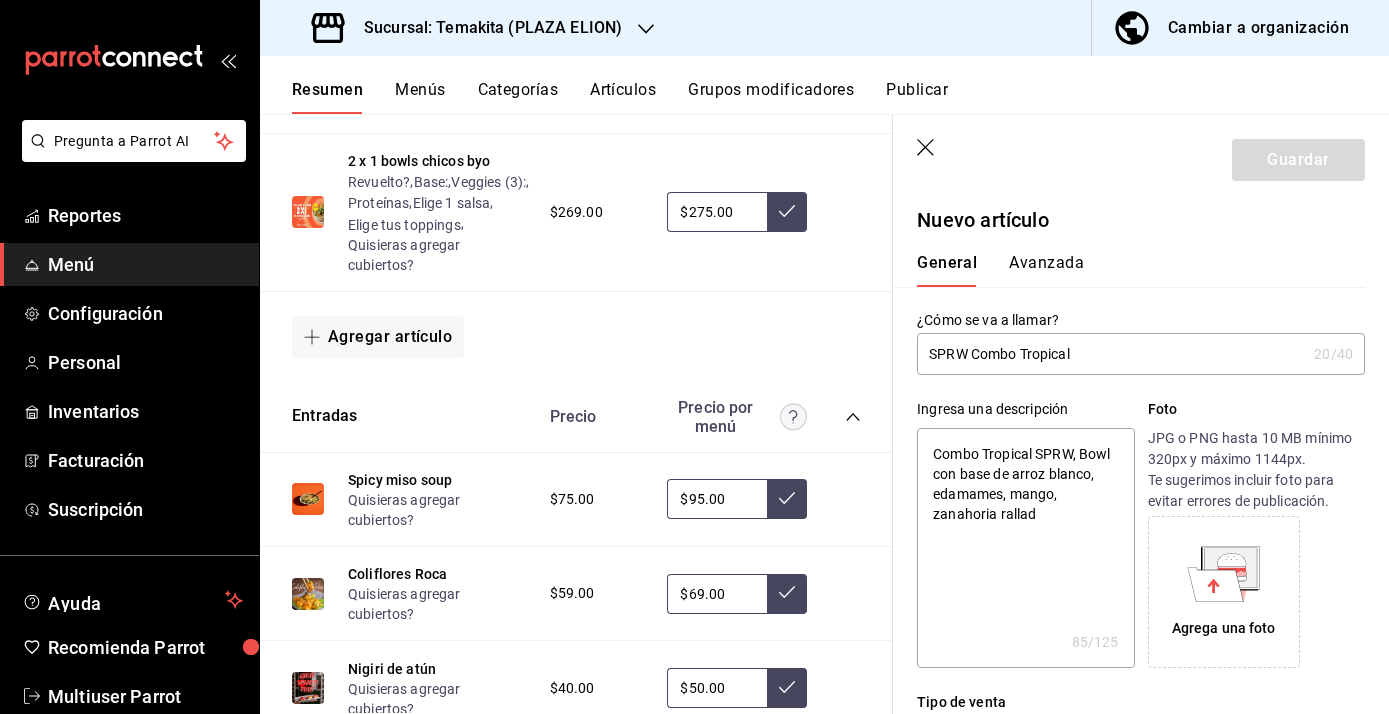 type on "x" 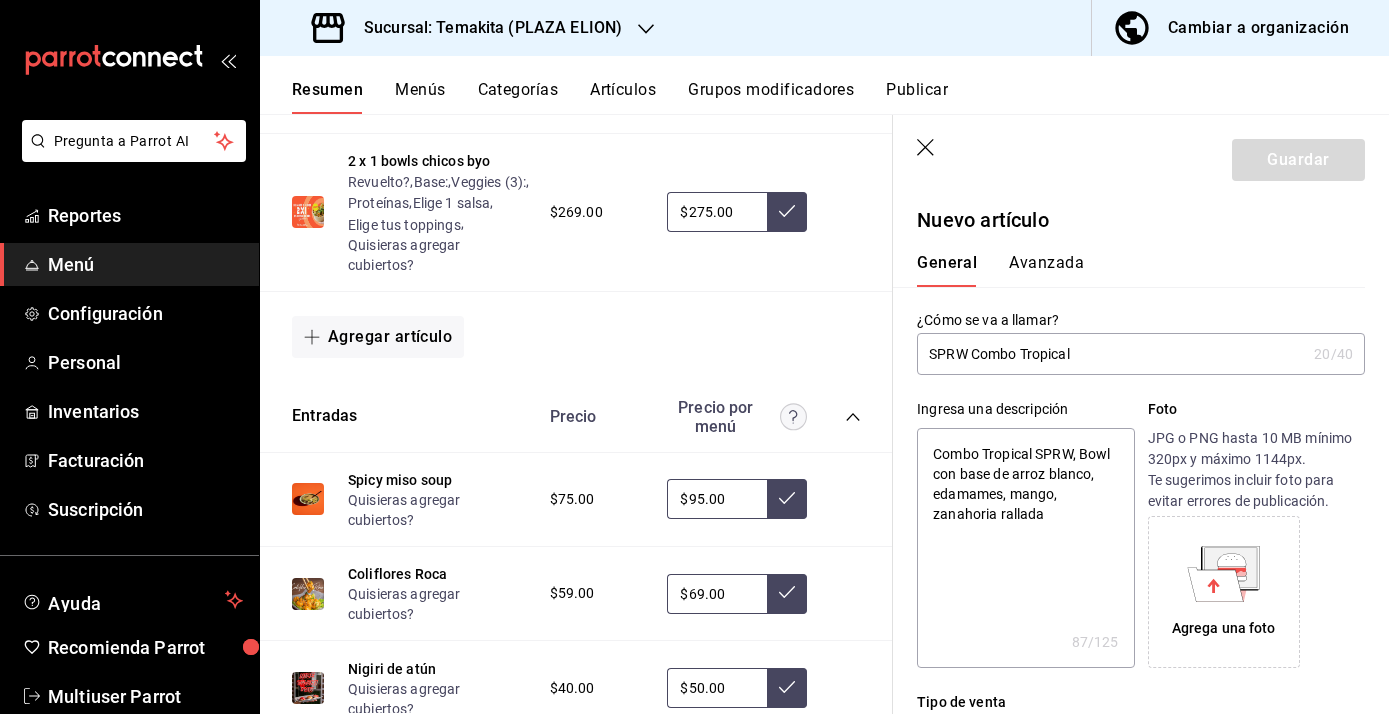 type on "Combo Tropical SPRW, Bowl con base de arroz blanco, edamames, mango, zanahoria rallada," 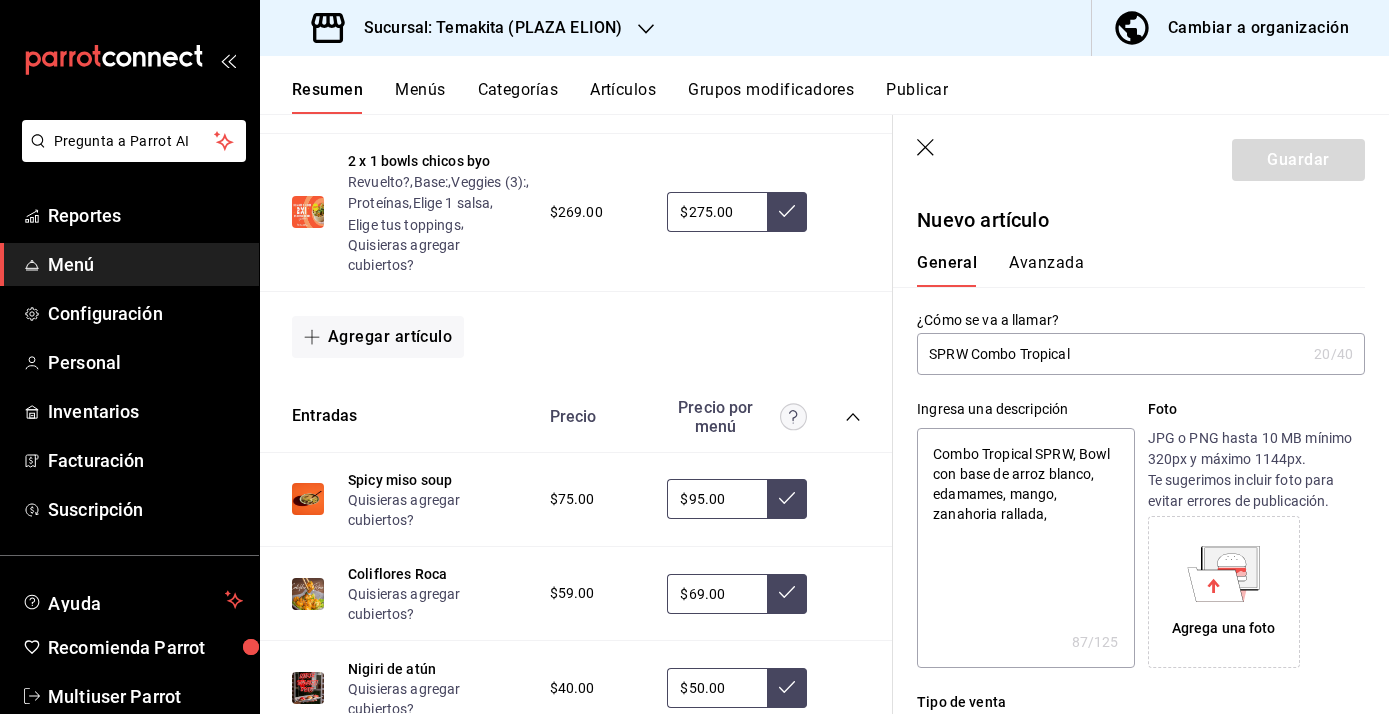 type on "Combo Tropical SPRW, Bowl con base de arroz blanco, edamames, mango, zanahoria rallada," 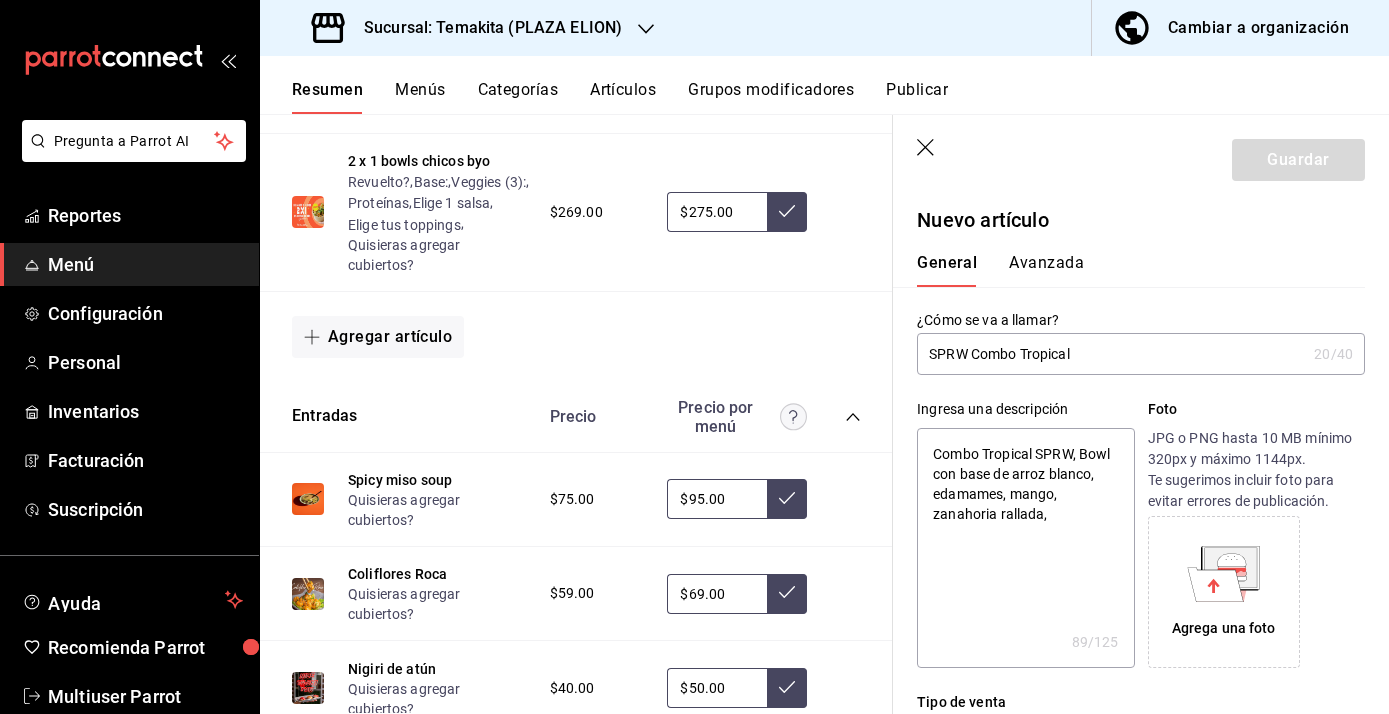 type on "Combo Tropical SPRW, Bowl con base de arroz blanco, edamames, mango, zanahoria rallada, b" 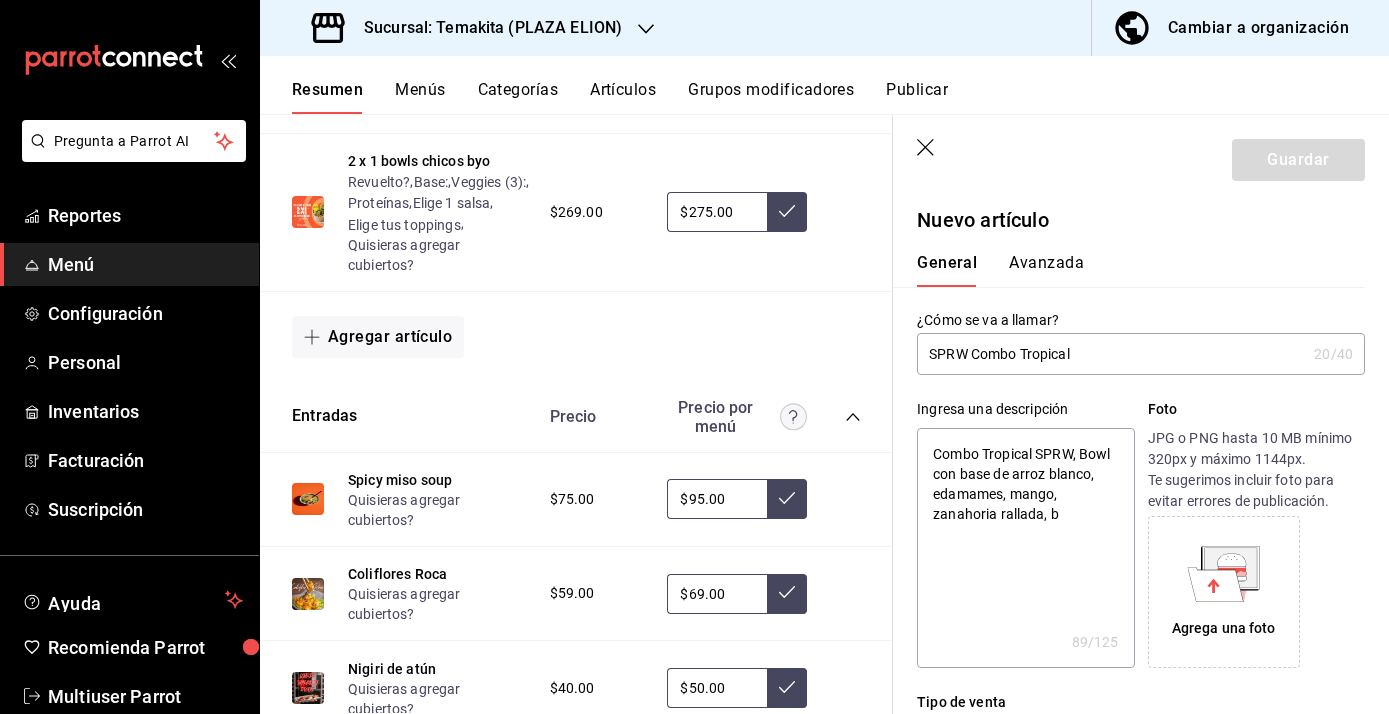 type on "Combo Tropical SPRW, Bowl con base de arroz blanco, edamames, mango, zanahoria rallada, br" 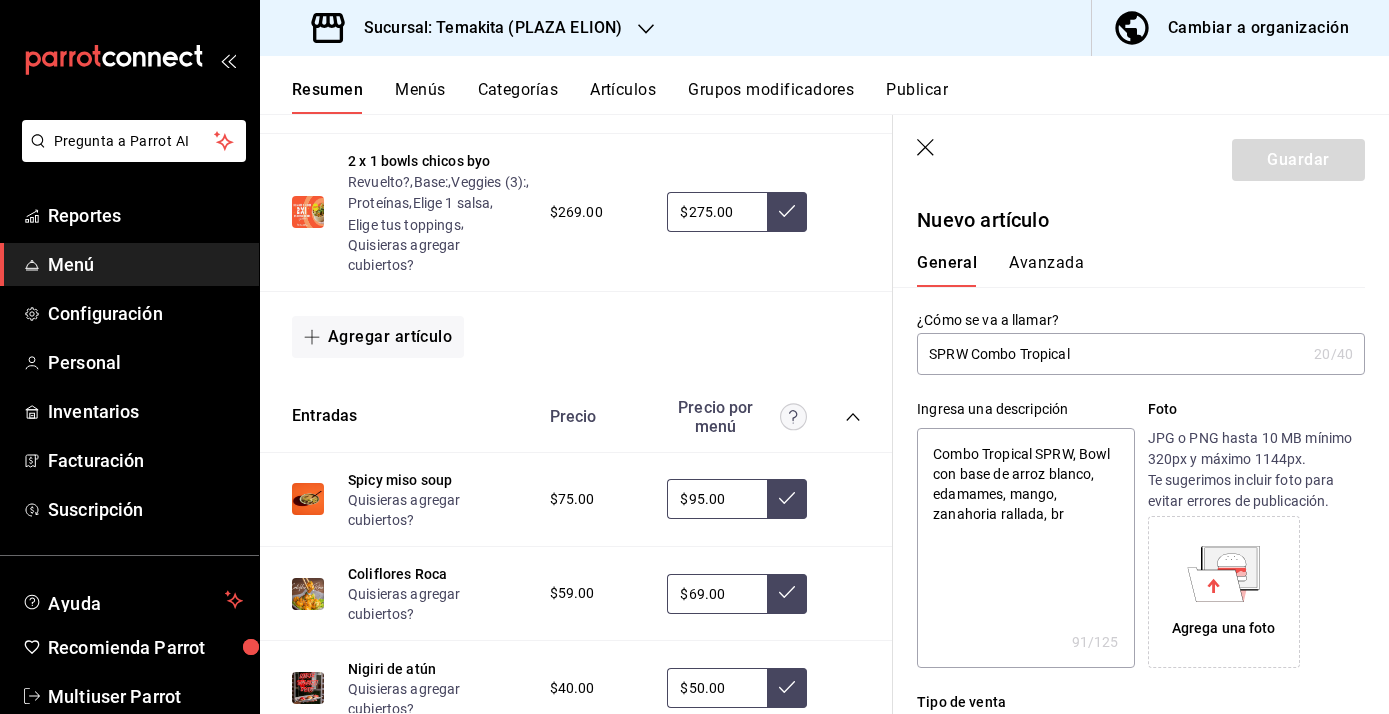 type on "Combo Tropical SPRW, Bowl con base de arroz blanco, edamames, mango, zanahoria rallada, bro" 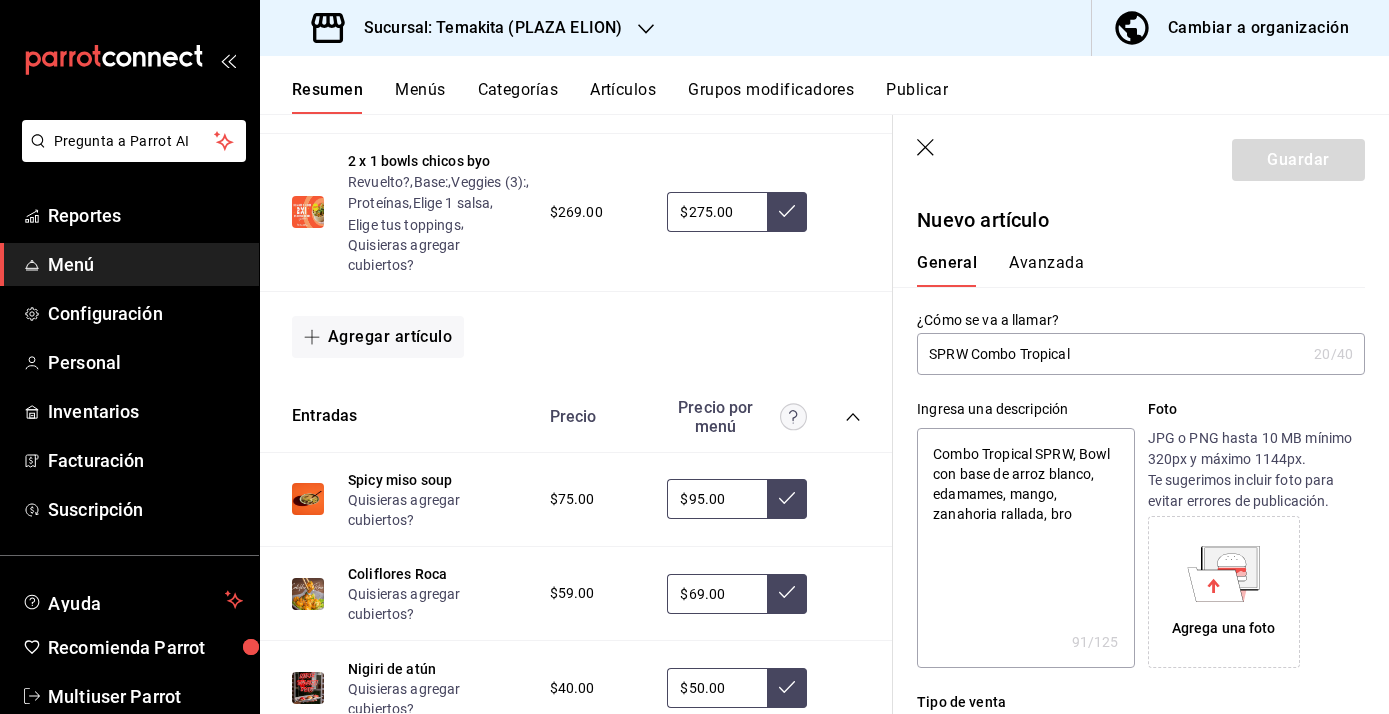 type on "x" 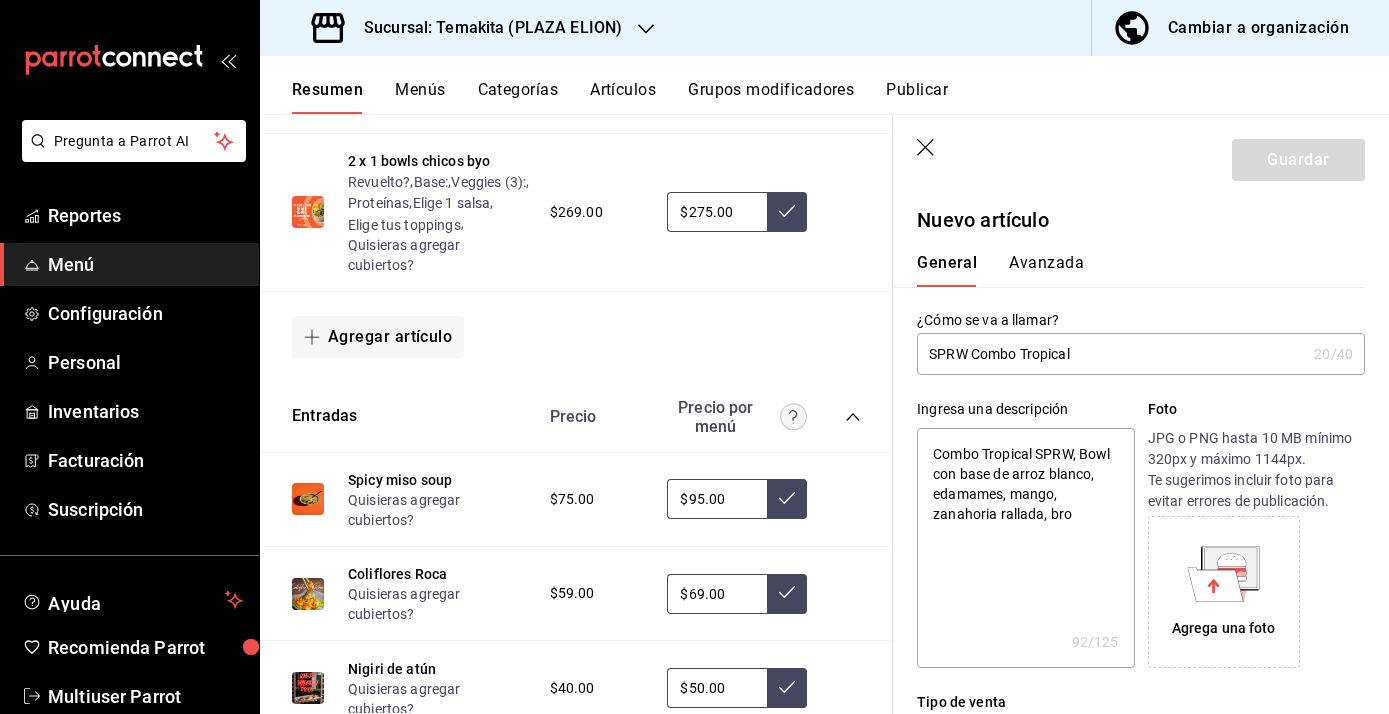 type on "Combo Tropical SPRW, Bowl con base de arroz blanco, edamames, mango, zanahoria rallada, broi" 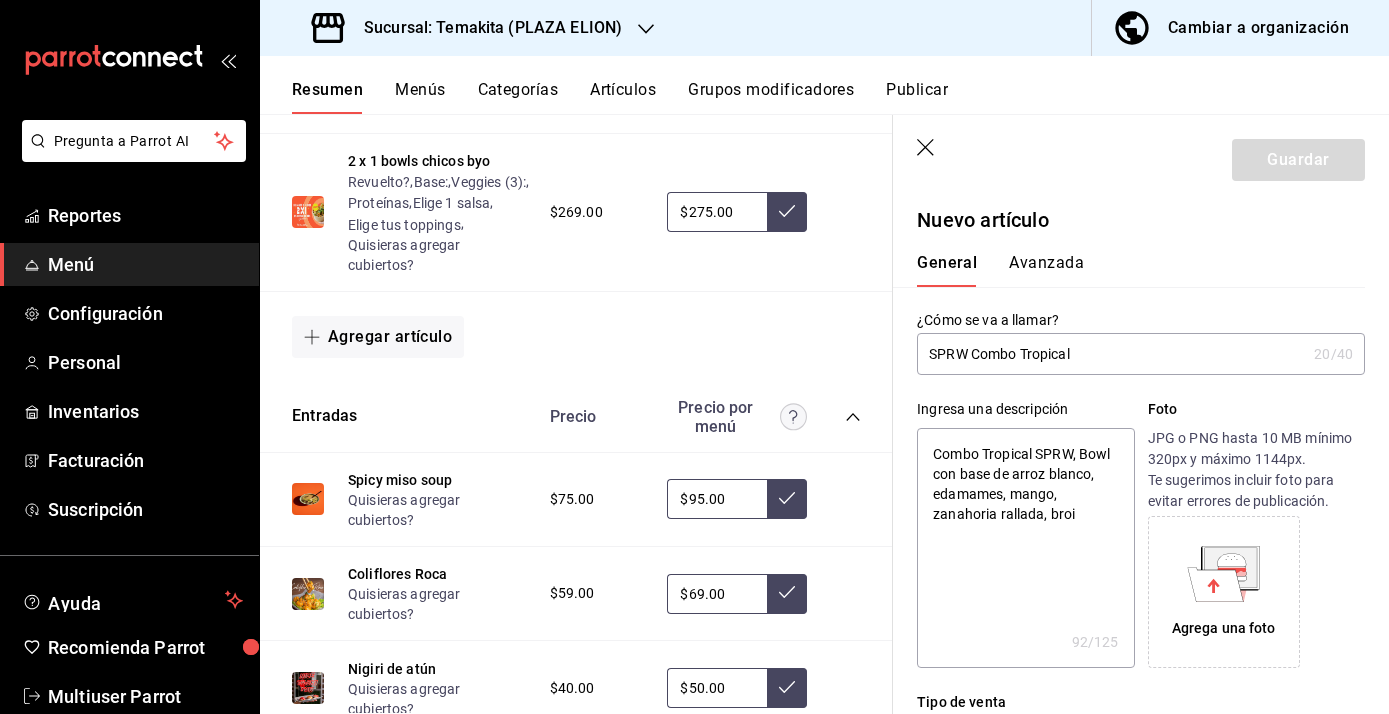 type 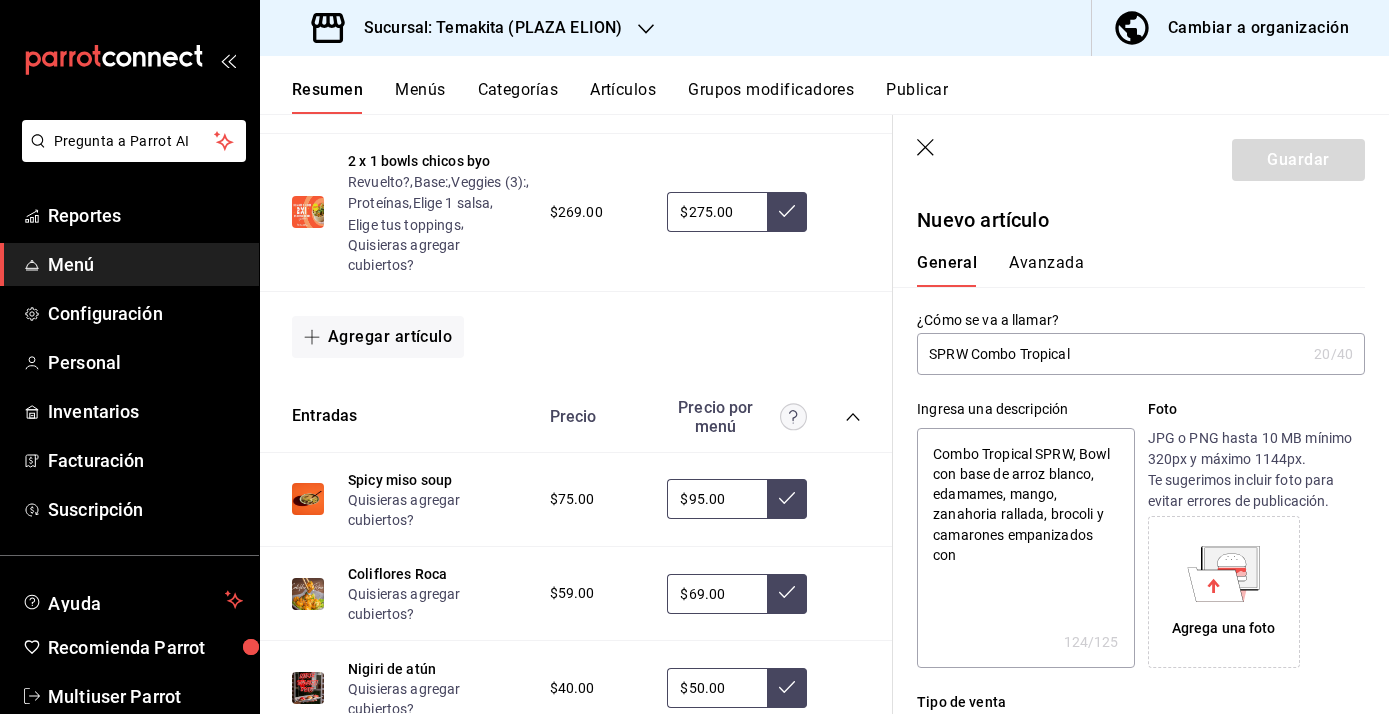 drag, startPoint x: 932, startPoint y: 452, endPoint x: 1014, endPoint y: 582, distance: 153.701 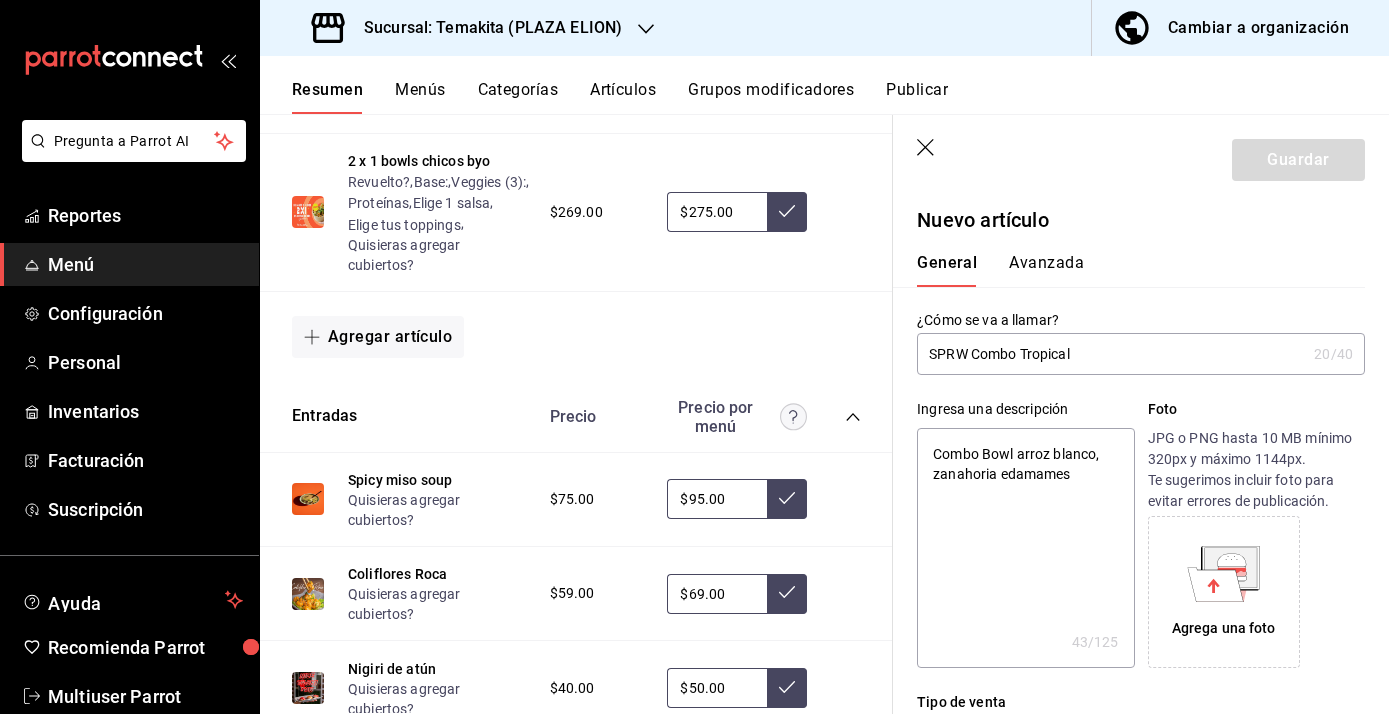 click on "Combo Bowl arroz blanco, zanahoria edamames" at bounding box center (1025, 548) 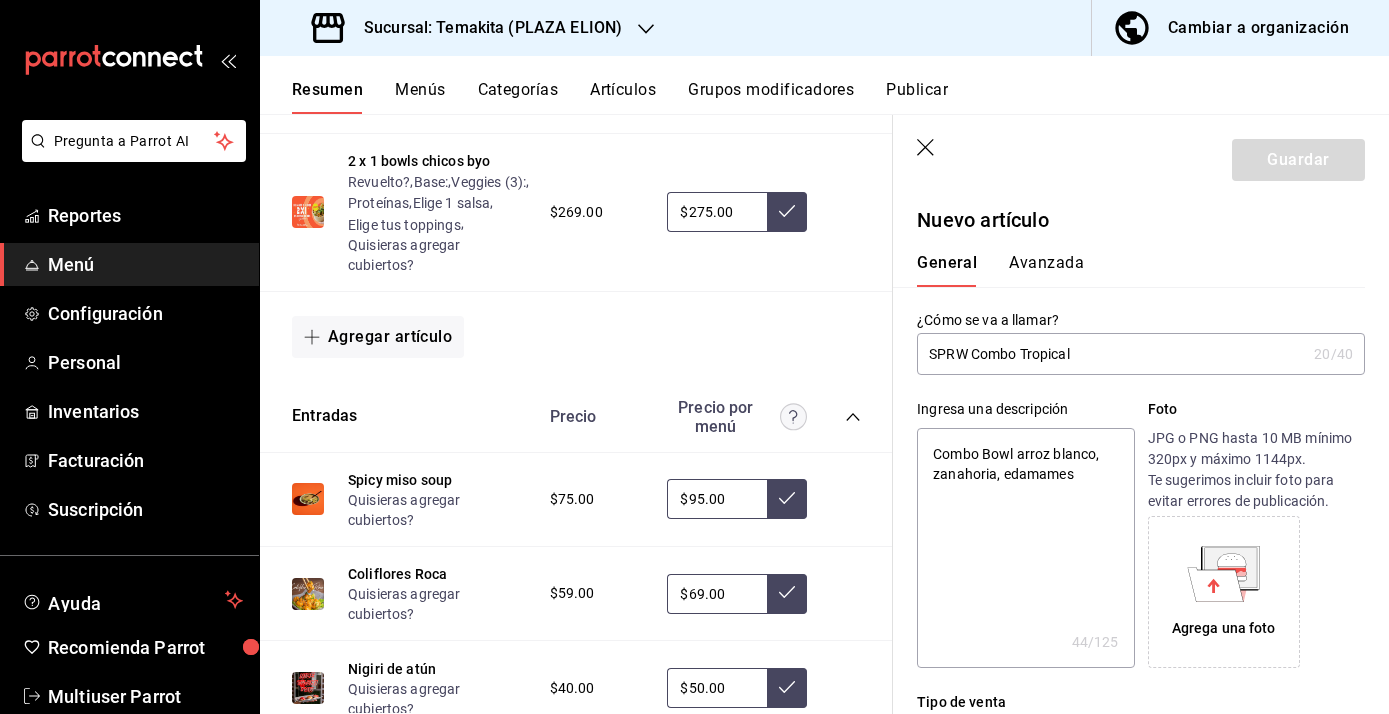 click on "Combo Bowl arroz blanco, zanahoria, edamames" at bounding box center [1025, 548] 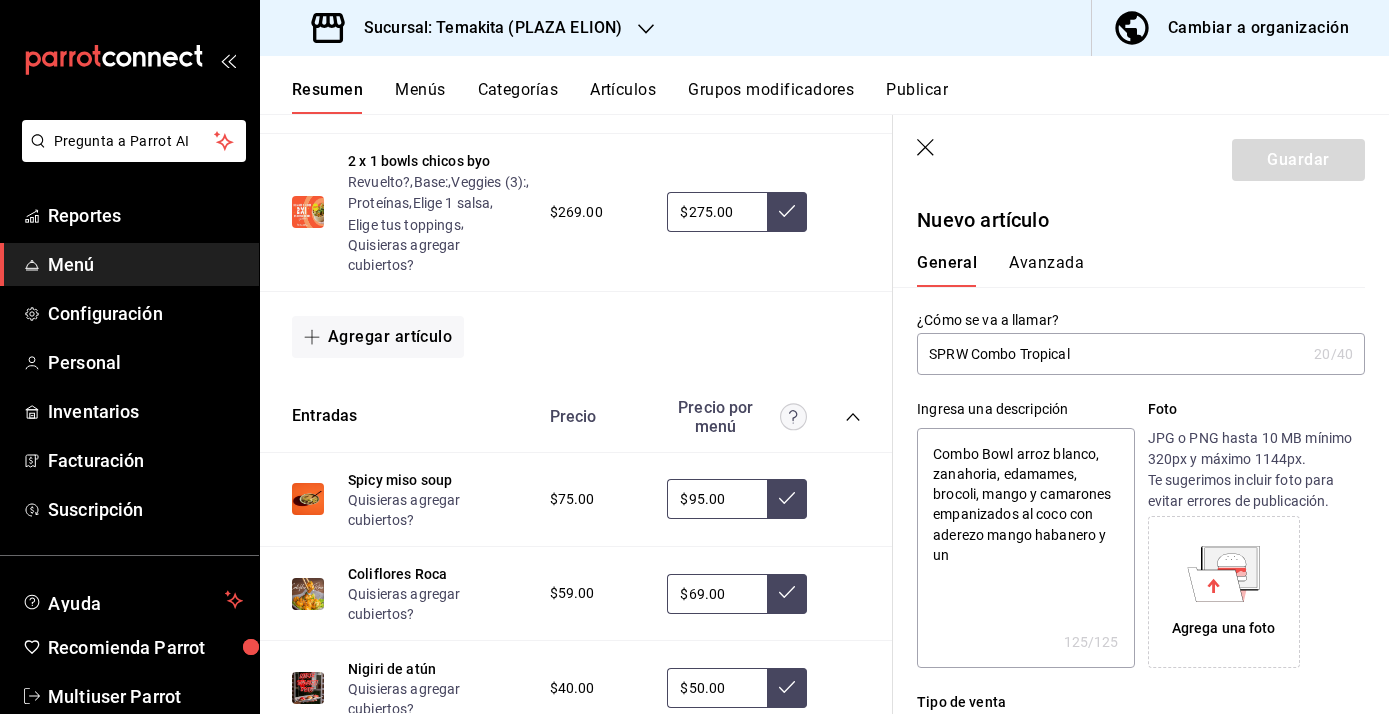 click on "Combo Bowl arroz blanco, zanahoria, edamames, brocoli, mango y camarones empanizados al coco con aderezo mango habanero y un" at bounding box center (1025, 548) 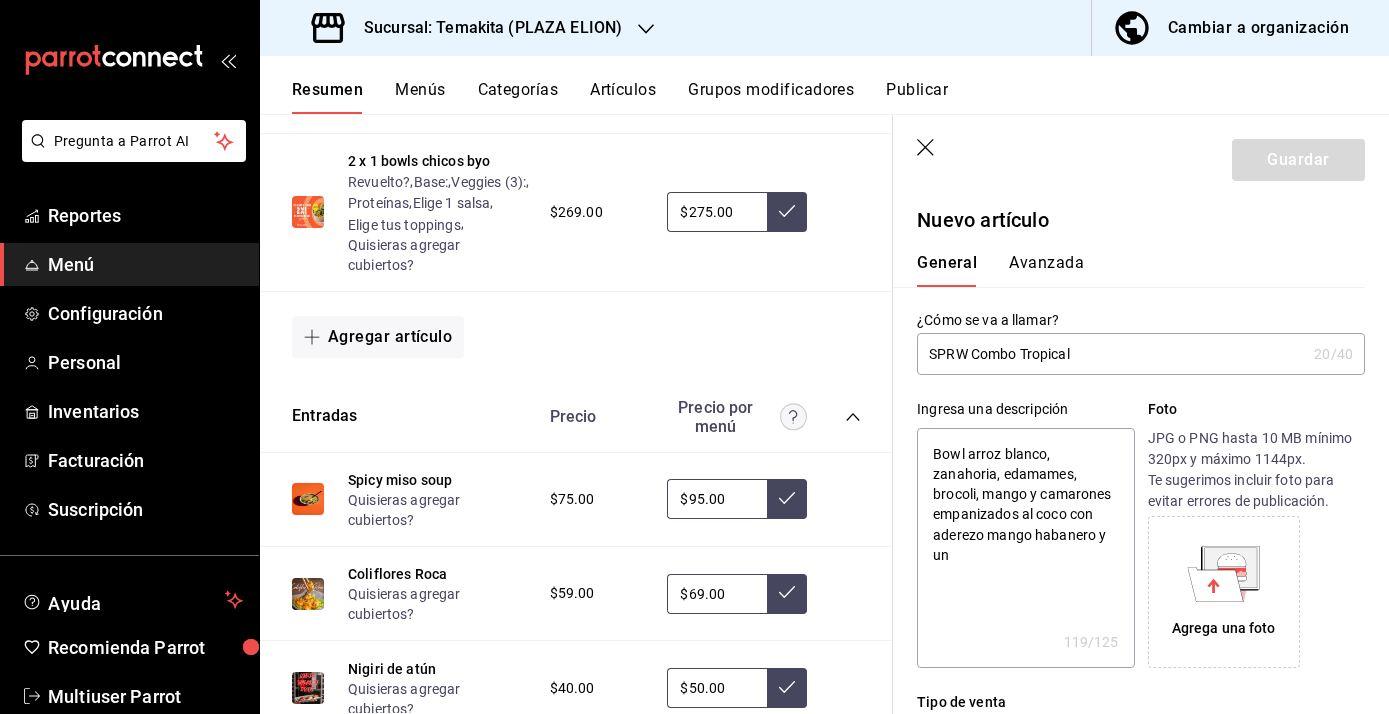click on "Bowl arroz blanco, zanahoria, edamames, brocoli, mango y camarones empanizados al coco con aderezo mango habanero y un" at bounding box center [1025, 548] 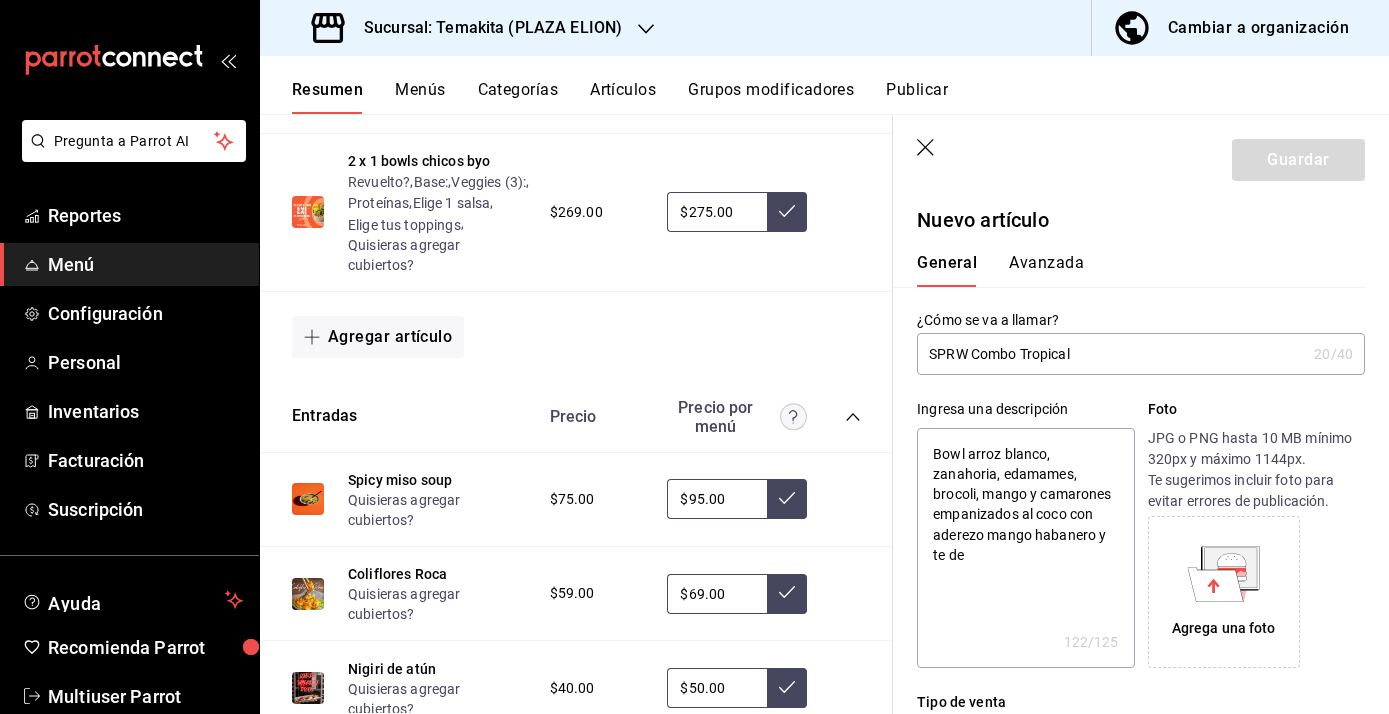 click on "Bowl arroz blanco, zanahoria, edamames, brocoli, mango y camarones empanizados al coco con aderezo mango habanero y te de" at bounding box center (1025, 548) 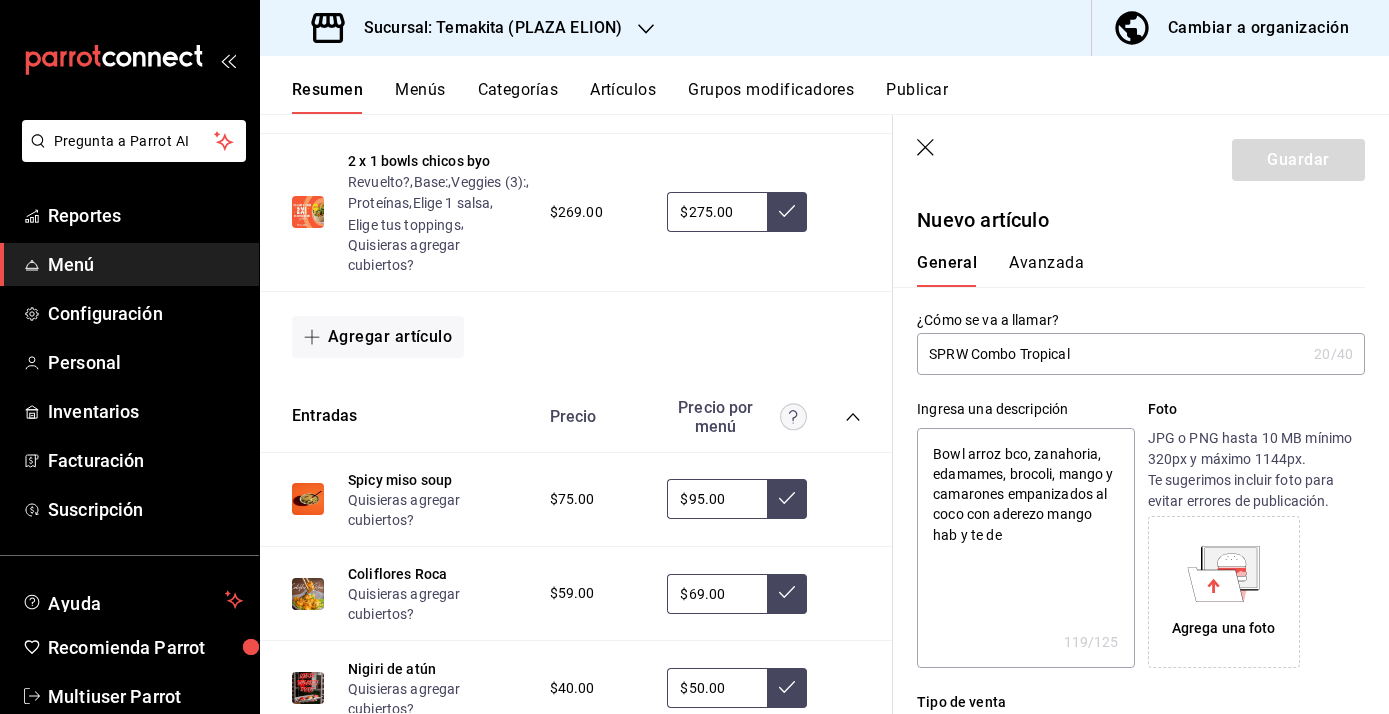 click on "Bowl arroz bco, zanahoria, edamames, brocoli, mango y camarones empanizados al coco con aderezo mango hab y te de" at bounding box center (1025, 548) 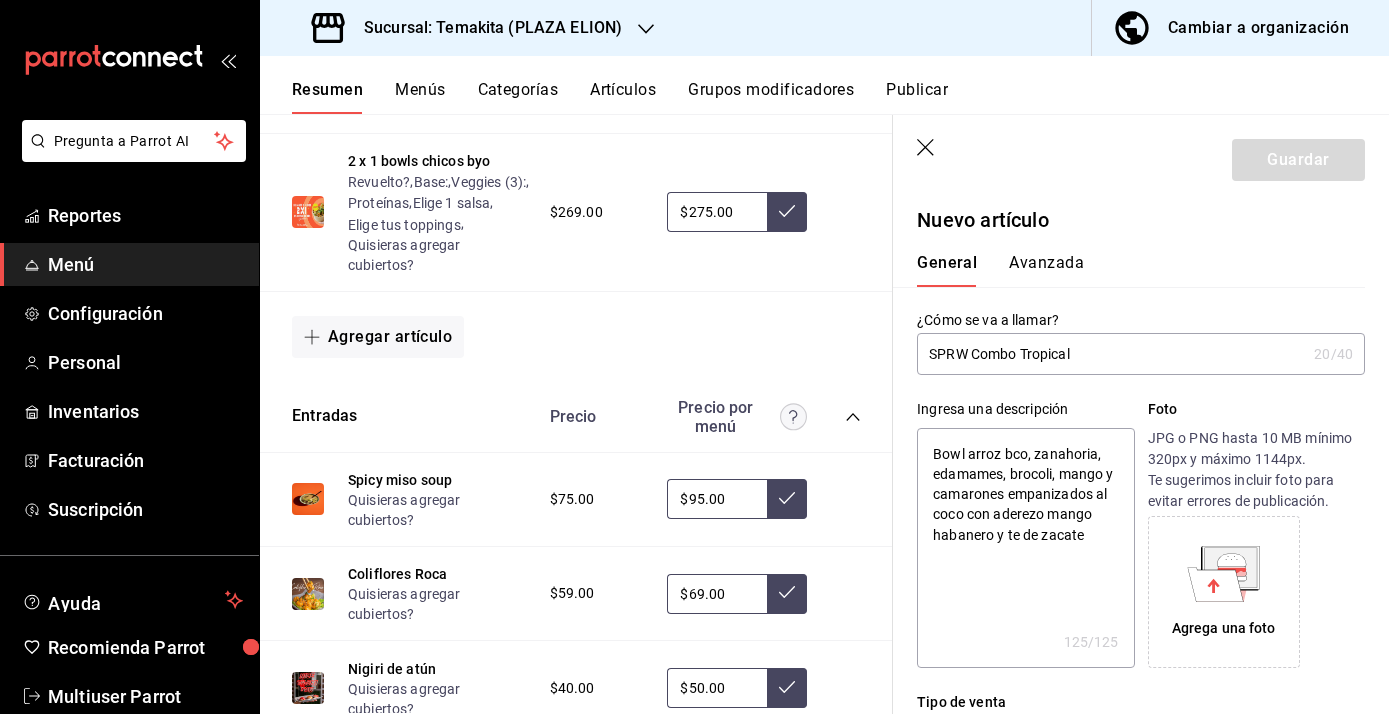 click on "Bowl arroz bco, zanahoria, edamames, brocoli, mango y camarones empanizados al coco con aderezo mango habanero y te de zacate" at bounding box center (1025, 548) 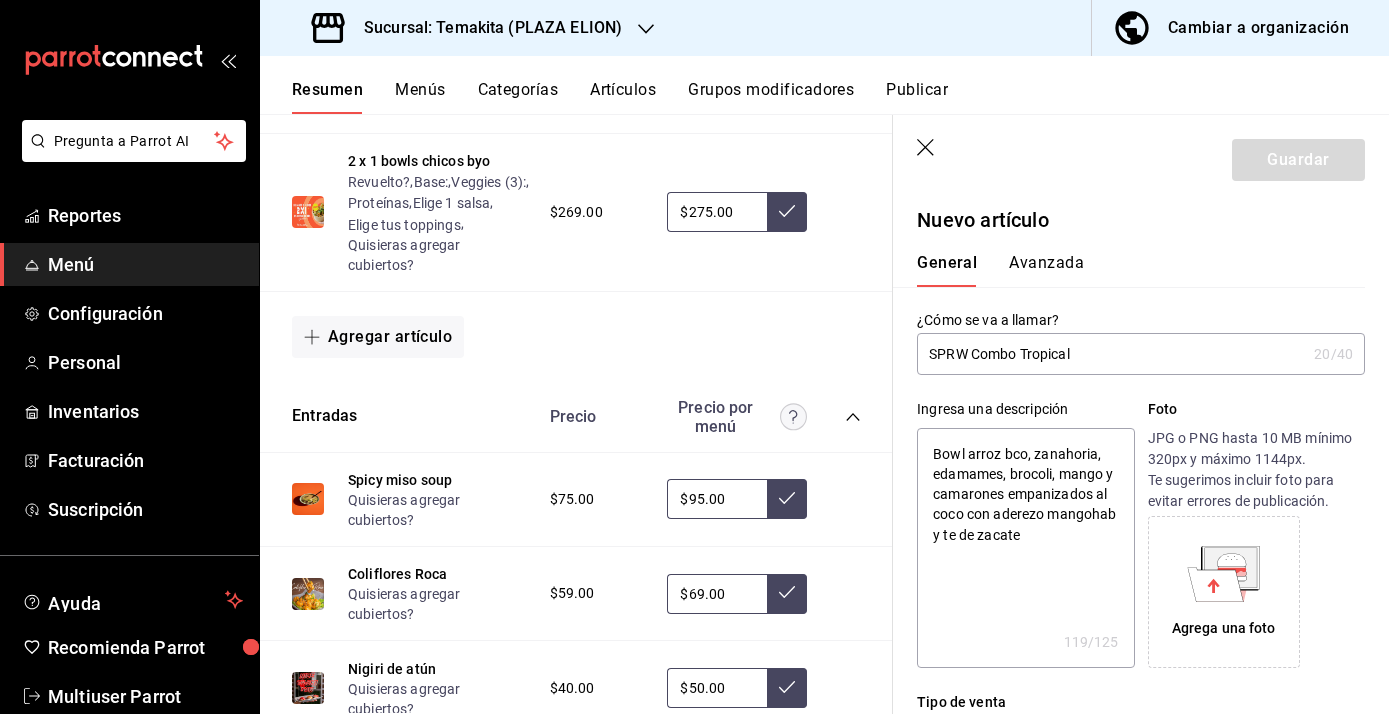 click on "Bowl arroz bco, zanahoria, edamames, brocoli, mango y camarones empanizados al coco con aderezo mangohab y te de zacate" at bounding box center (1025, 548) 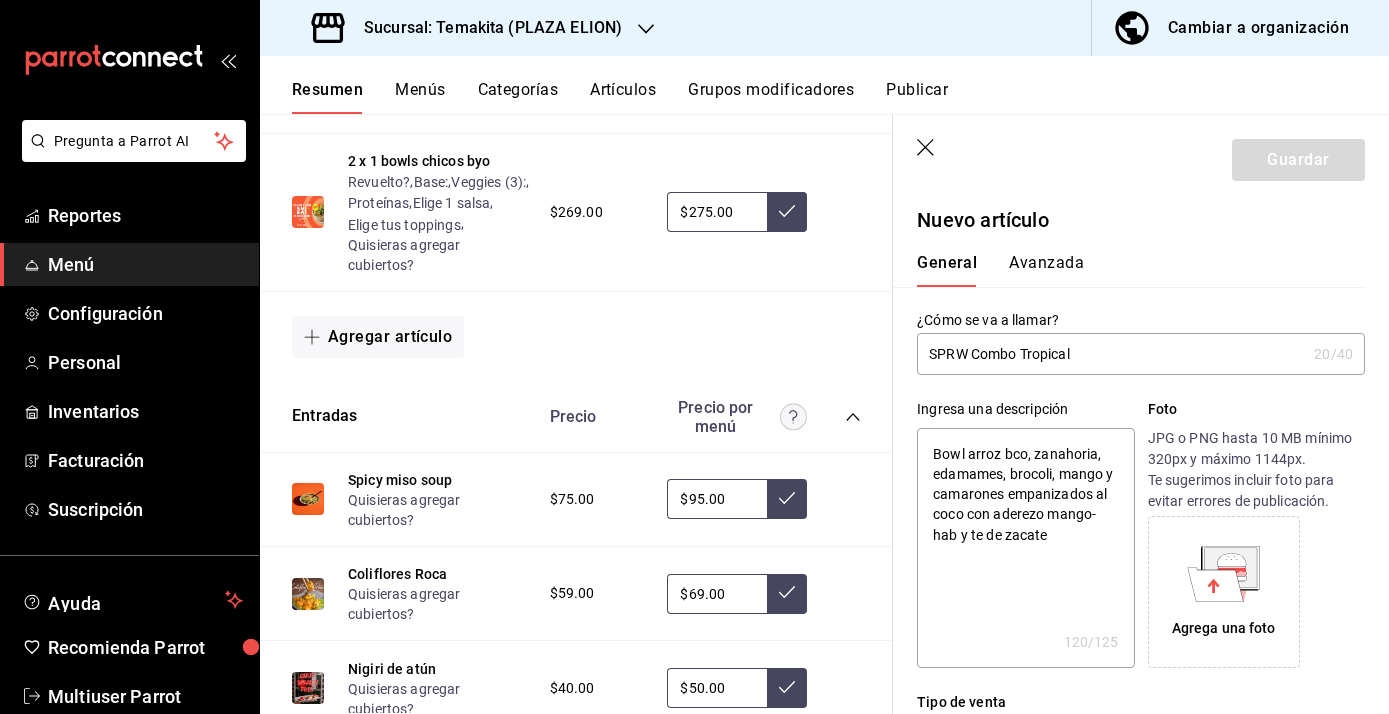 click on "Bowl arroz bco, zanahoria, edamames, brocoli, mango y camarones empanizados al coco con aderezo mango-hab y te de zacate" at bounding box center [1025, 548] 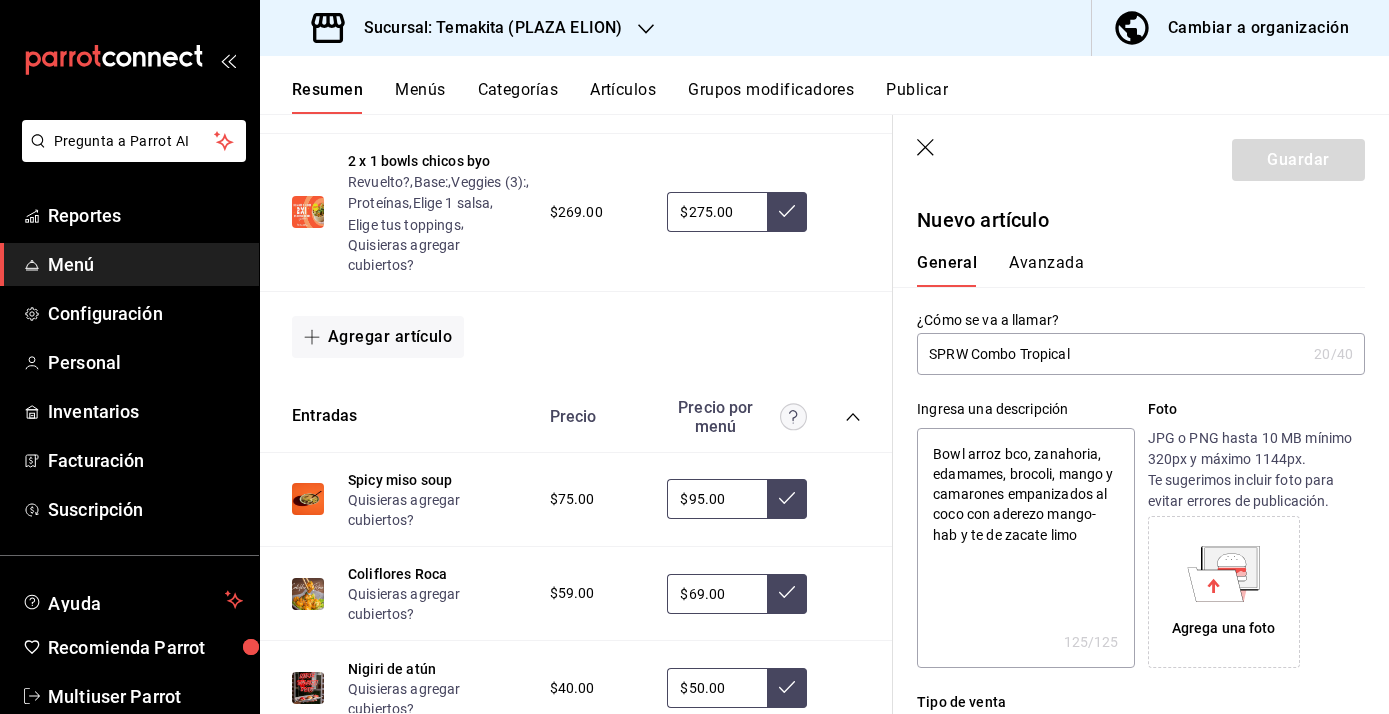 click on "Bowl arroz bco, zanahoria, edamames, brocoli, mango y camarones empanizados al coco con aderezo mango-hab y te de zacate limo" at bounding box center (1025, 548) 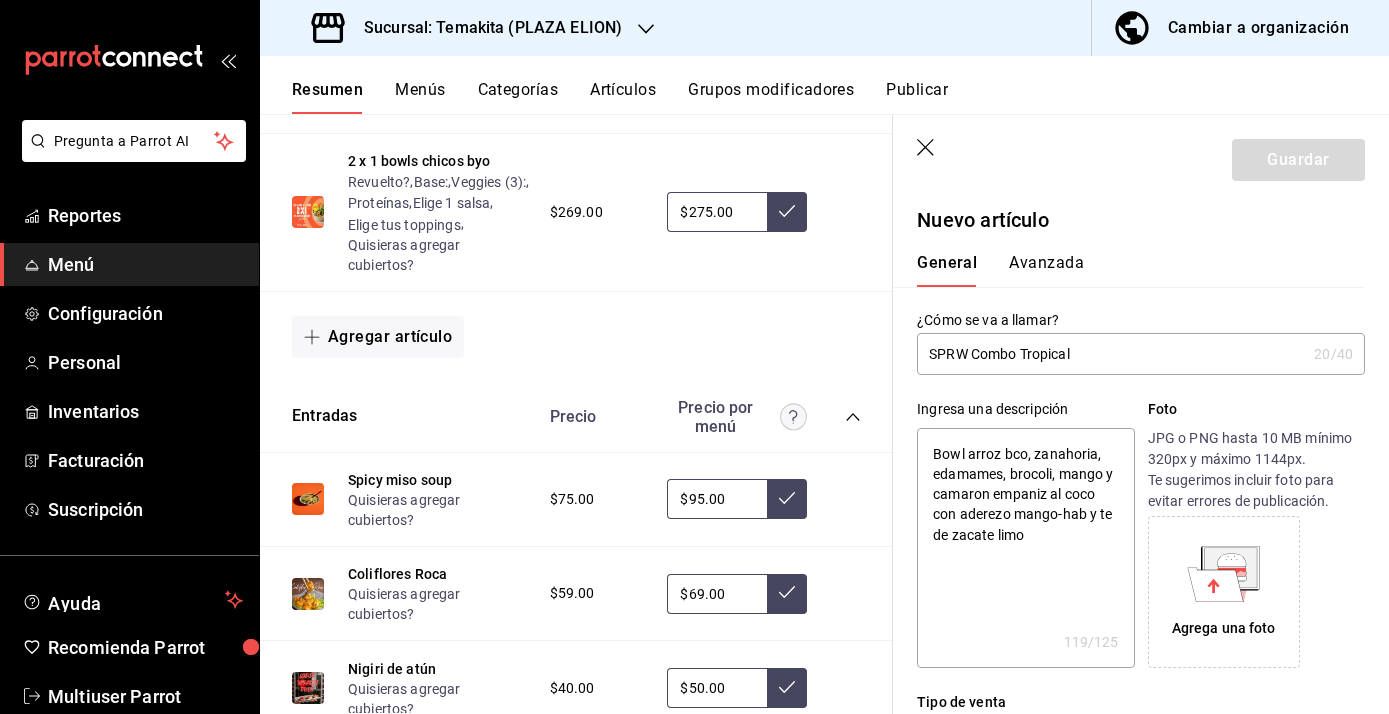 click on "Bowl arroz bco, zanahoria, edamames, brocoli, mango y camaron empaniz al coco con aderezo mango-hab y te de zacate limo" at bounding box center (1025, 548) 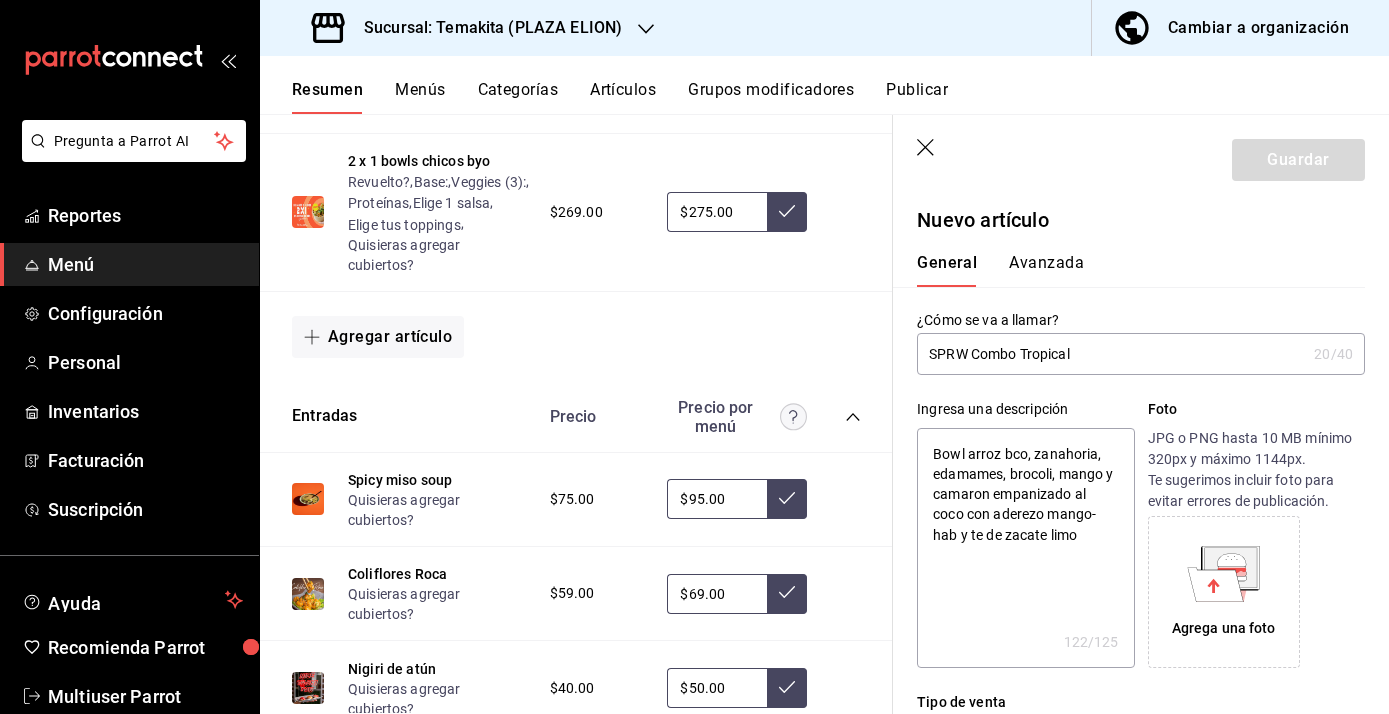 click on "Bowl arroz bco, zanahoria, edamames, brocoli, mango y camaron empanizado al coco con aderezo mango-hab y te de zacate limo" at bounding box center [1025, 548] 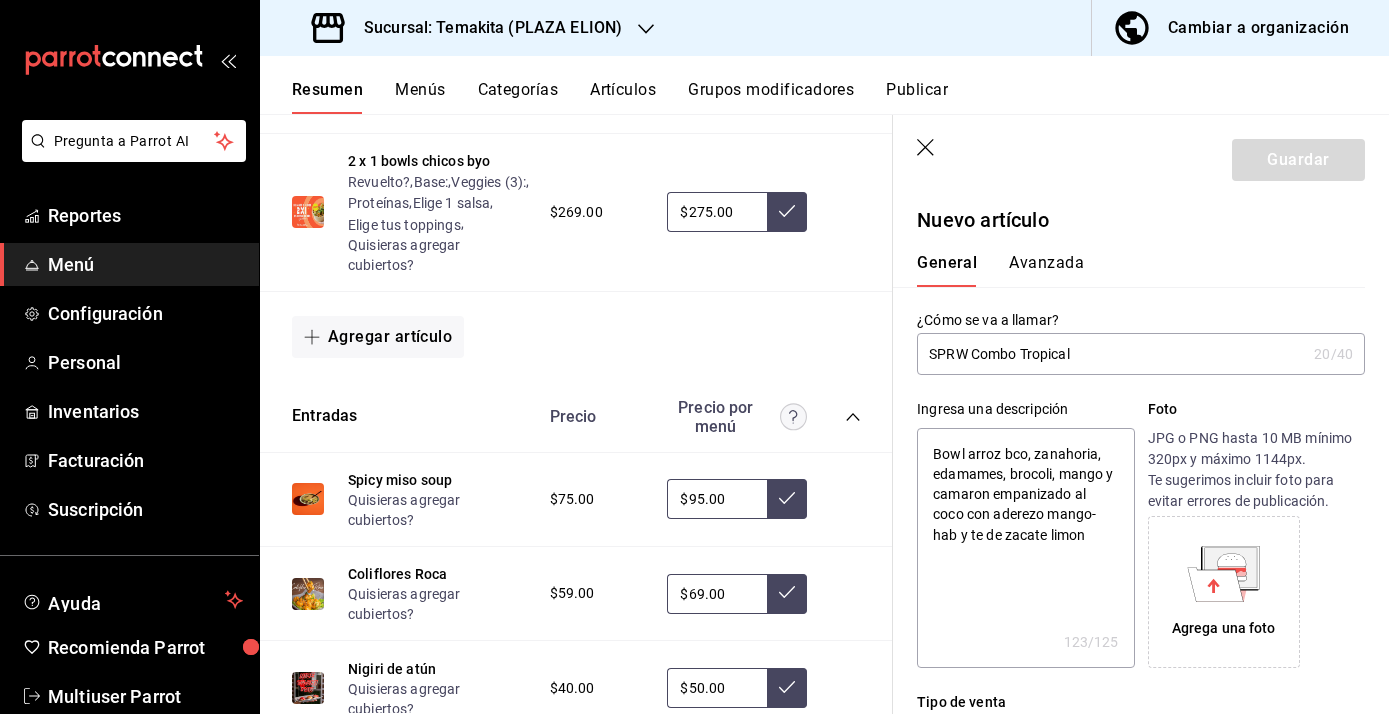 click on "Bowl arroz bco, zanahoria, edamames, brocoli, mango y camaron empanizado al coco con aderezo mango-hab y te de zacate limon" at bounding box center (1025, 548) 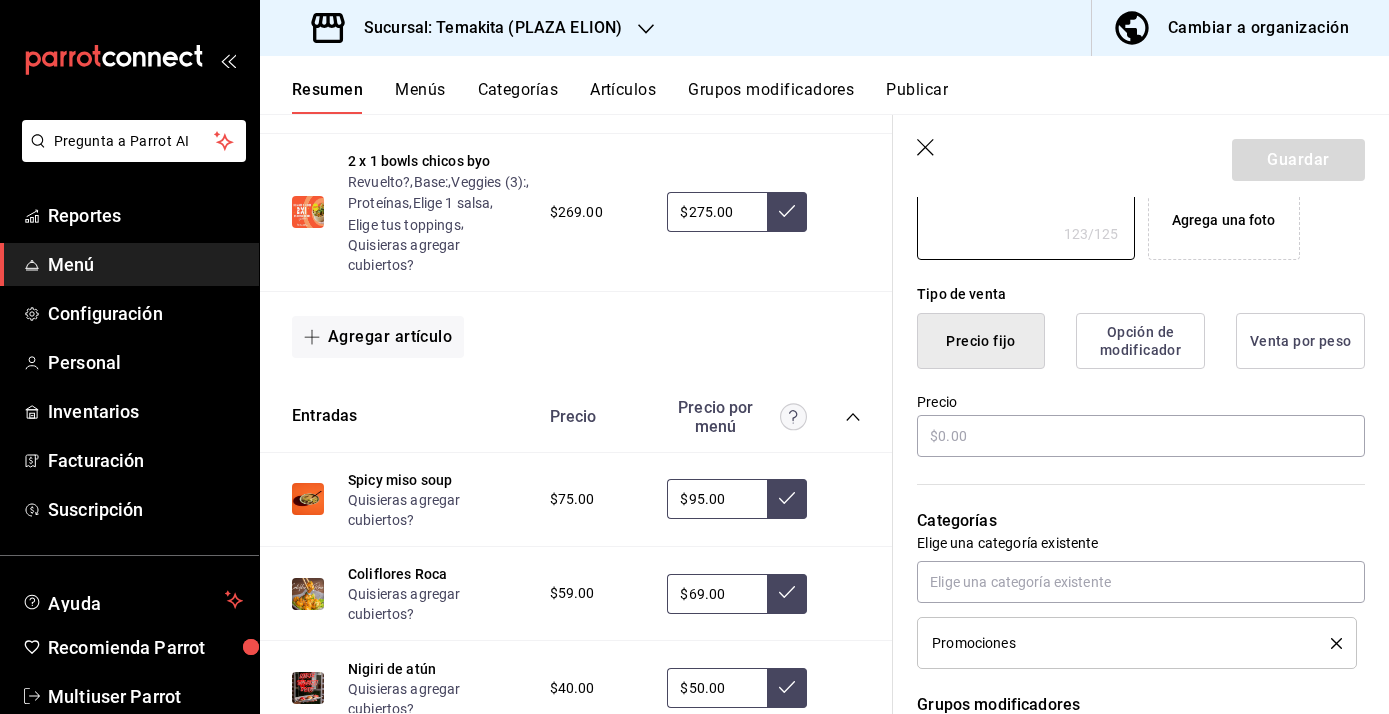scroll, scrollTop: 407, scrollLeft: 0, axis: vertical 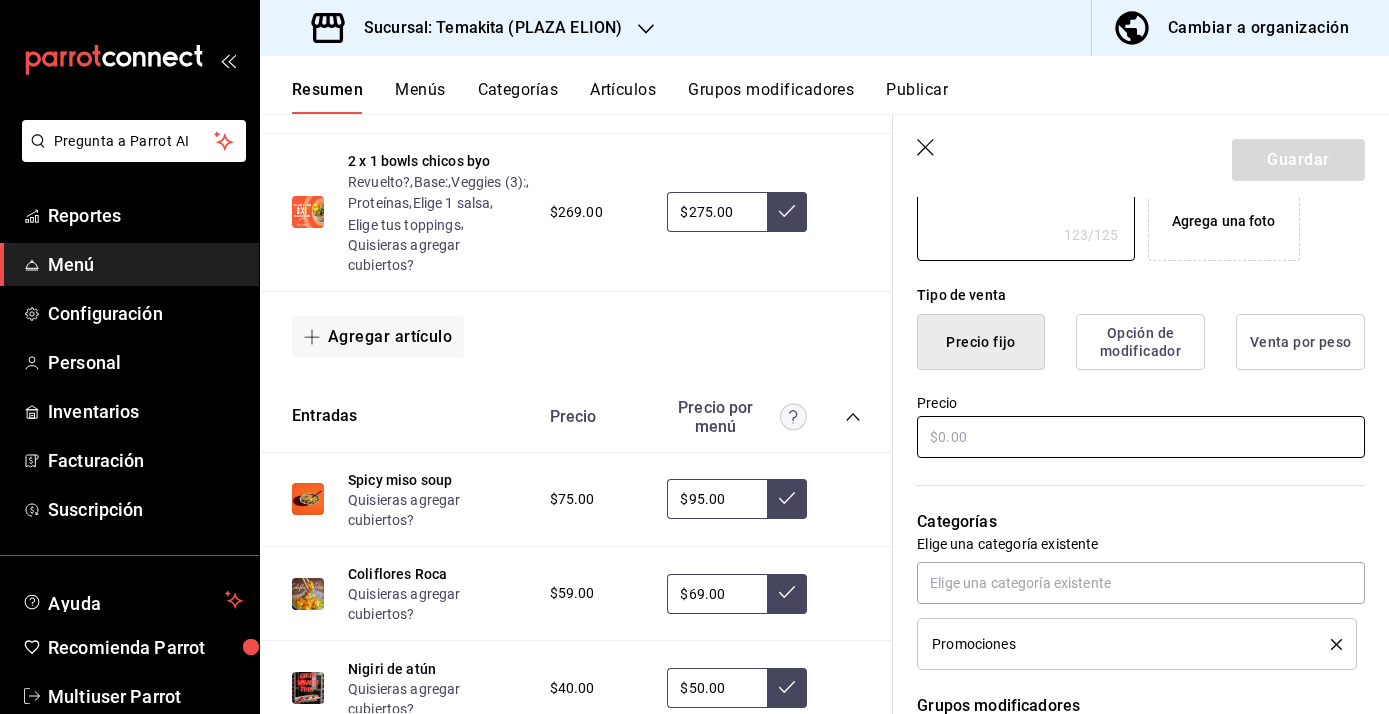 click at bounding box center [1141, 437] 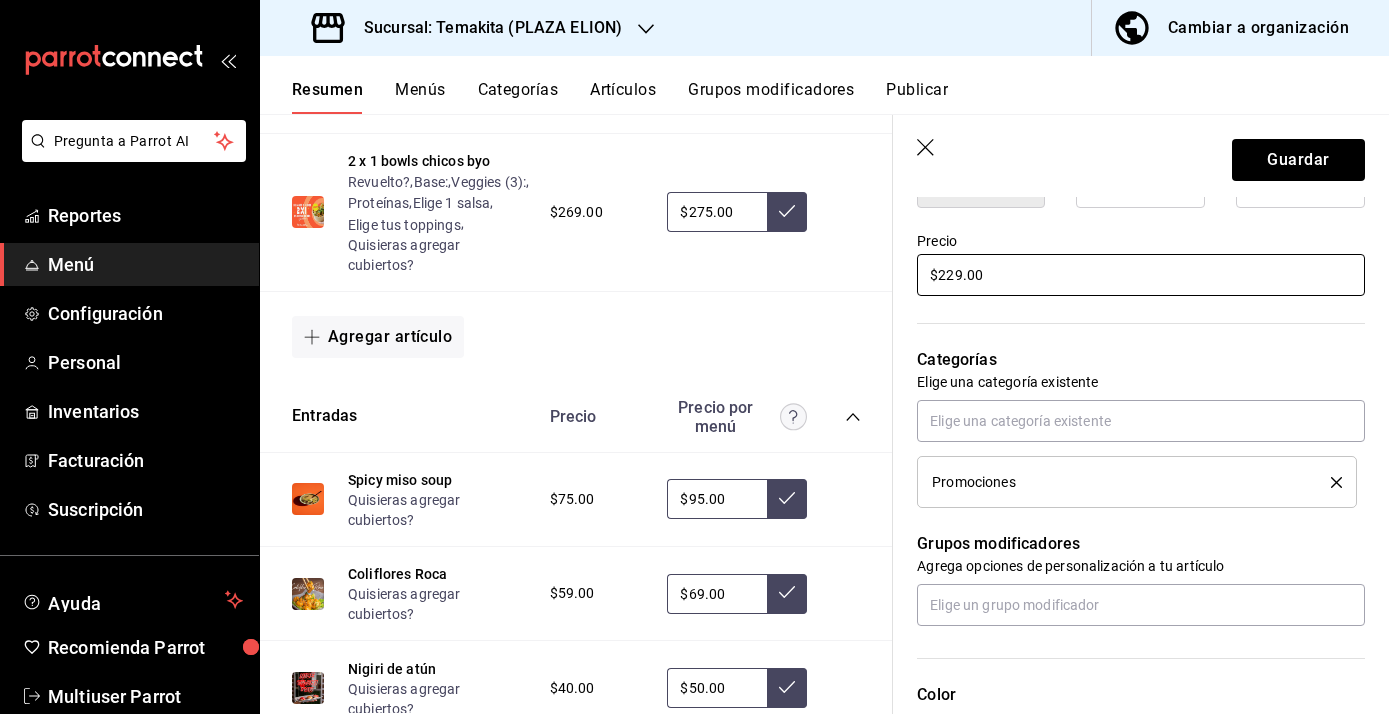 scroll, scrollTop: 584, scrollLeft: 0, axis: vertical 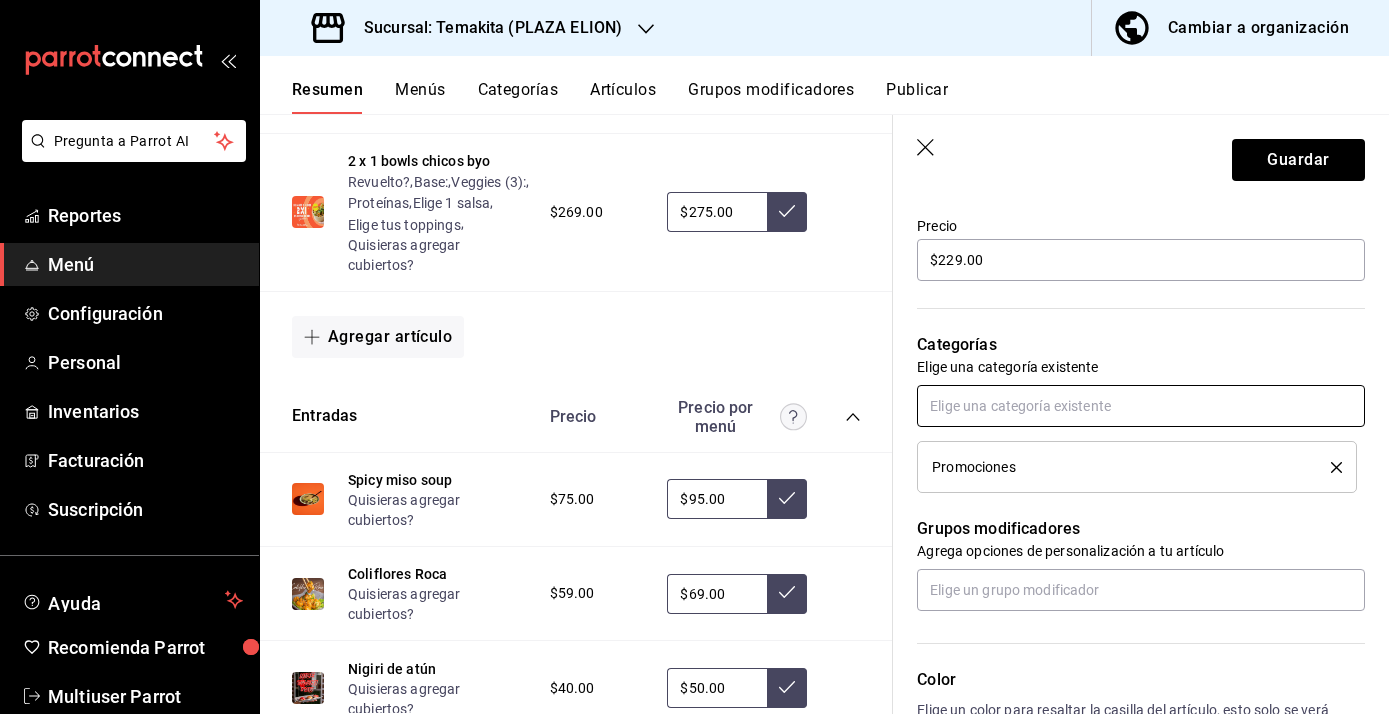 click at bounding box center (1141, 406) 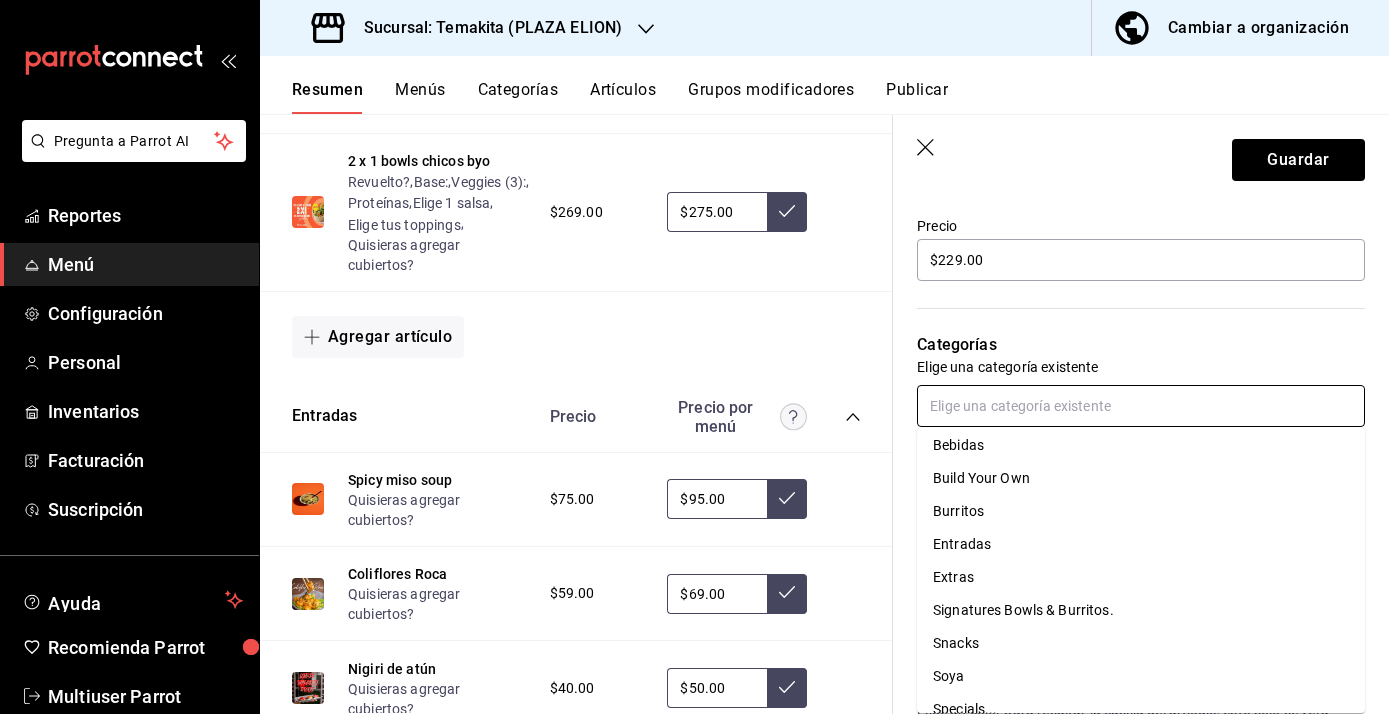 scroll, scrollTop: 0, scrollLeft: 0, axis: both 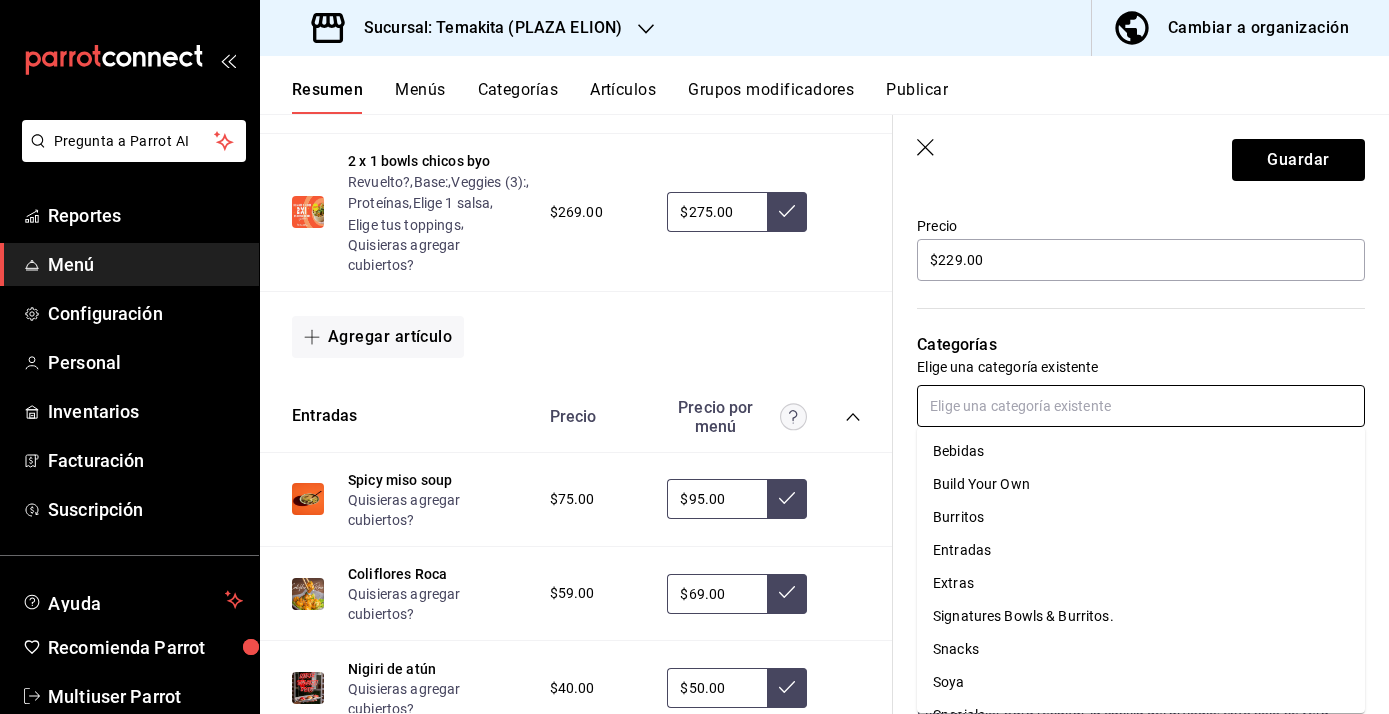 click on "Entradas" at bounding box center (1141, 550) 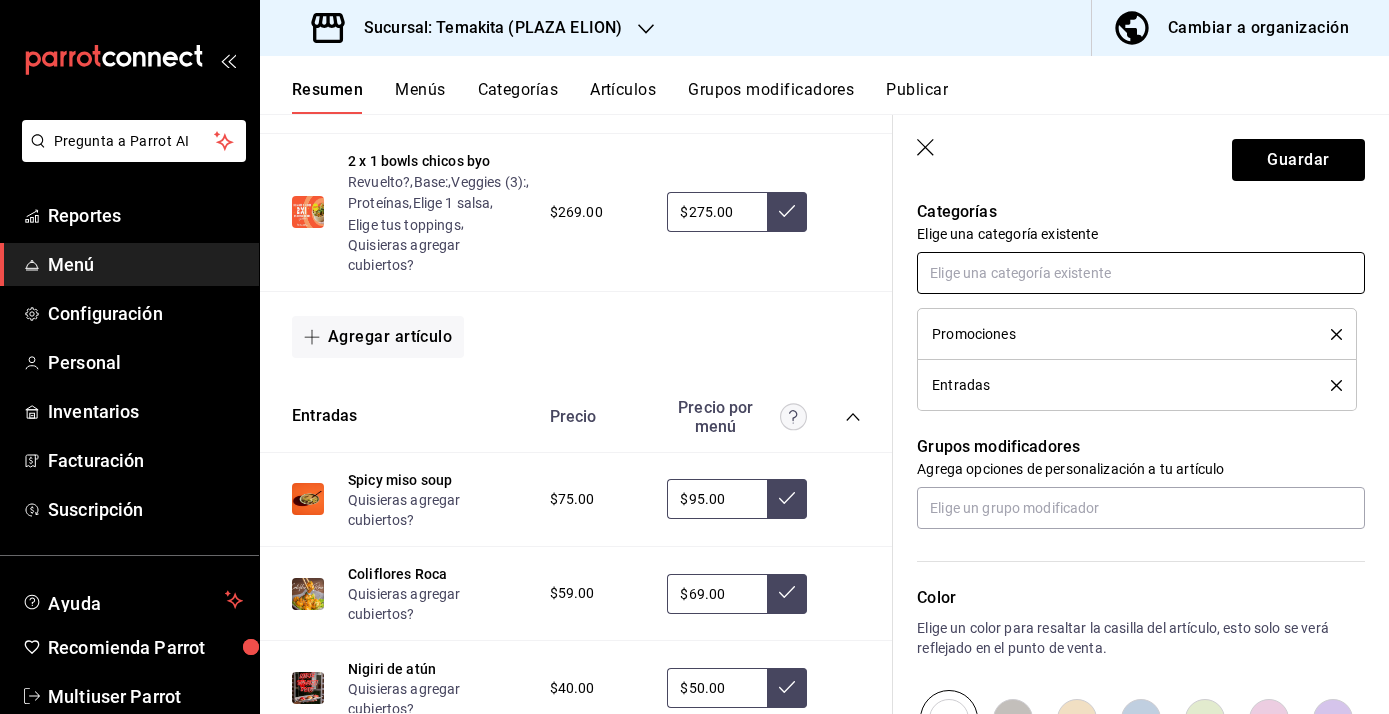 scroll, scrollTop: 742, scrollLeft: 0, axis: vertical 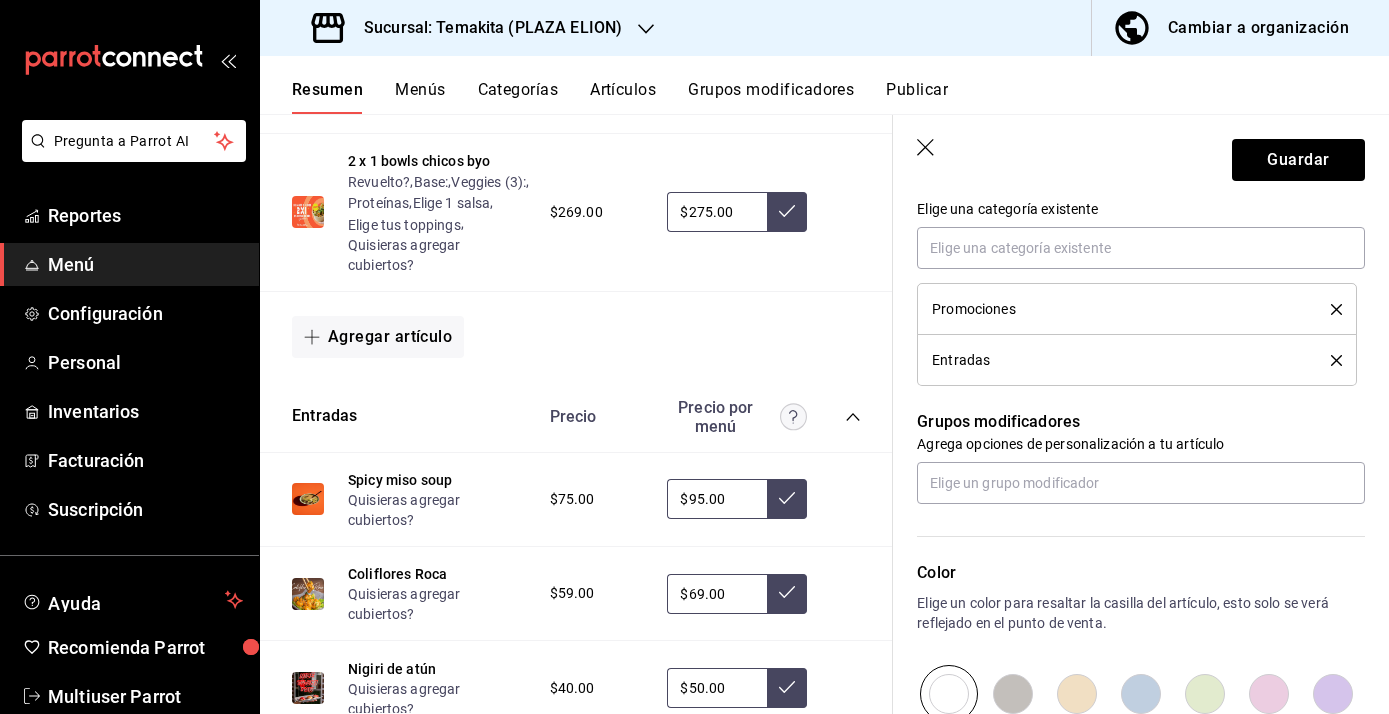 click 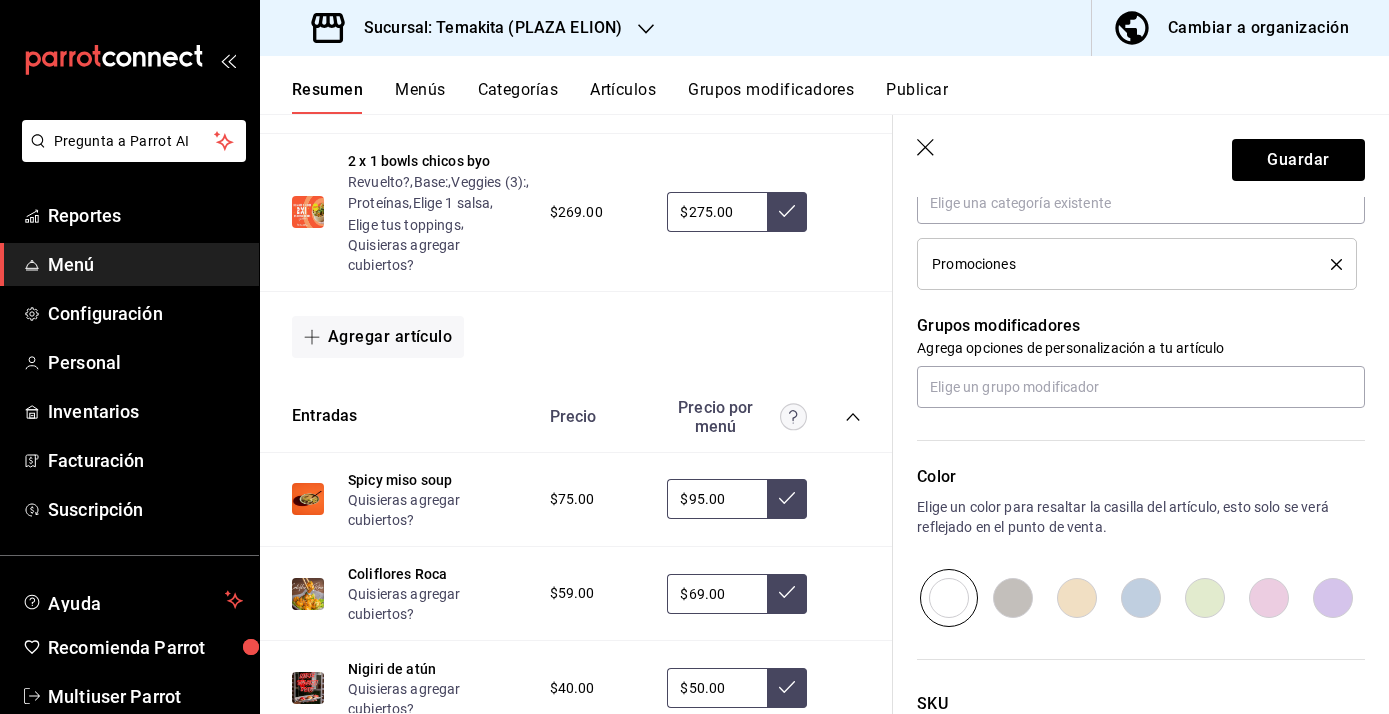 scroll, scrollTop: 784, scrollLeft: 0, axis: vertical 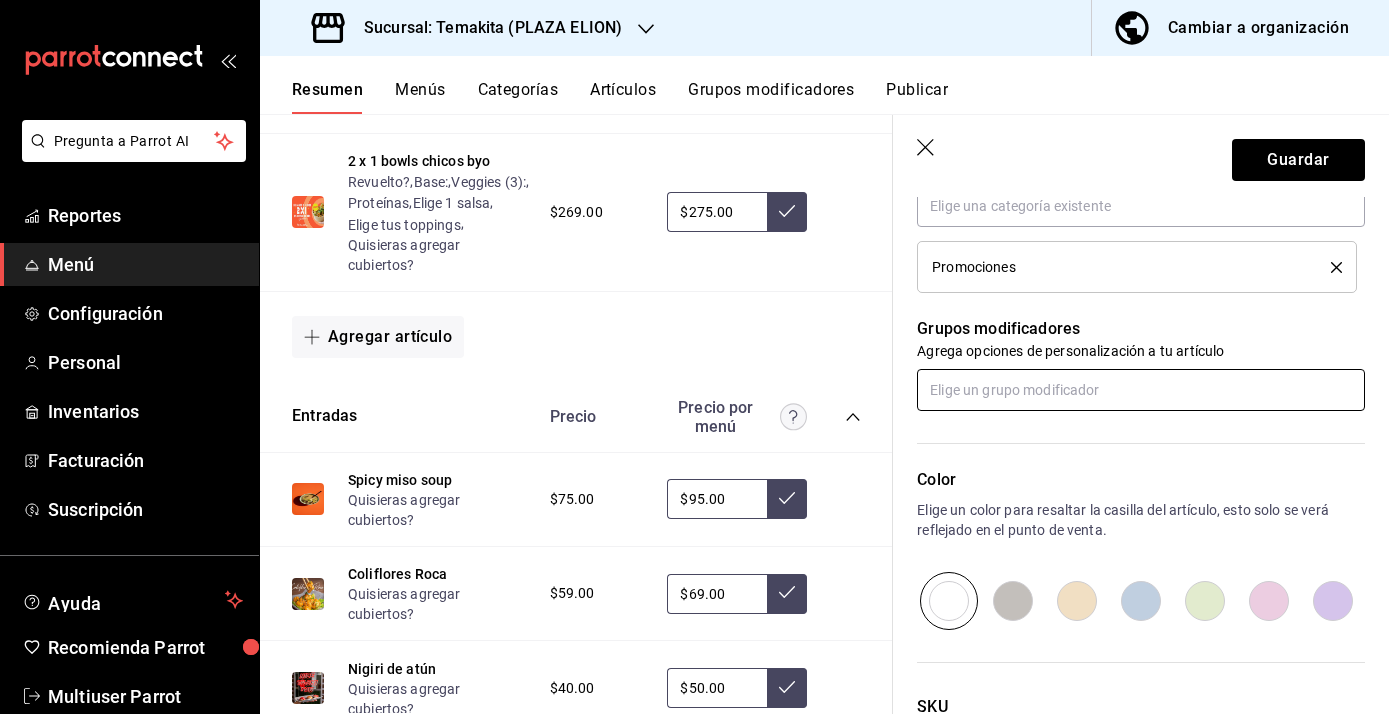 click at bounding box center (1141, 390) 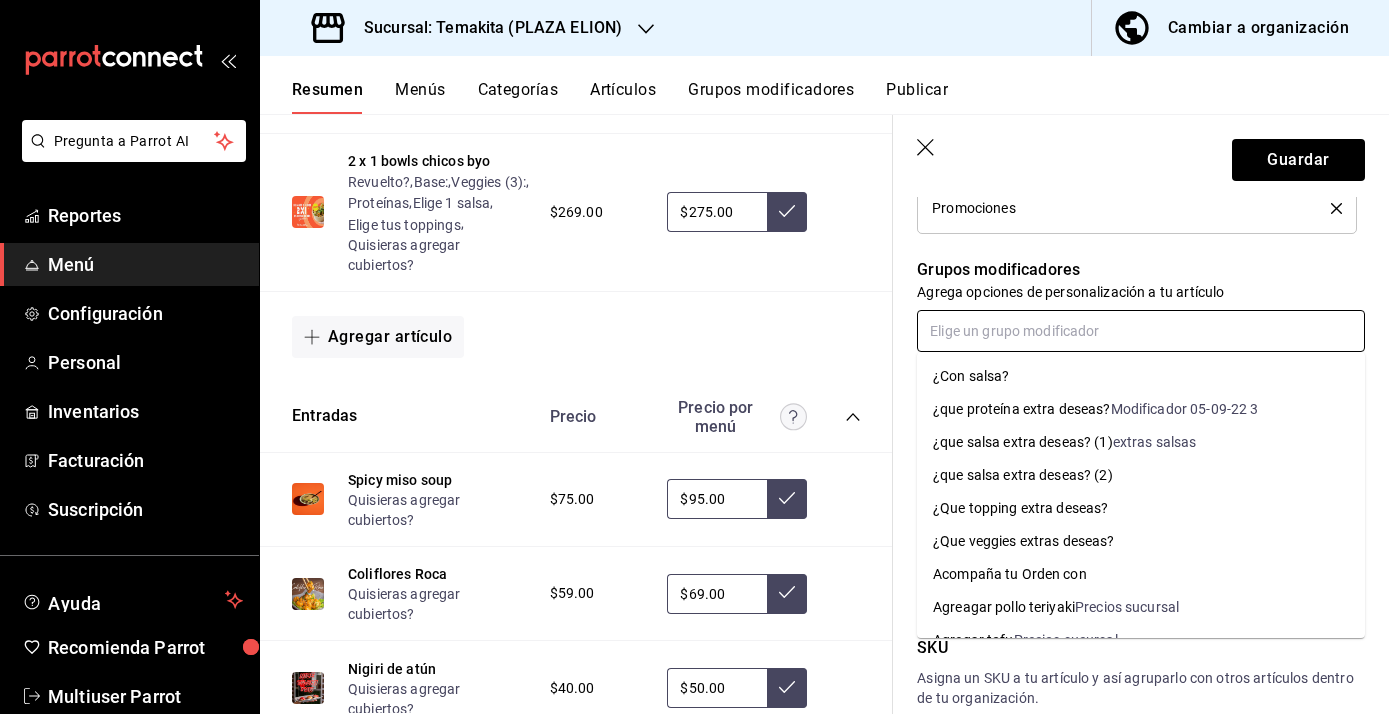 scroll, scrollTop: 848, scrollLeft: 0, axis: vertical 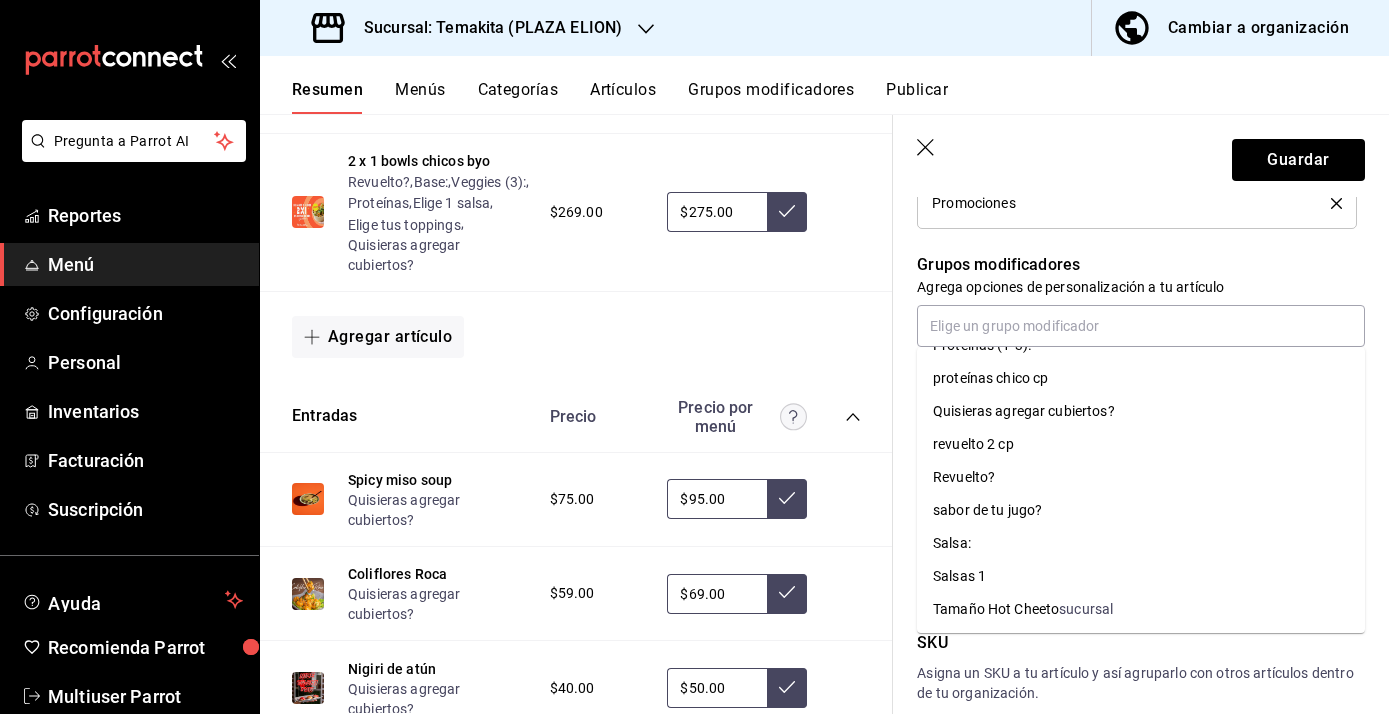 click on "Grupos modificadores Agrega opciones de personalización a tu artículo" at bounding box center (1129, 288) 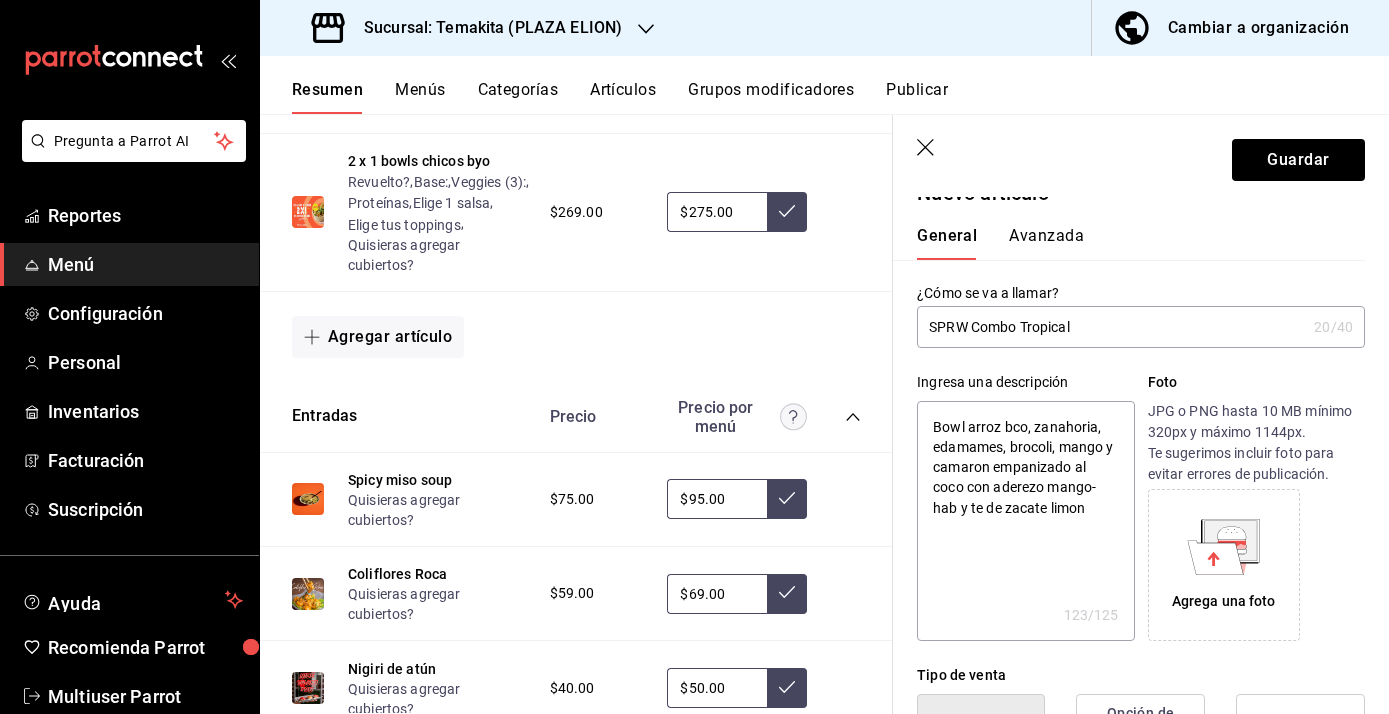 scroll, scrollTop: 0, scrollLeft: 0, axis: both 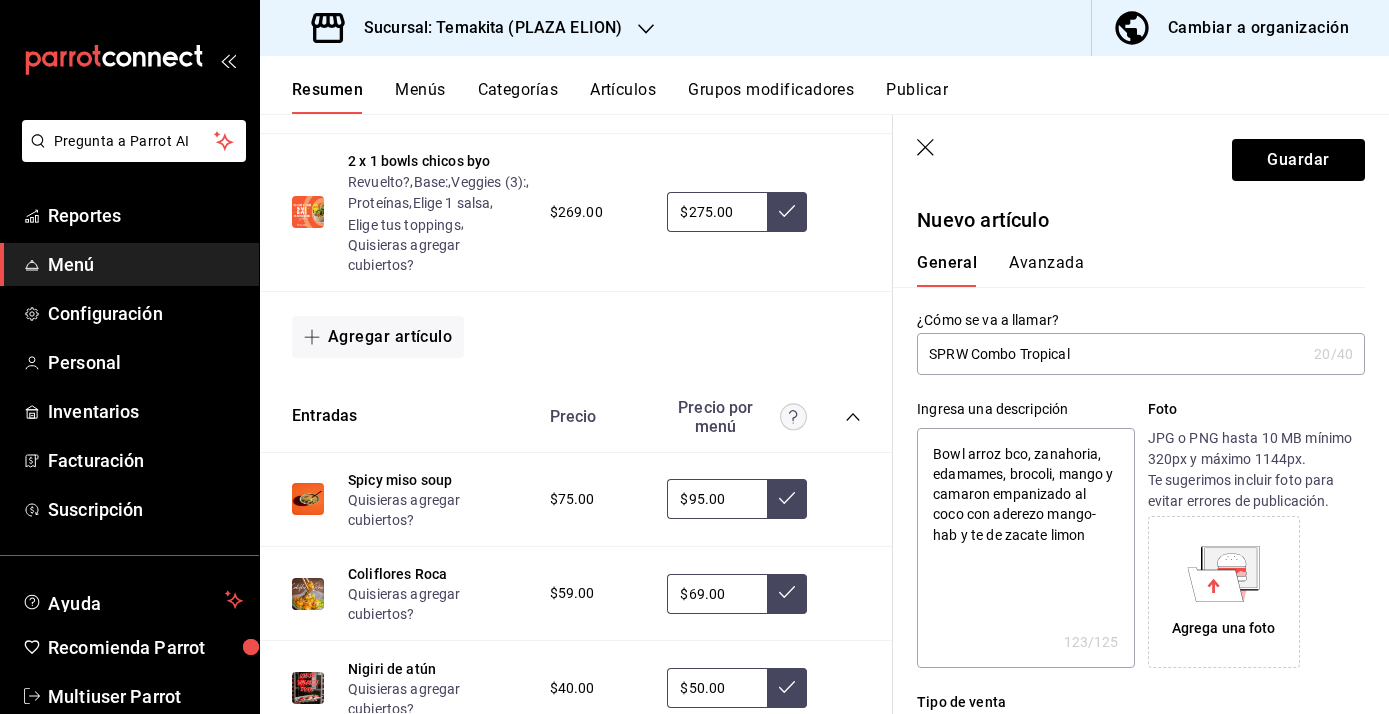 click on "Avanzada" at bounding box center (1046, 270) 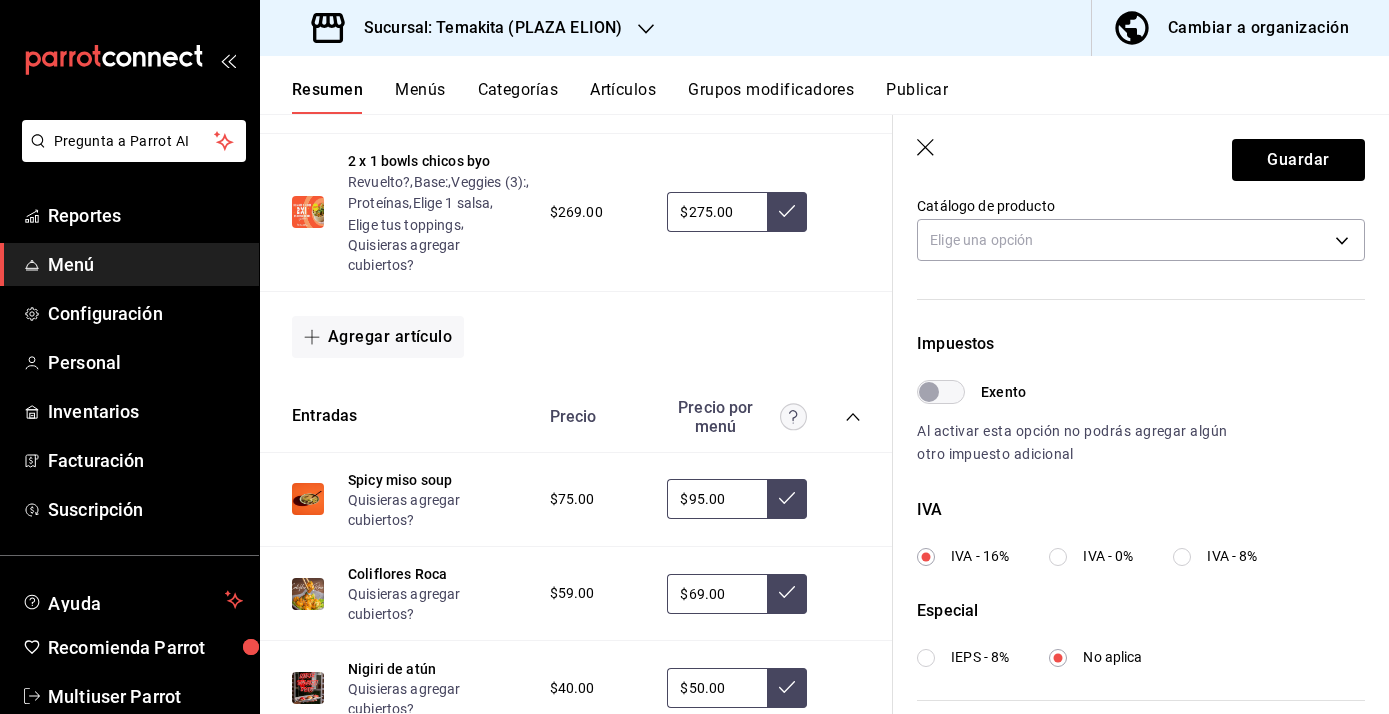 scroll, scrollTop: 0, scrollLeft: 0, axis: both 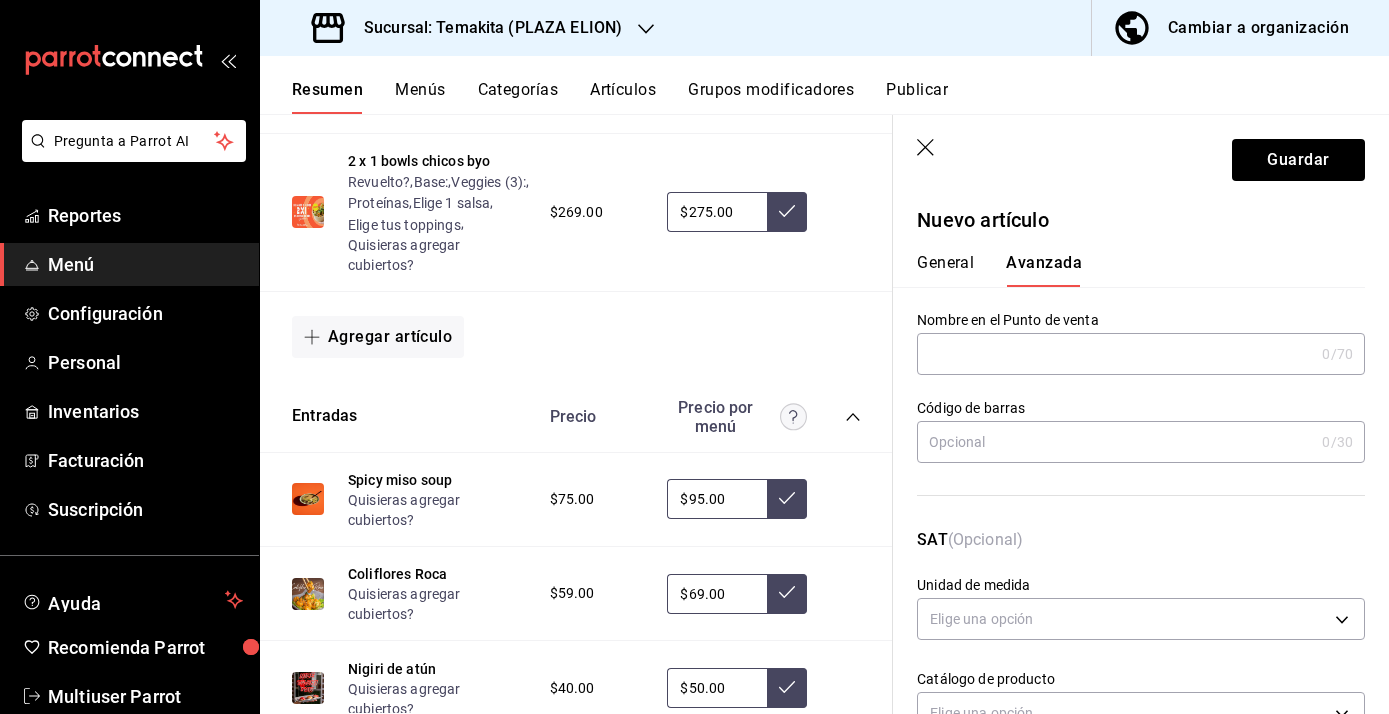 click on "General" at bounding box center [945, 270] 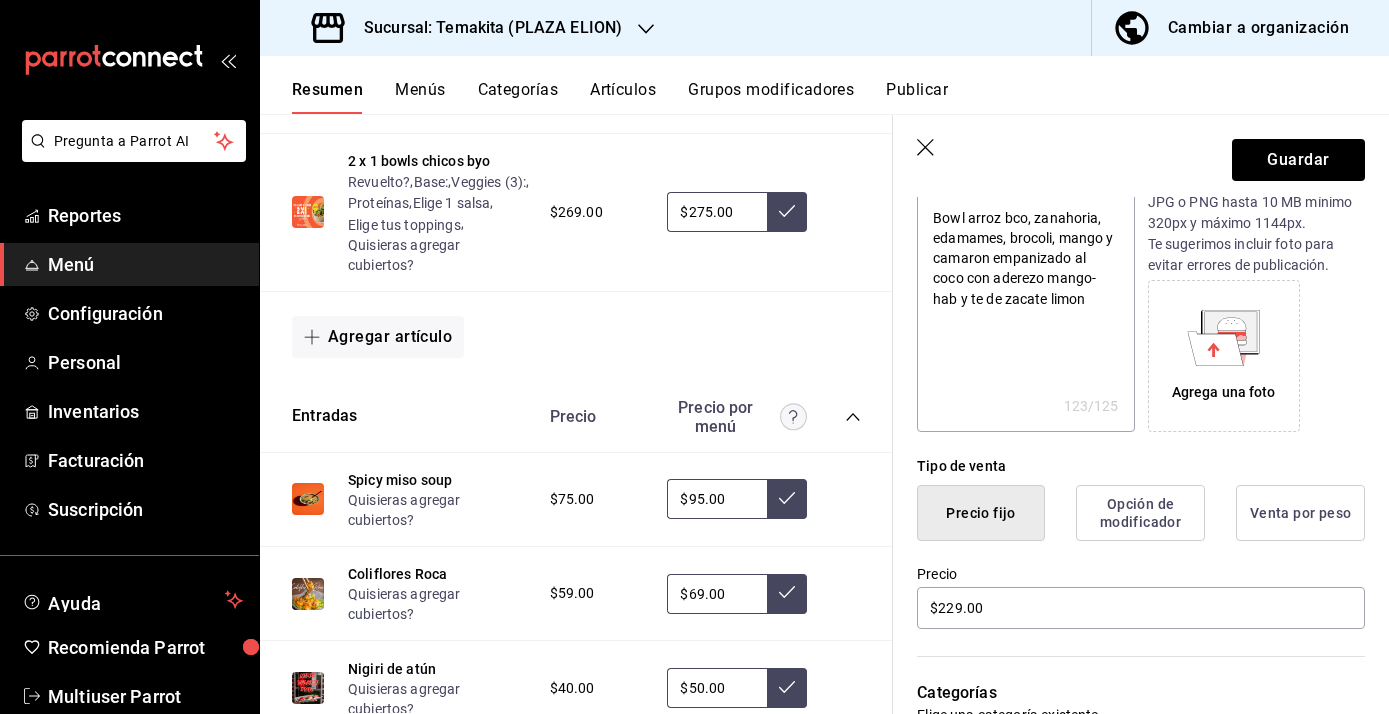 scroll, scrollTop: 234, scrollLeft: 0, axis: vertical 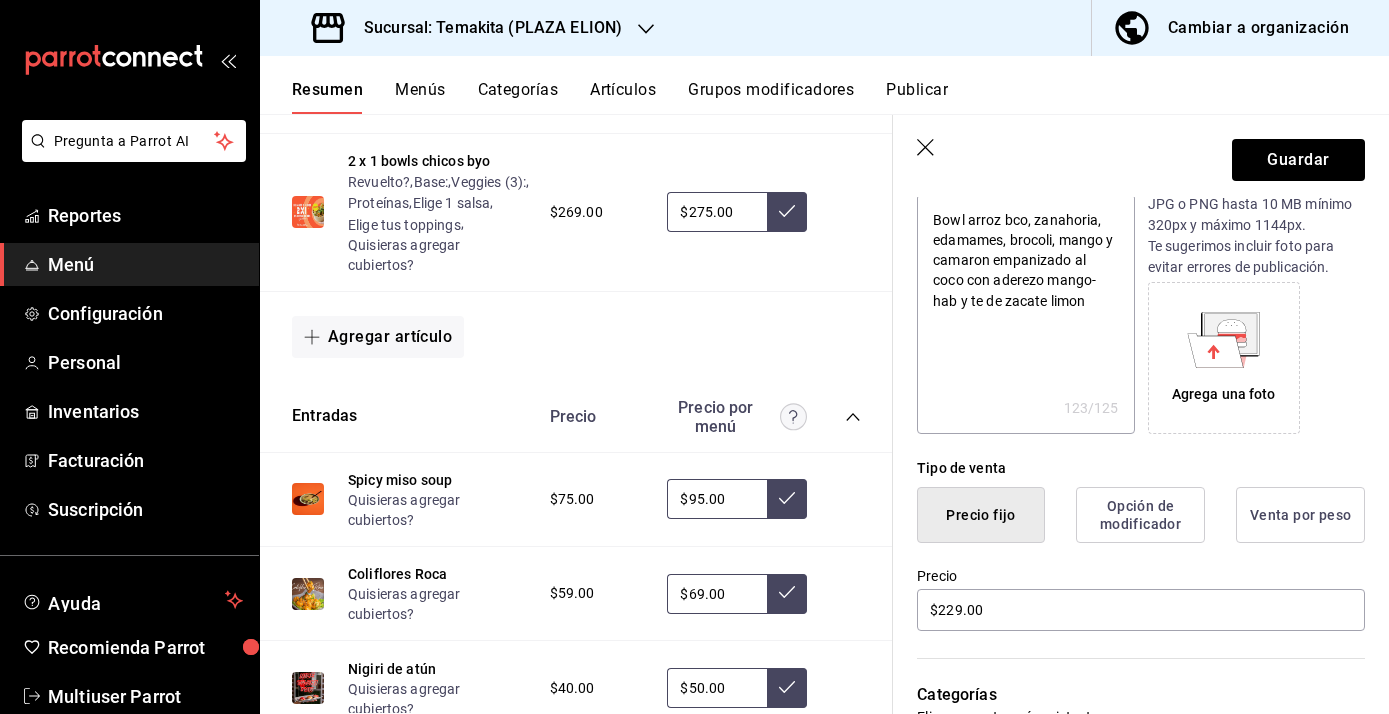 click 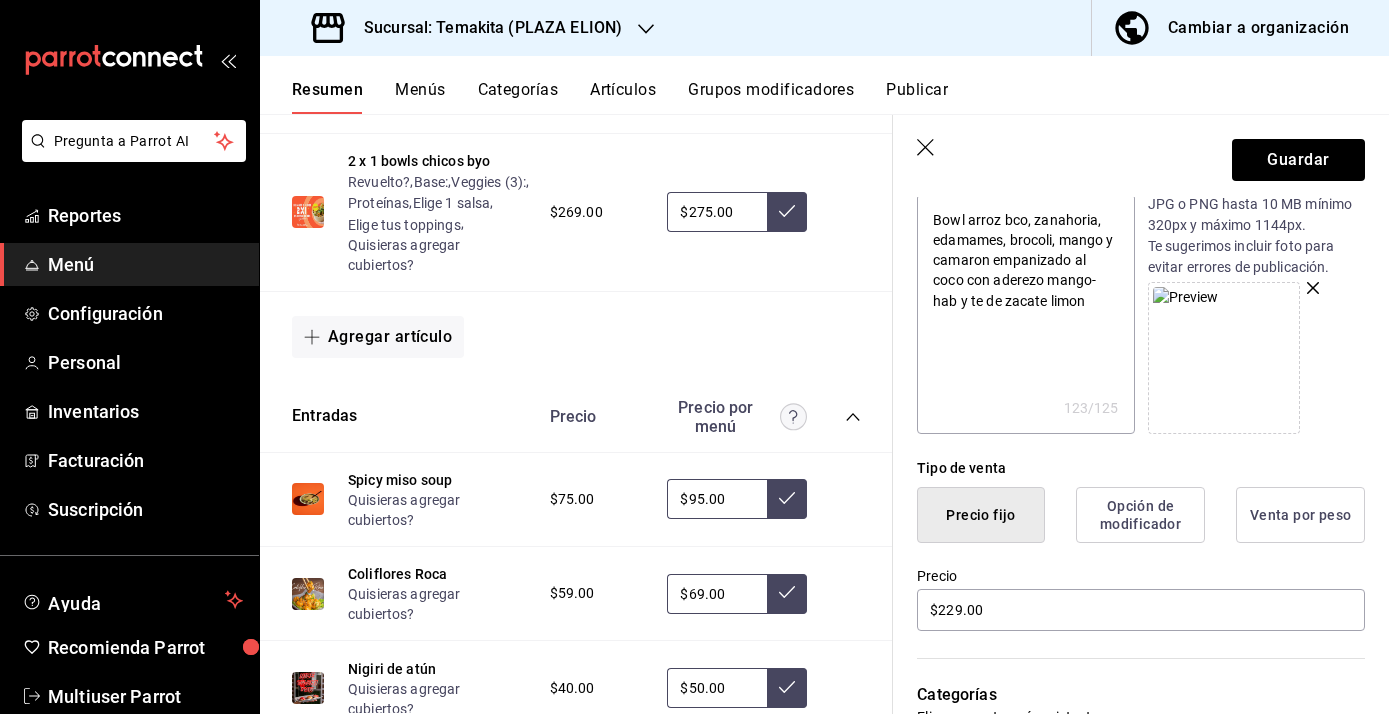 click on "Guardar" at bounding box center (1141, 156) 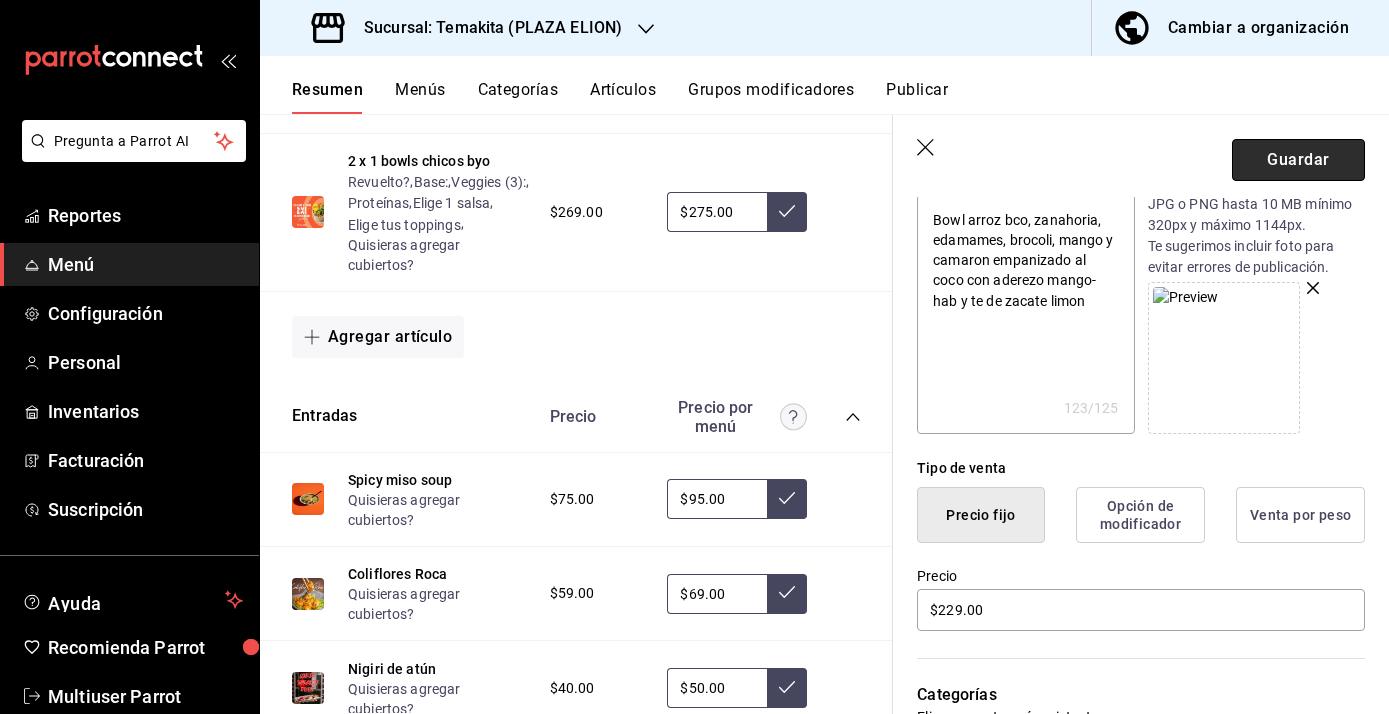 click on "Guardar" at bounding box center (1298, 160) 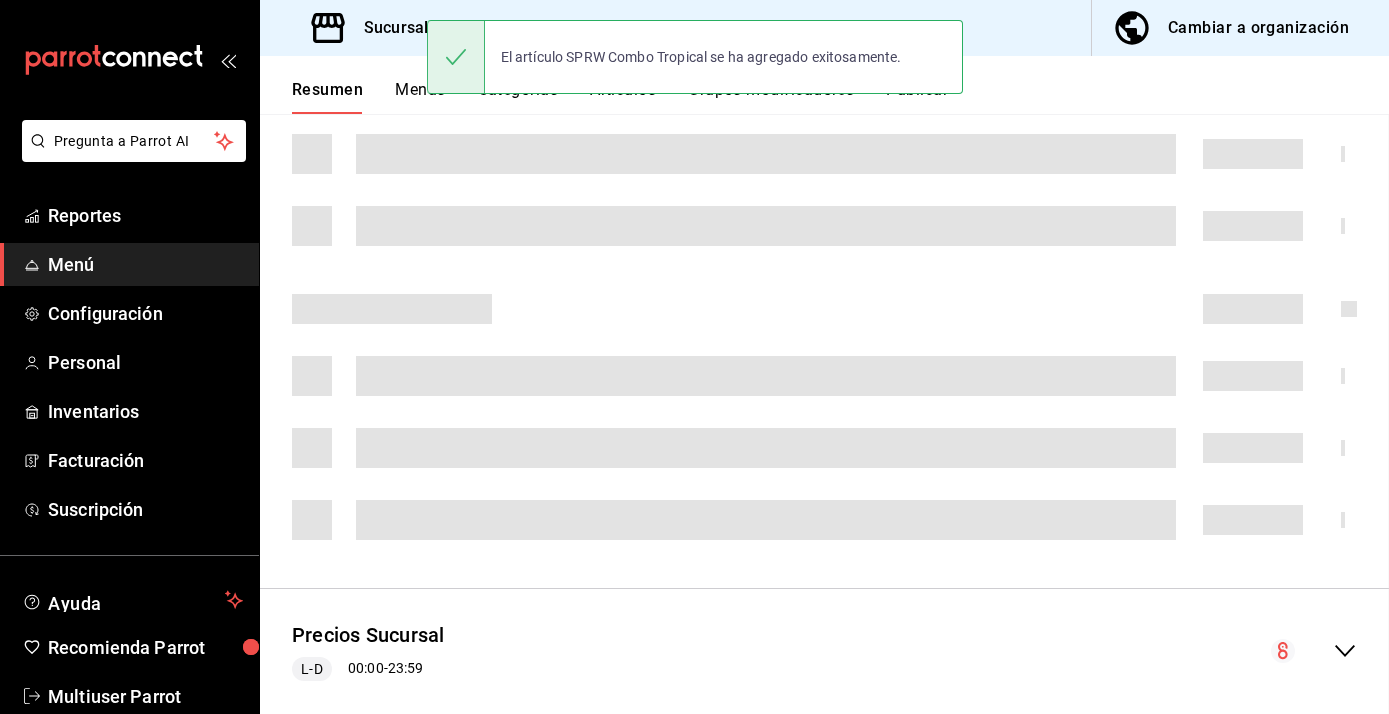 scroll, scrollTop: 0, scrollLeft: 0, axis: both 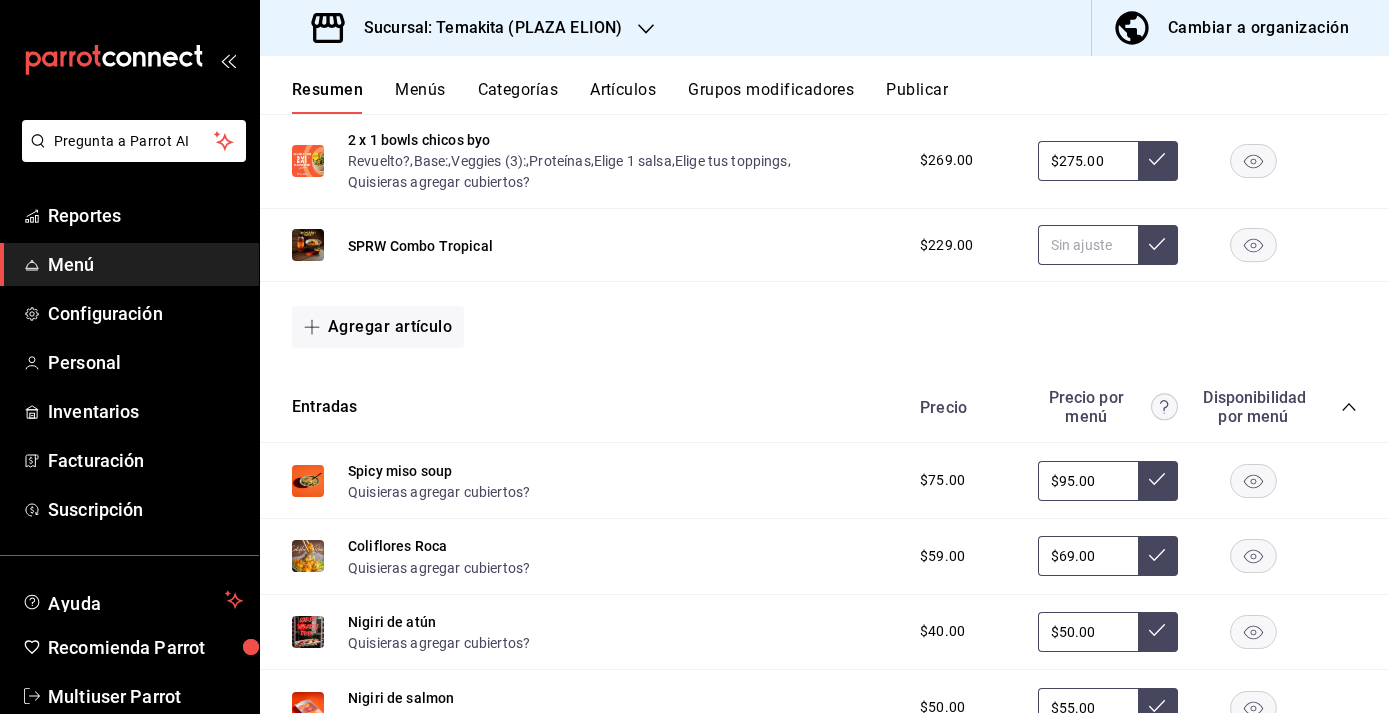 click at bounding box center [1088, 245] 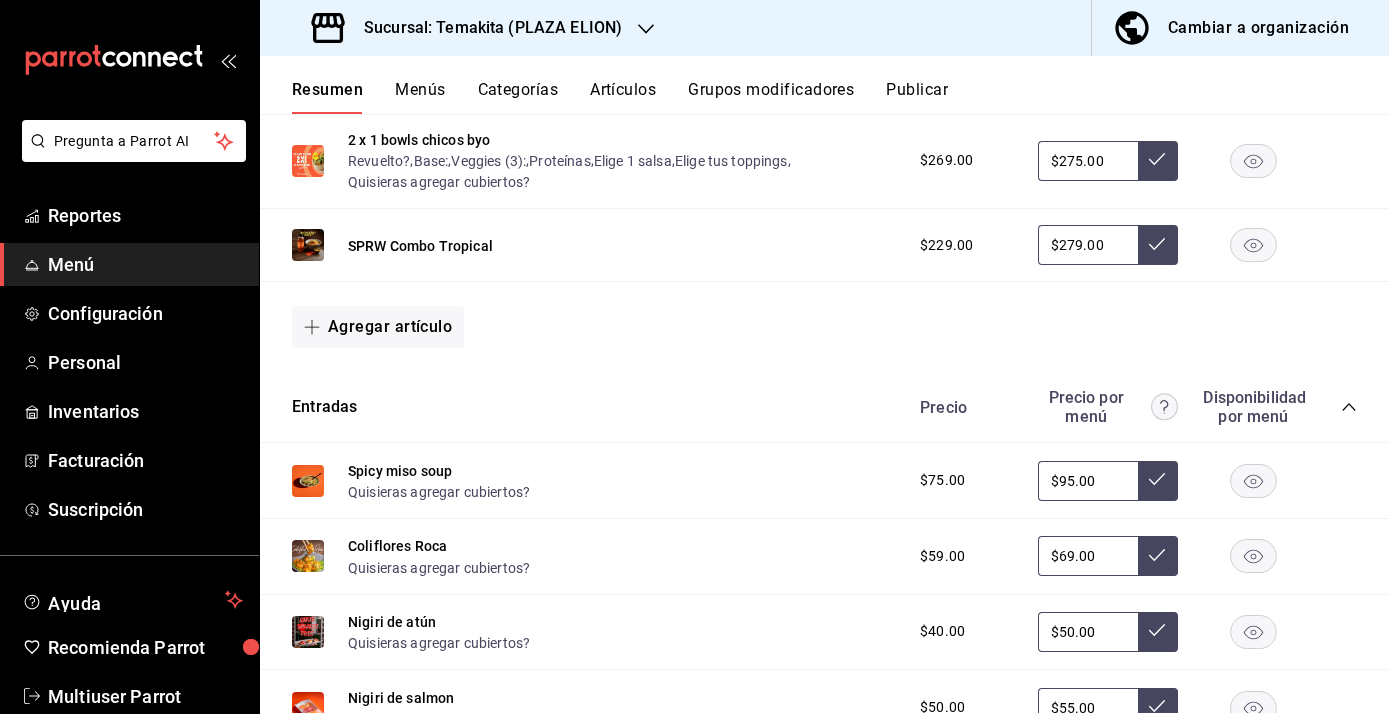 click at bounding box center (1158, 245) 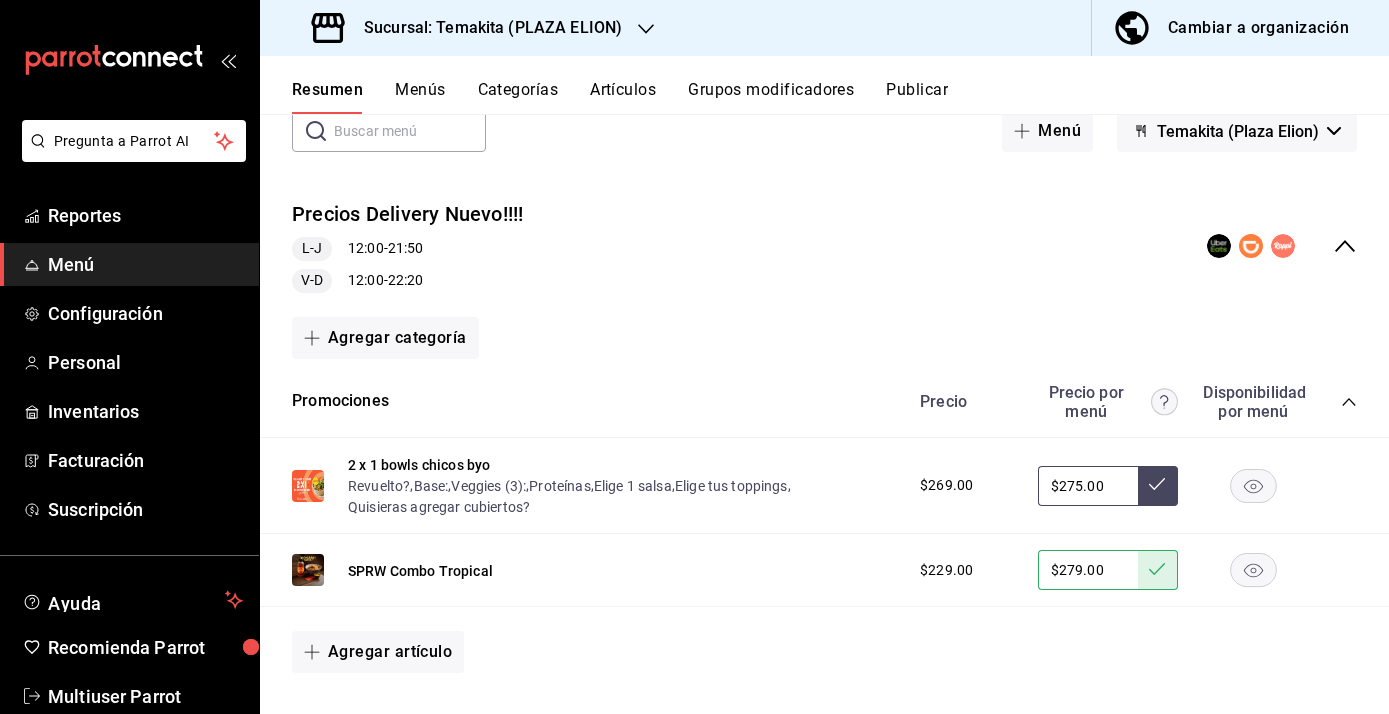 scroll, scrollTop: 116, scrollLeft: 0, axis: vertical 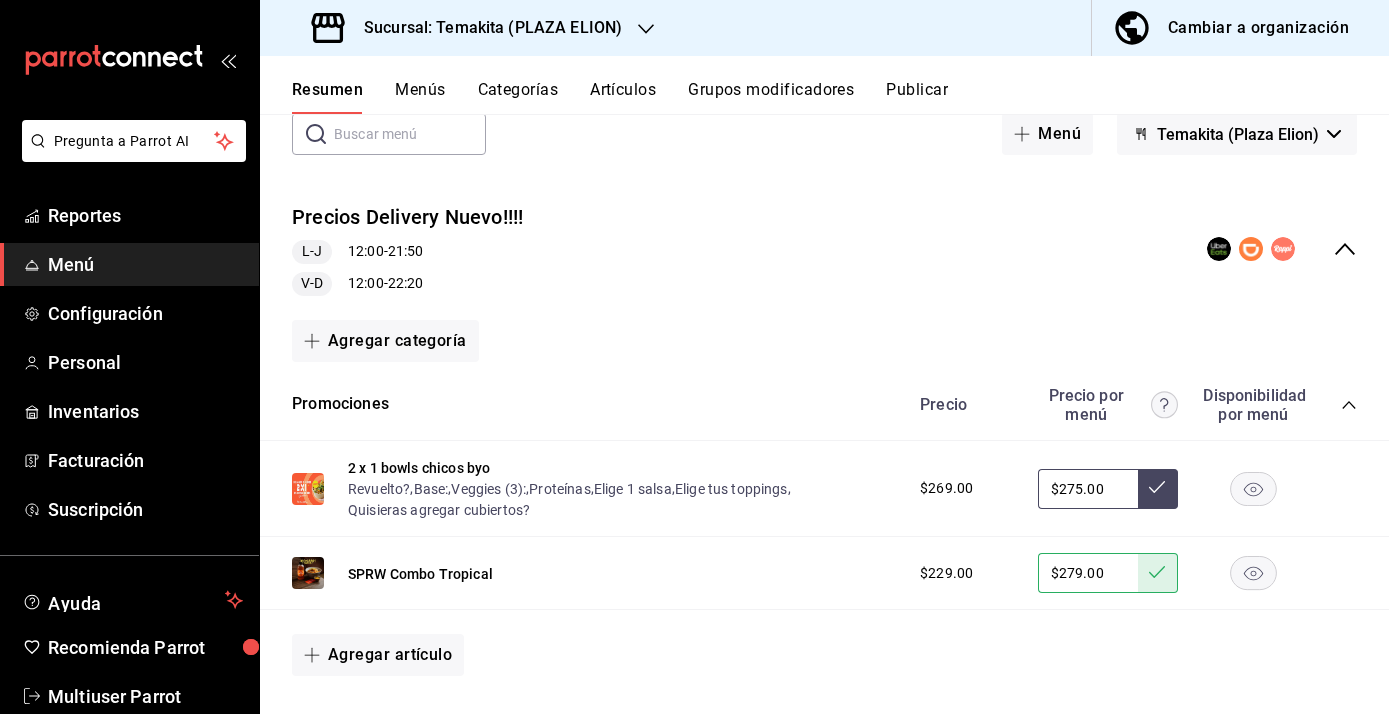 click on "Publicar" at bounding box center [917, 97] 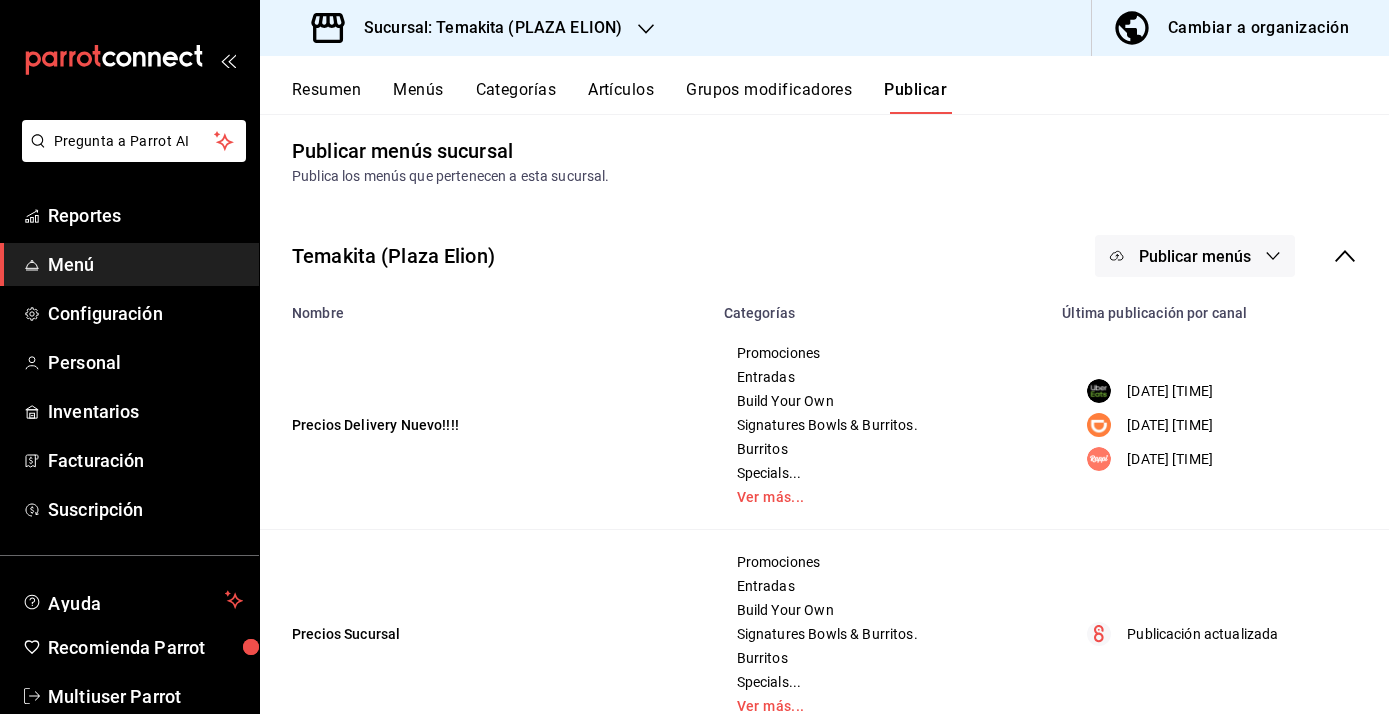 scroll, scrollTop: 5, scrollLeft: 0, axis: vertical 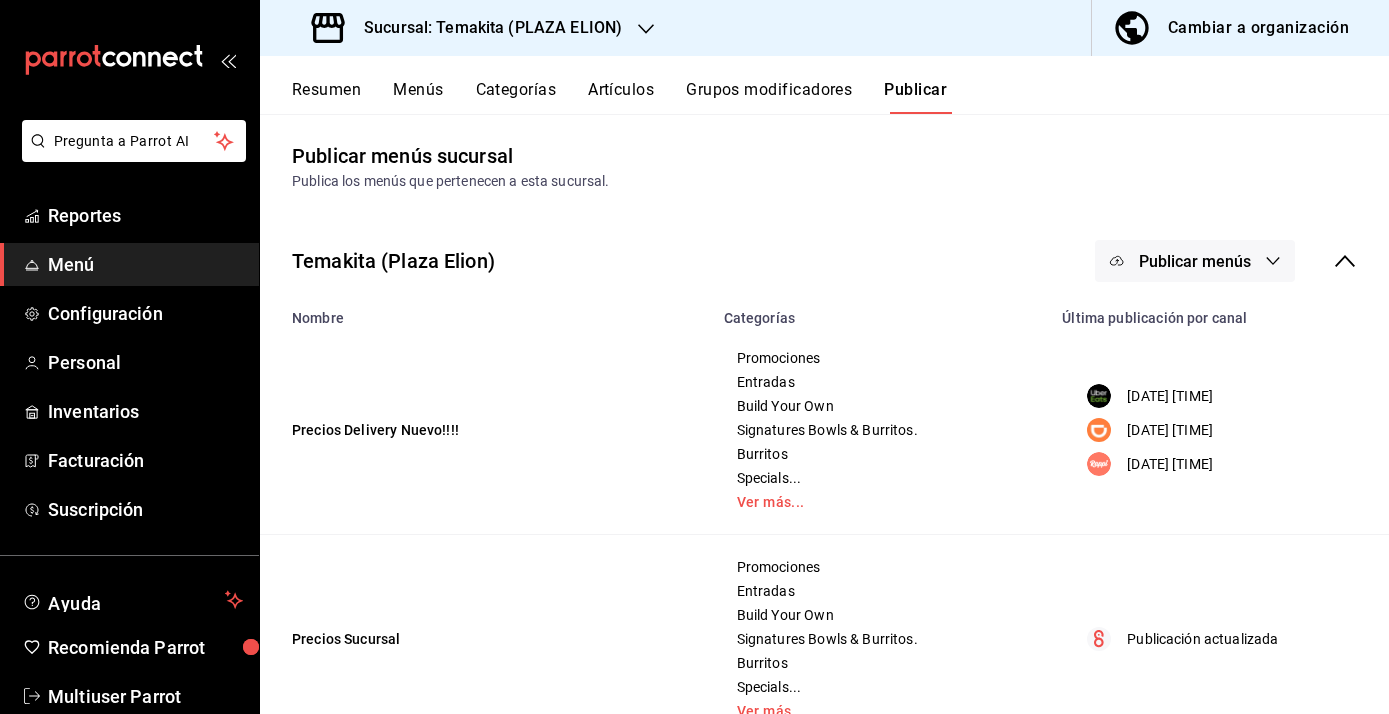 click 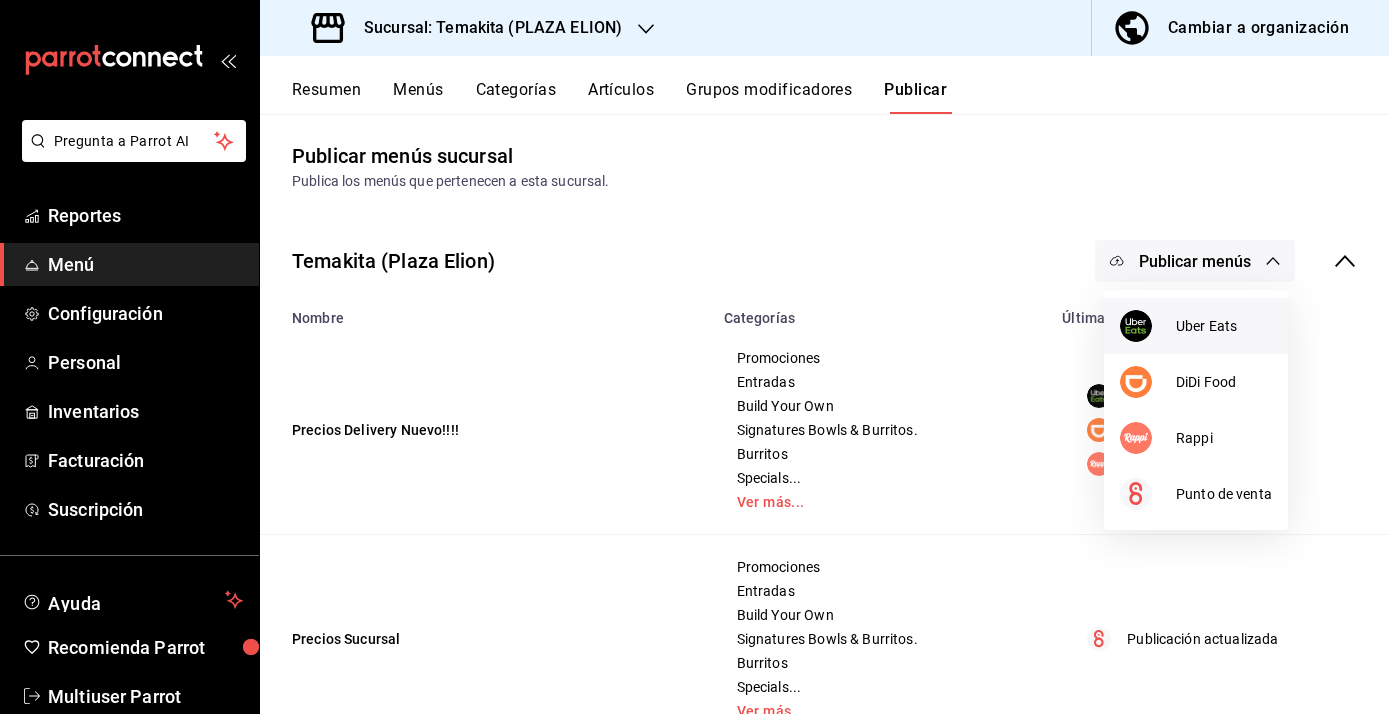 click on "Uber Eats" at bounding box center (1224, 326) 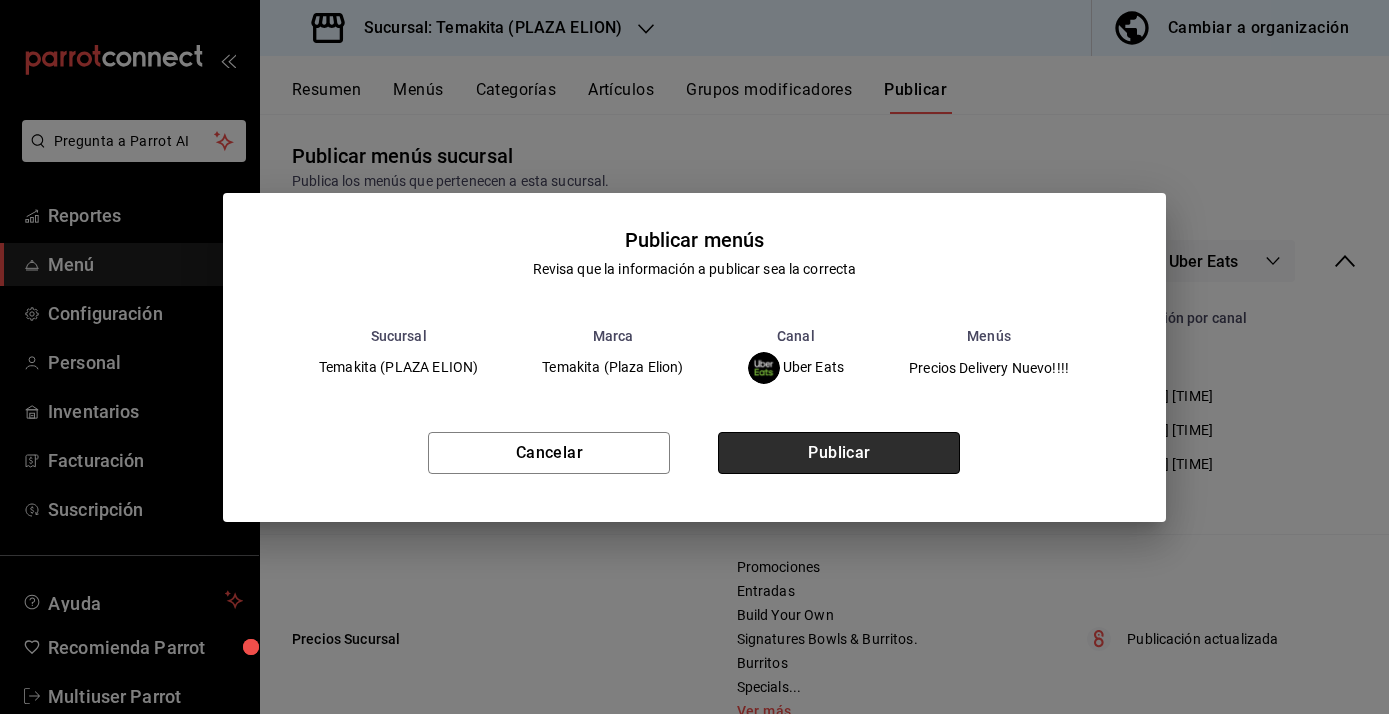 click on "Publicar" at bounding box center (839, 453) 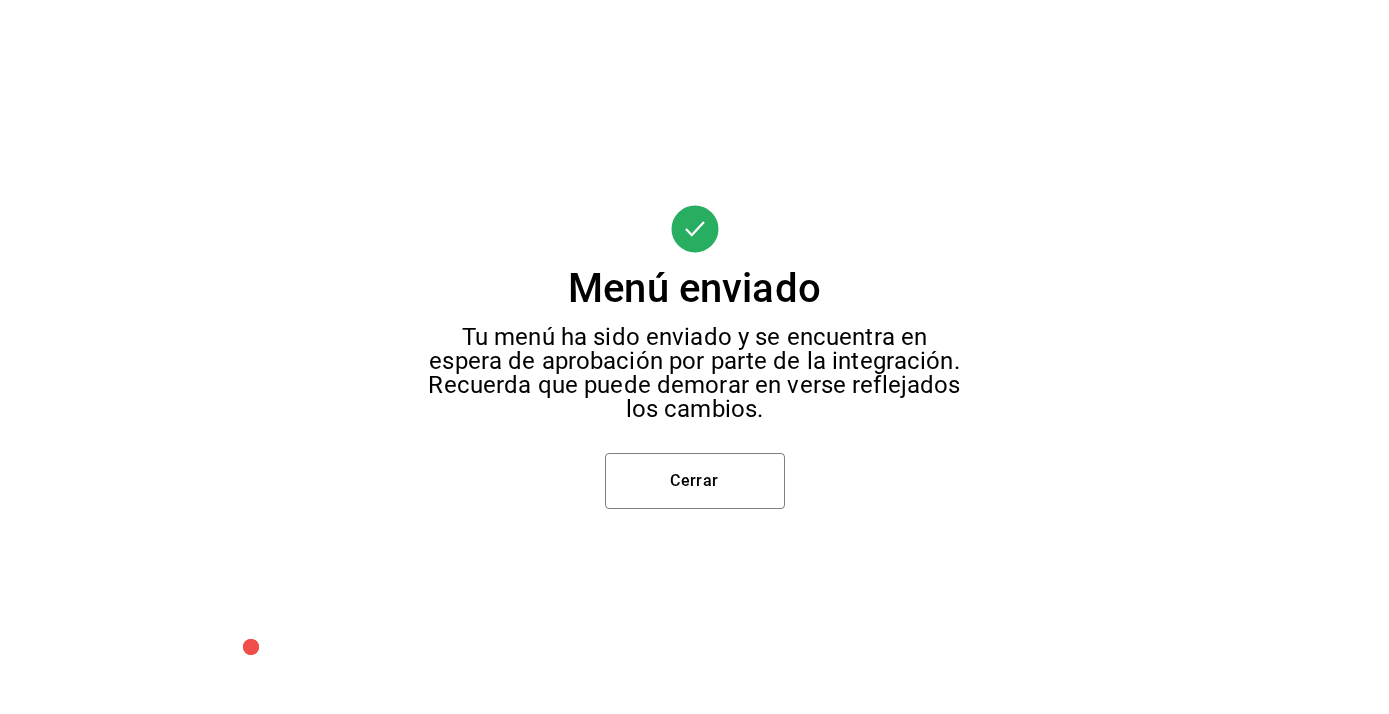 scroll, scrollTop: 0, scrollLeft: 0, axis: both 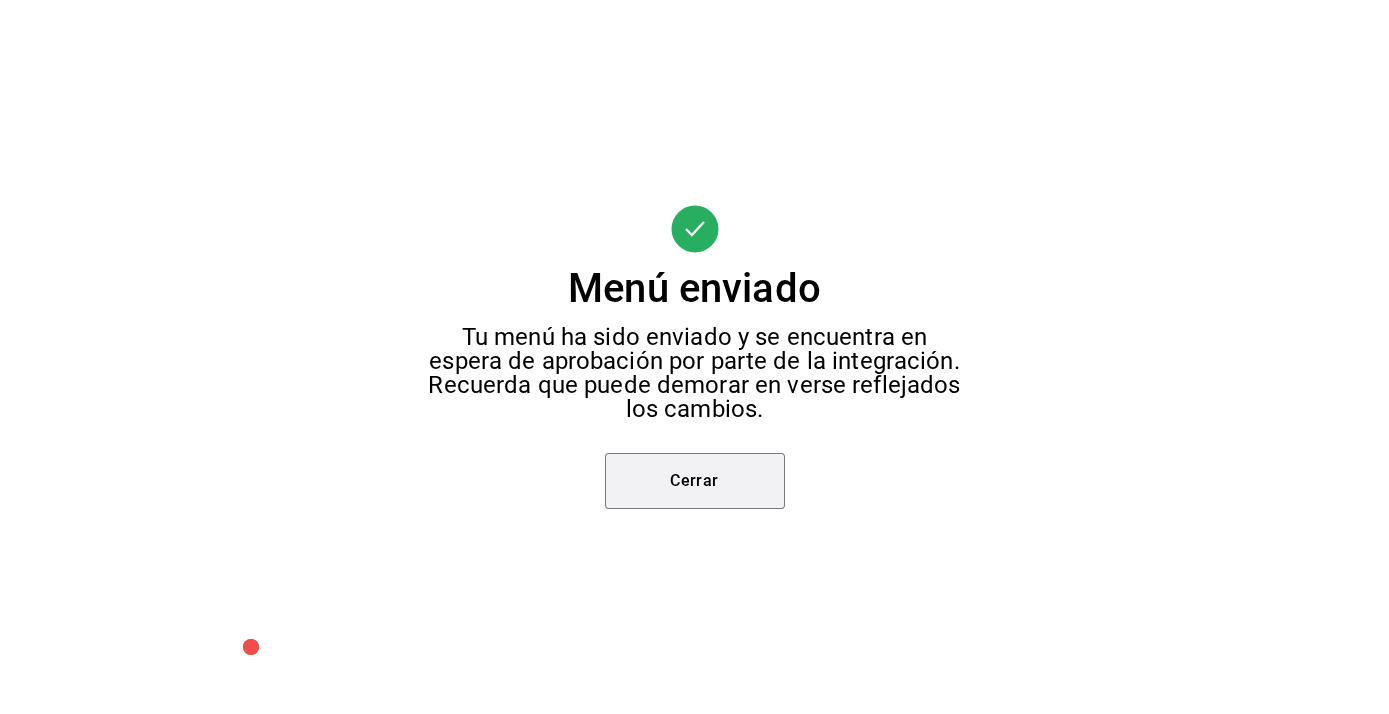click on "Cerrar" at bounding box center [695, 481] 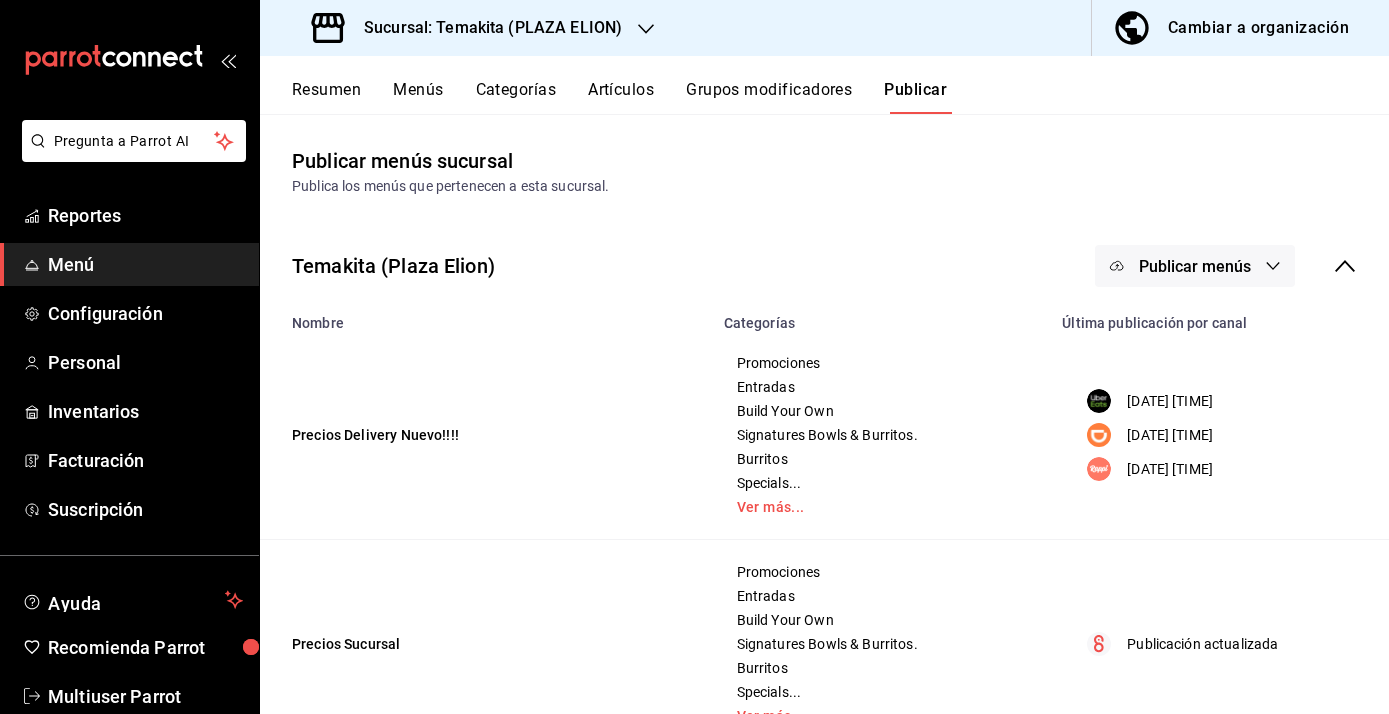 click on "Publicar menús" at bounding box center (1195, 266) 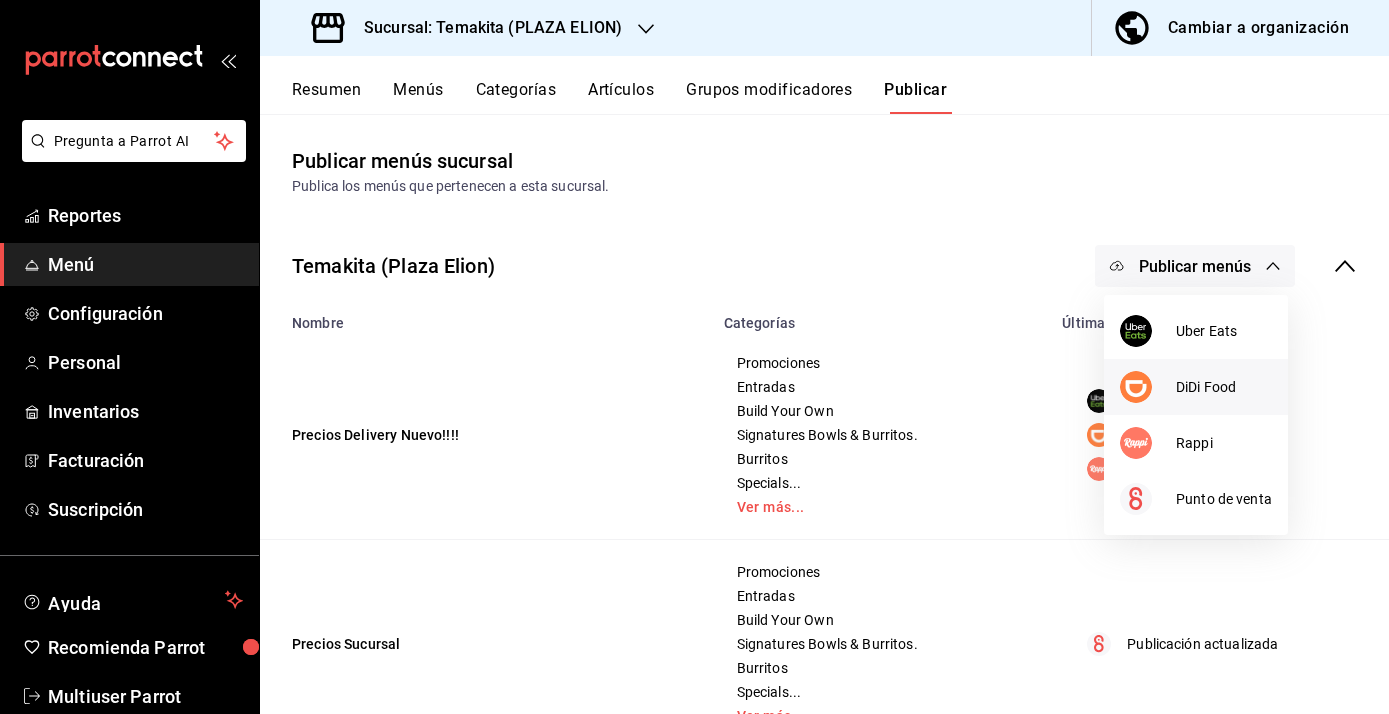 click on "DiDi Food" at bounding box center [1224, 387] 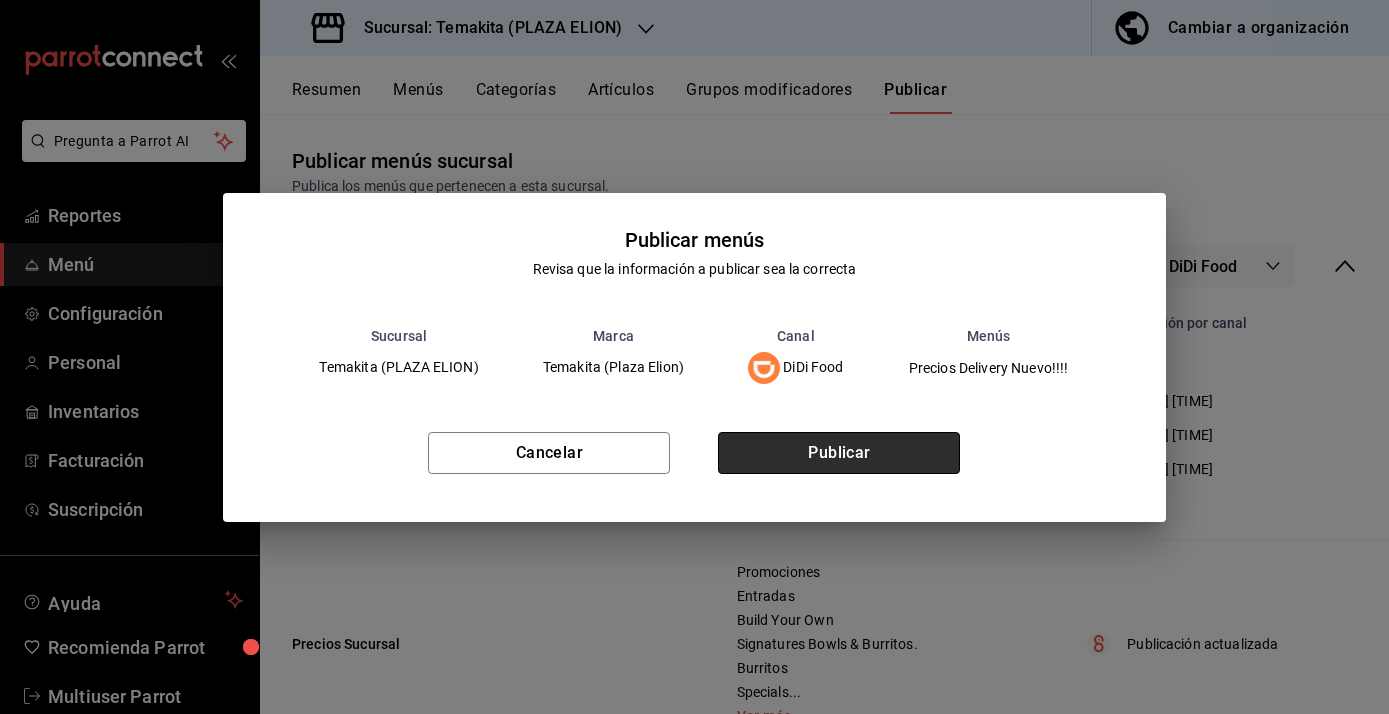 click on "Publicar" at bounding box center (839, 453) 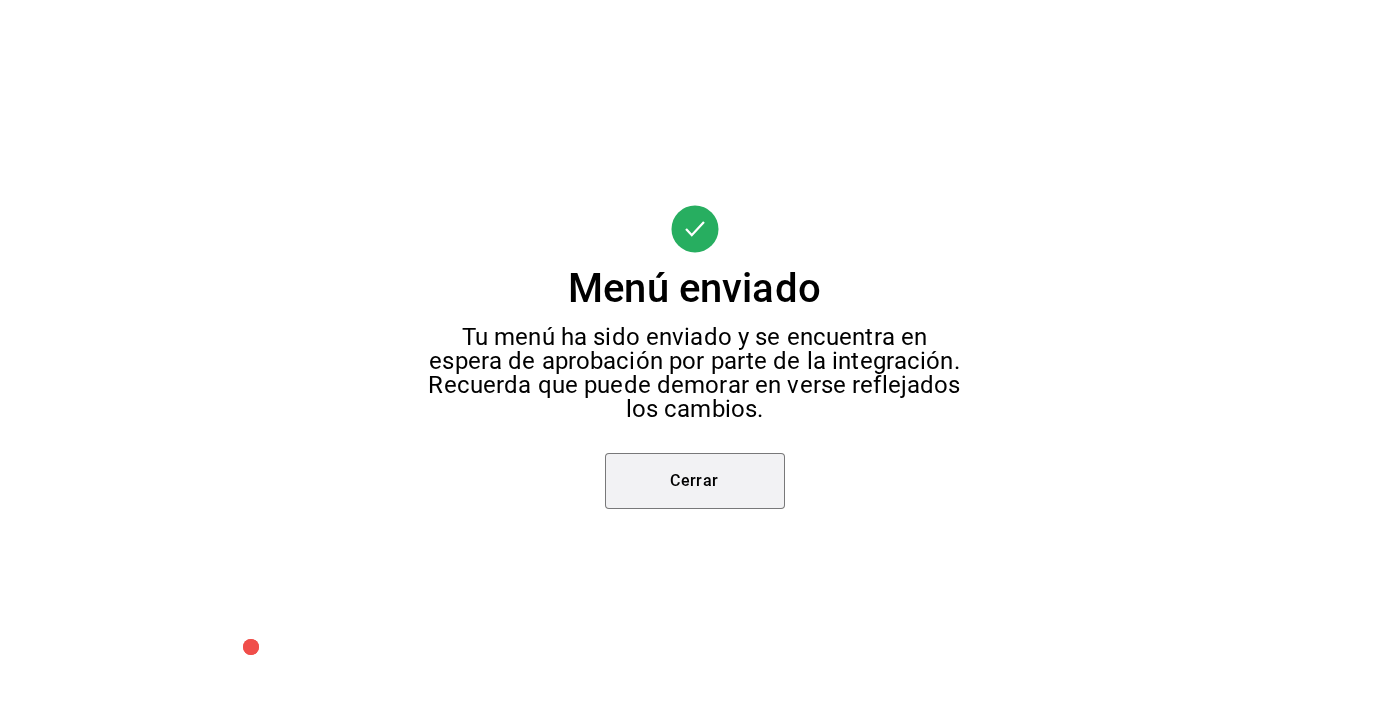 click on "Cerrar" at bounding box center [695, 481] 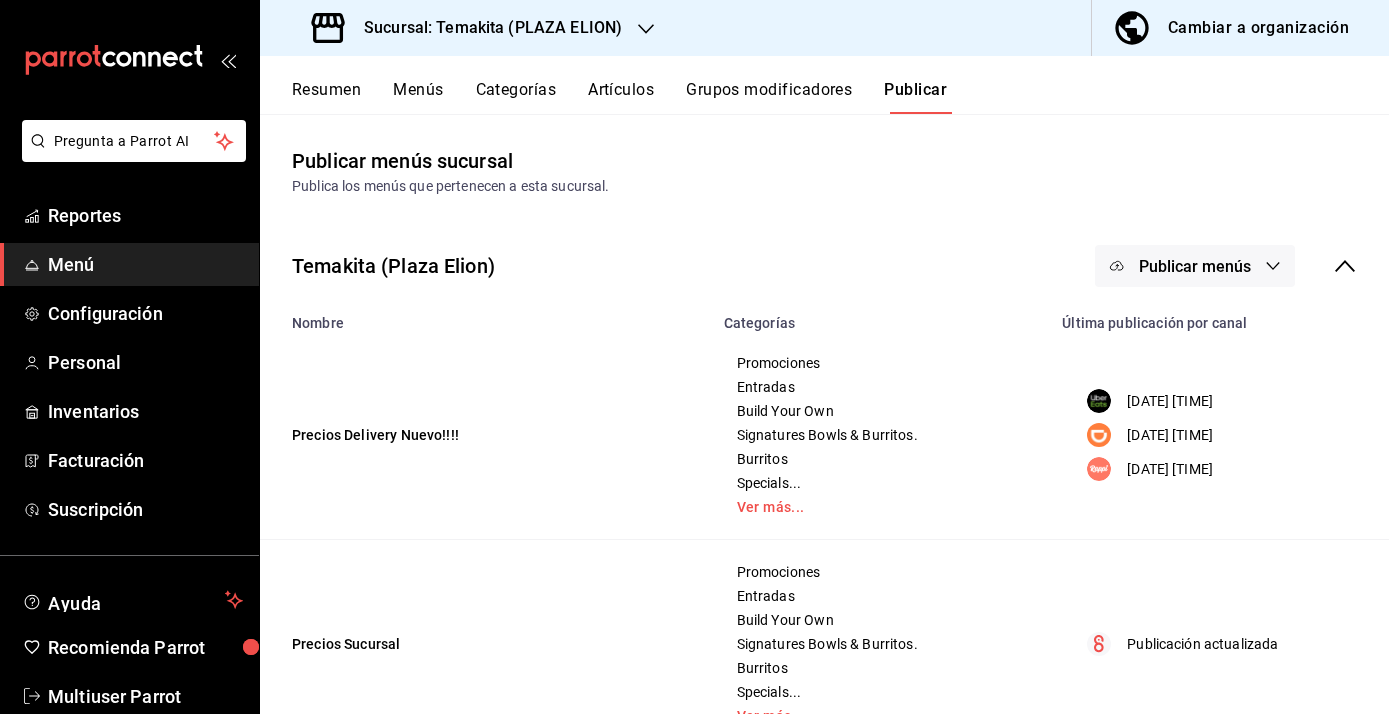 click on "Publicar menús" at bounding box center [1195, 266] 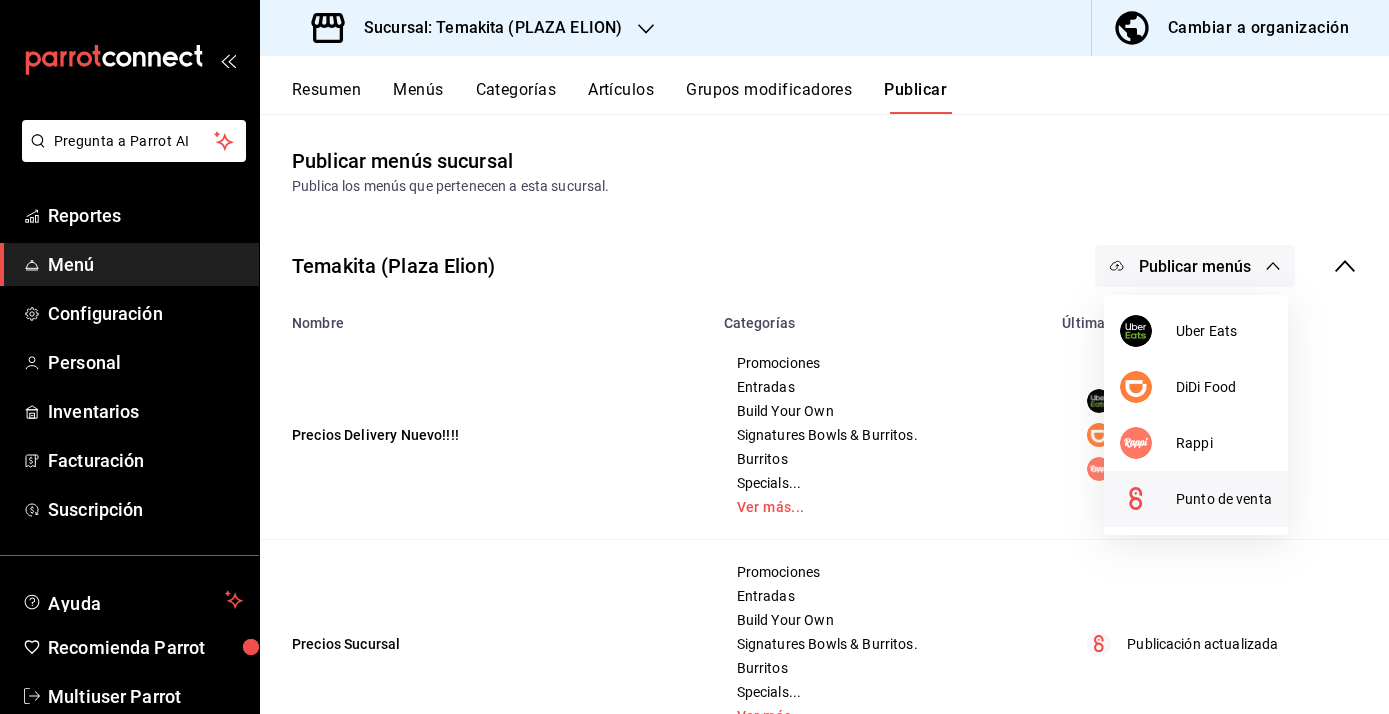 click on "Punto de venta" at bounding box center (1224, 499) 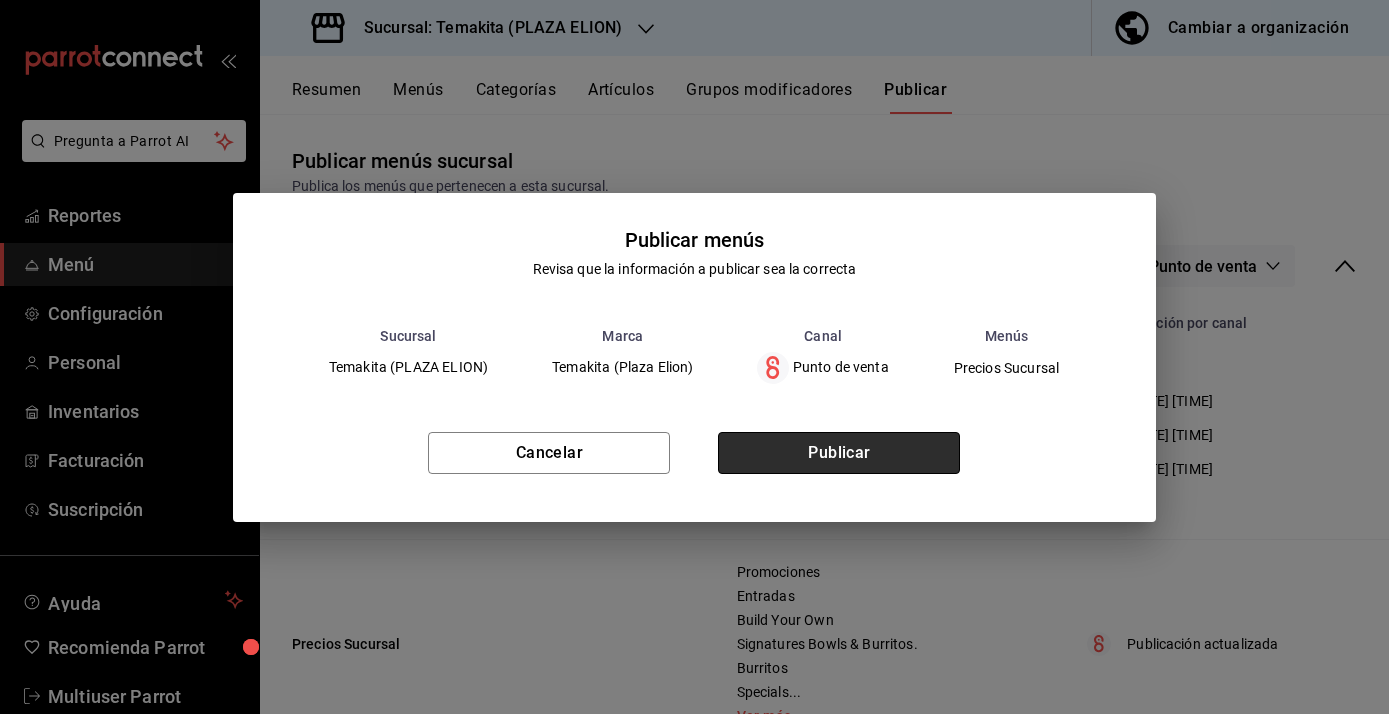 click on "Publicar" at bounding box center (839, 453) 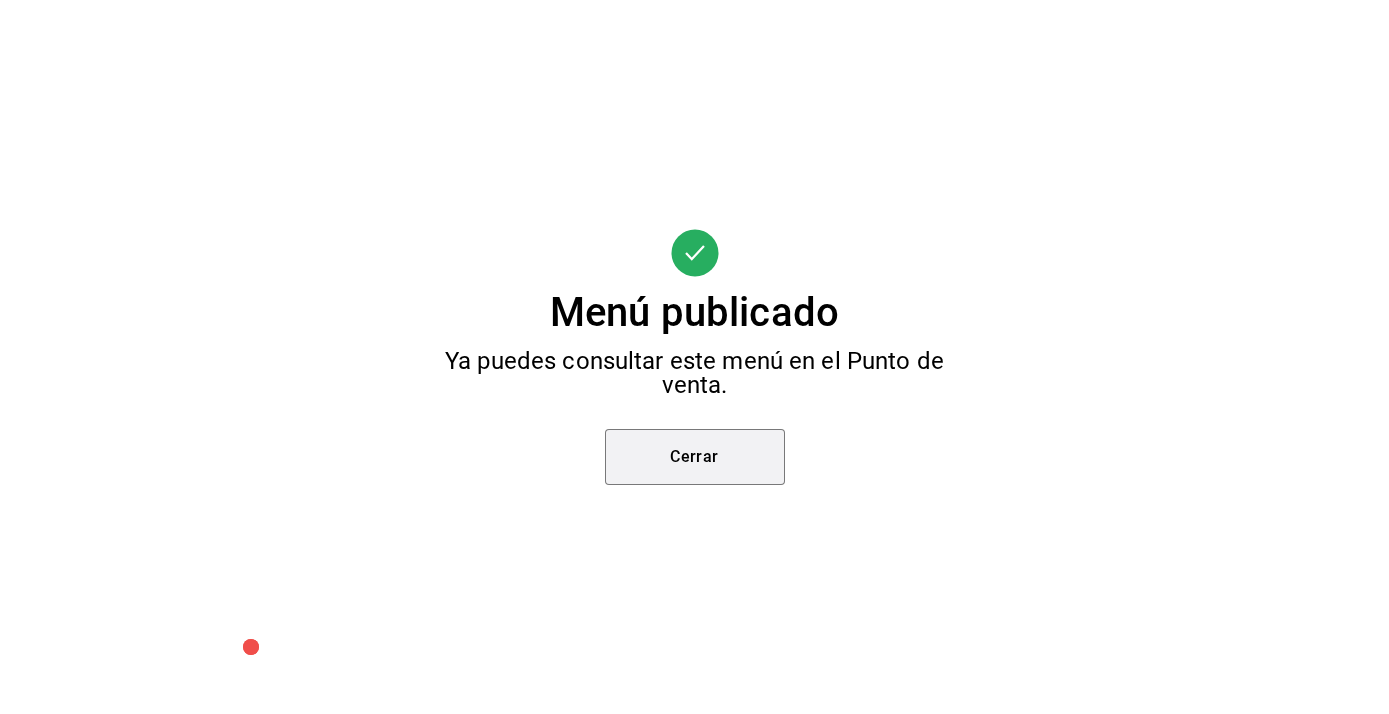 click on "Cerrar" at bounding box center (695, 457) 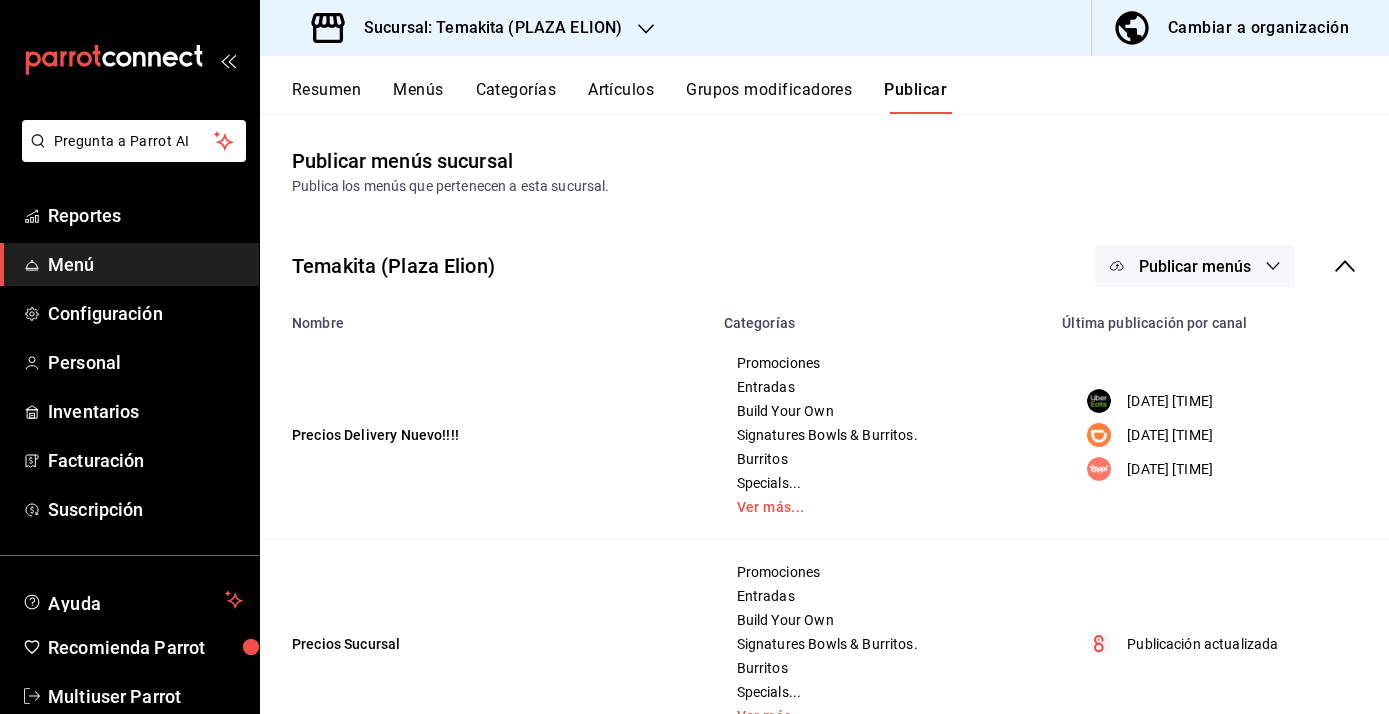 click 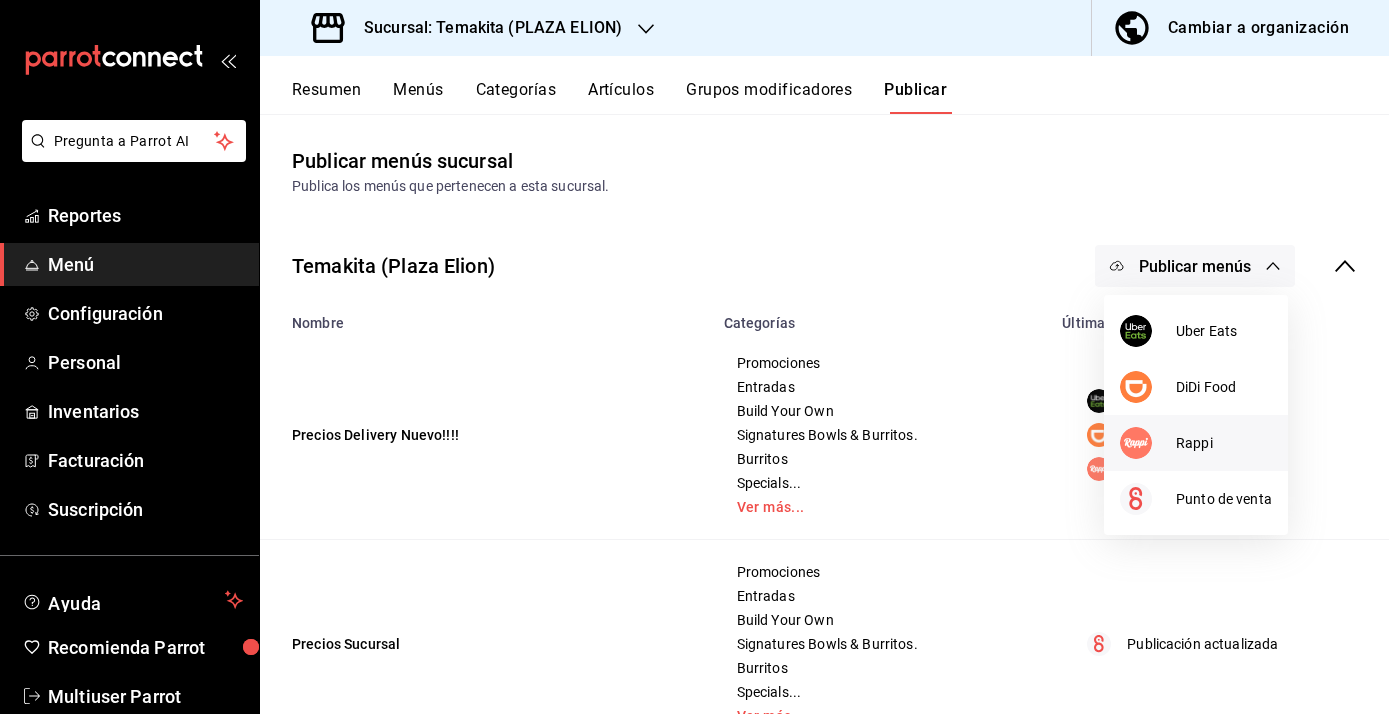 click on "Rappi" at bounding box center (1224, 443) 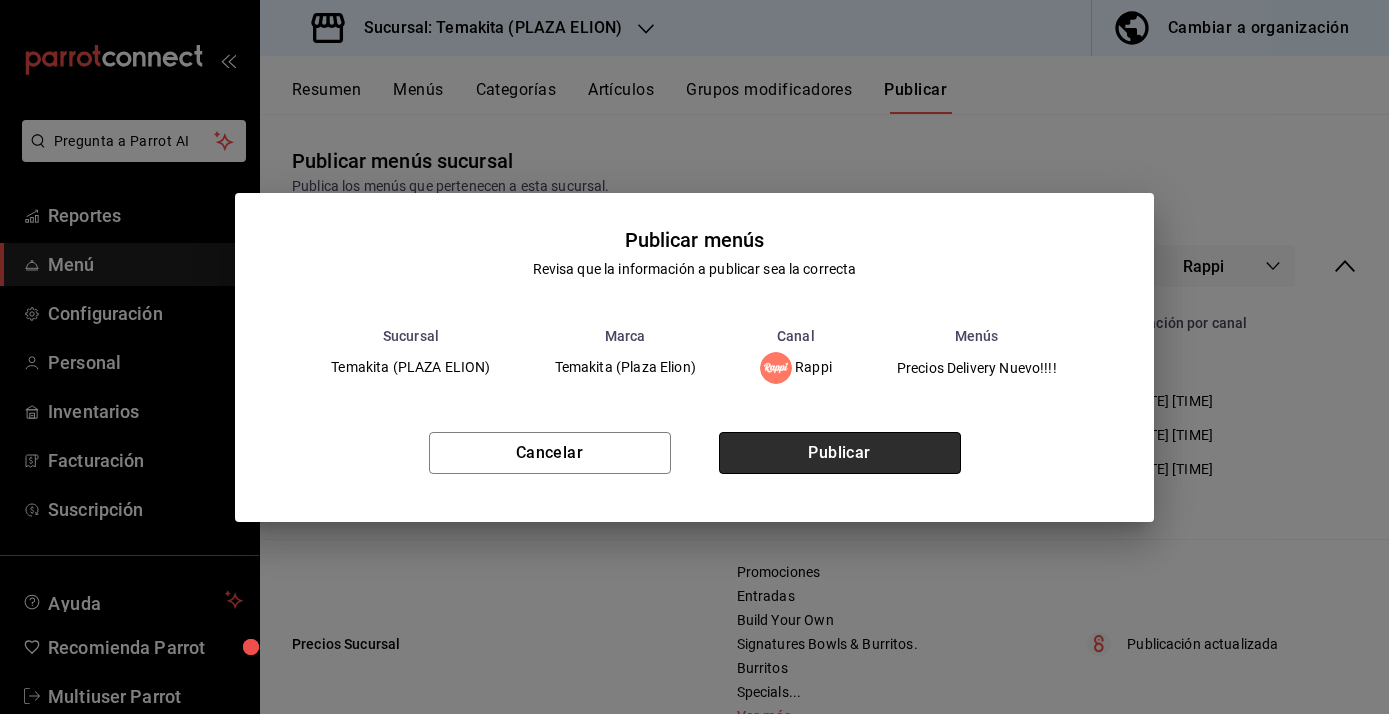 click on "Publicar" at bounding box center [840, 453] 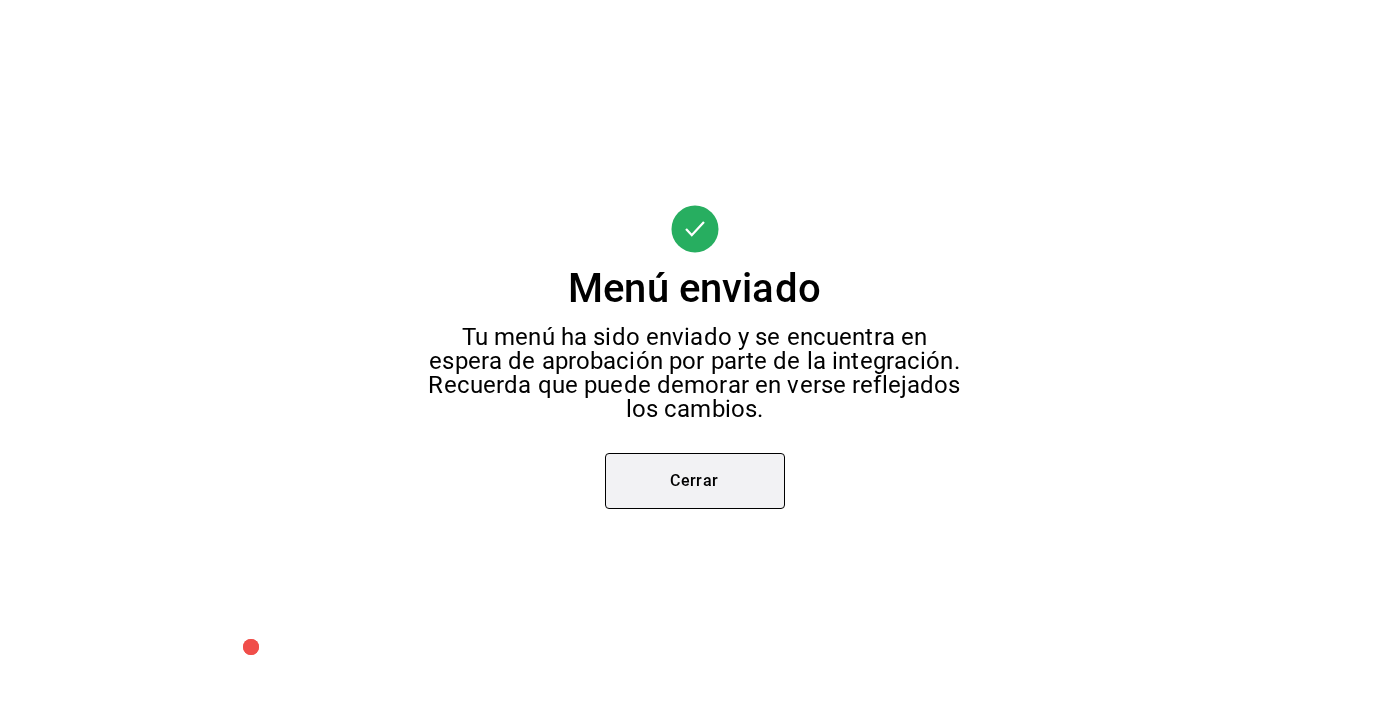 click on "Cerrar" at bounding box center (695, 481) 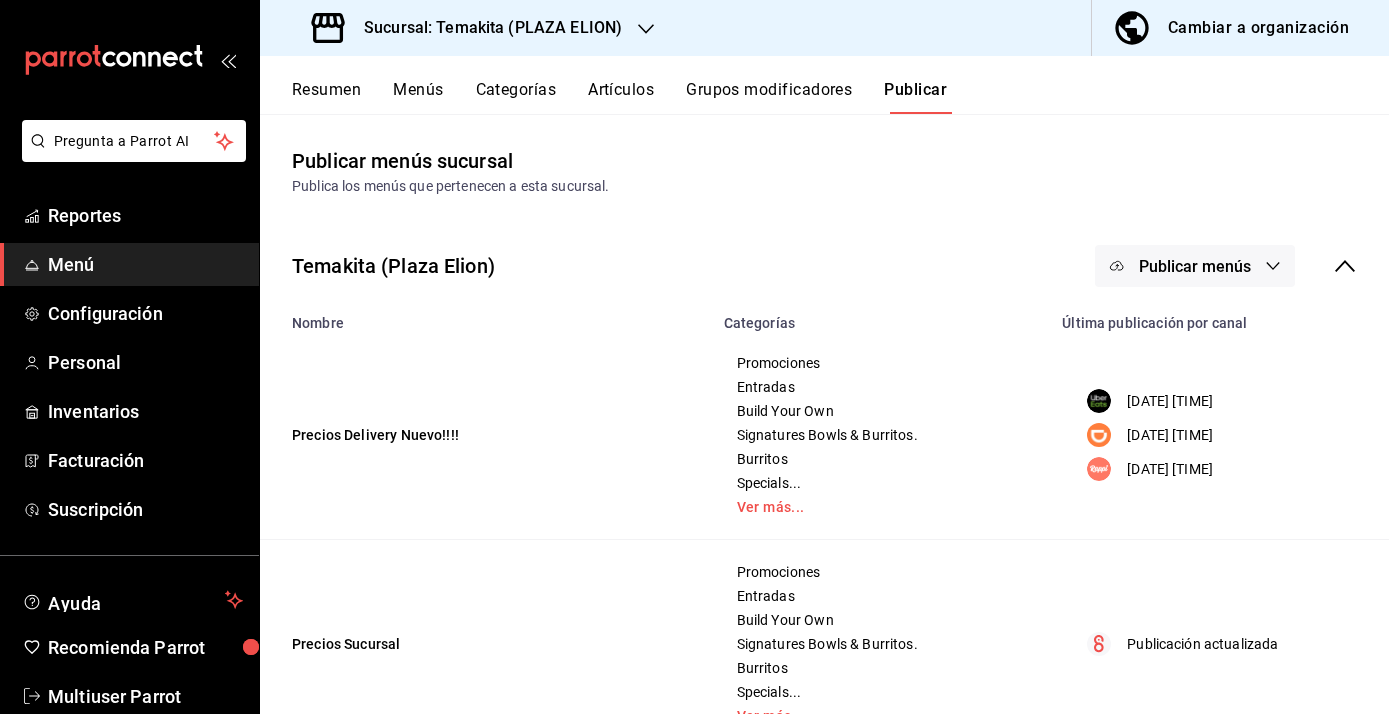 click on "Resumen" at bounding box center [326, 97] 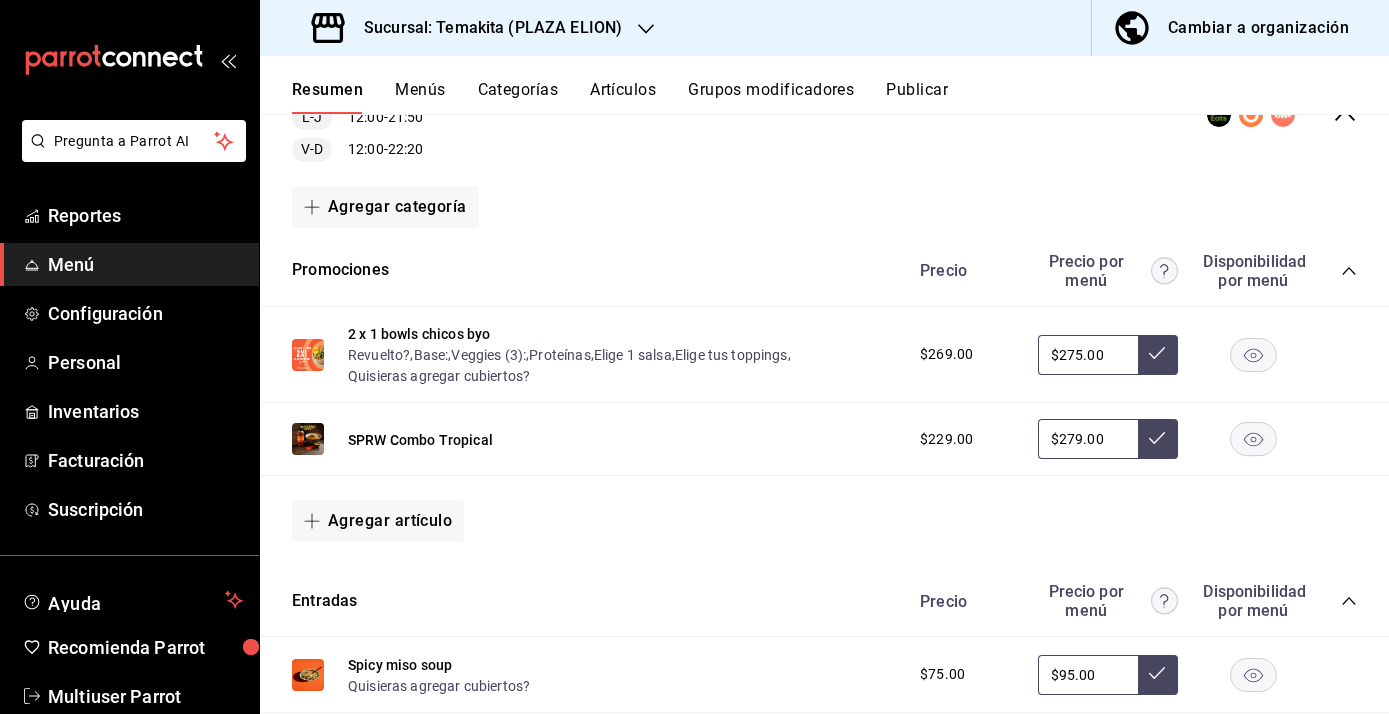 scroll, scrollTop: 249, scrollLeft: 0, axis: vertical 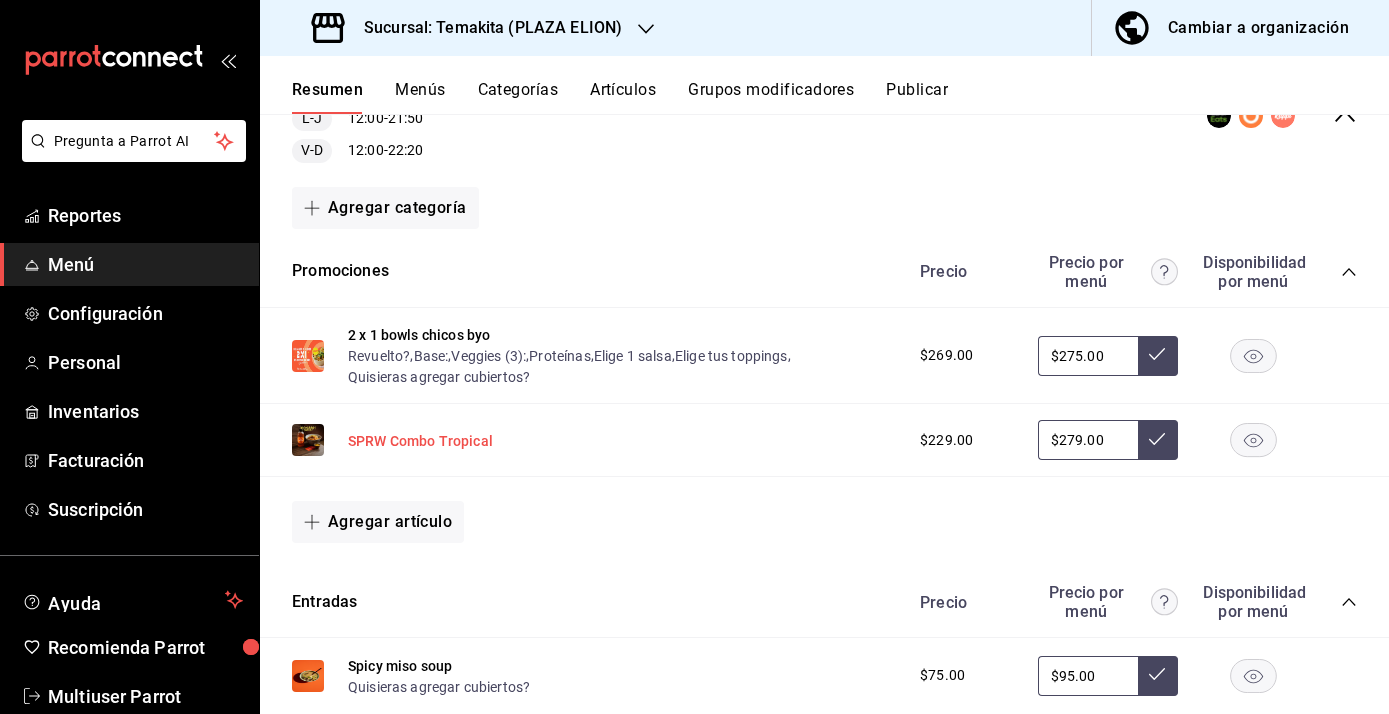 click on "SPRW Combo Tropical" at bounding box center [420, 441] 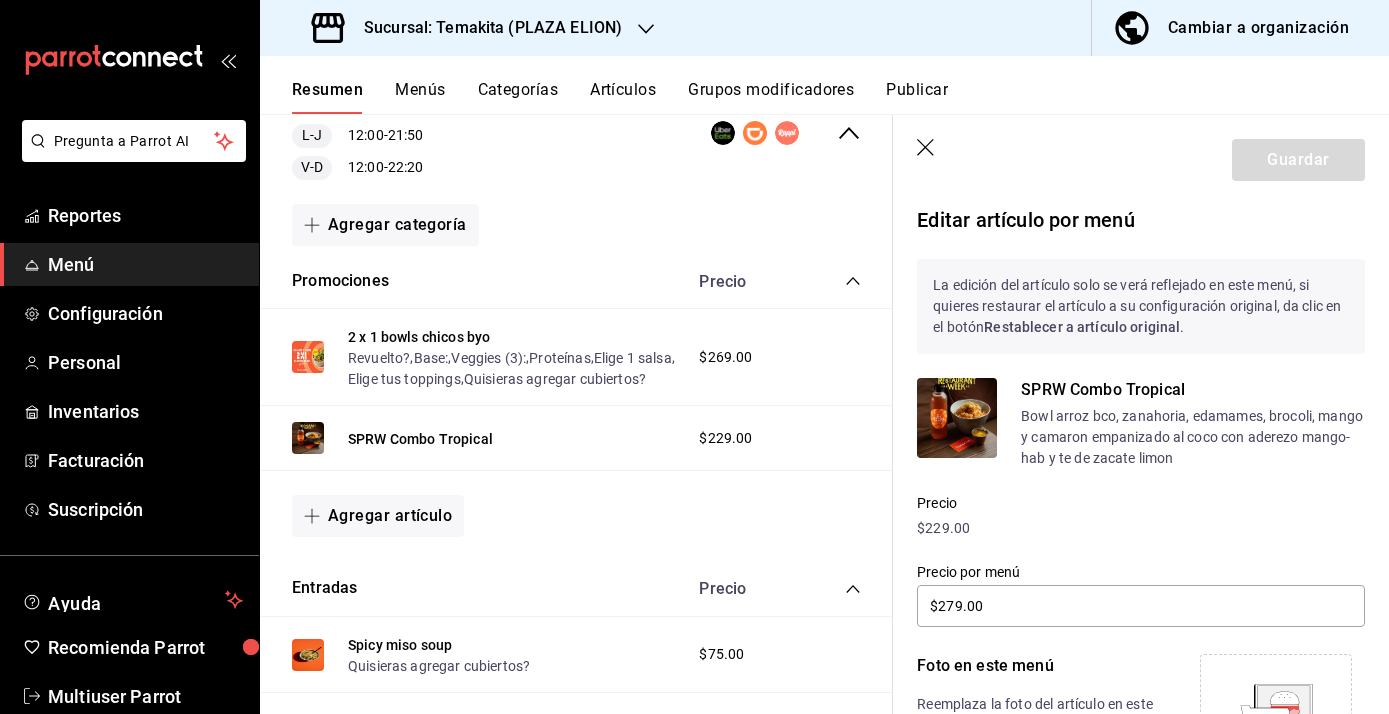 scroll, scrollTop: 244, scrollLeft: 0, axis: vertical 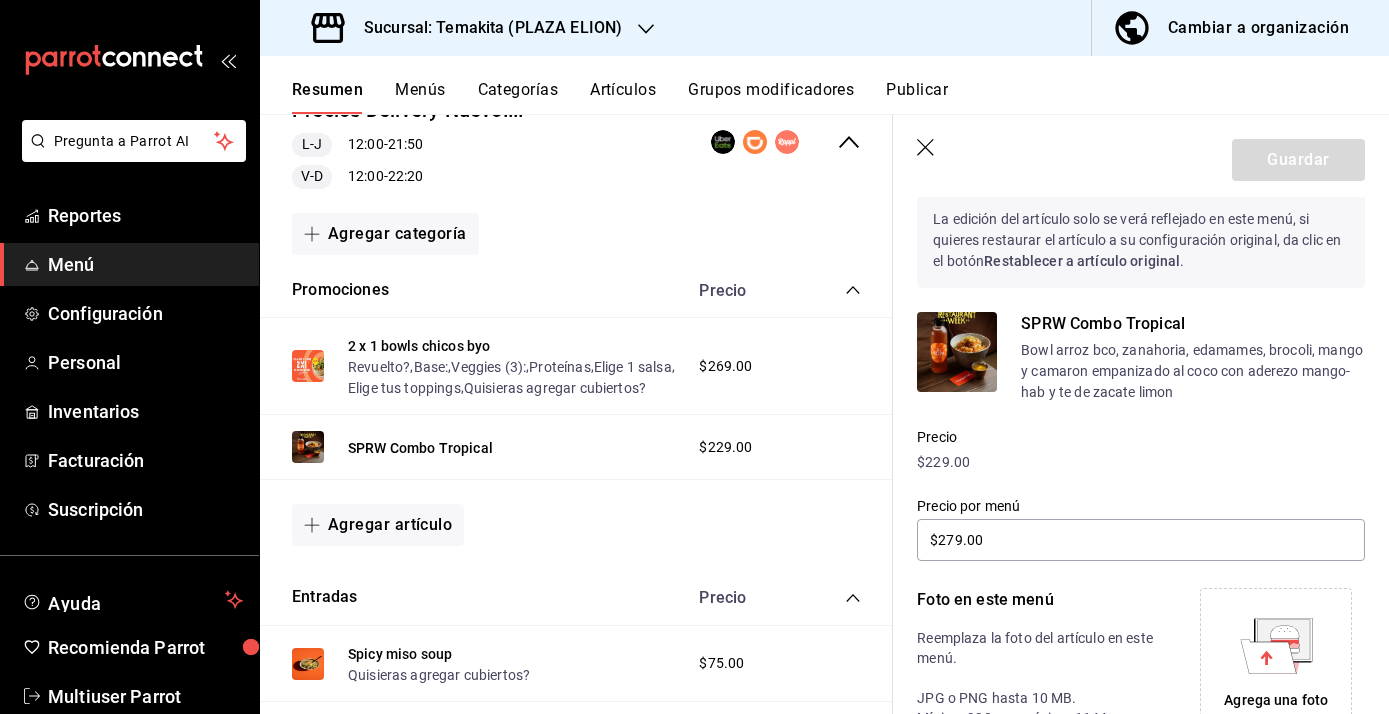 click 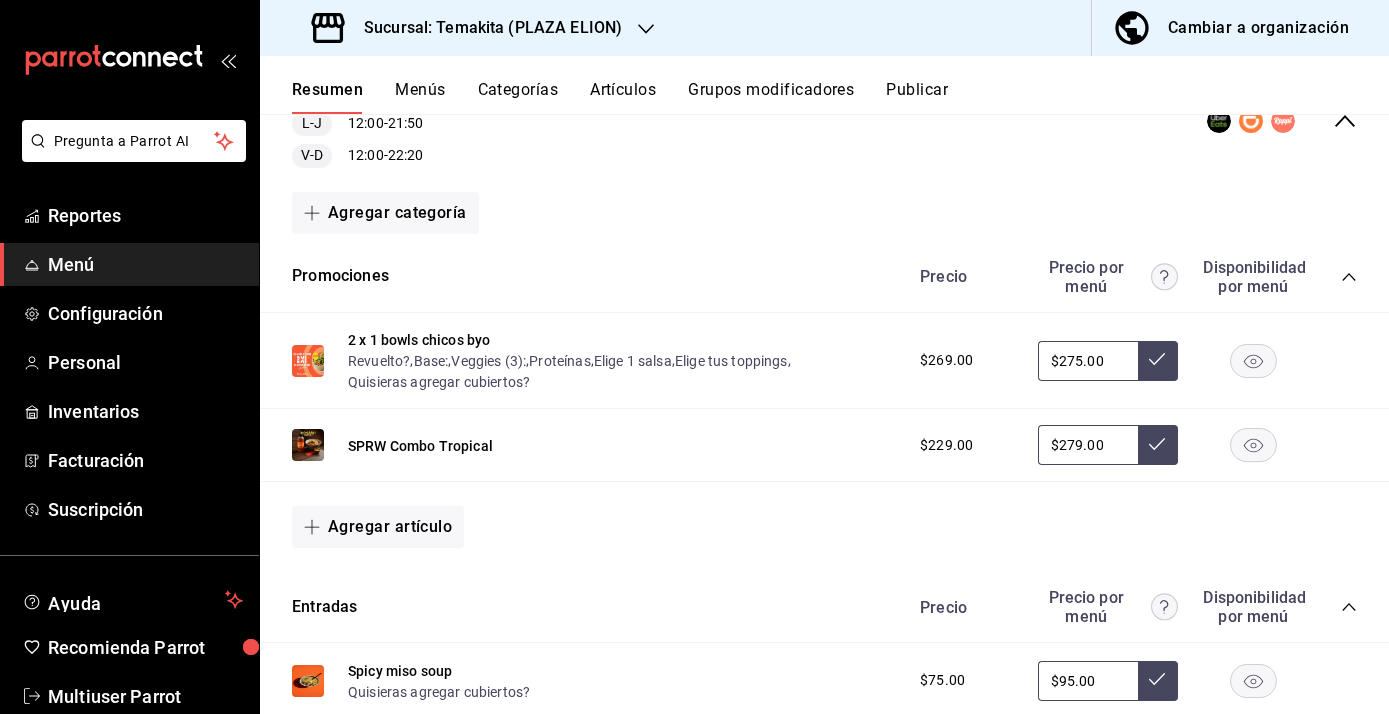 click 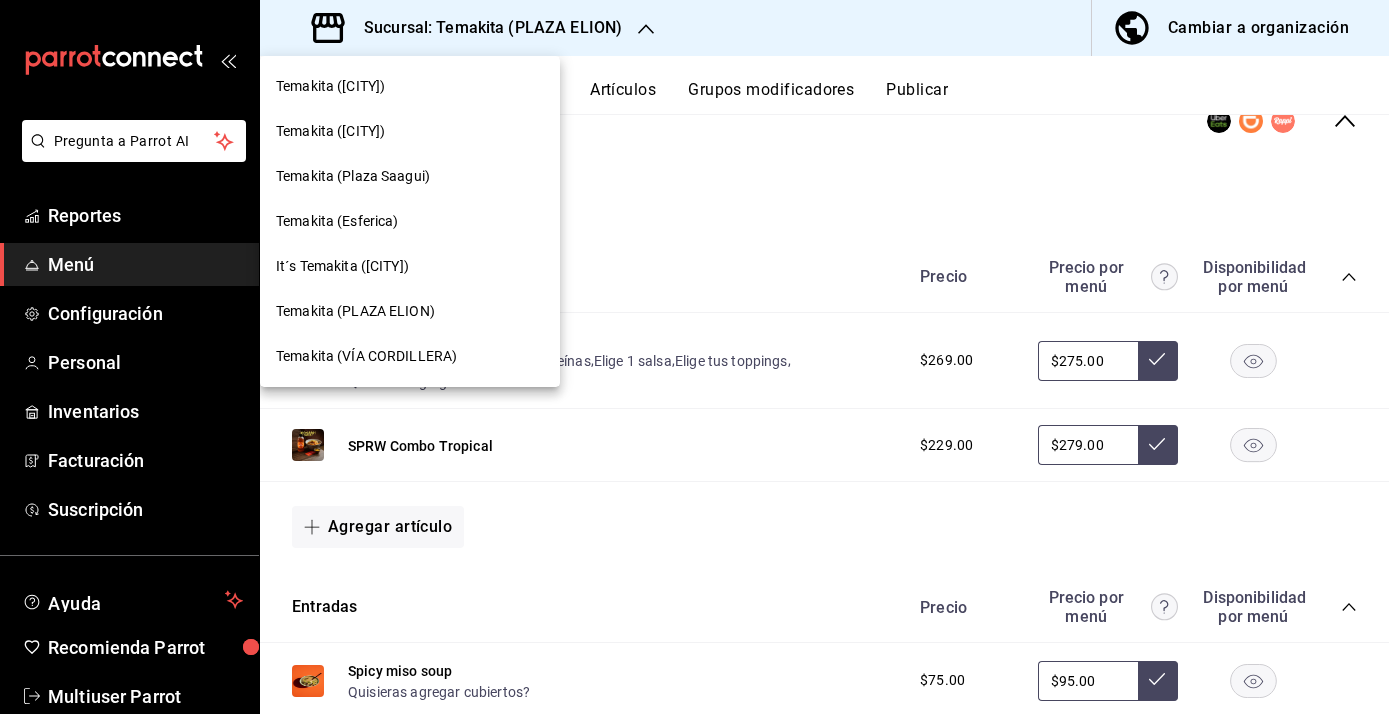 click on "Temakita (Plaza Saagui)" at bounding box center (353, 176) 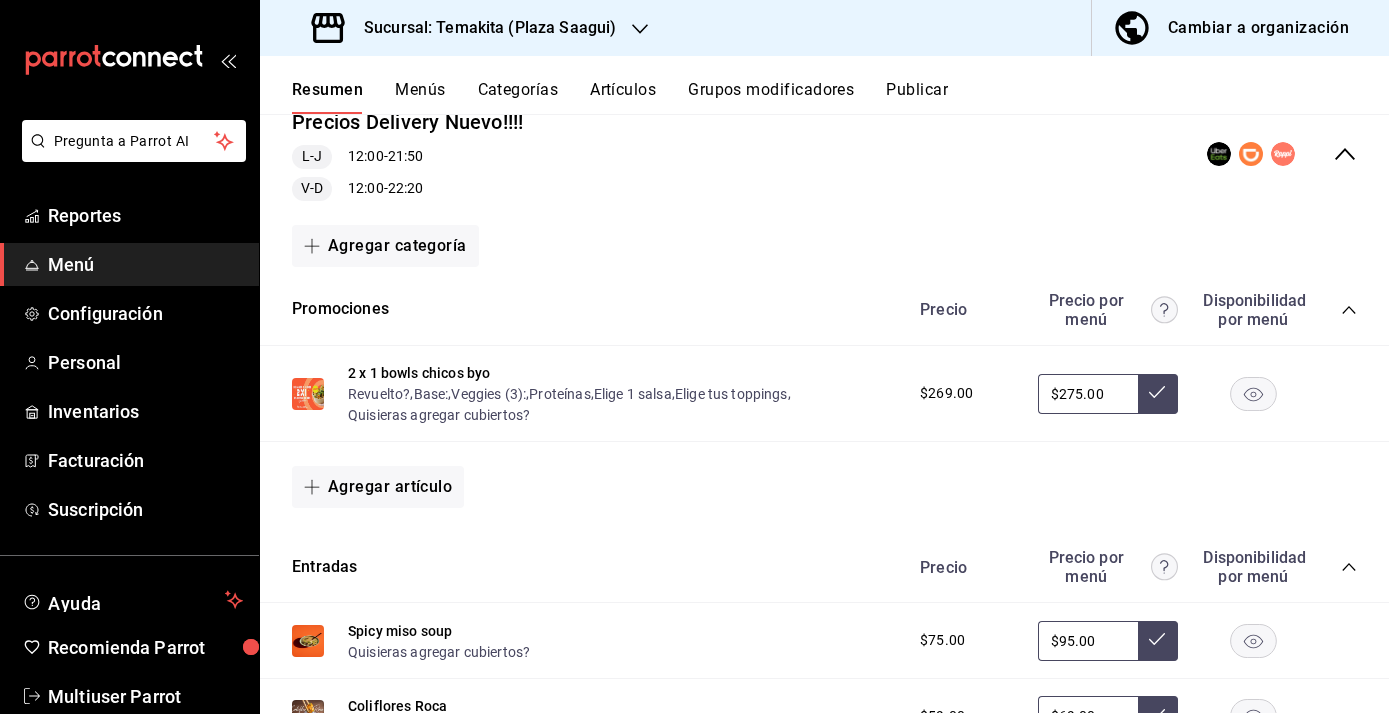 scroll, scrollTop: 209, scrollLeft: 0, axis: vertical 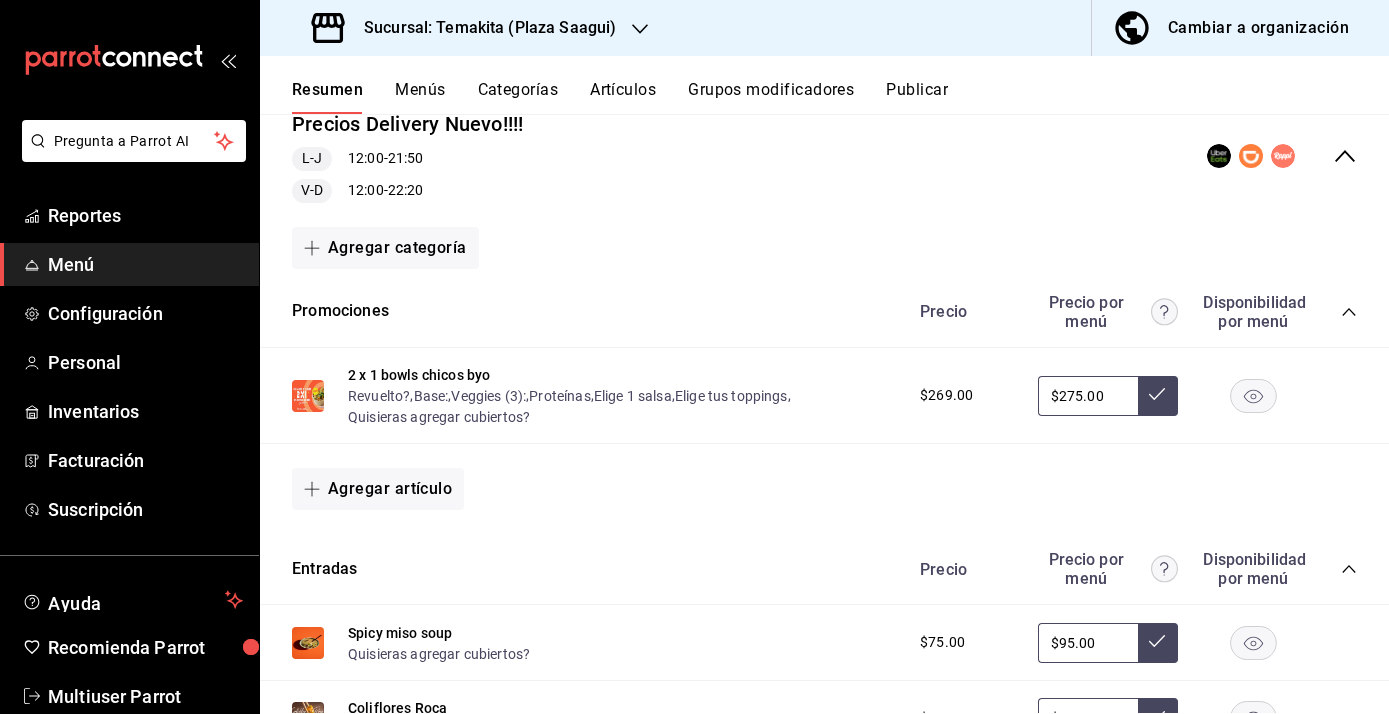 click on "Agregar artículo" at bounding box center (378, 489) 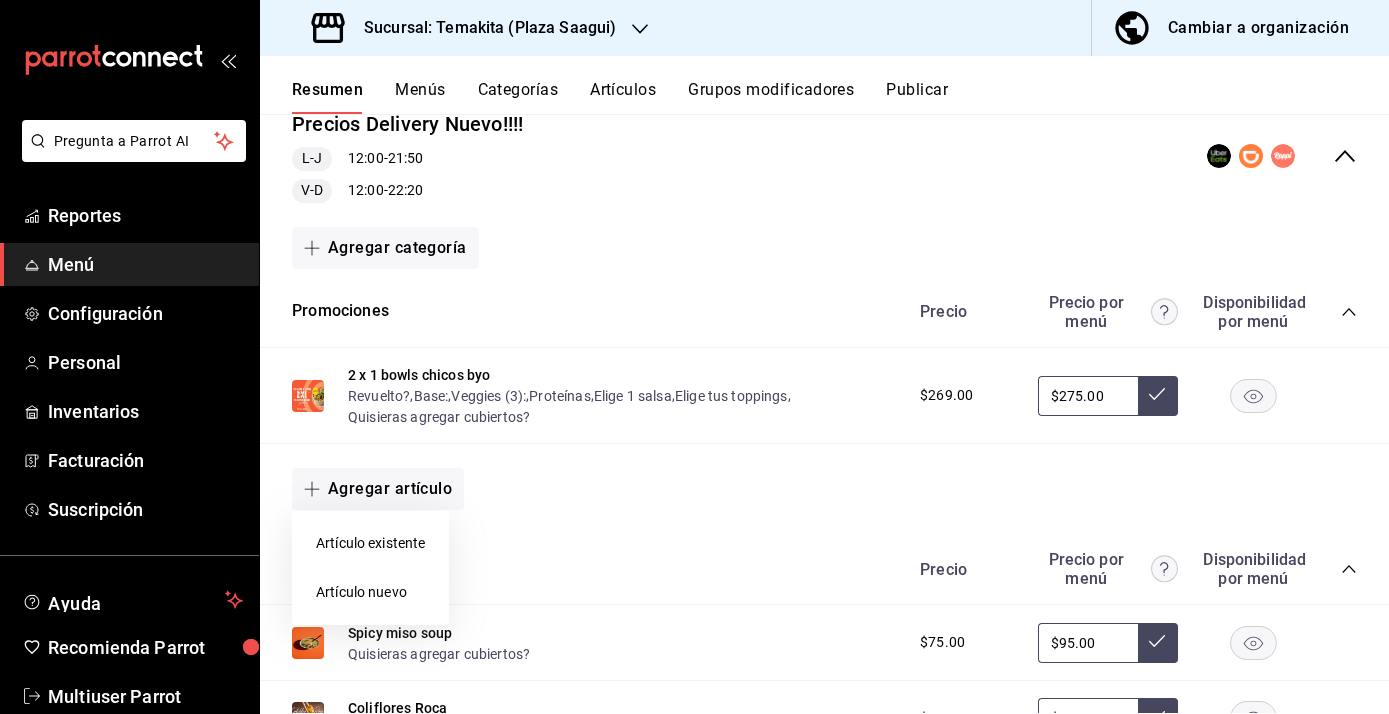 click on "Artículo nuevo" at bounding box center (370, 592) 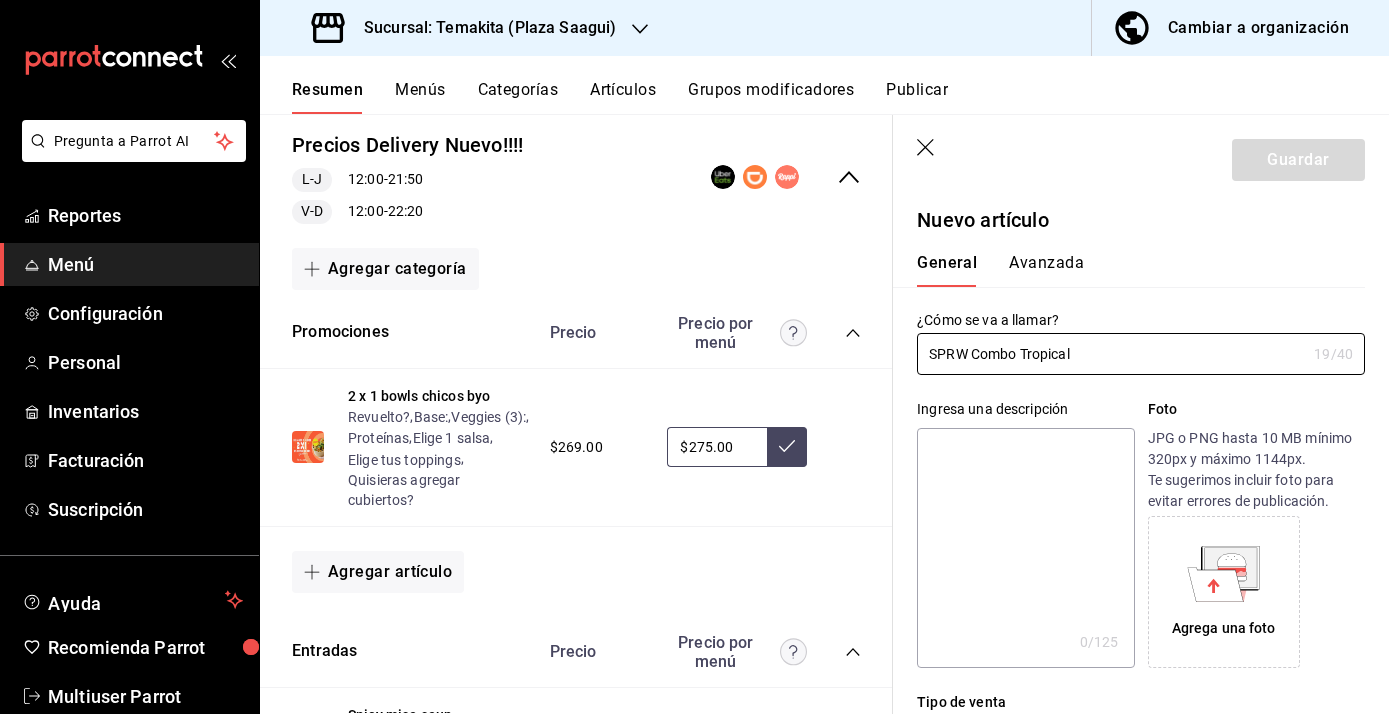 click at bounding box center [1025, 548] 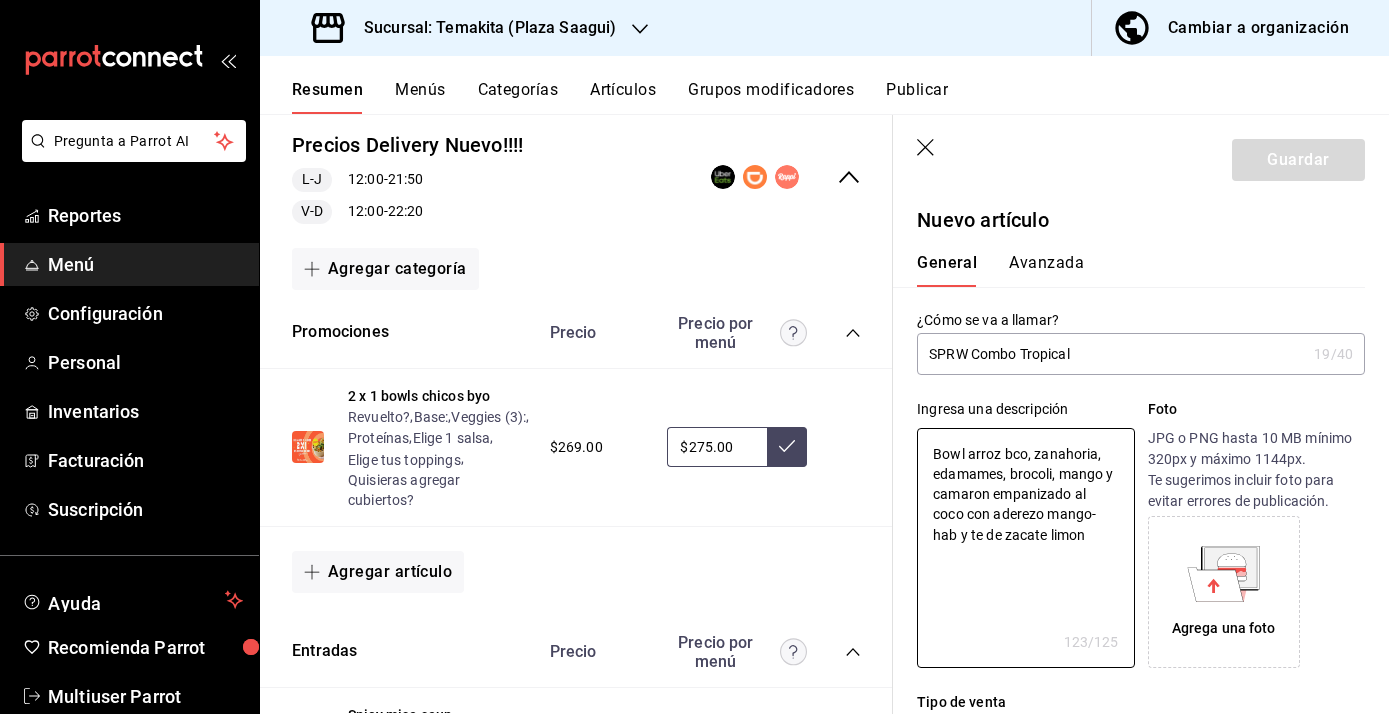 click on "Agrega una foto" at bounding box center [1224, 592] 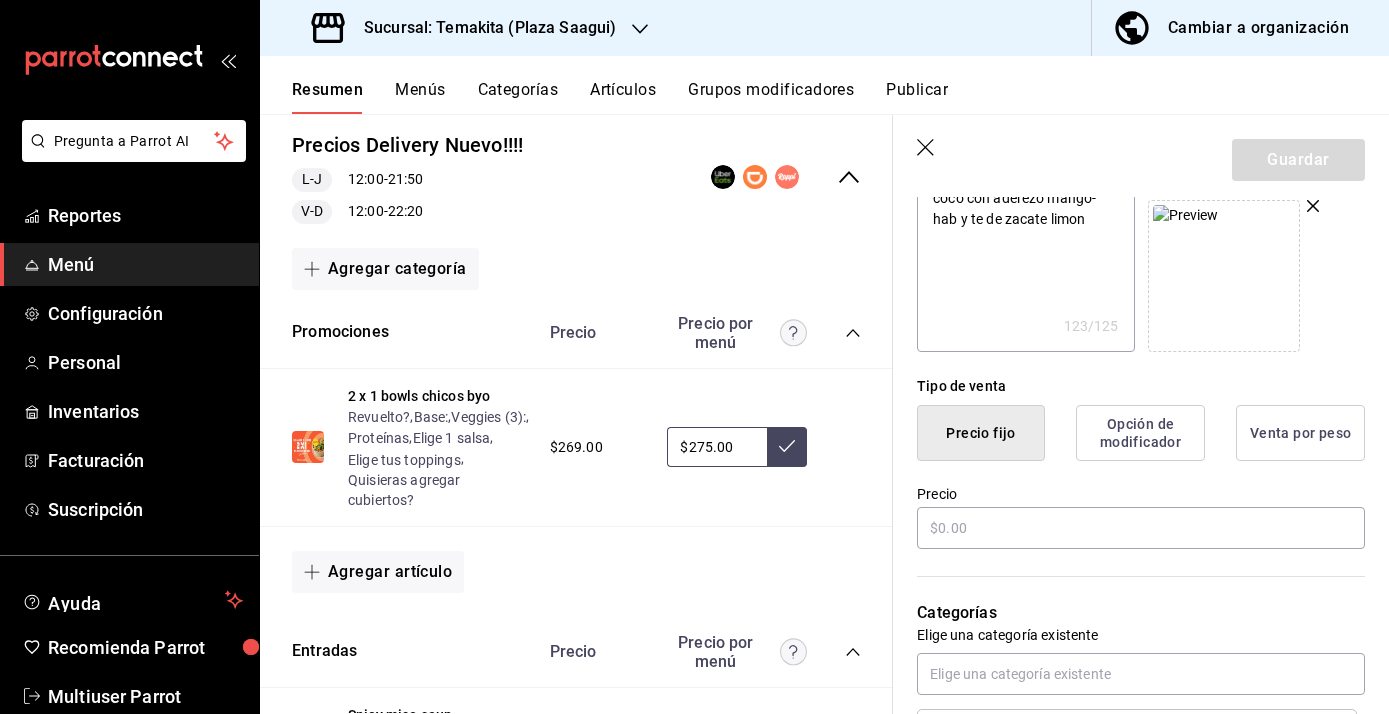 scroll, scrollTop: 397, scrollLeft: 0, axis: vertical 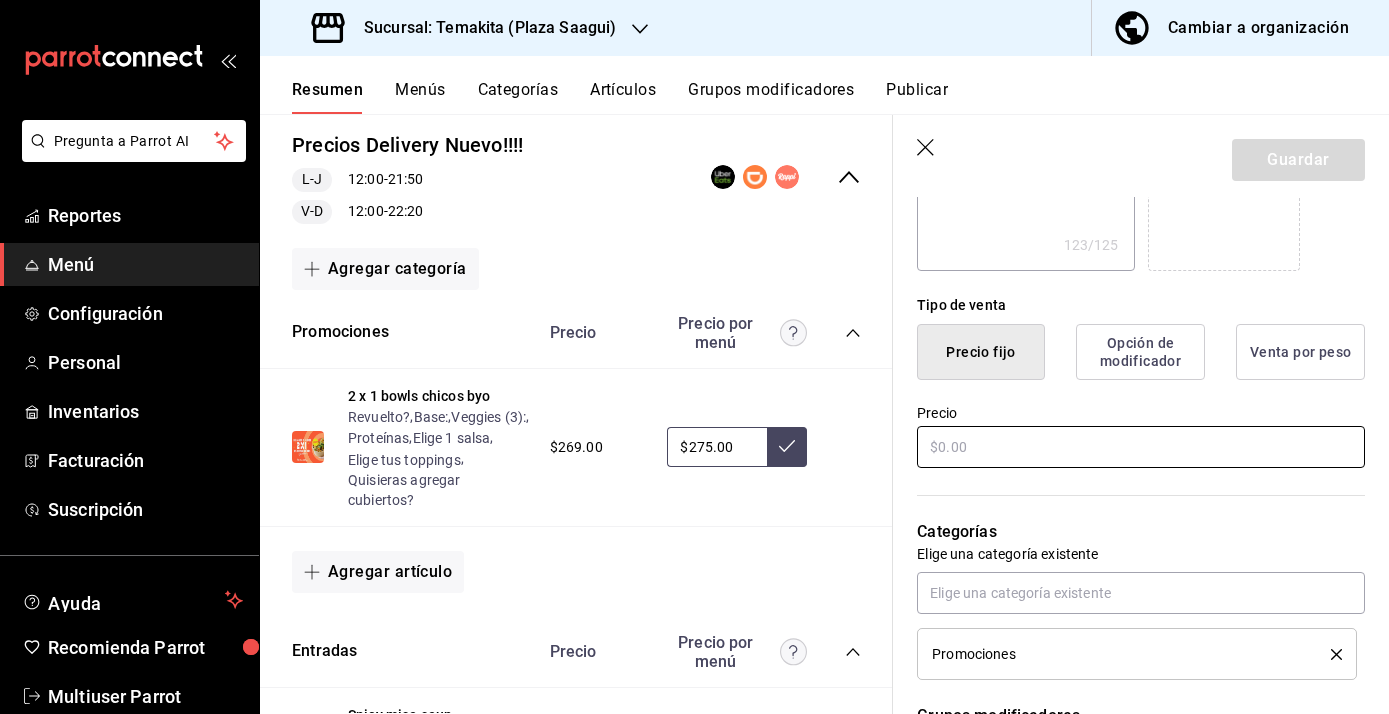 click at bounding box center [1141, 447] 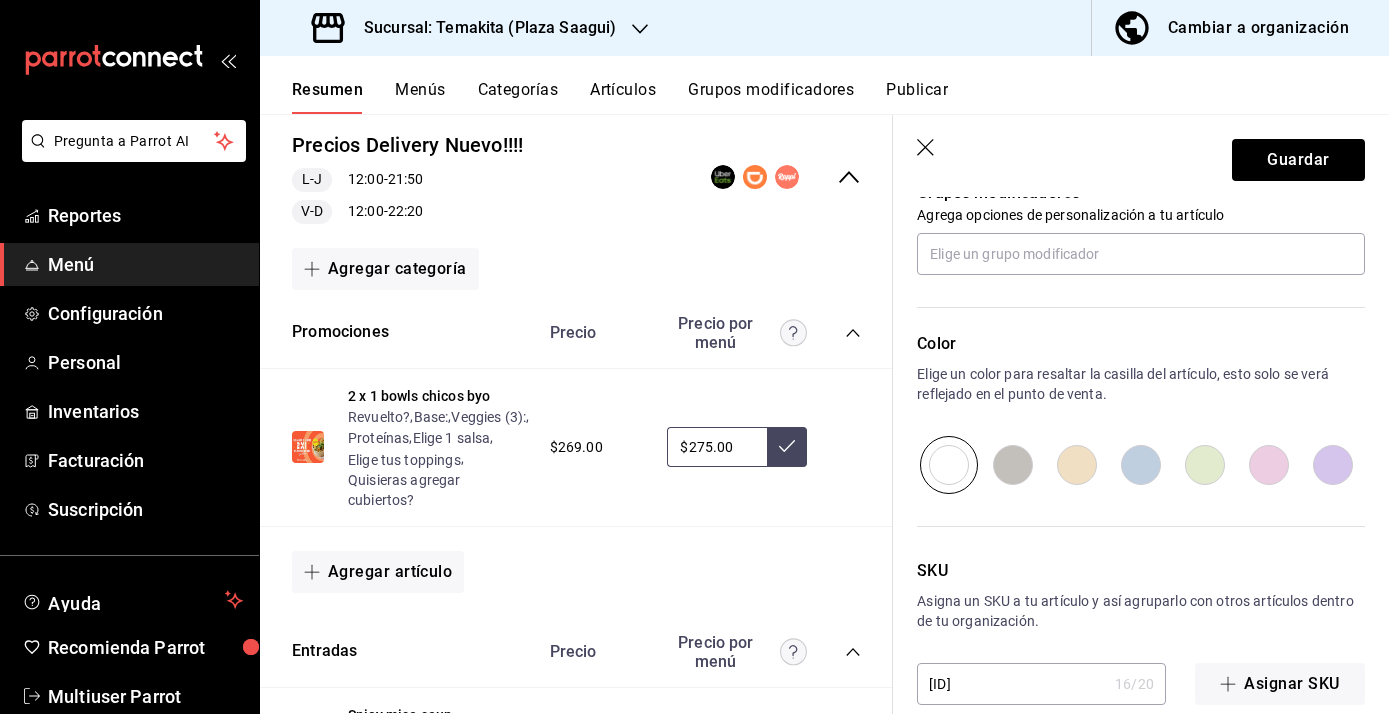 scroll, scrollTop: 951, scrollLeft: 0, axis: vertical 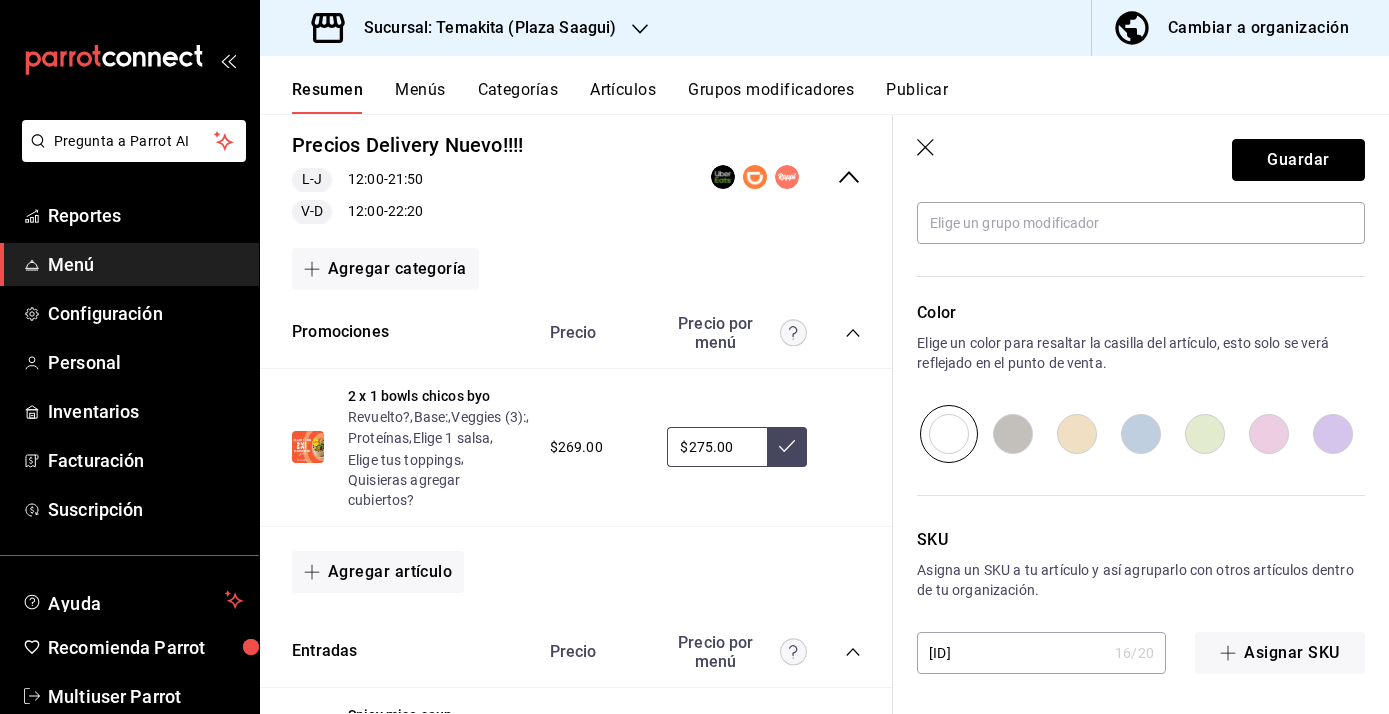 click on "Guardar" at bounding box center (1298, 160) 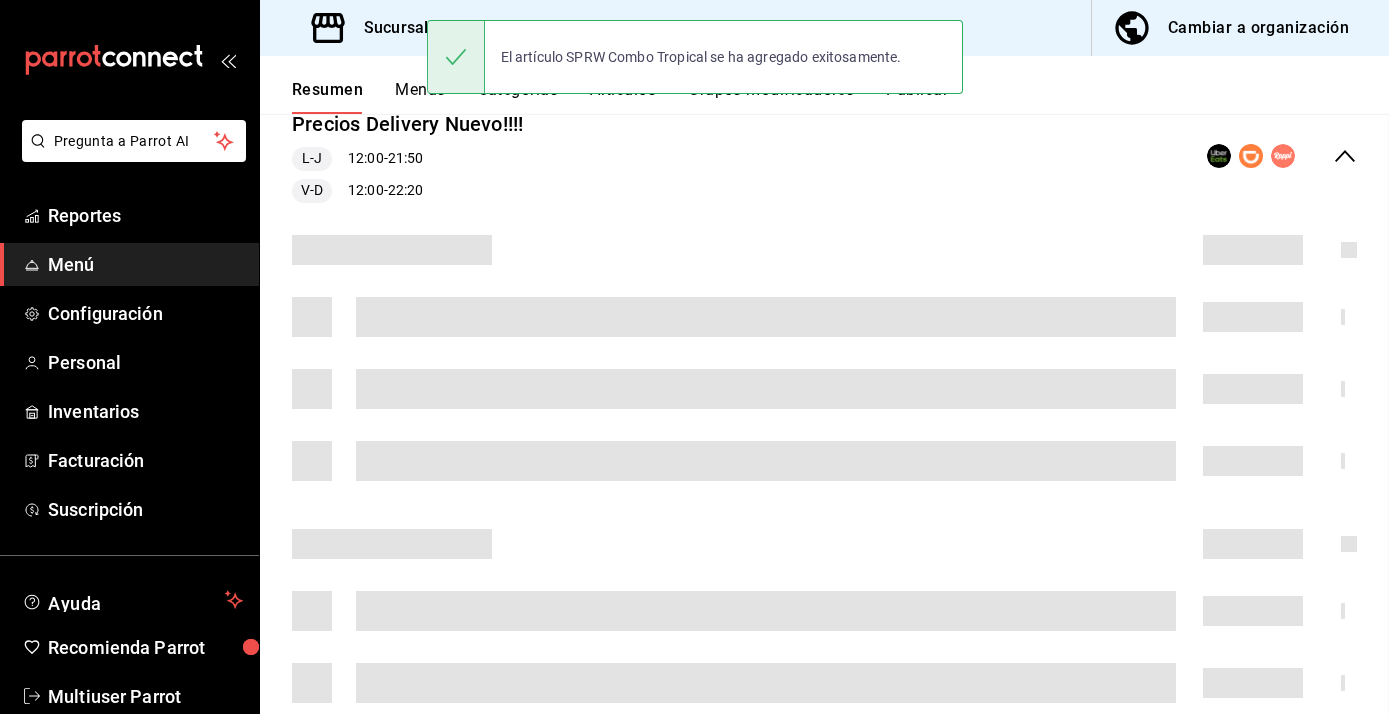 scroll, scrollTop: 0, scrollLeft: 0, axis: both 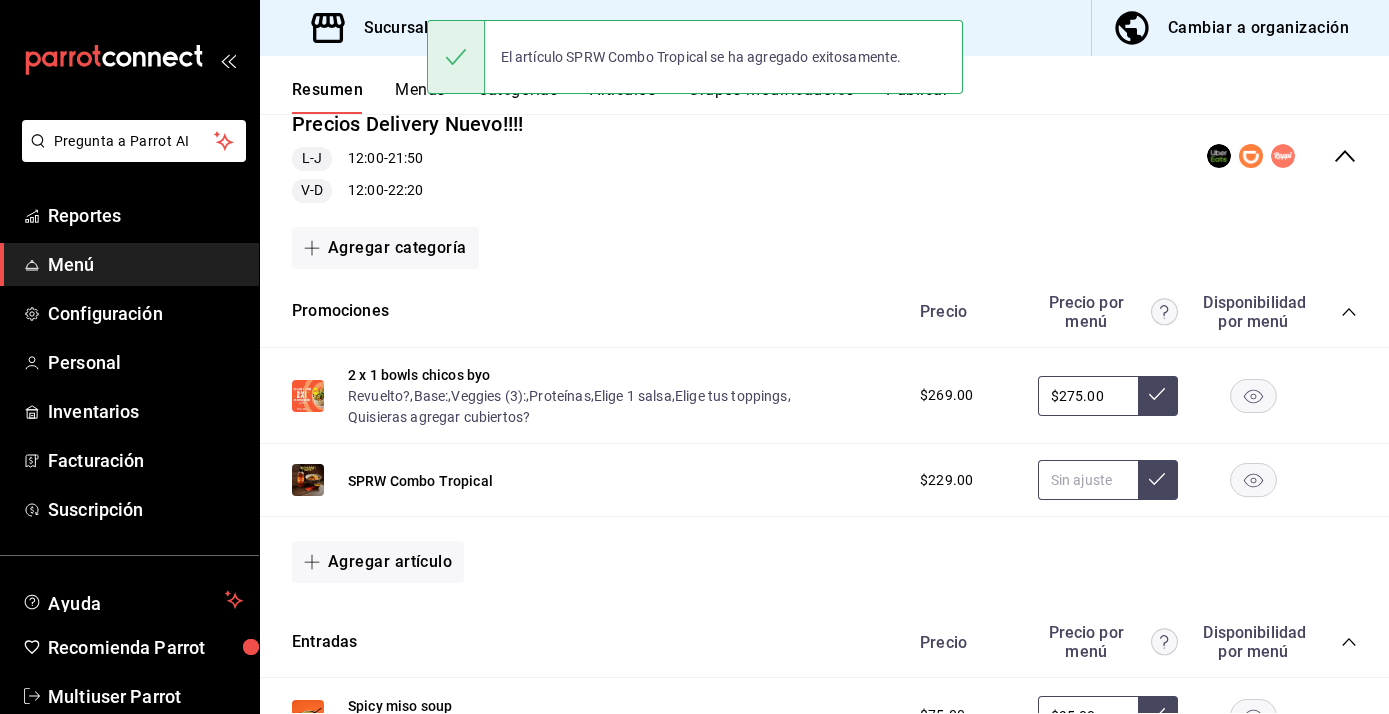 click at bounding box center [1088, 480] 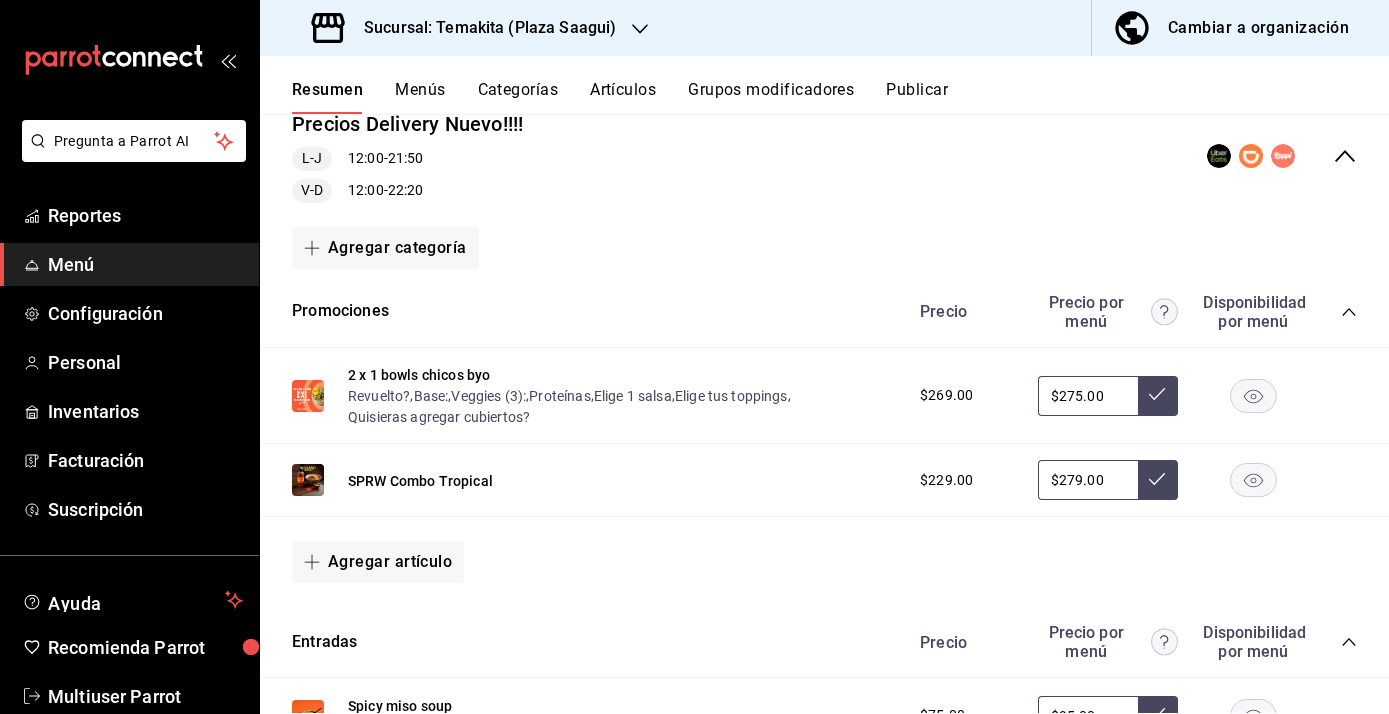 click at bounding box center [1158, 480] 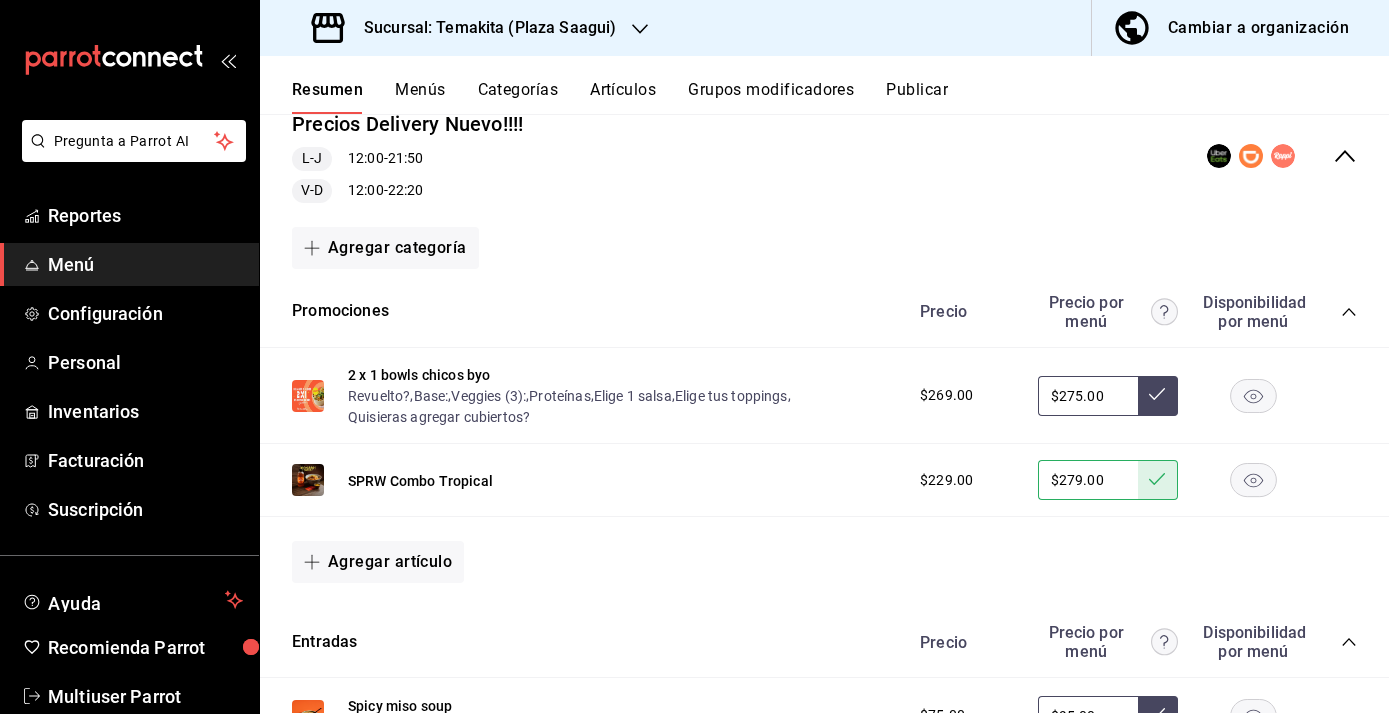 click 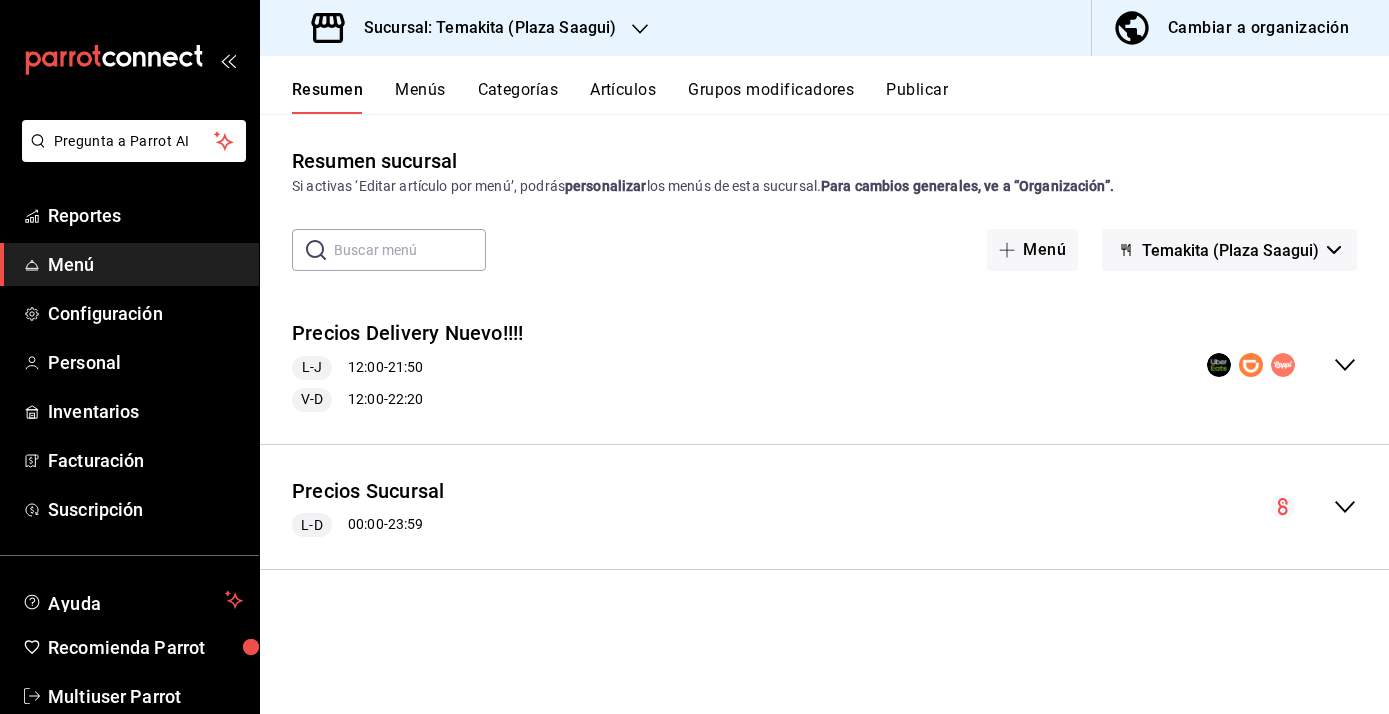 scroll, scrollTop: 0, scrollLeft: 0, axis: both 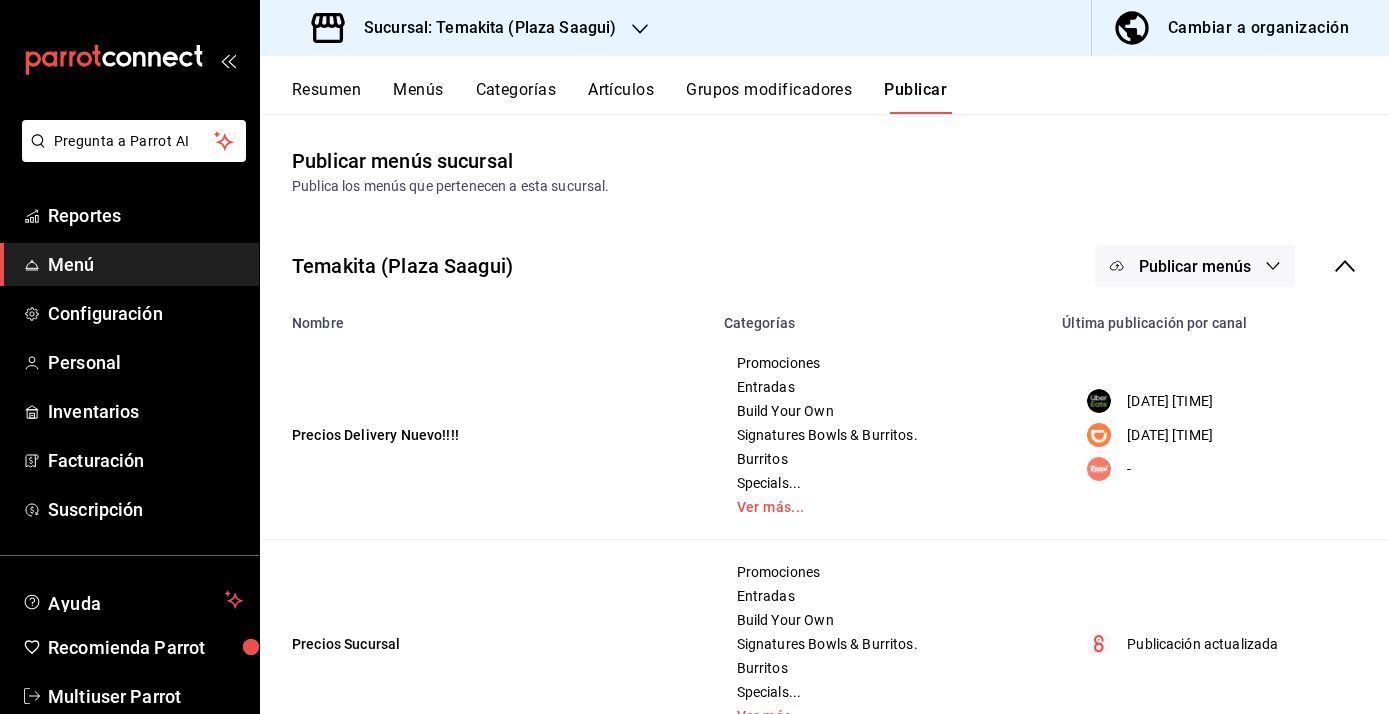 click on "Publicar menús" at bounding box center [1195, 266] 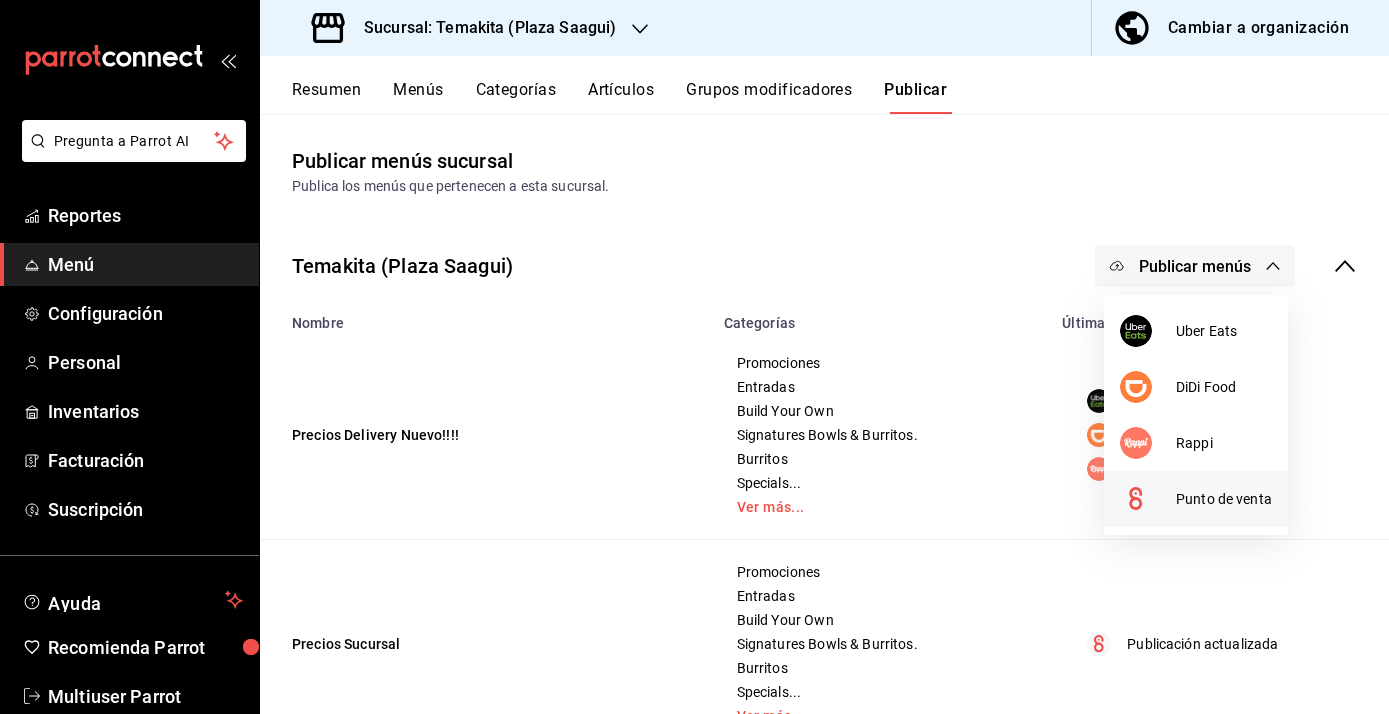 click at bounding box center (1148, 499) 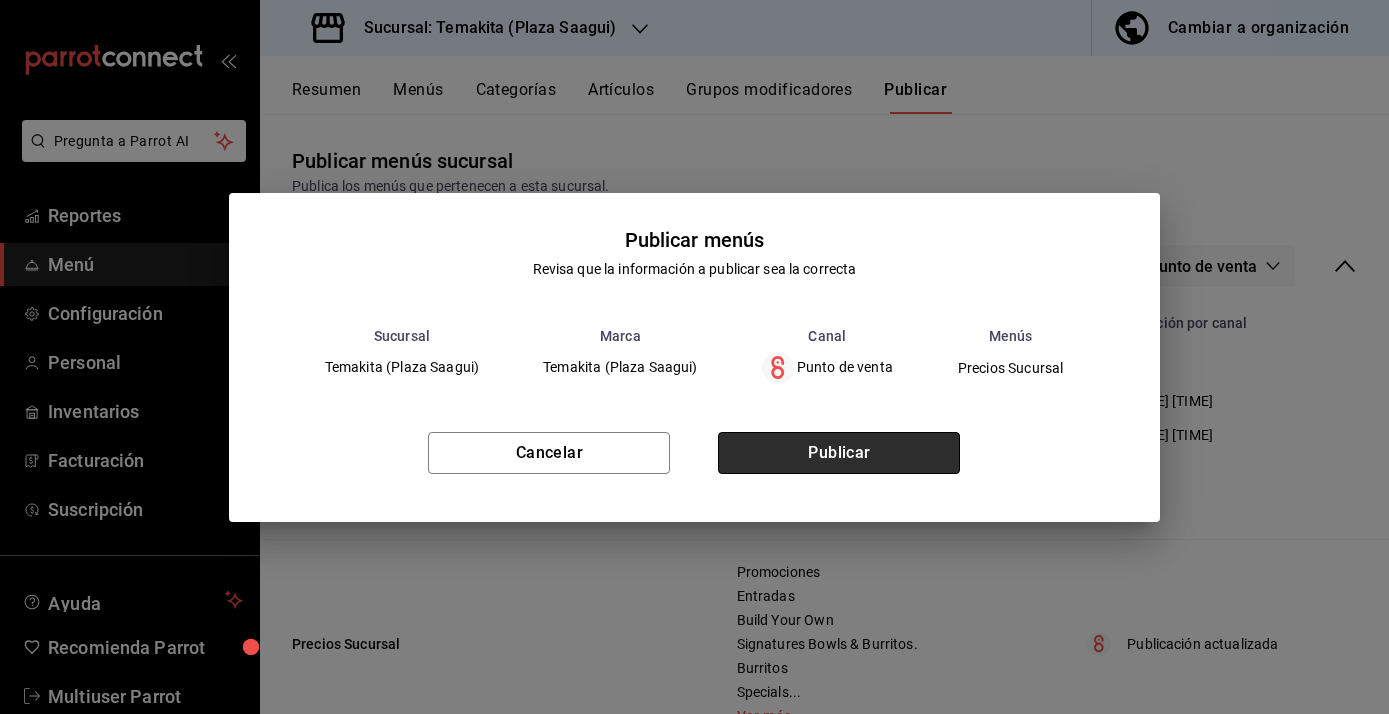 click on "Publicar" at bounding box center [839, 453] 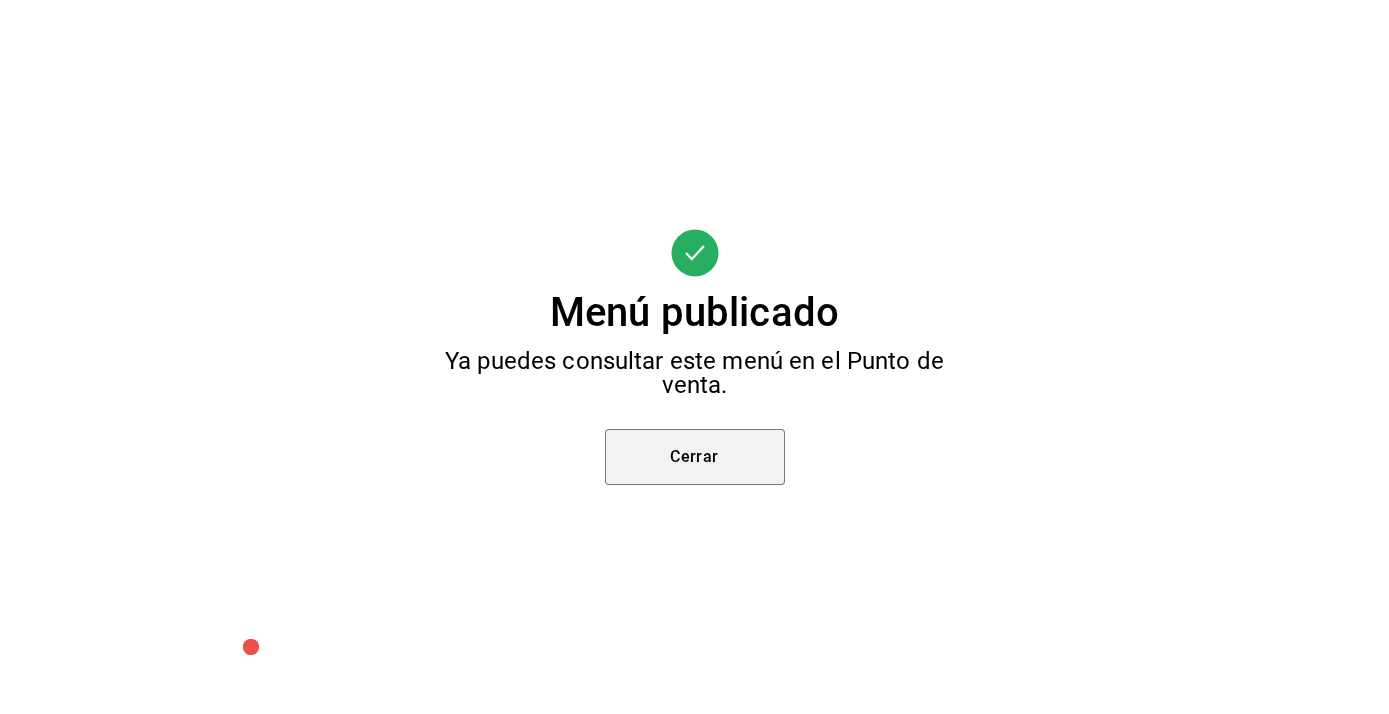 click on "Cerrar" at bounding box center (695, 457) 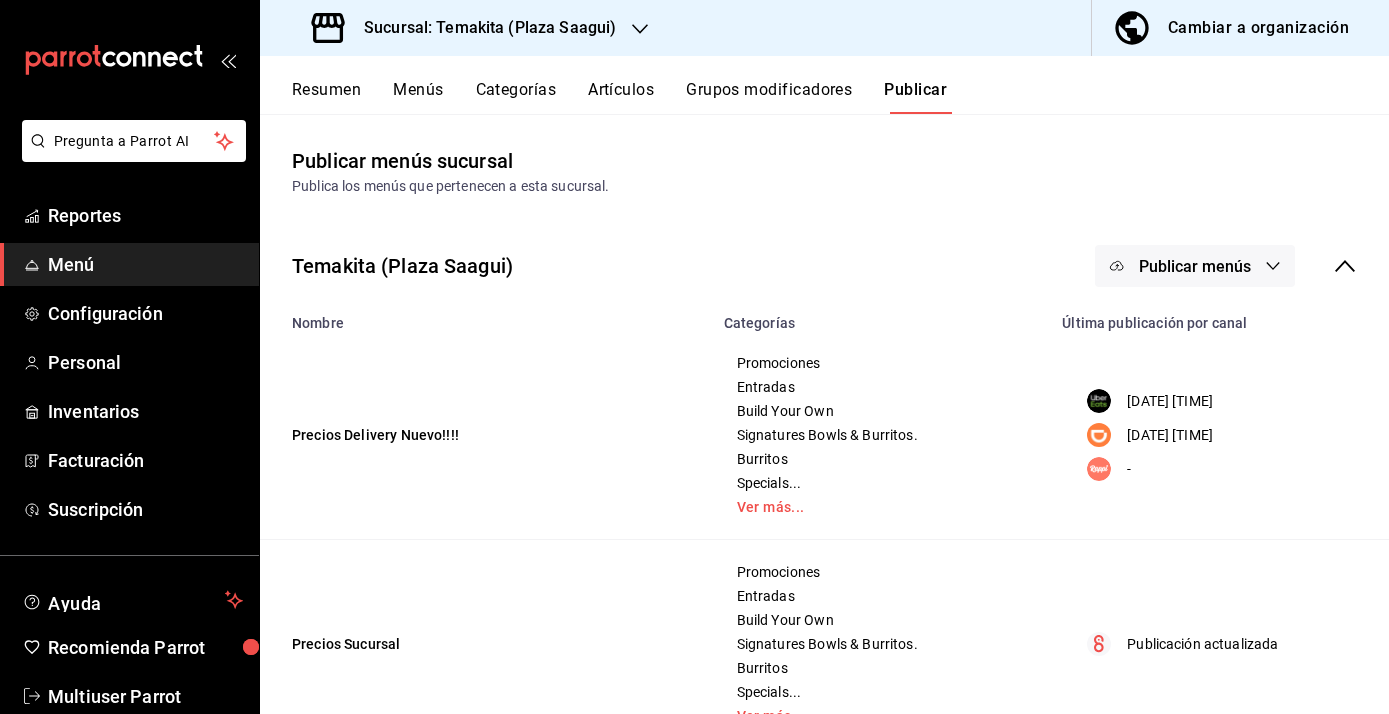 click on "Publicar menús" at bounding box center (1195, 266) 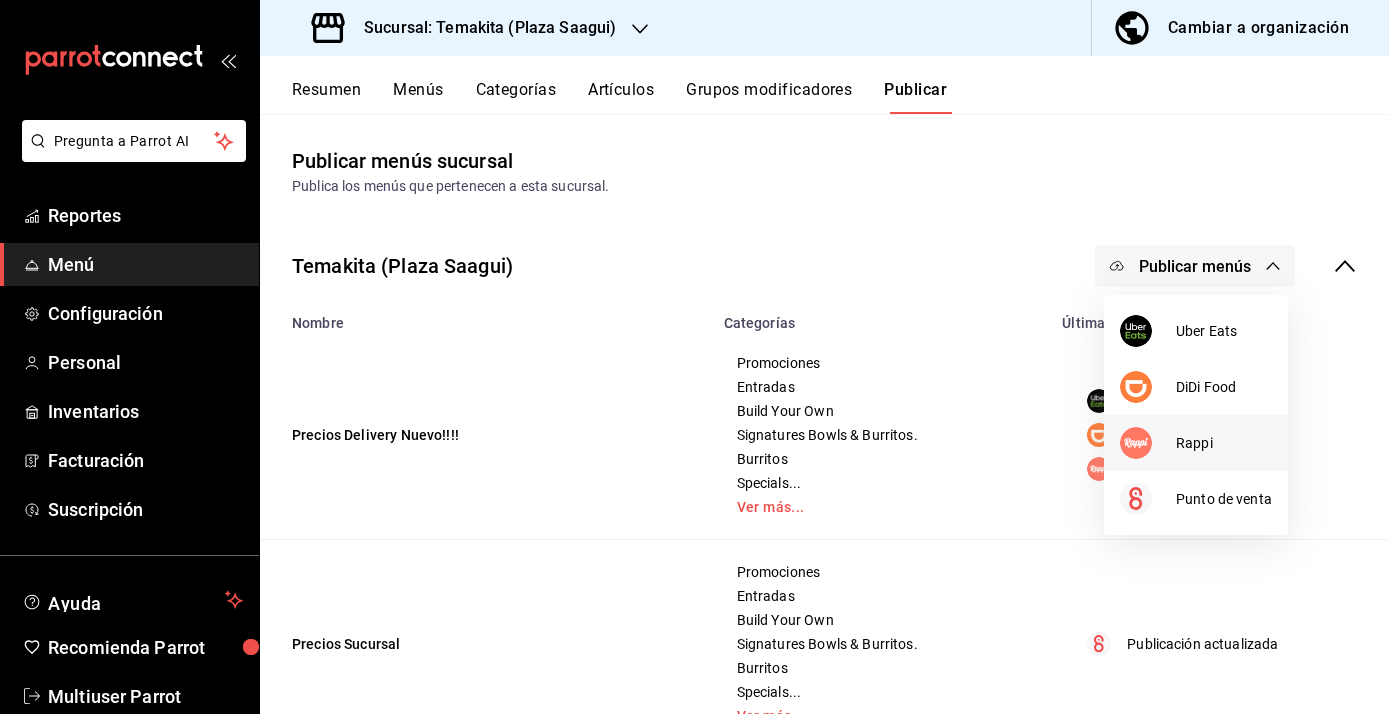 click on "Rappi" at bounding box center [1196, 443] 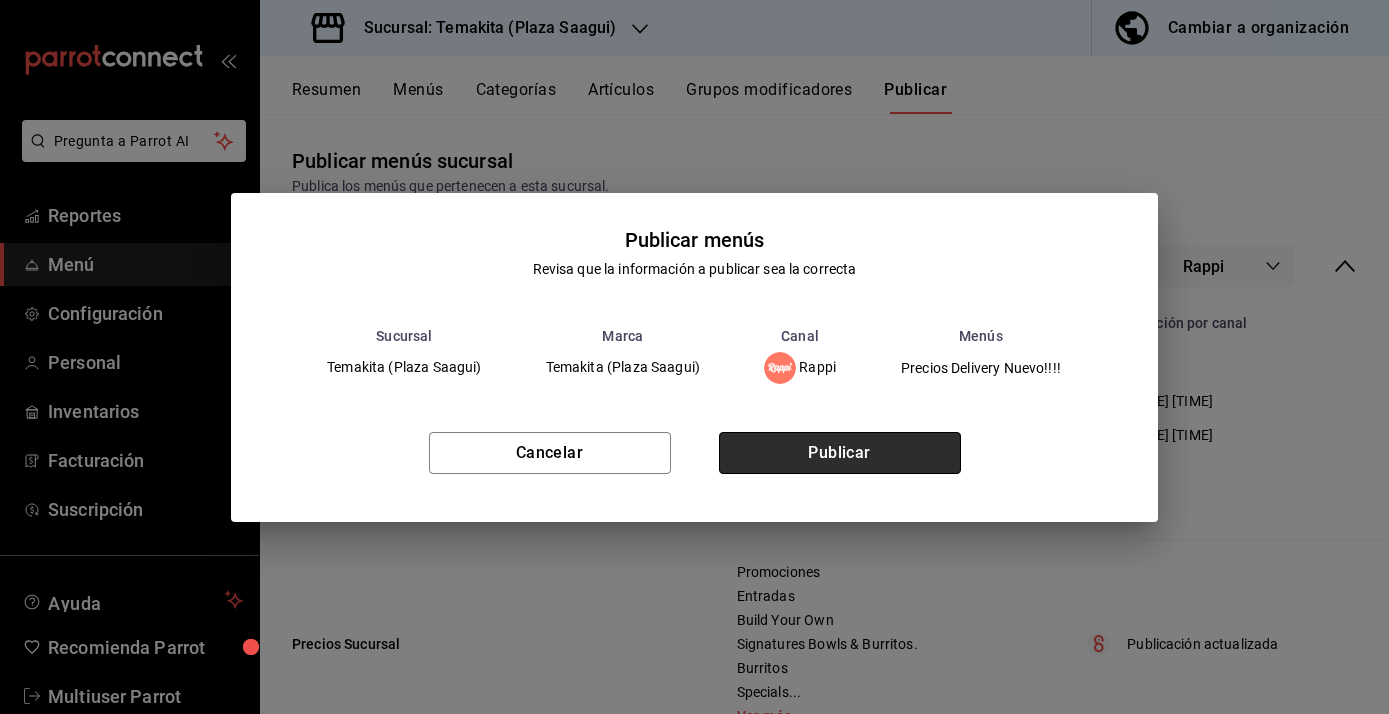 click on "Publicar" at bounding box center (840, 453) 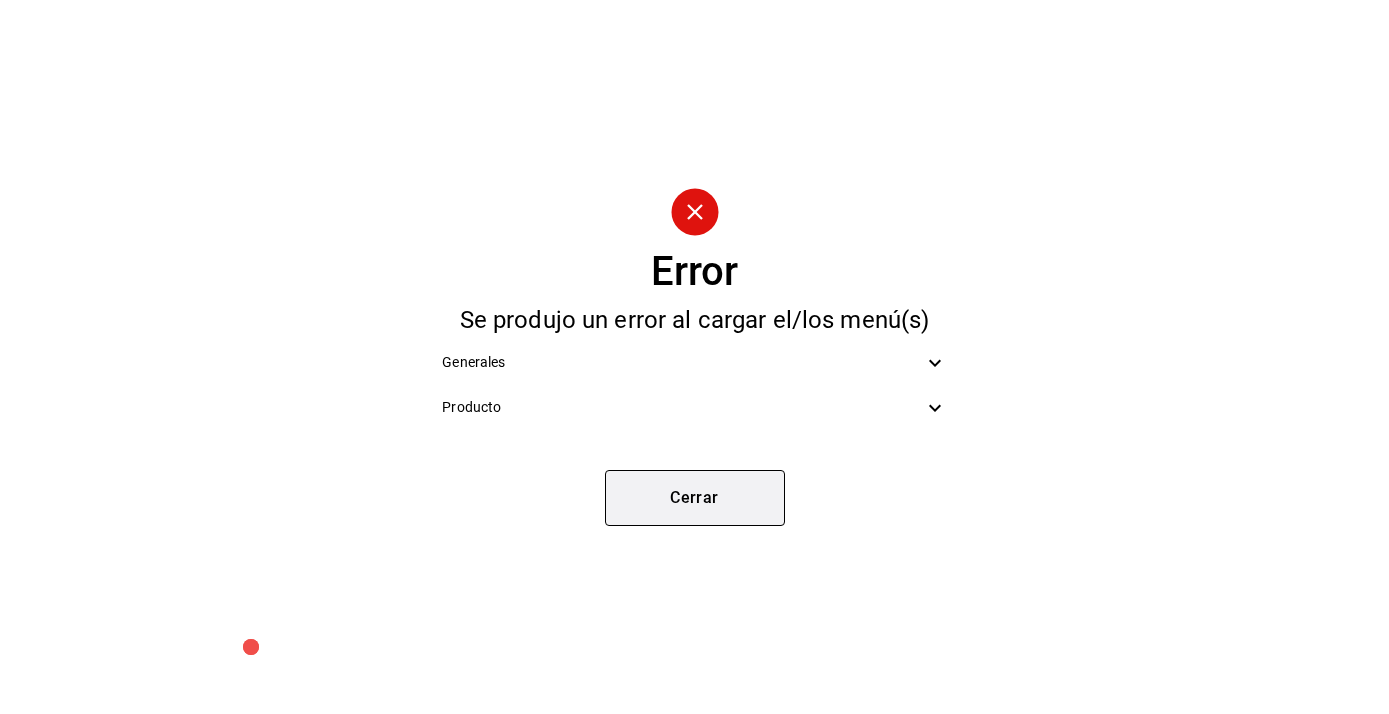 click on "Cerrar" at bounding box center (695, 498) 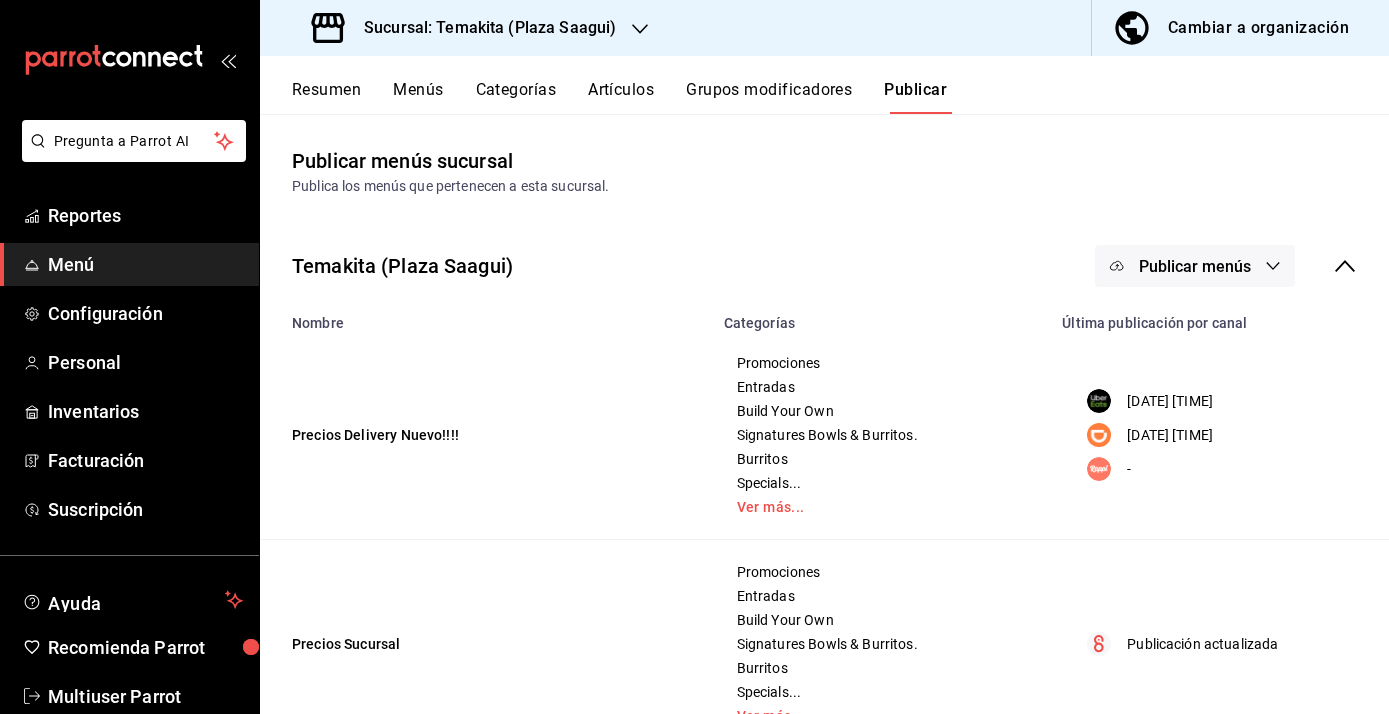 click on "Publicar menús" at bounding box center (1195, 266) 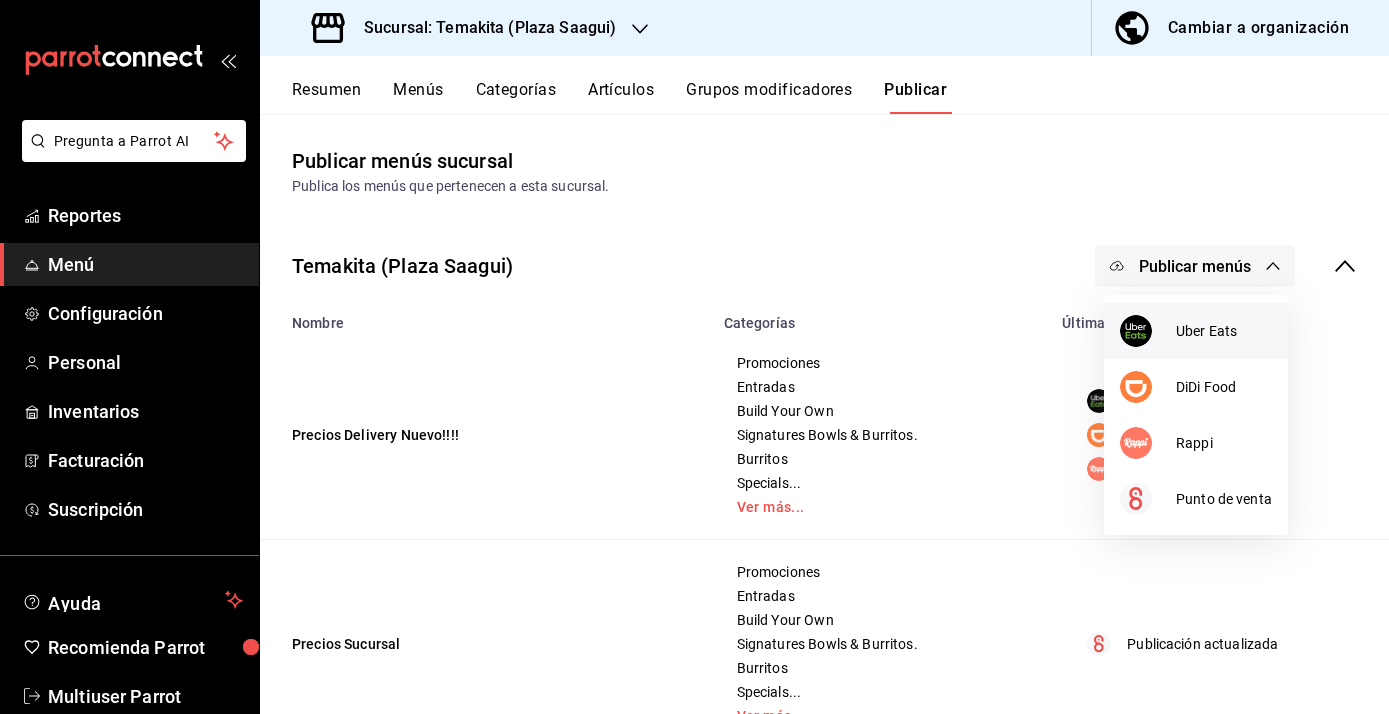 click at bounding box center [1148, 331] 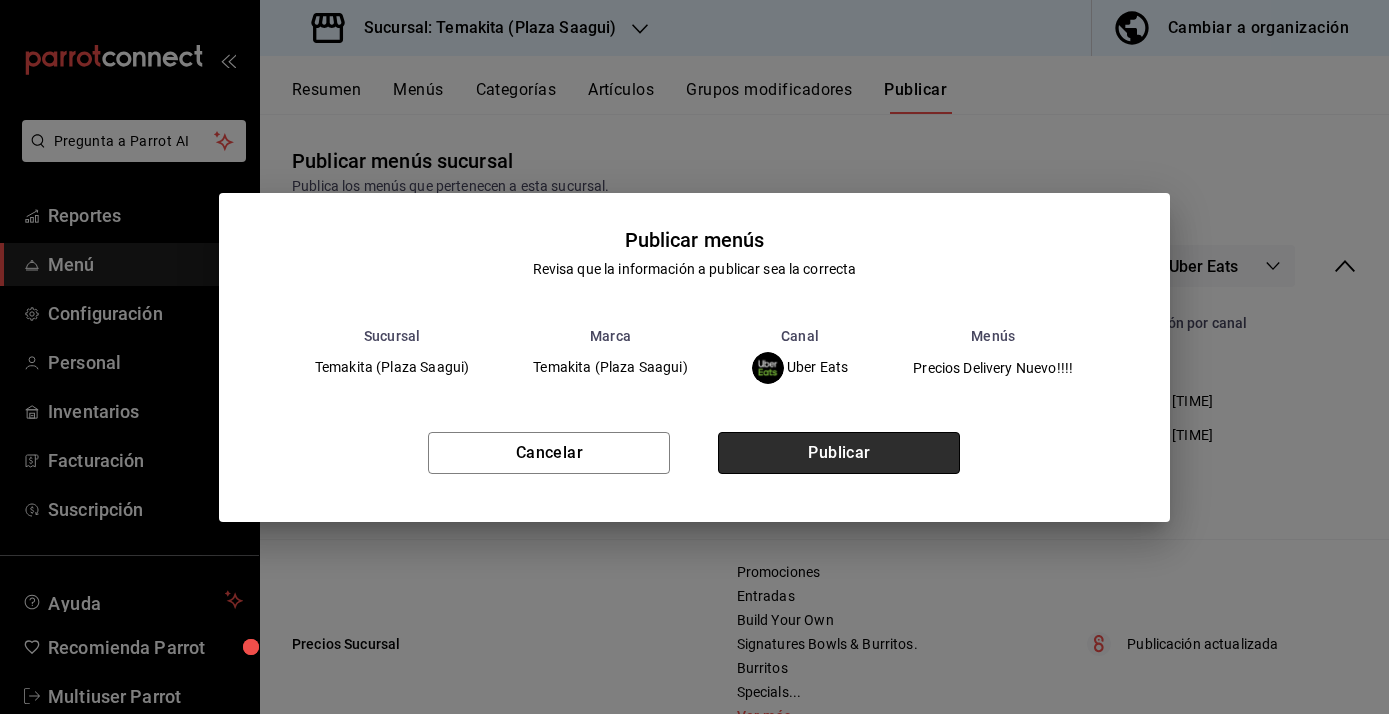 click on "Publicar" at bounding box center (839, 453) 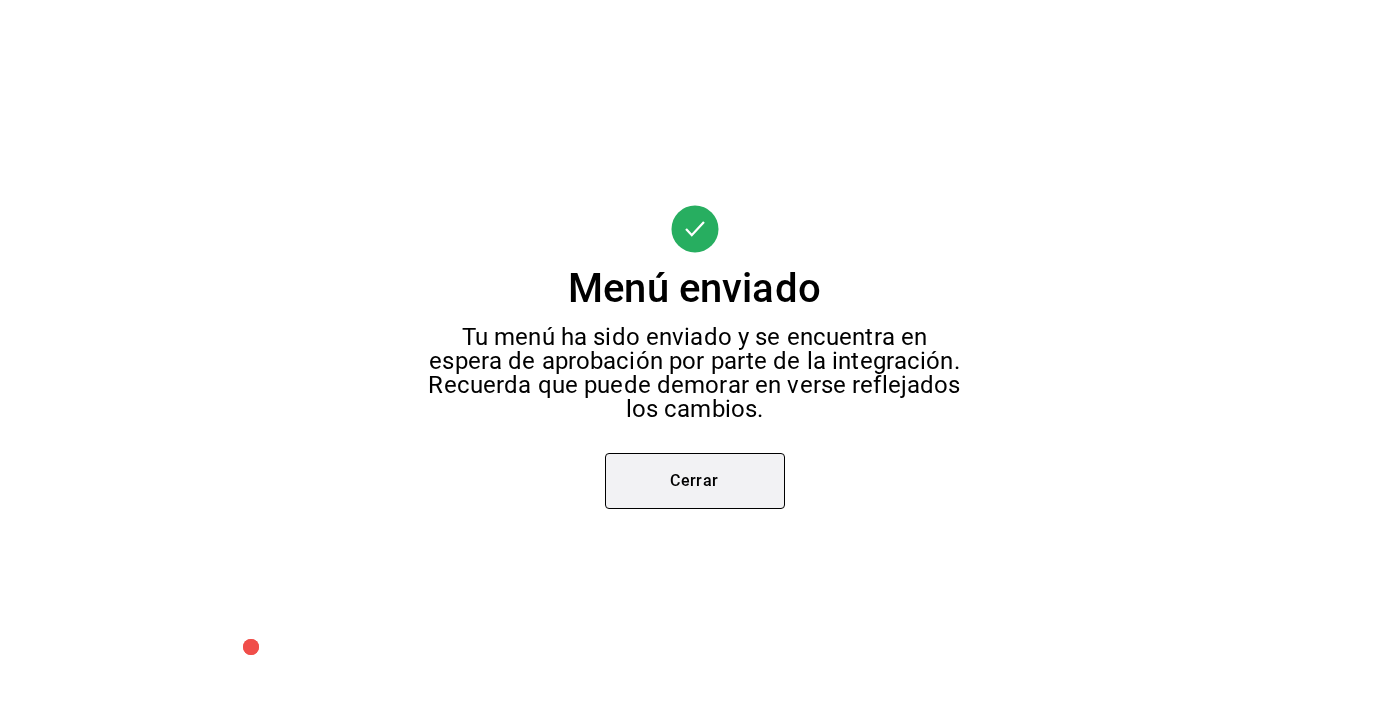 click on "Cerrar" at bounding box center [695, 481] 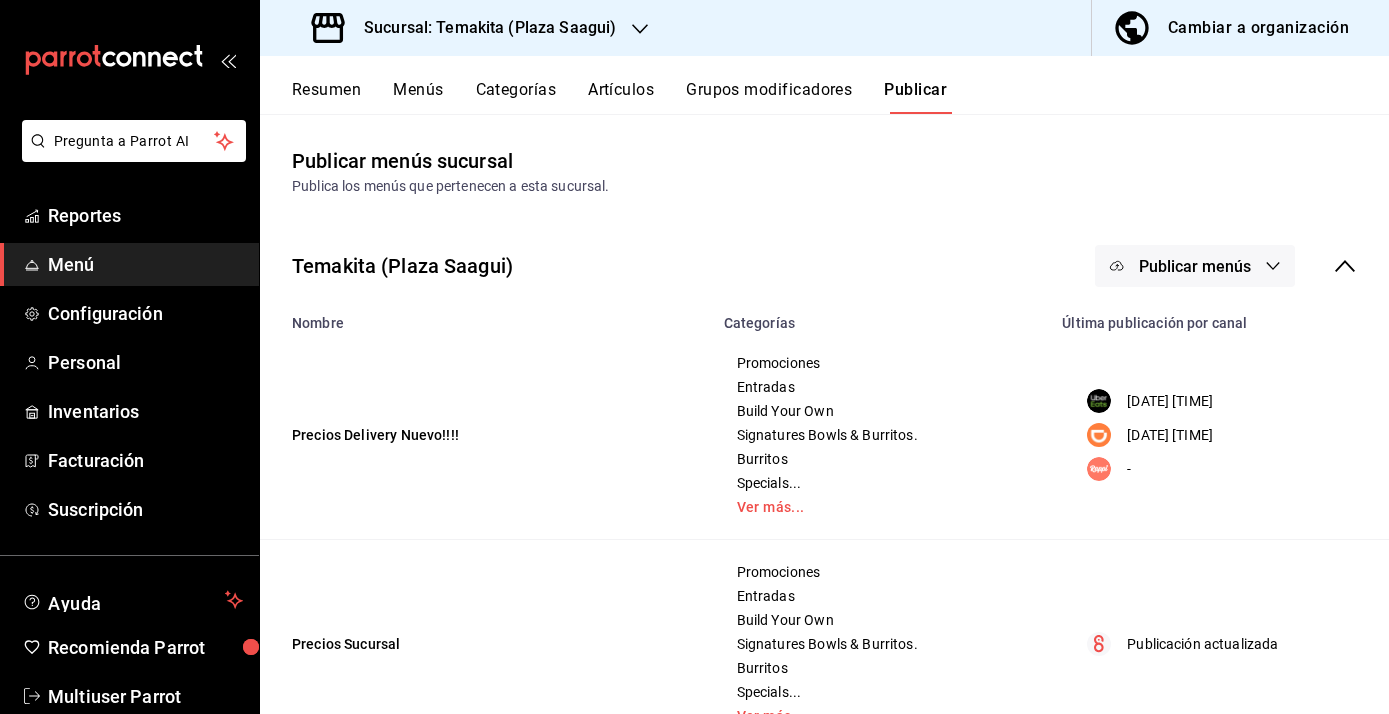 click on "Publicar menús" at bounding box center [1195, 266] 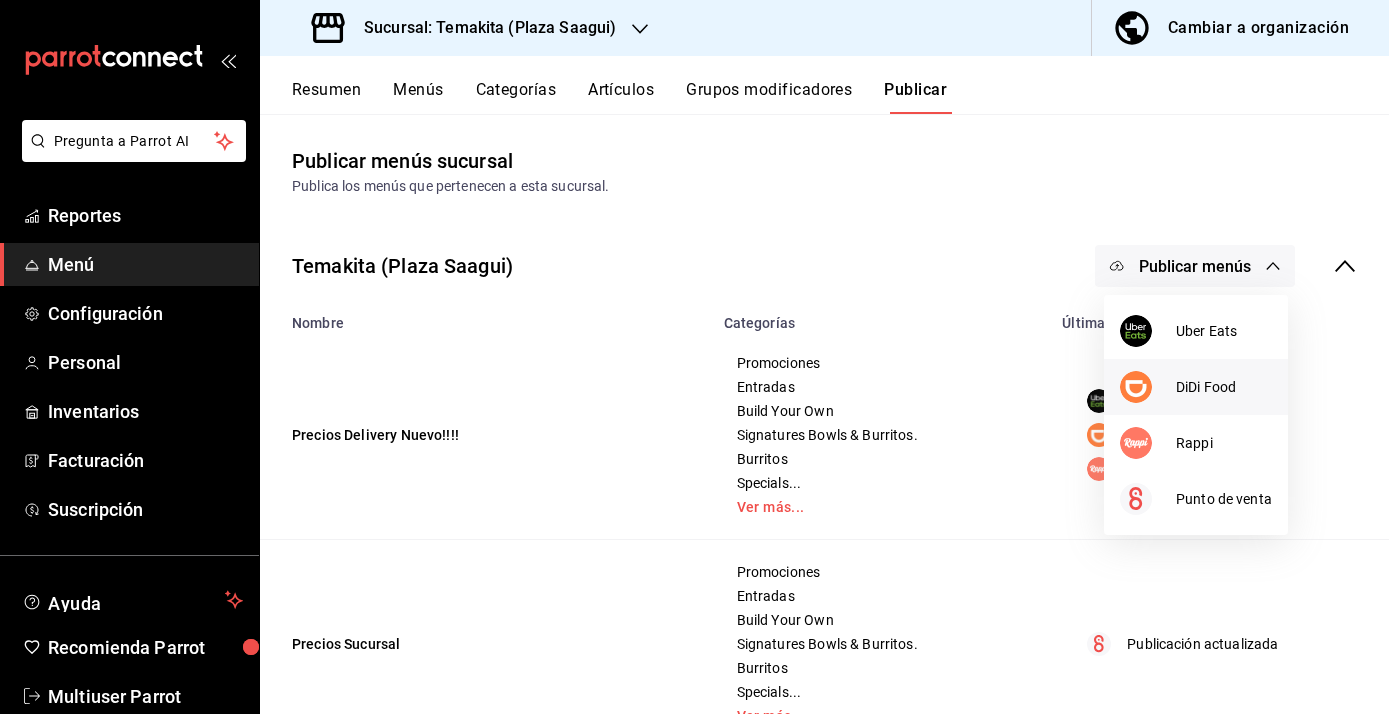 click on "DiDi Food" at bounding box center (1224, 387) 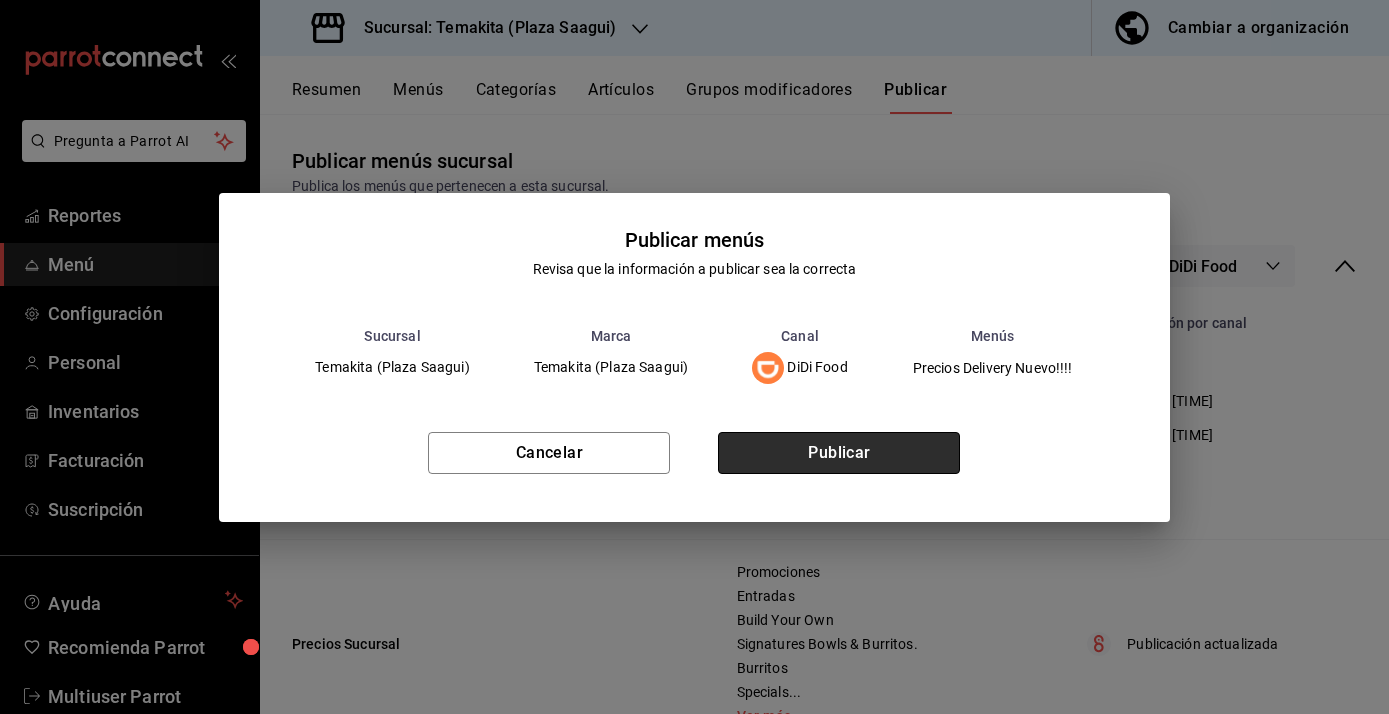 click on "Publicar" at bounding box center [839, 453] 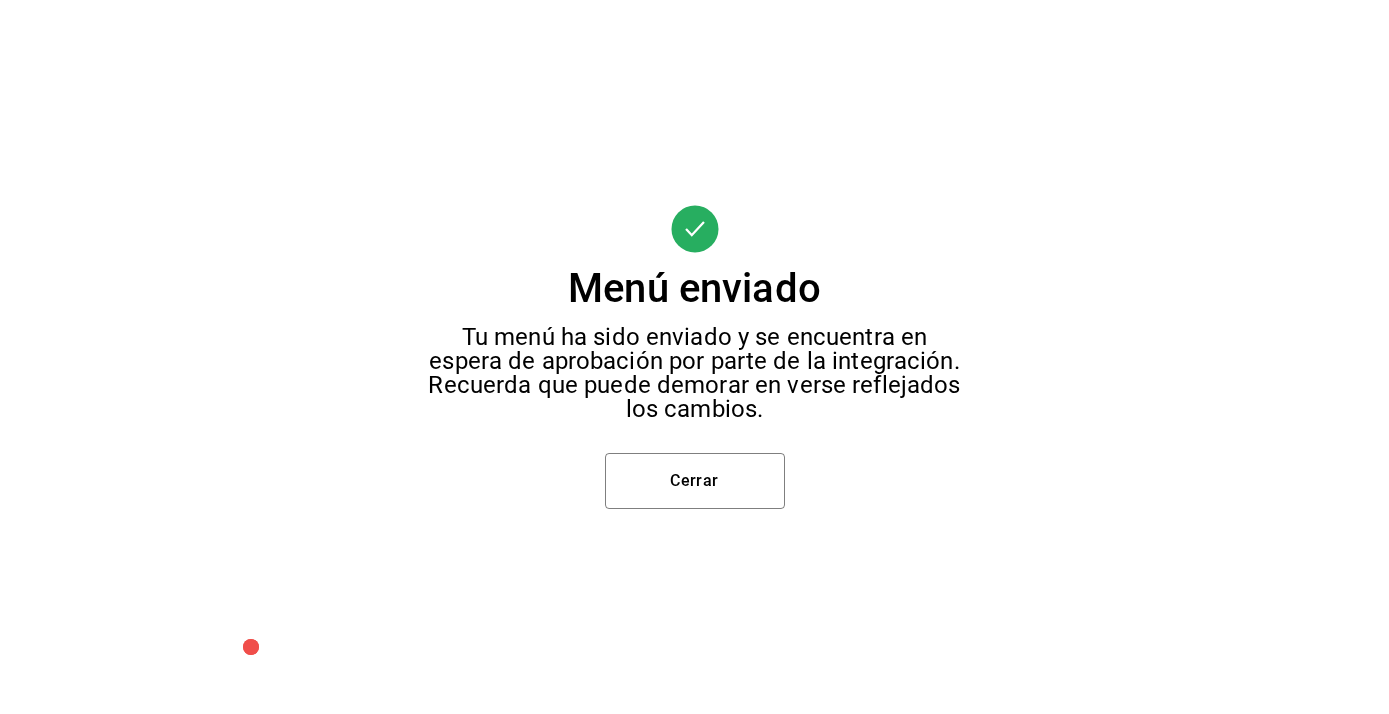 click on "Menú enviado Tu menú ha sido enviado y se encuentra en espera de aprobación por parte de la integración. Recuerda que puede demorar en verse reflejados los cambios. Cerrar" at bounding box center [694, 357] 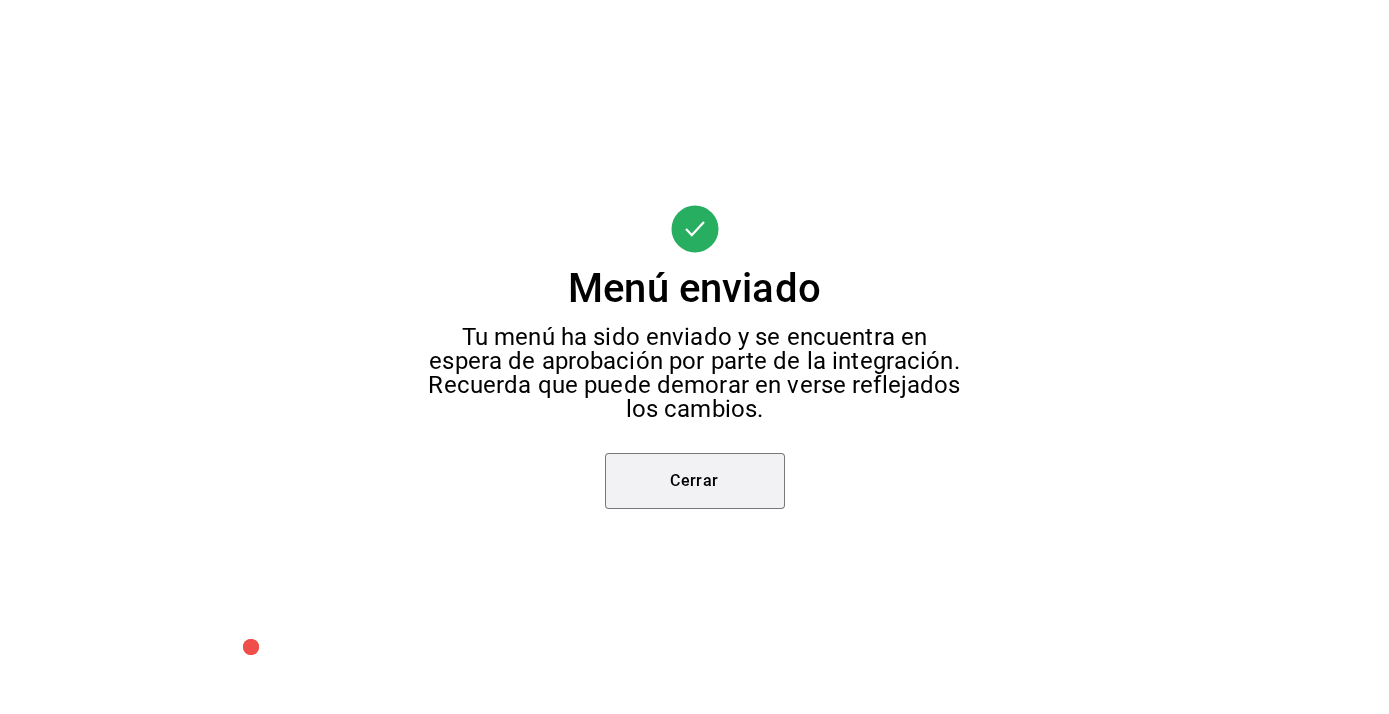 click on "Cerrar" at bounding box center [695, 481] 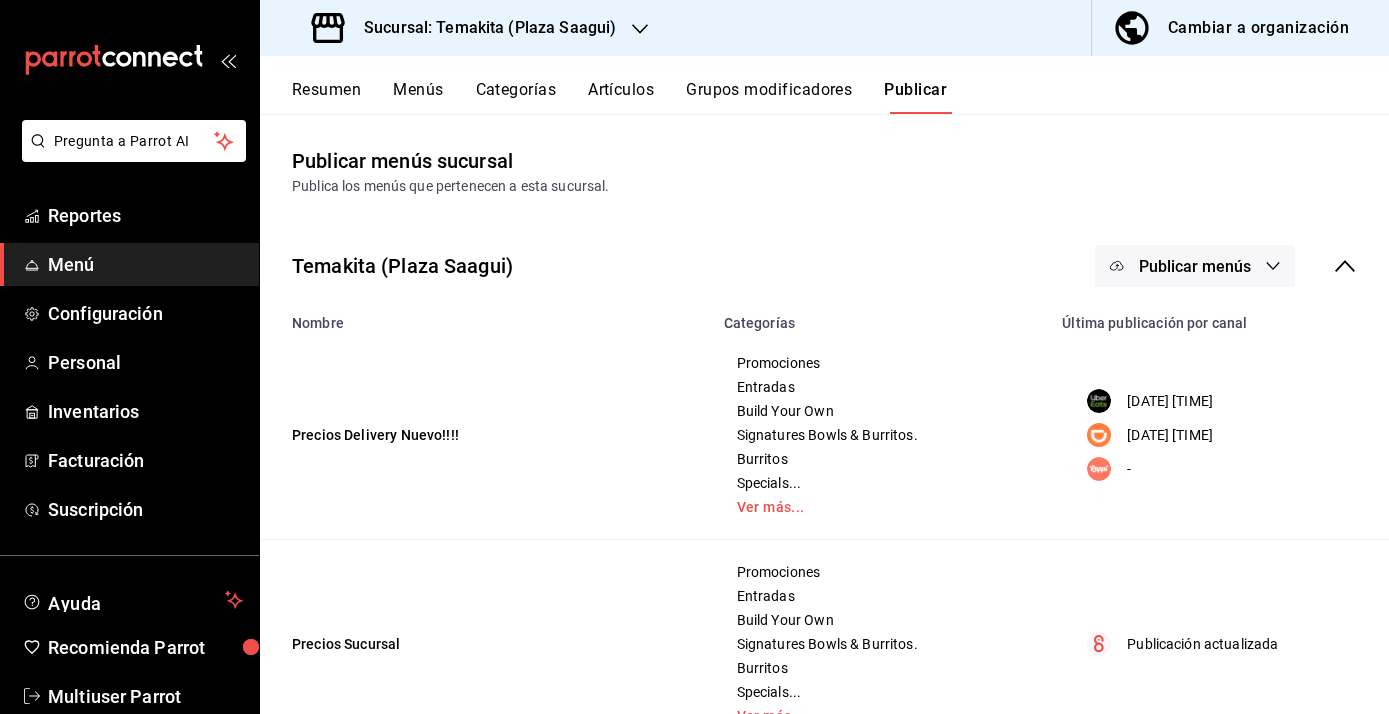 click on "Publicar menús" at bounding box center [1195, 266] 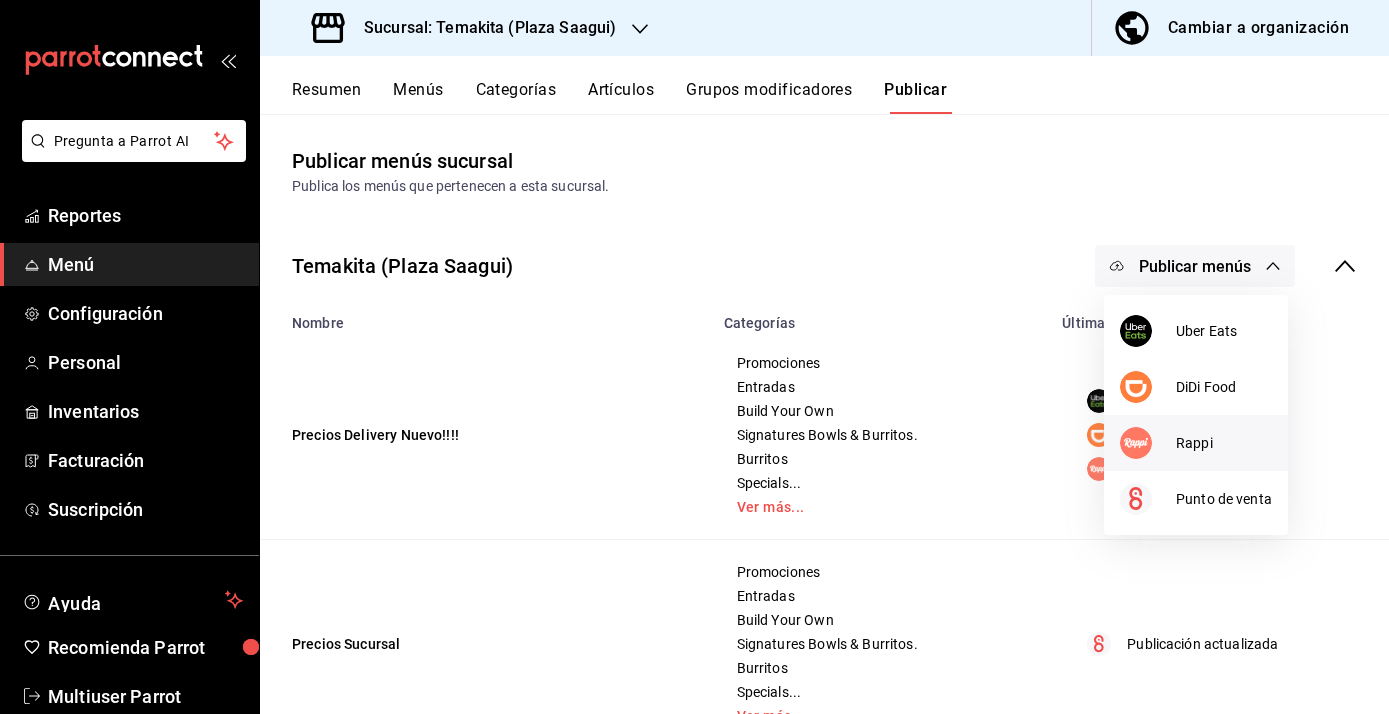 click on "Rappi" at bounding box center [1224, 443] 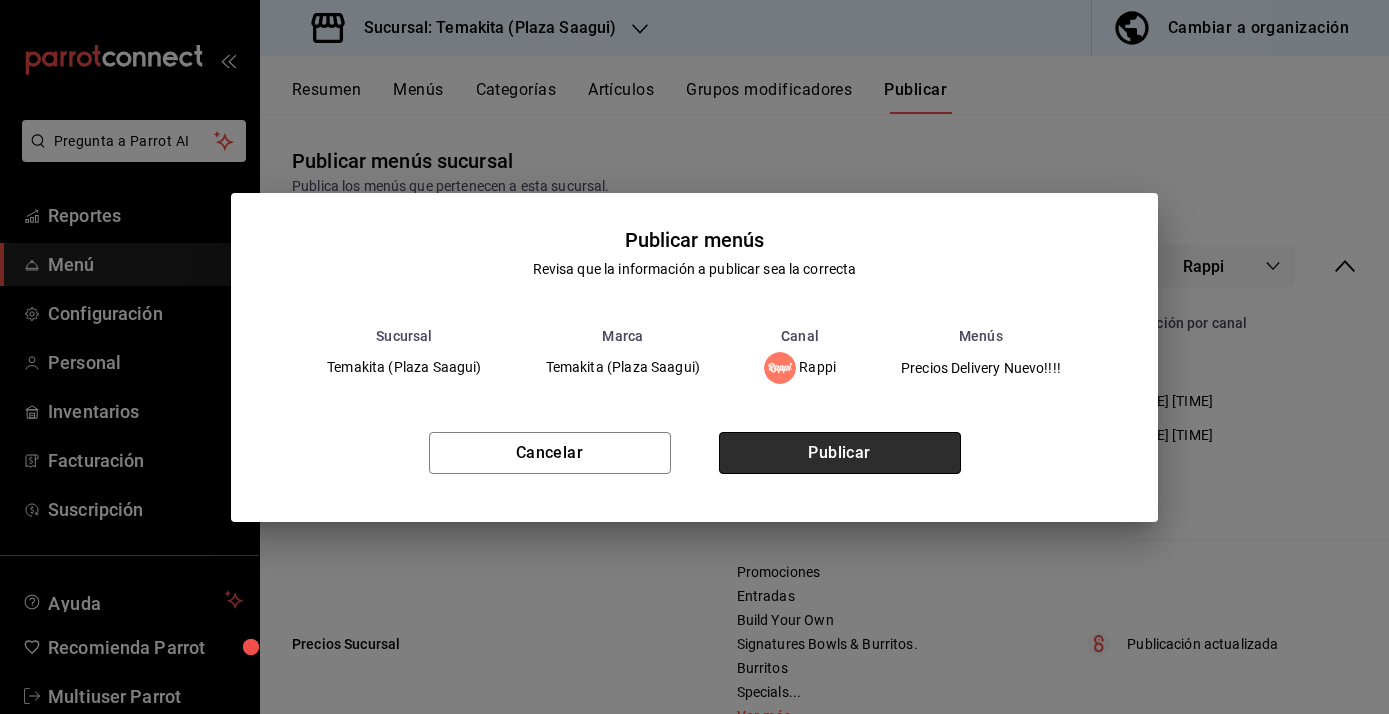 click on "Publicar" at bounding box center (840, 453) 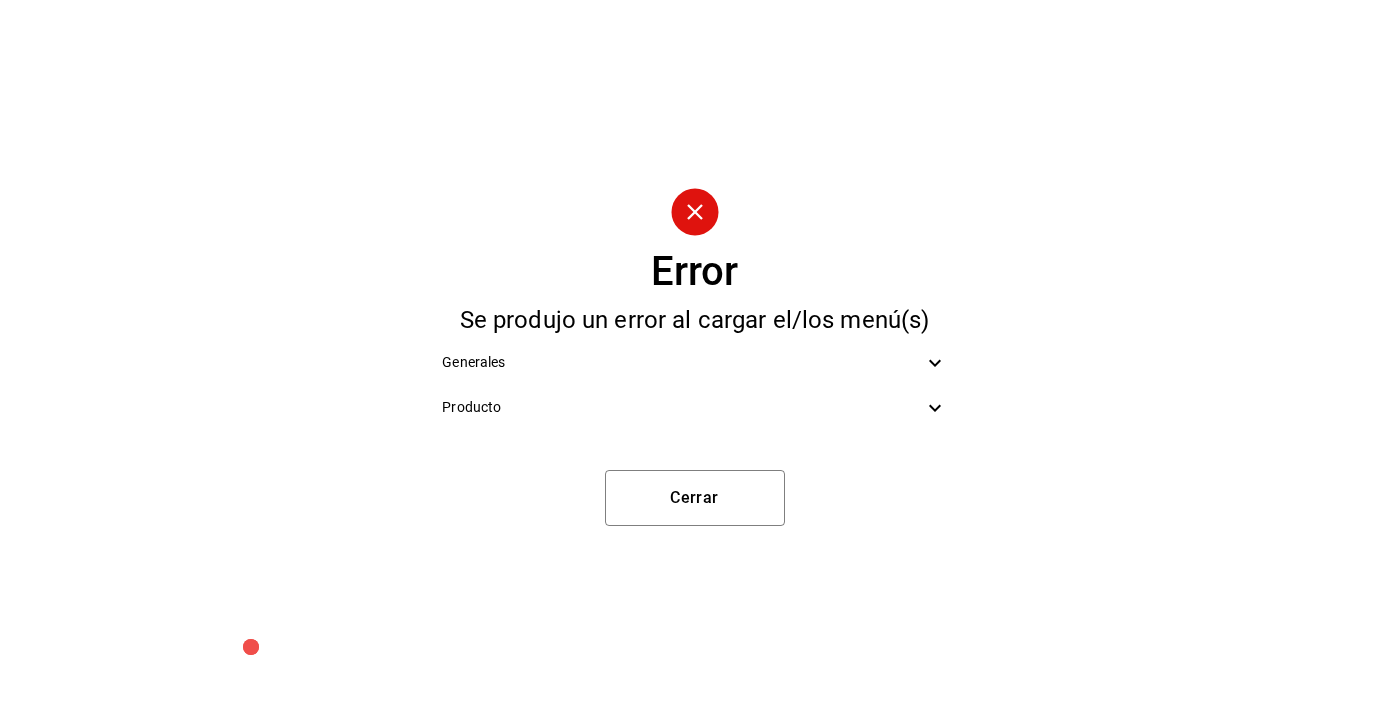 click 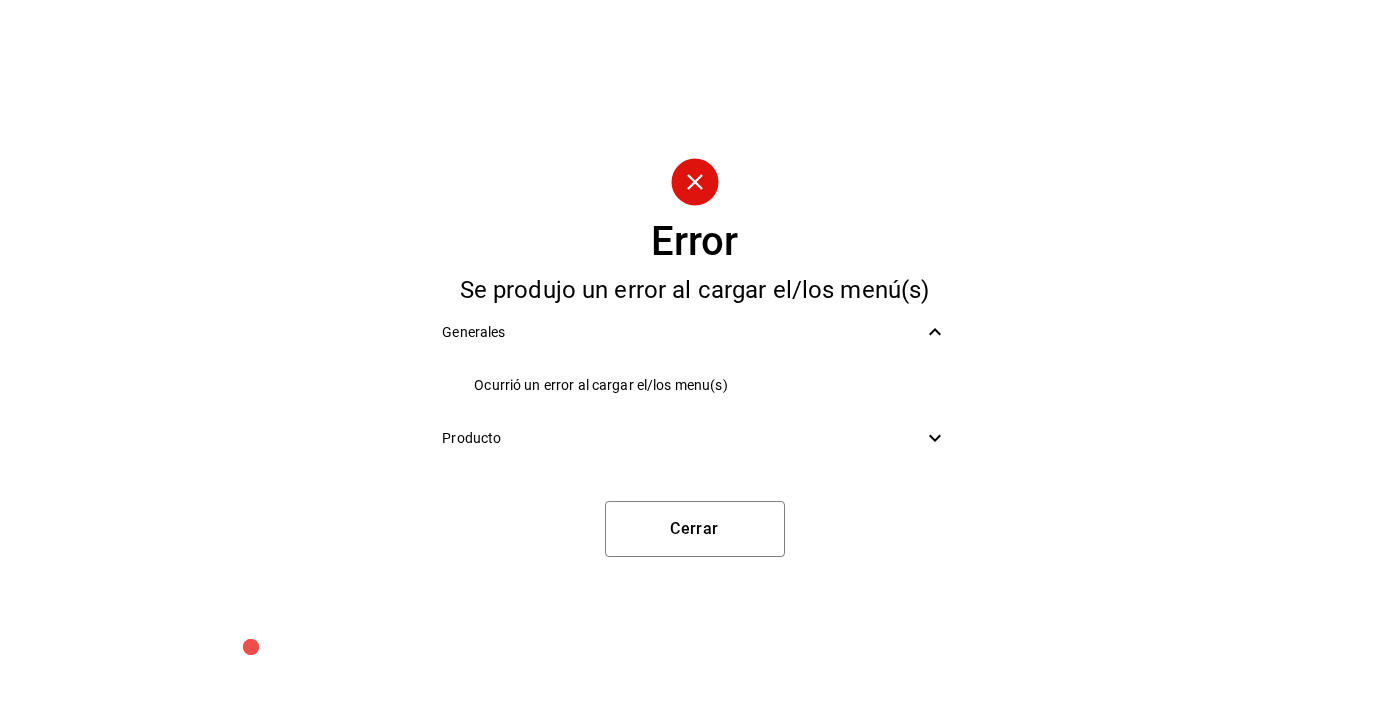click on "Generales" at bounding box center (694, 332) 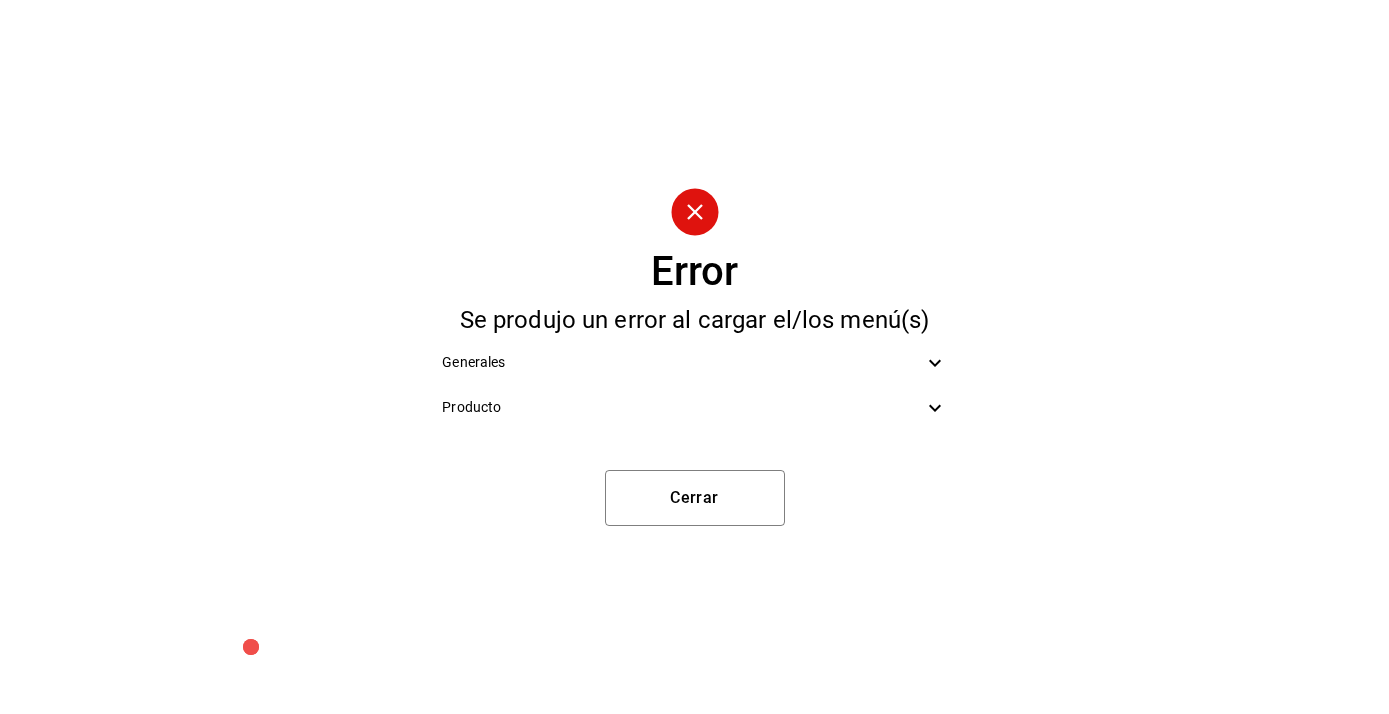 click 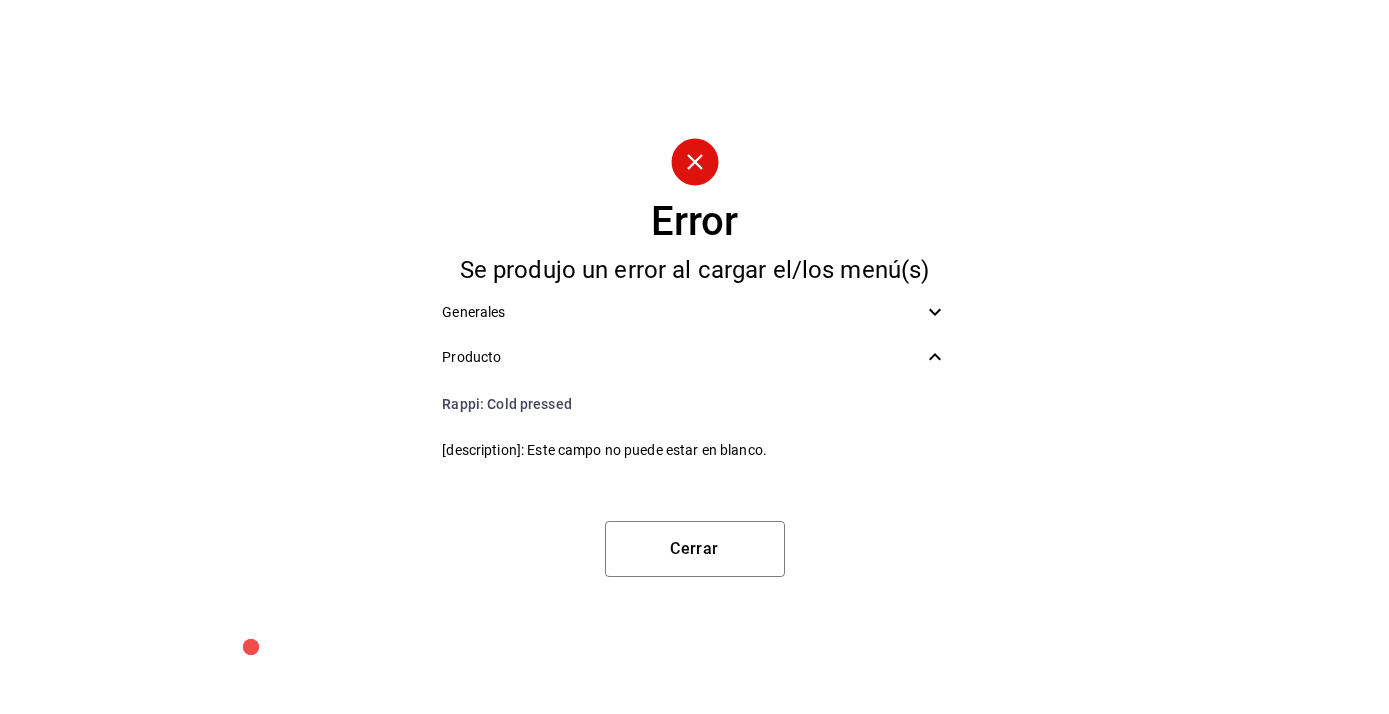 click 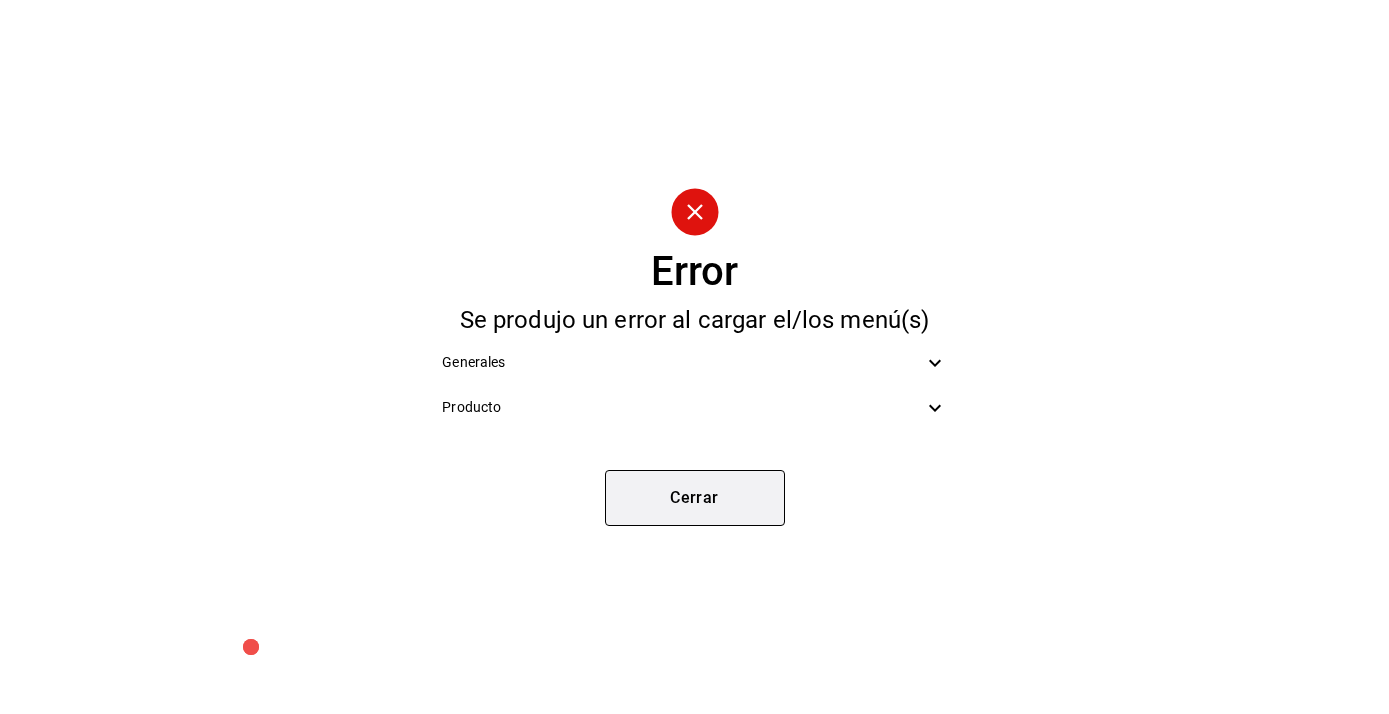 click on "Cerrar" at bounding box center (695, 498) 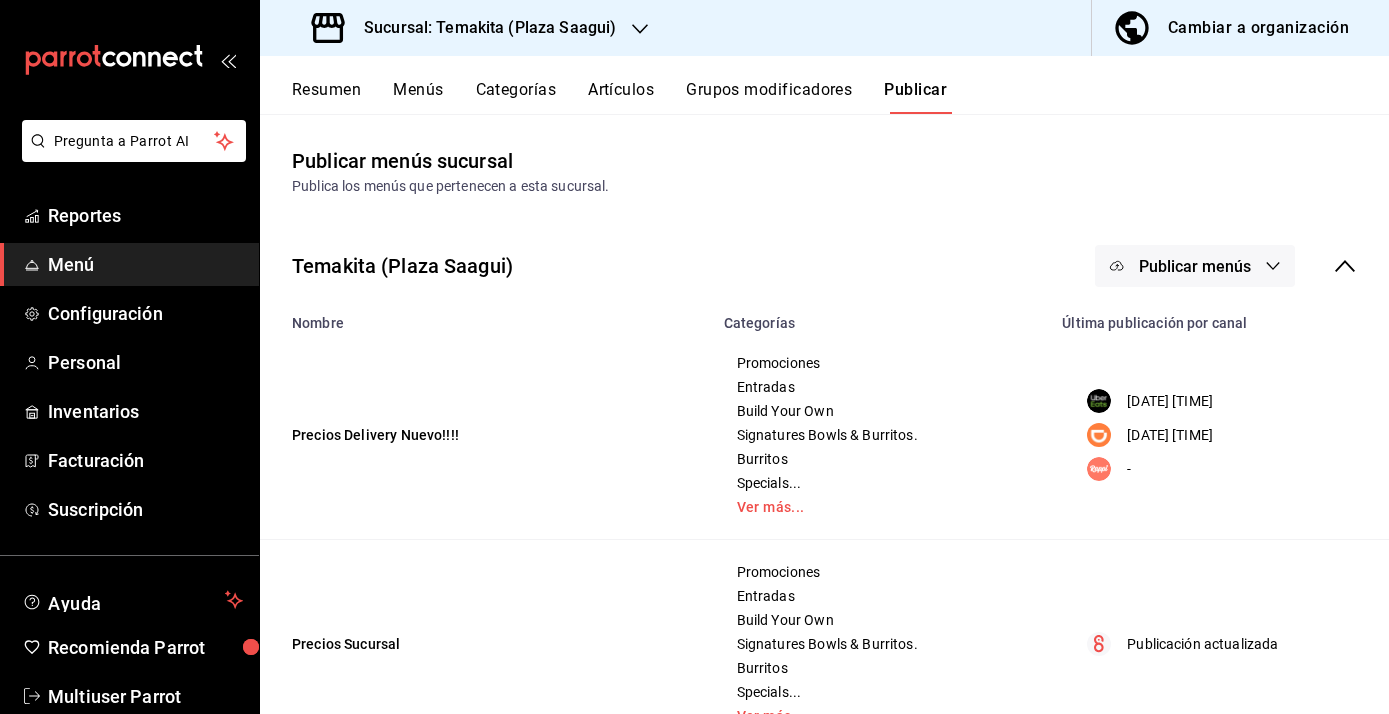 click on "Menús" at bounding box center (418, 97) 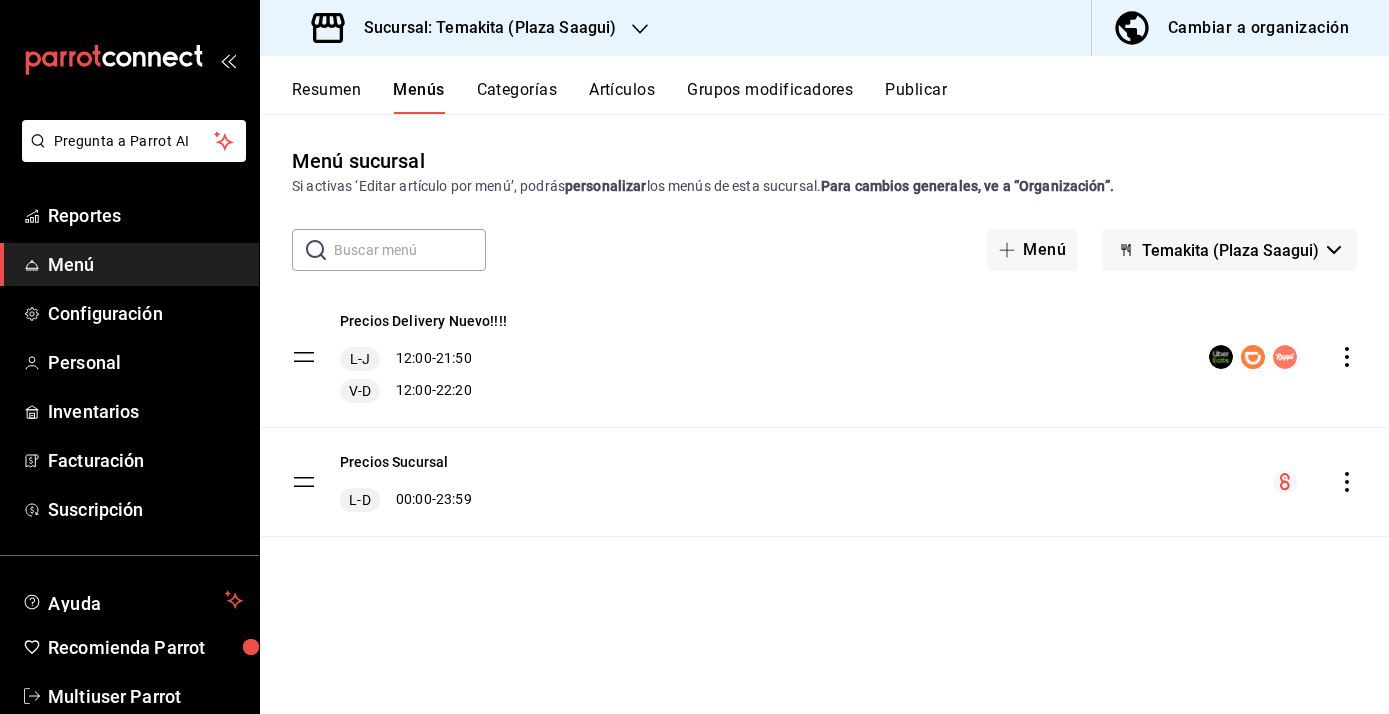 click on "Resumen" at bounding box center (326, 97) 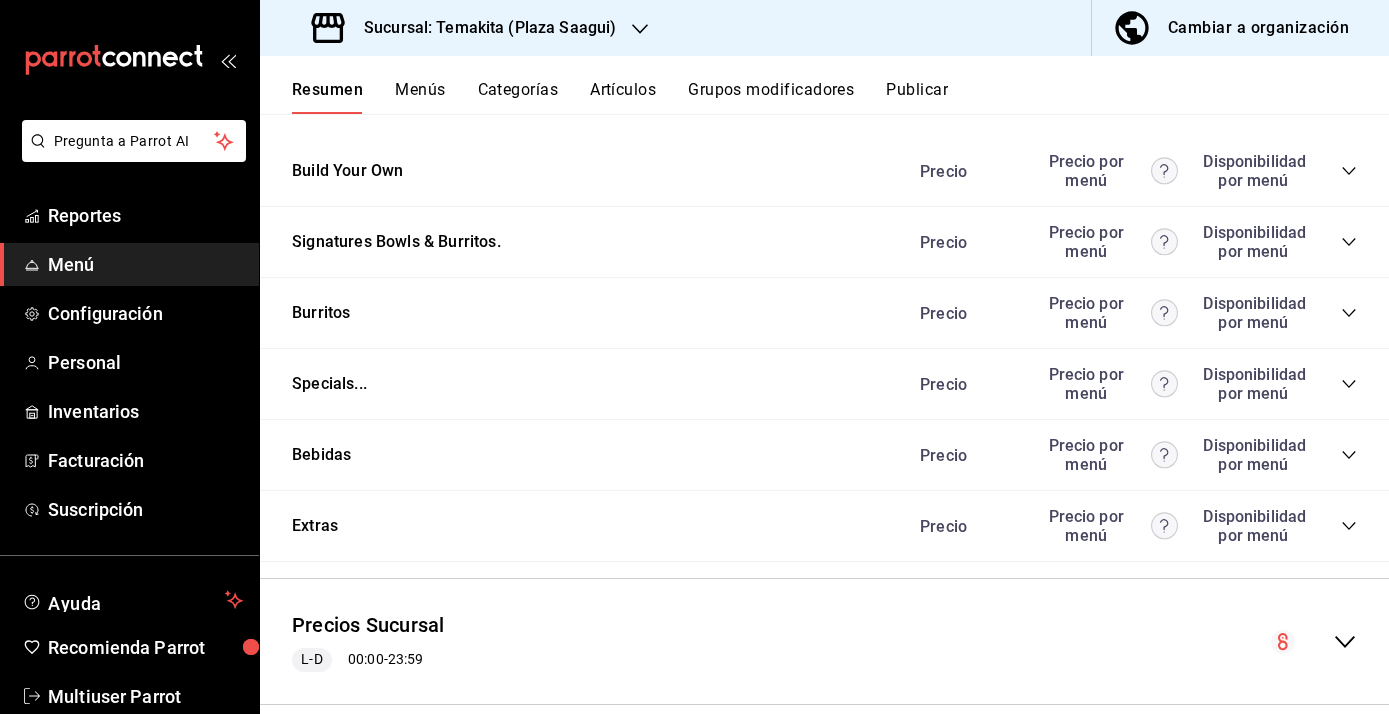 scroll, scrollTop: 1953, scrollLeft: 0, axis: vertical 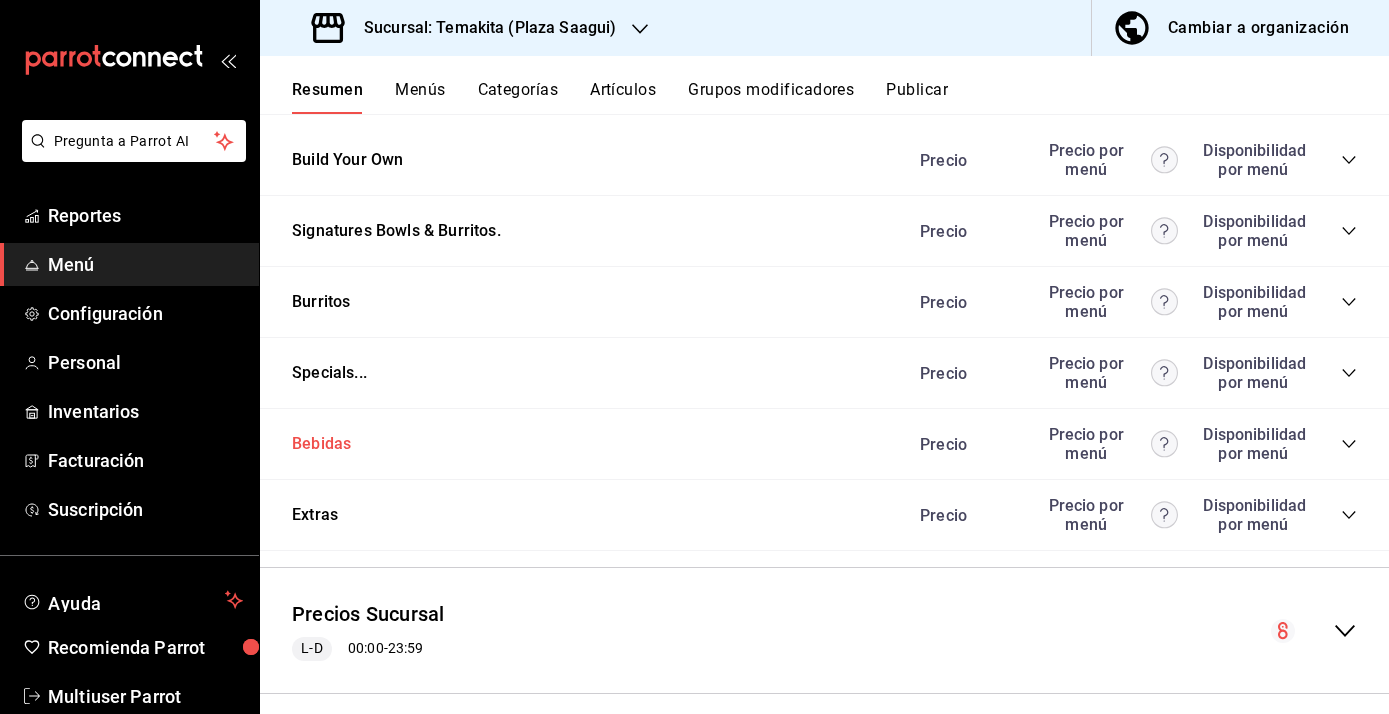 click on "Bebidas" at bounding box center [321, 444] 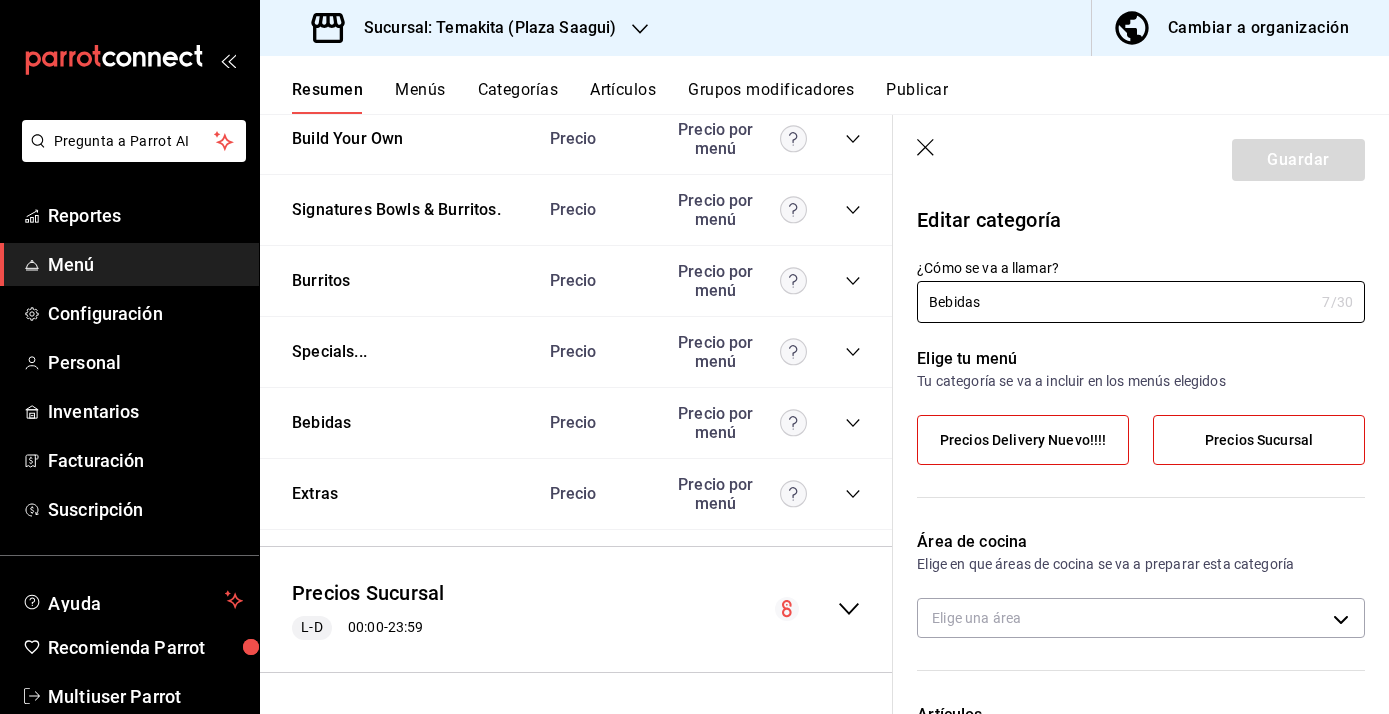 scroll, scrollTop: 2507, scrollLeft: 0, axis: vertical 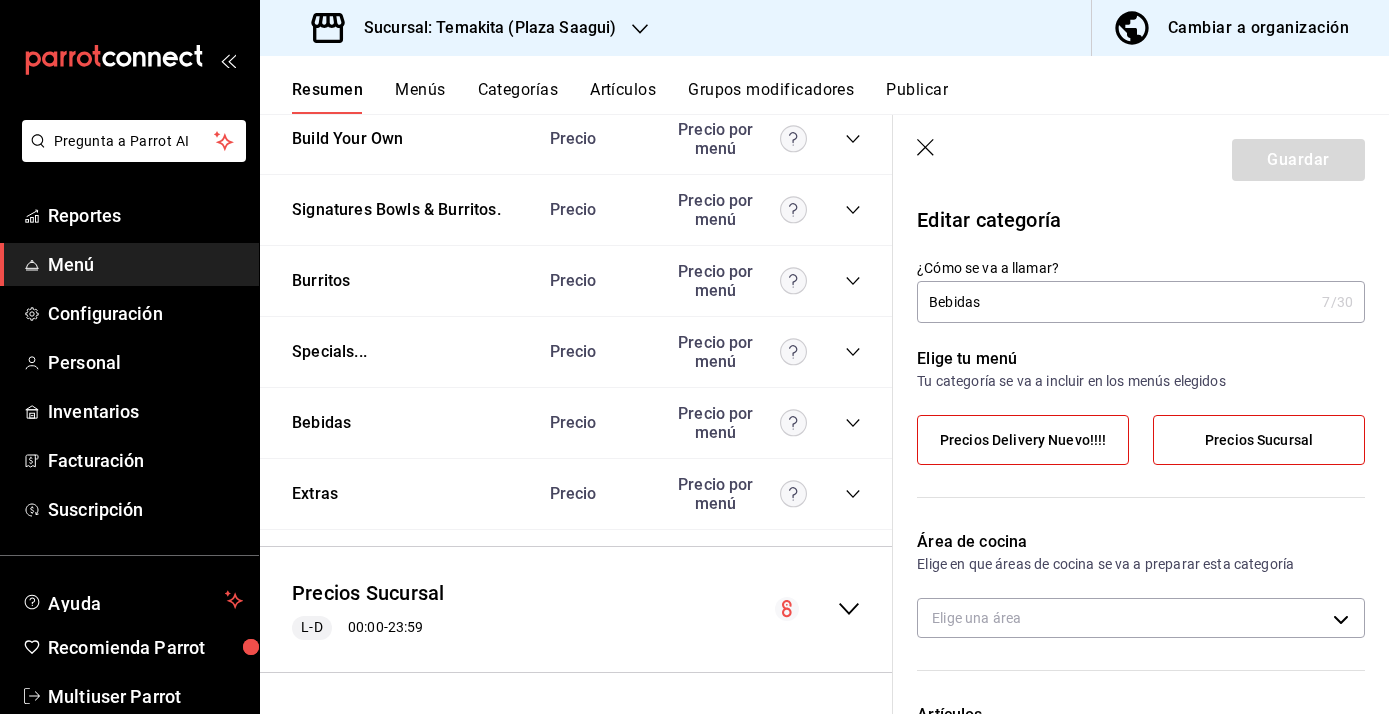 click 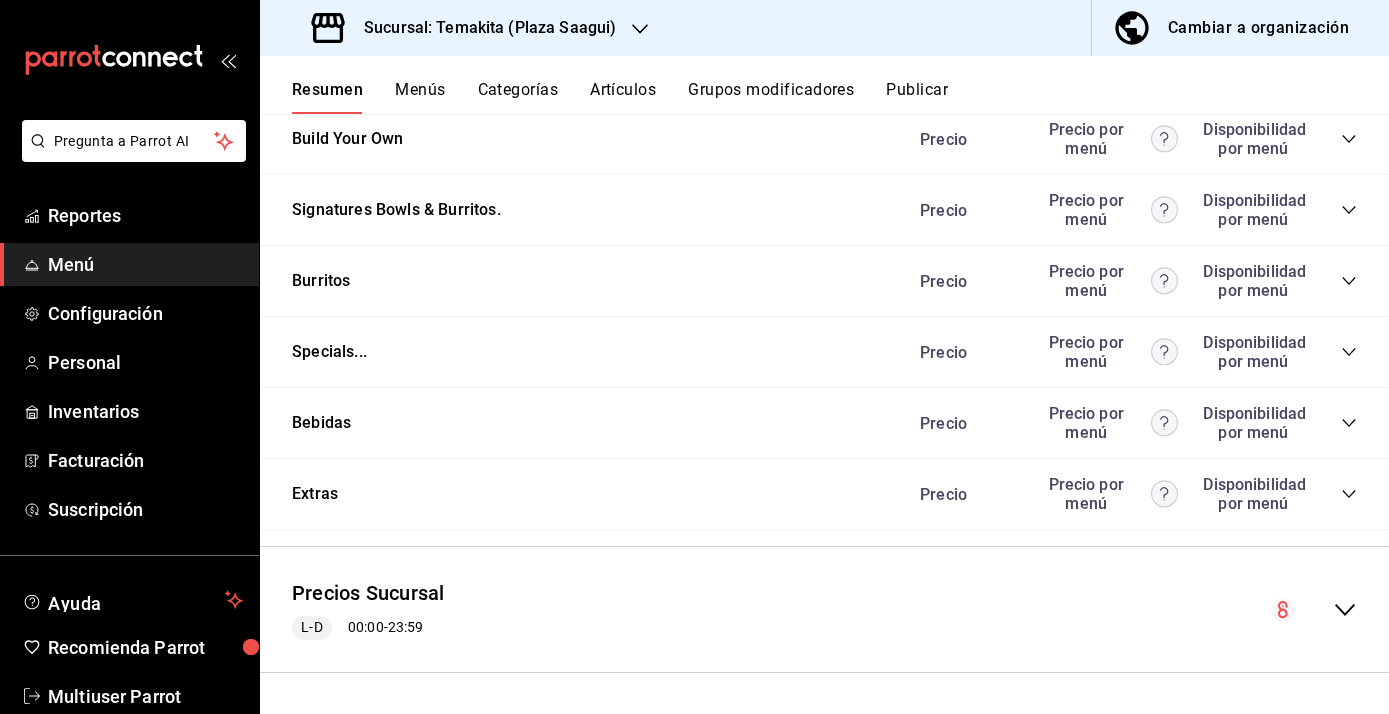scroll, scrollTop: 1996, scrollLeft: 0, axis: vertical 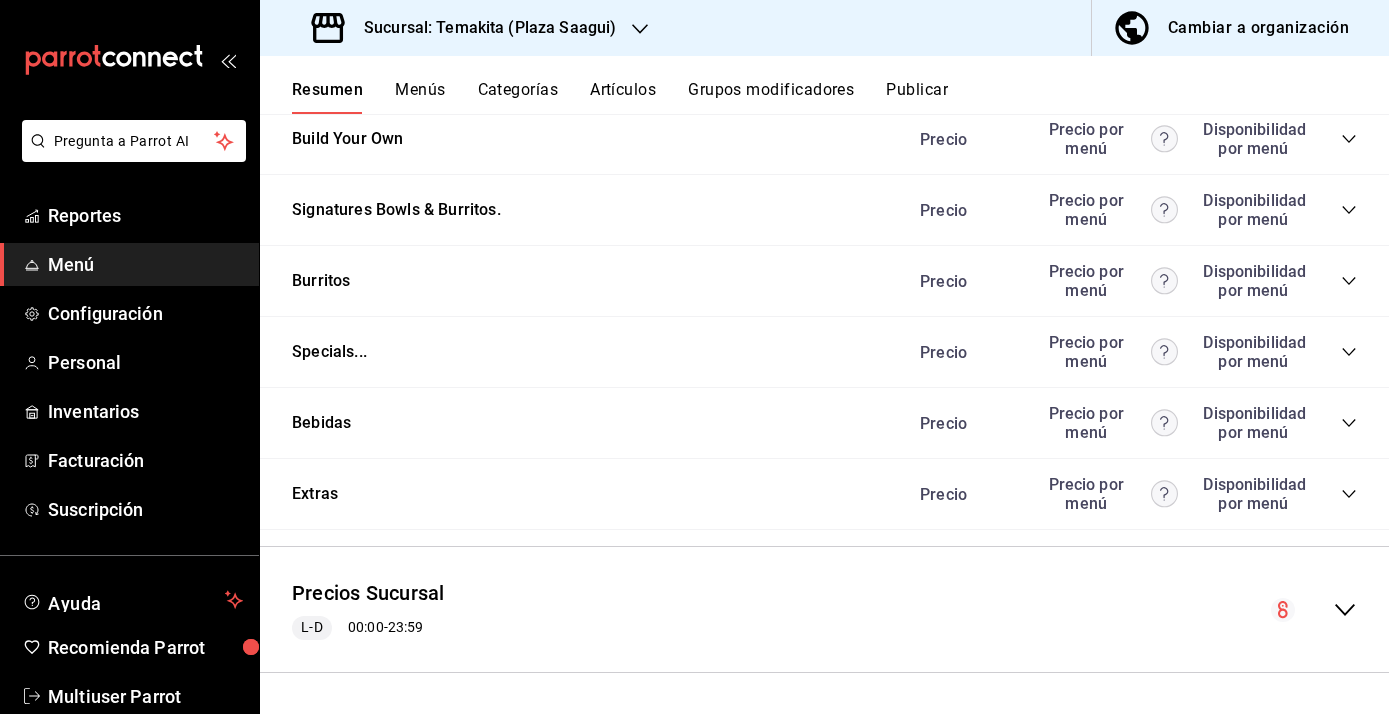 click on "Menús" at bounding box center (420, 97) 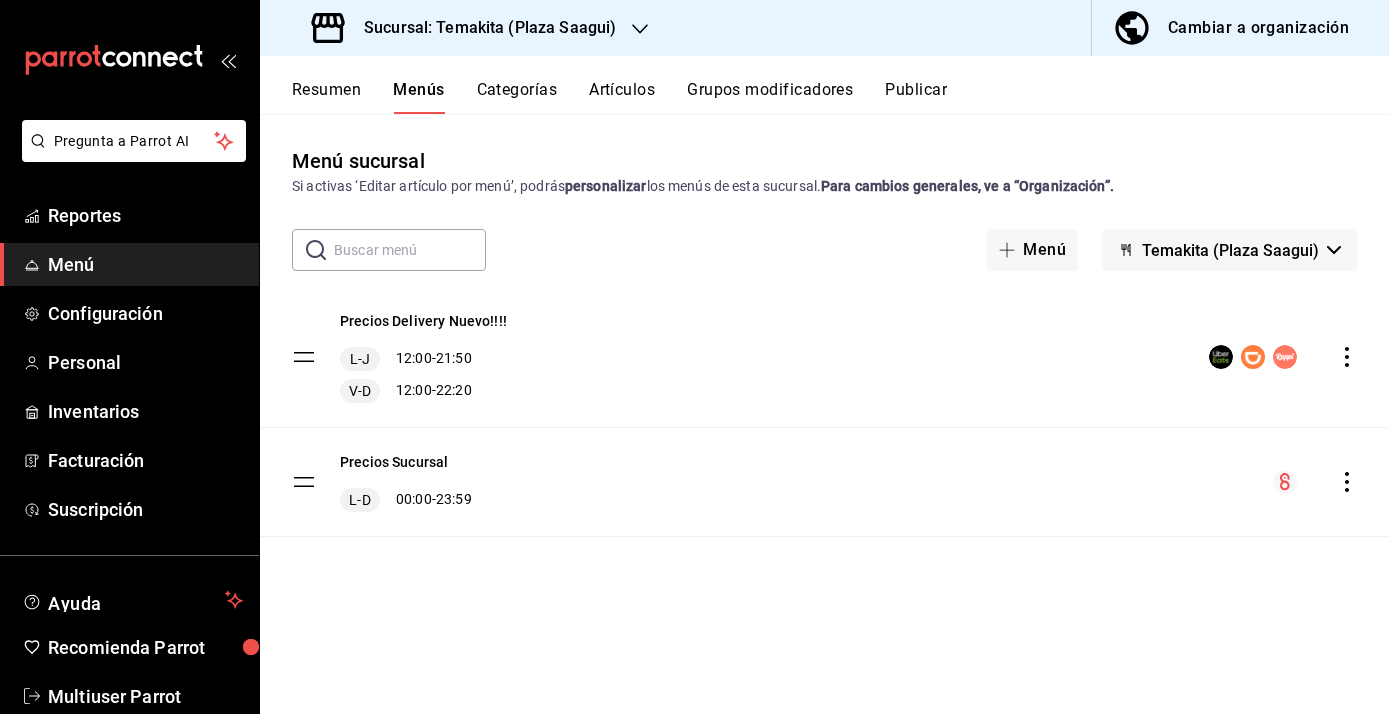 click on "Categorías" at bounding box center [517, 97] 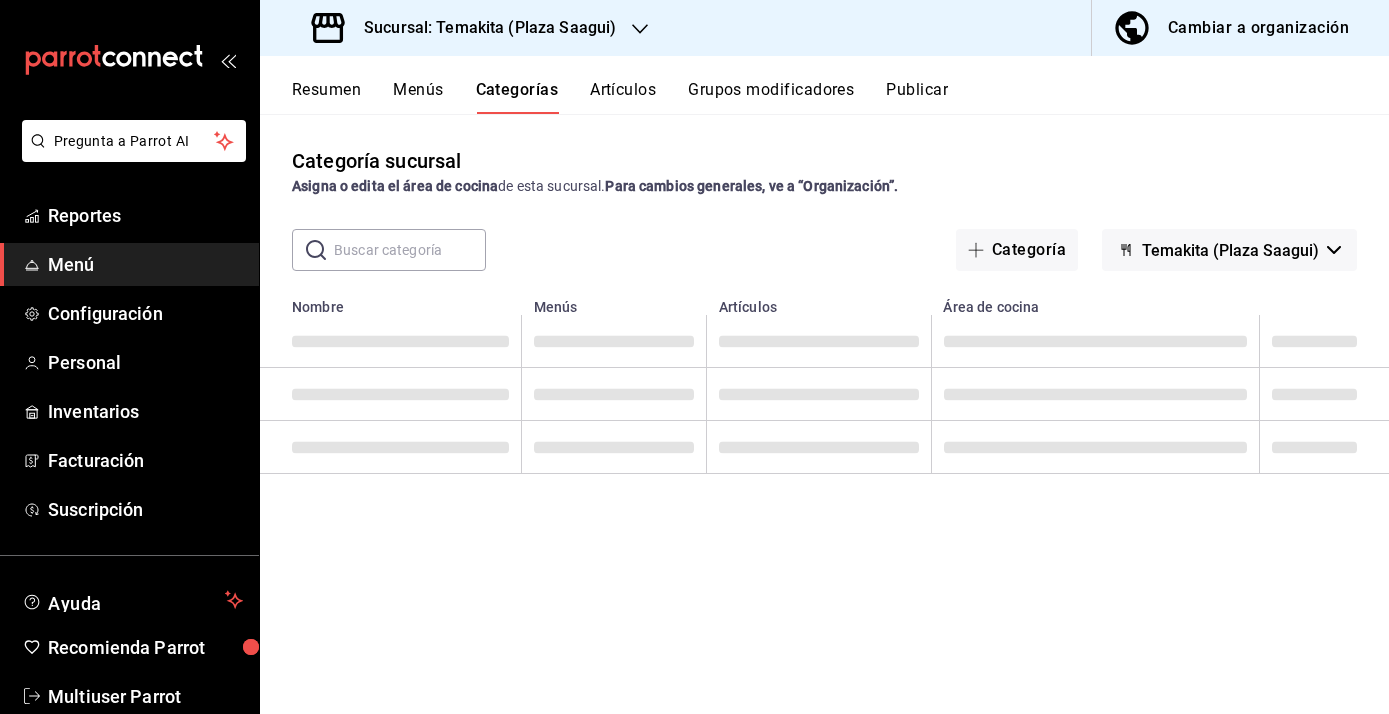 click on "Artículos" at bounding box center (623, 97) 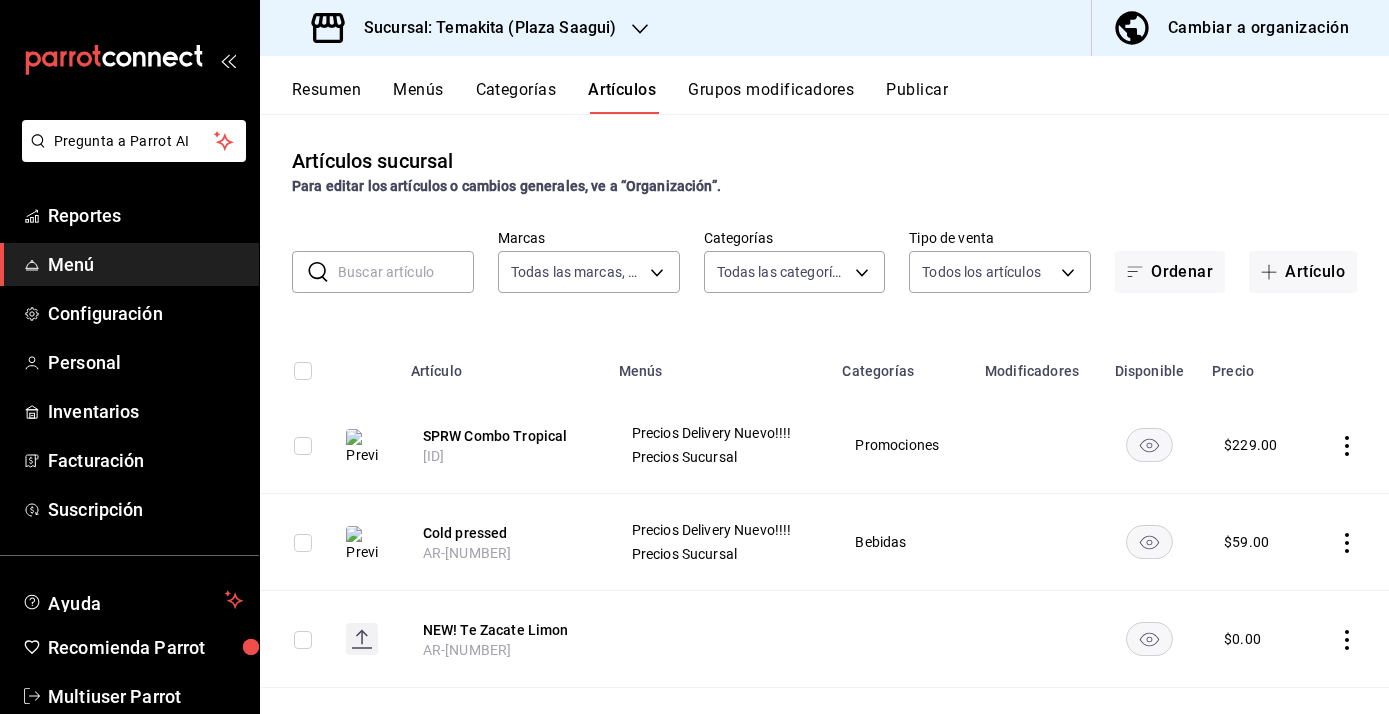 click on "Publicar" at bounding box center [917, 97] 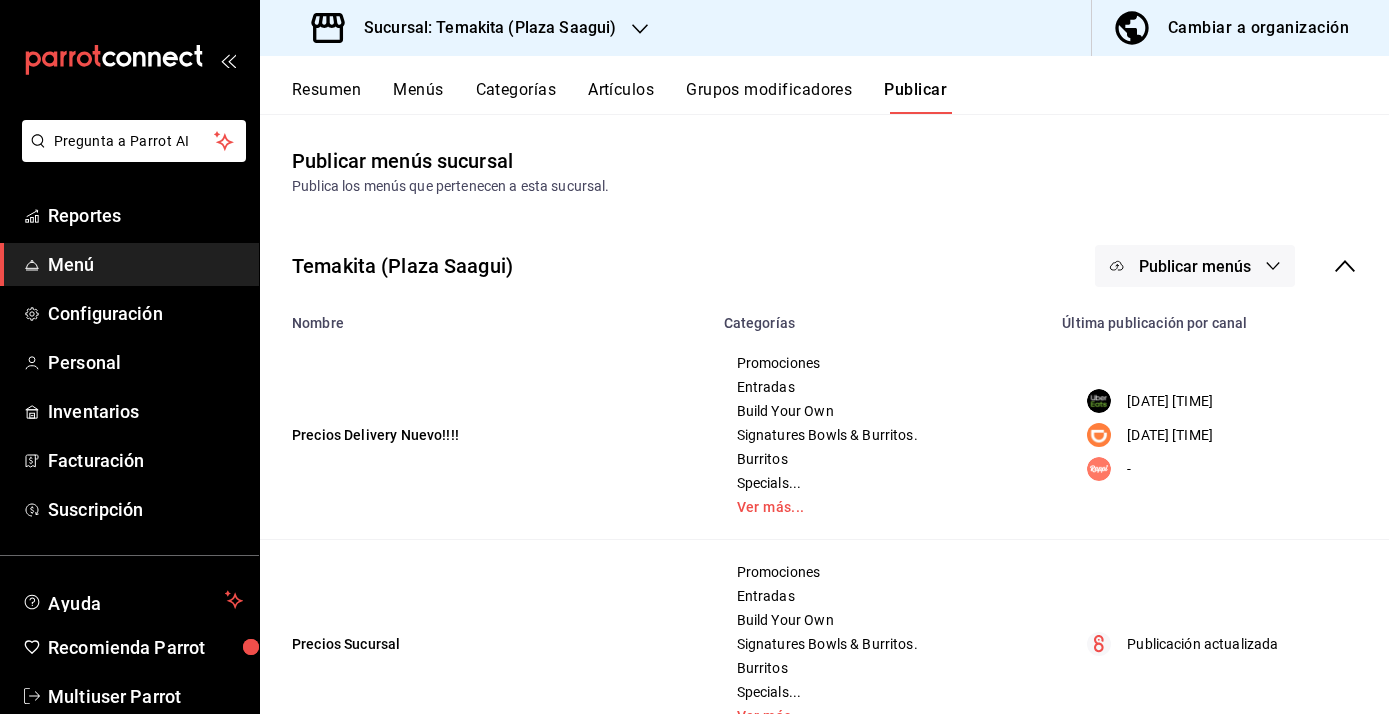 click 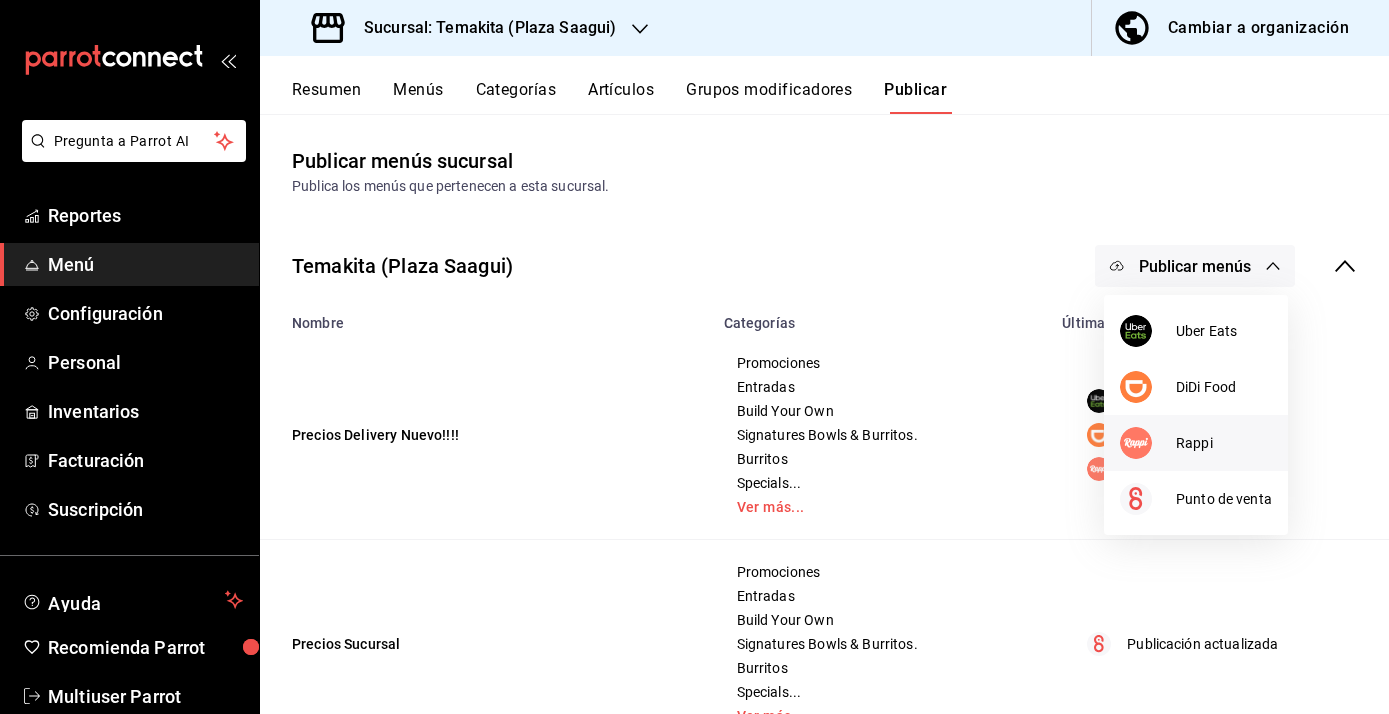 click at bounding box center (1148, 443) 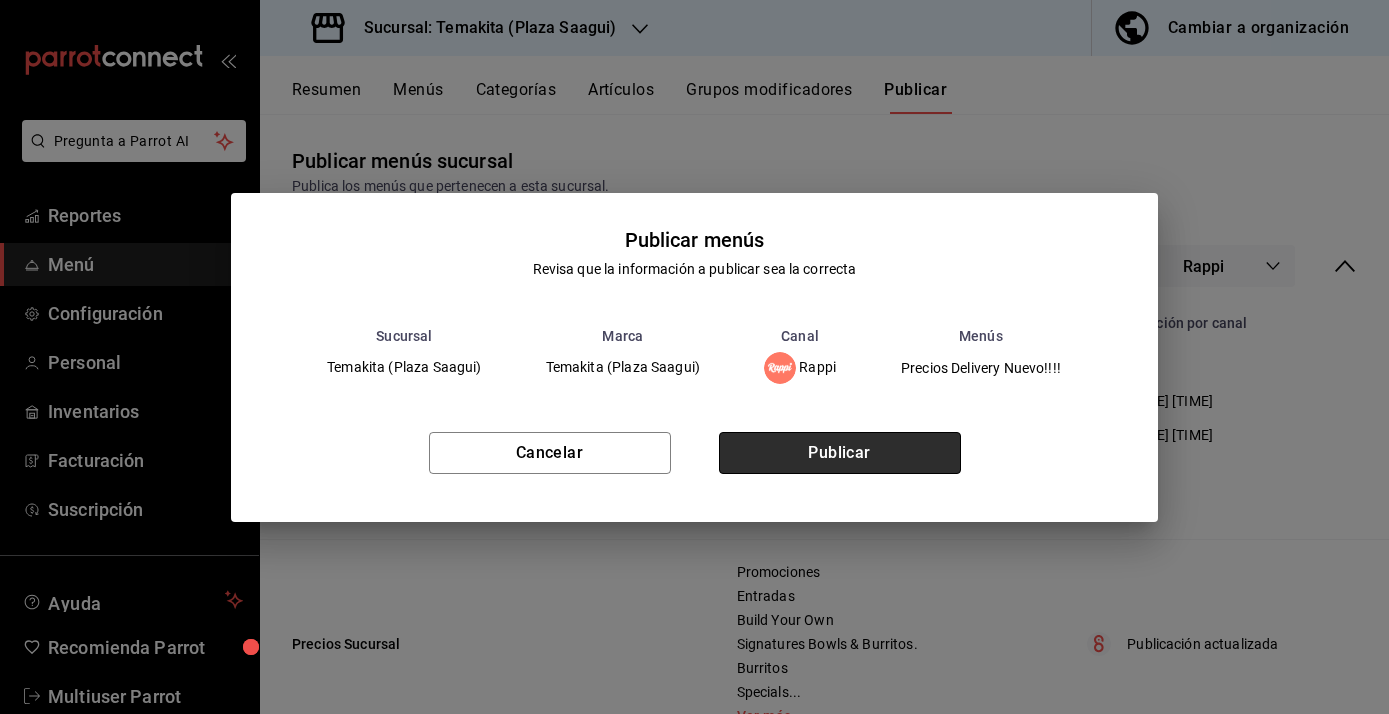 click on "Publicar" at bounding box center [840, 453] 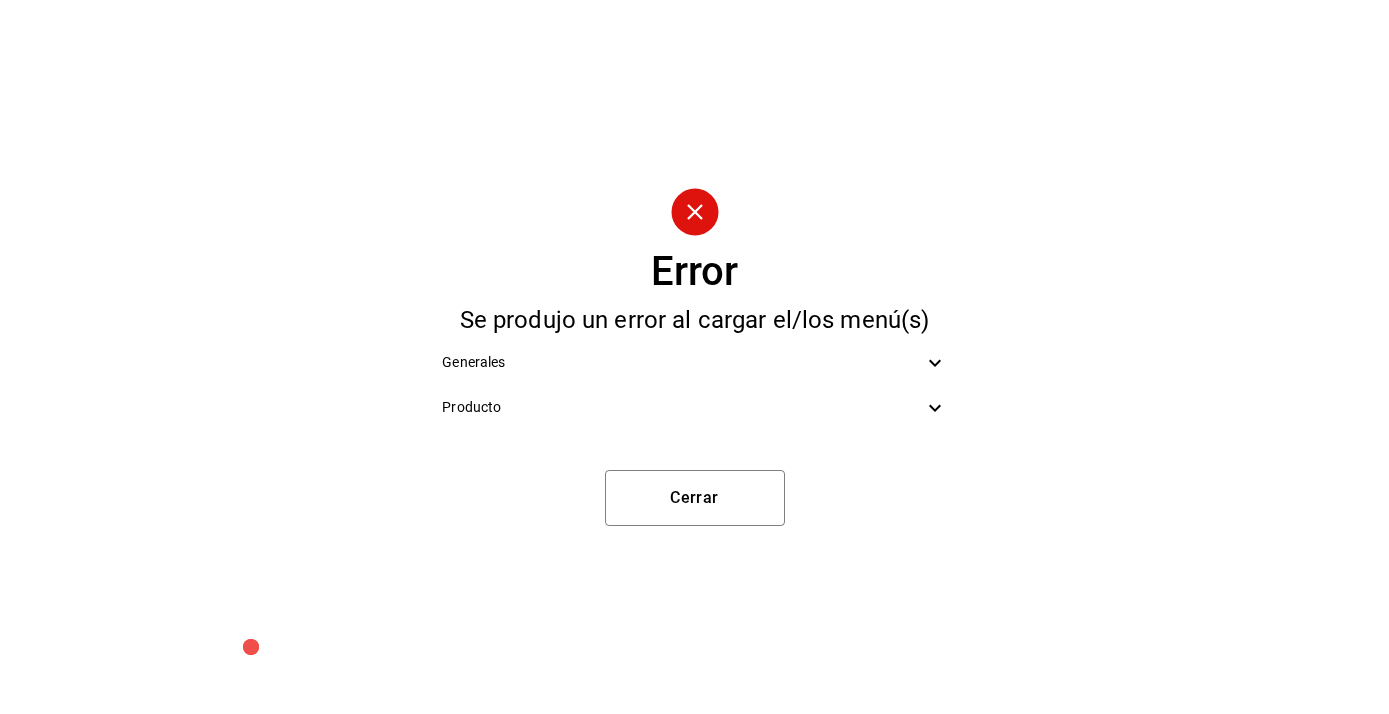 click 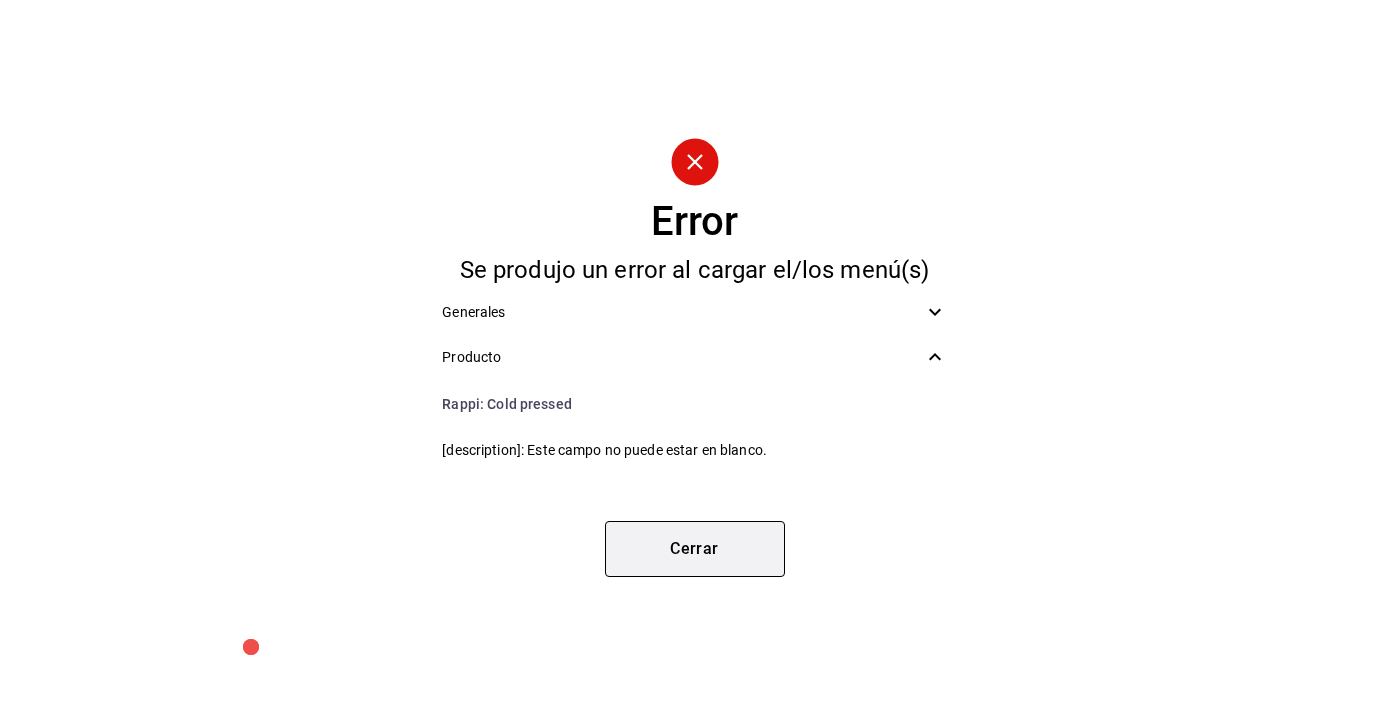 click on "Cerrar" at bounding box center (695, 549) 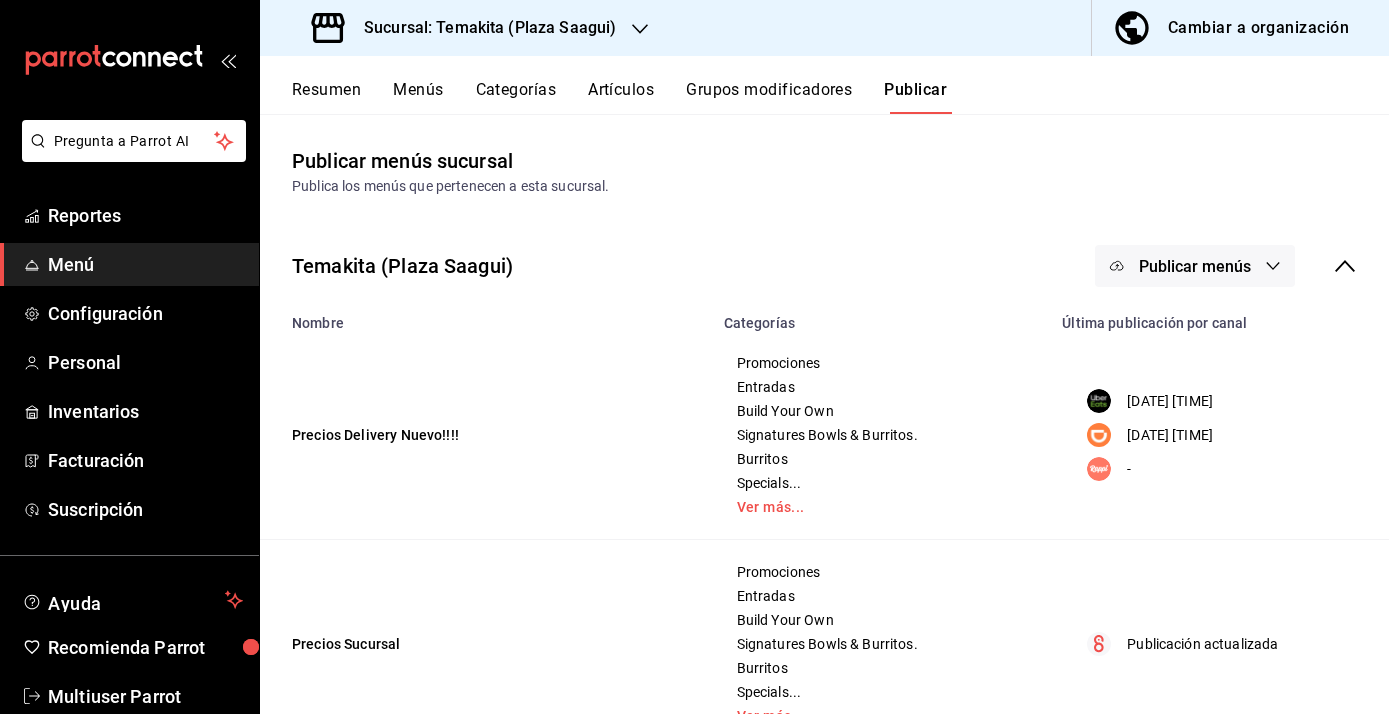 click on "Artículos" at bounding box center (621, 97) 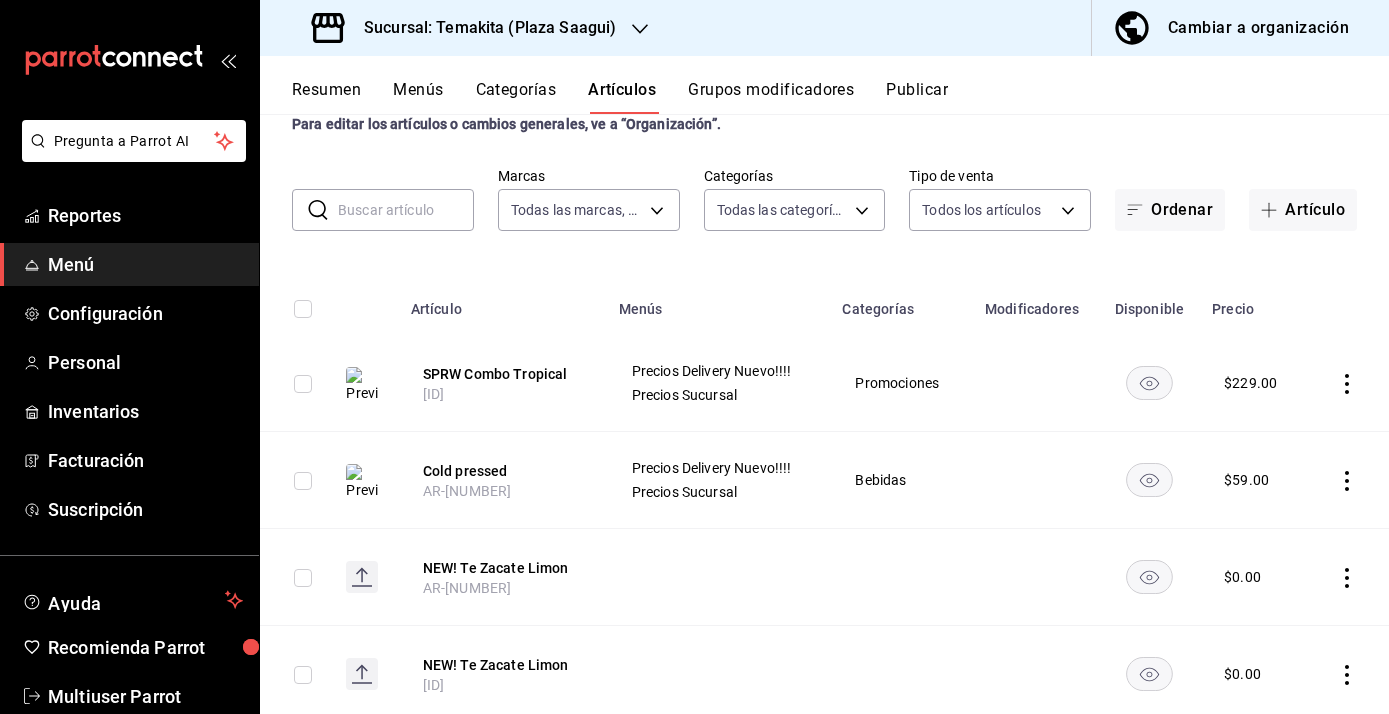 scroll, scrollTop: 56, scrollLeft: 0, axis: vertical 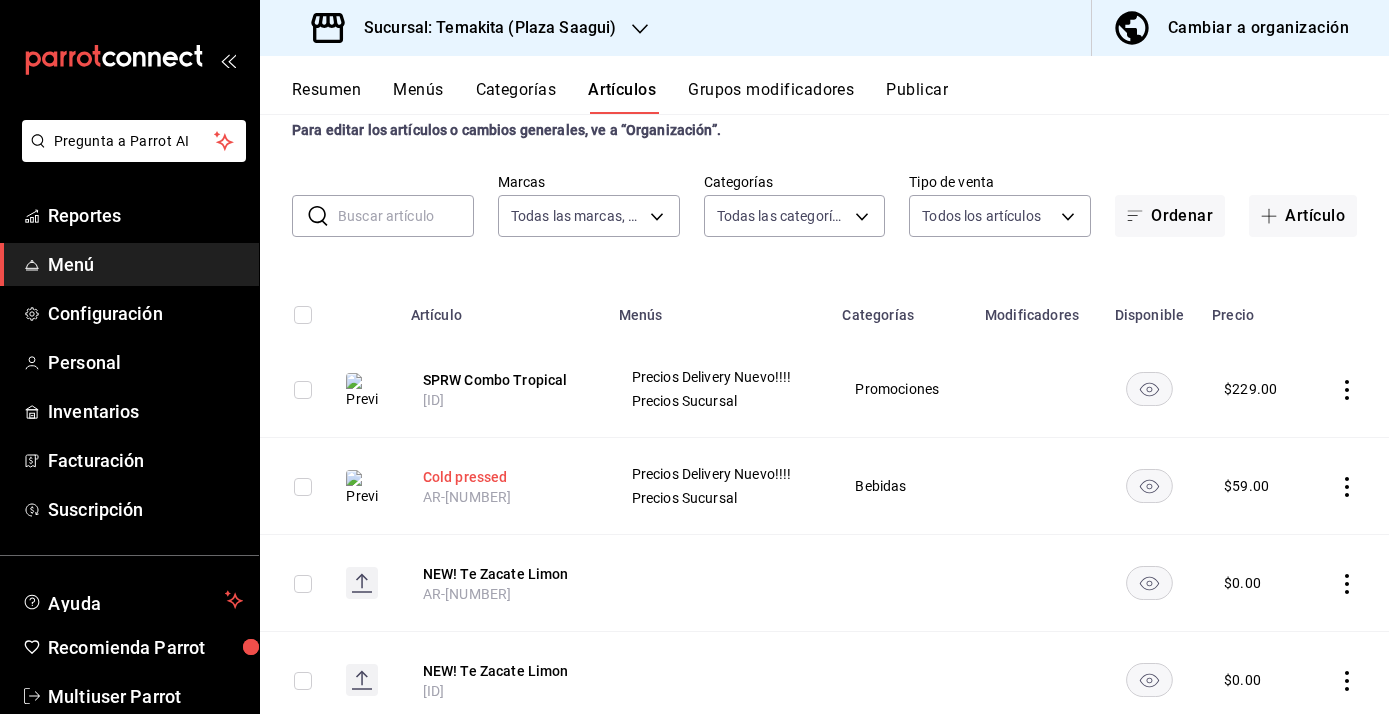 click on "Cold pressed" at bounding box center [503, 477] 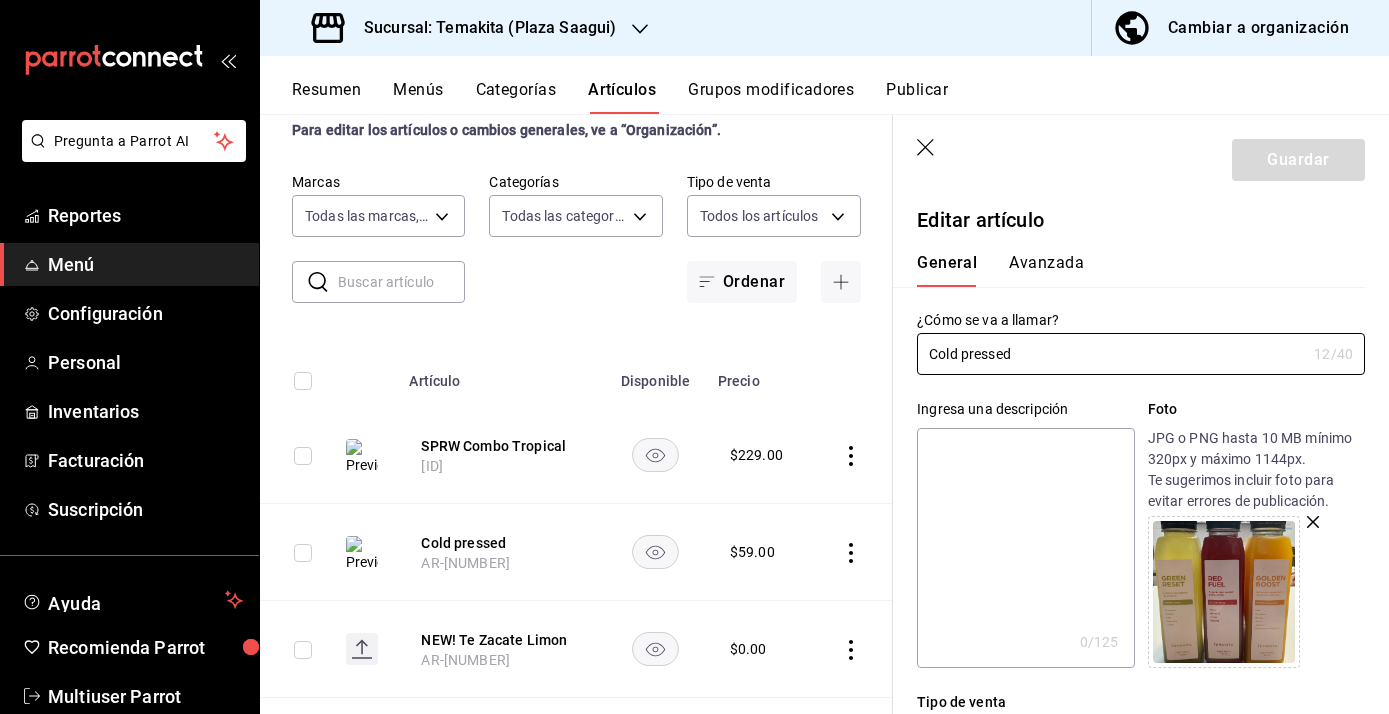 click at bounding box center (1025, 548) 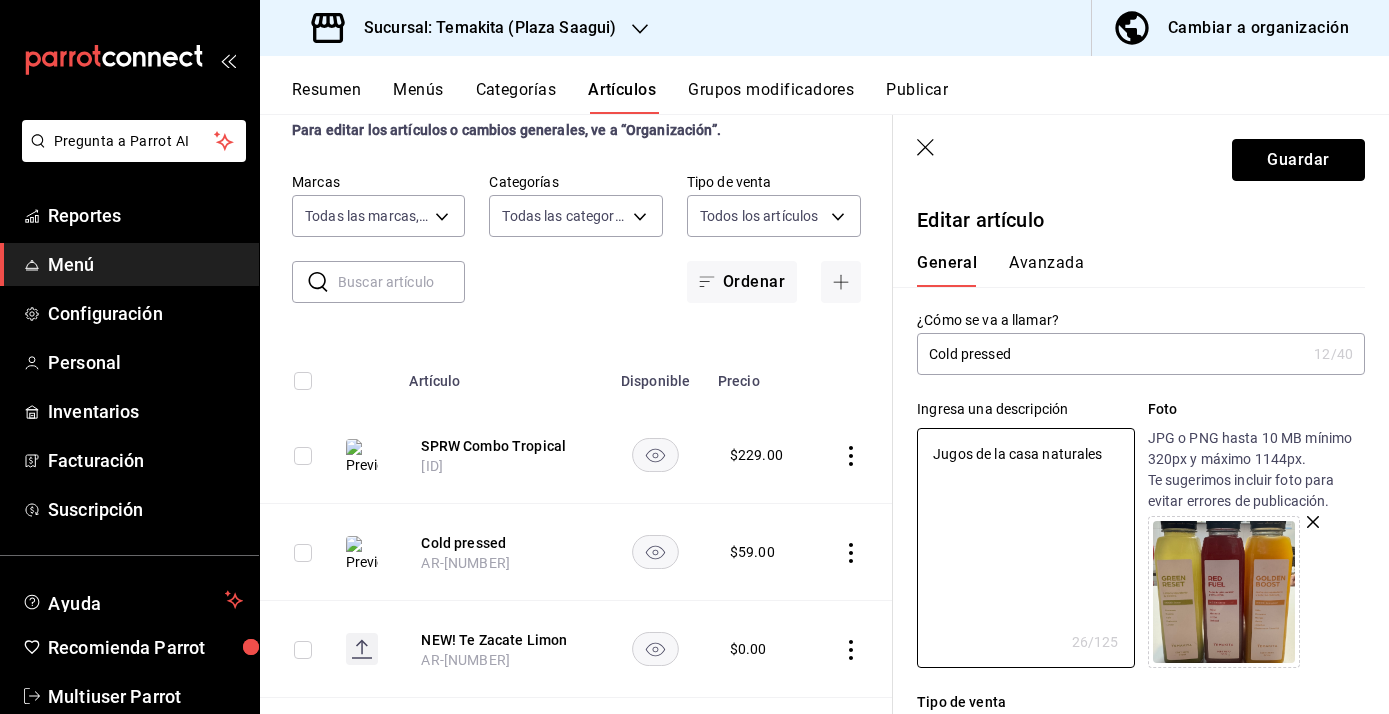 click on "Guardar" at bounding box center [1298, 160] 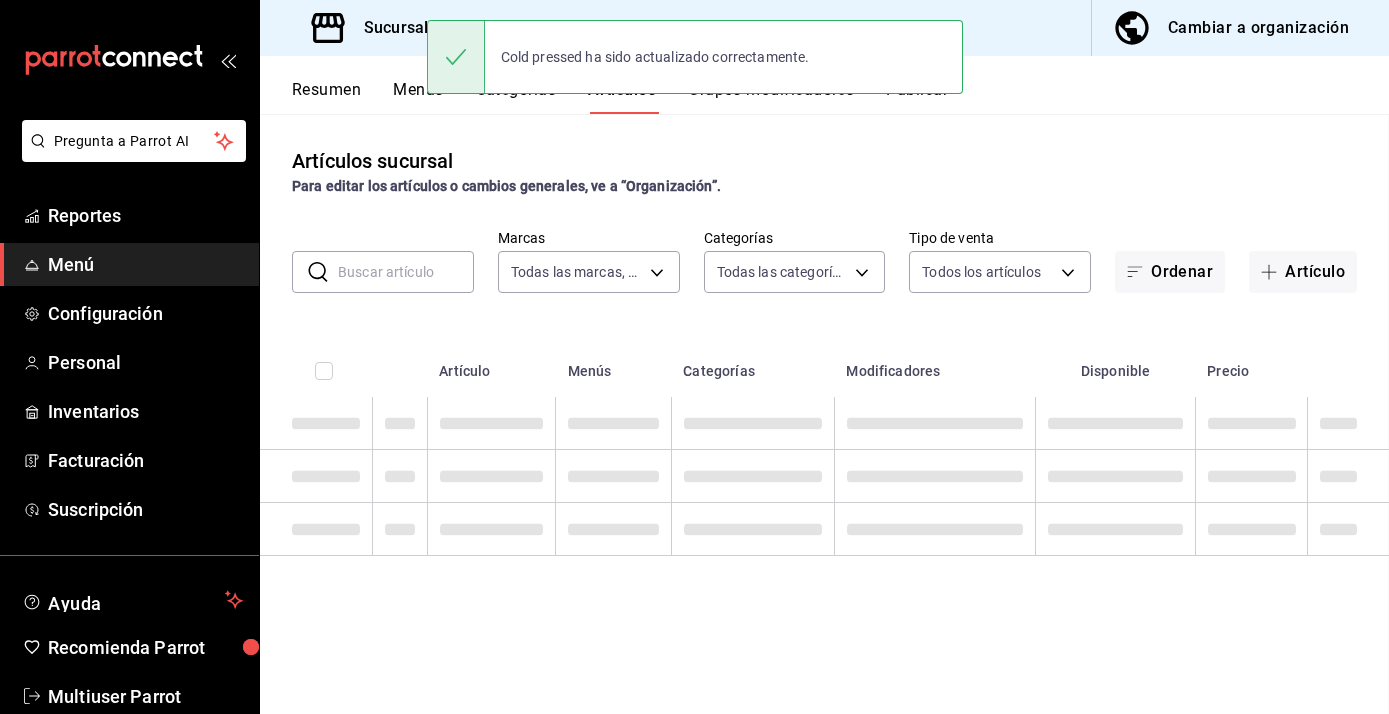 scroll, scrollTop: 0, scrollLeft: 0, axis: both 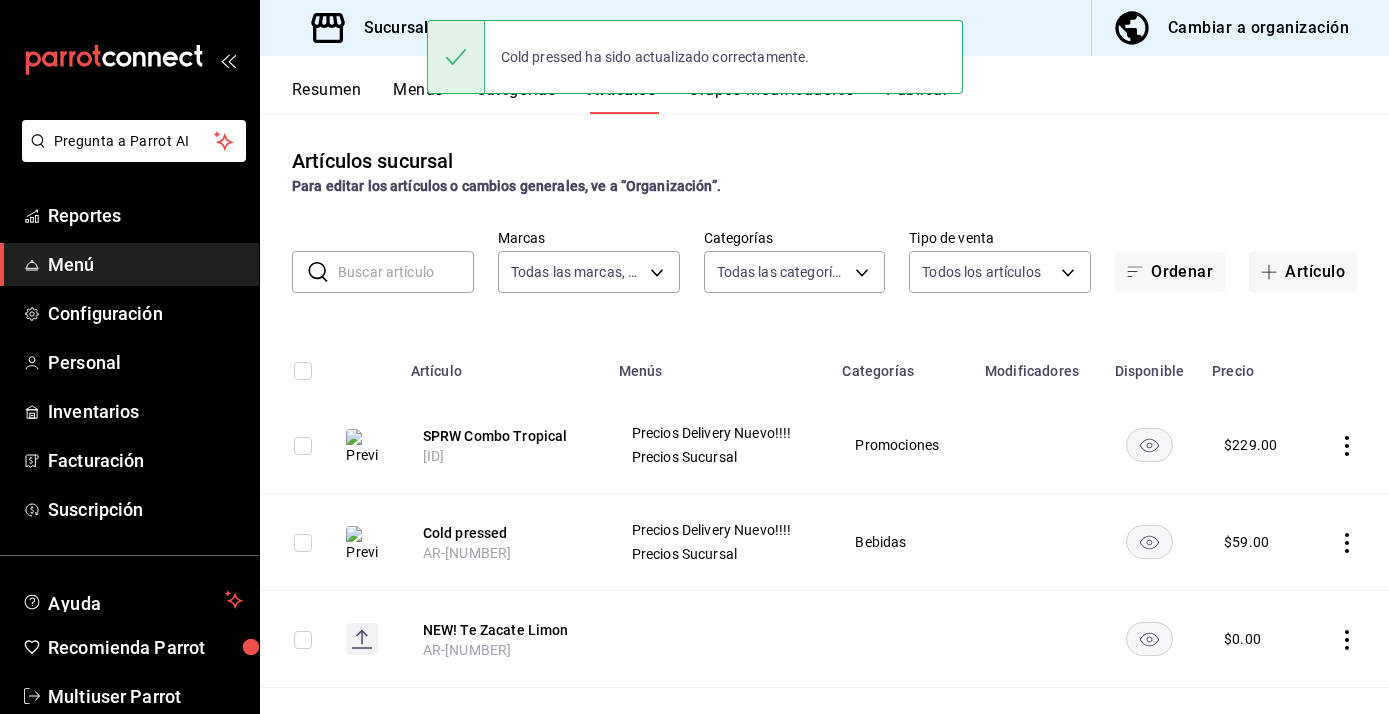 click on "Publicar" at bounding box center [917, 97] 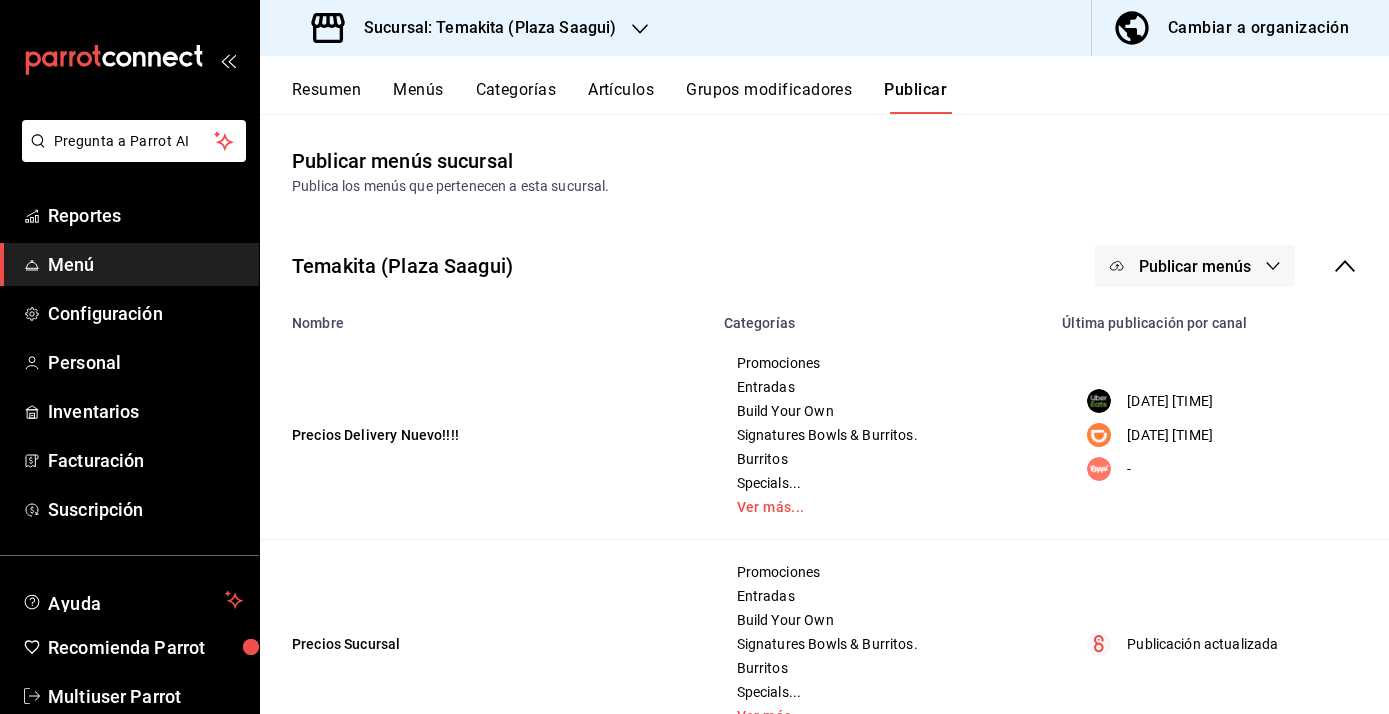 click on "Publicar menús" at bounding box center [1195, 266] 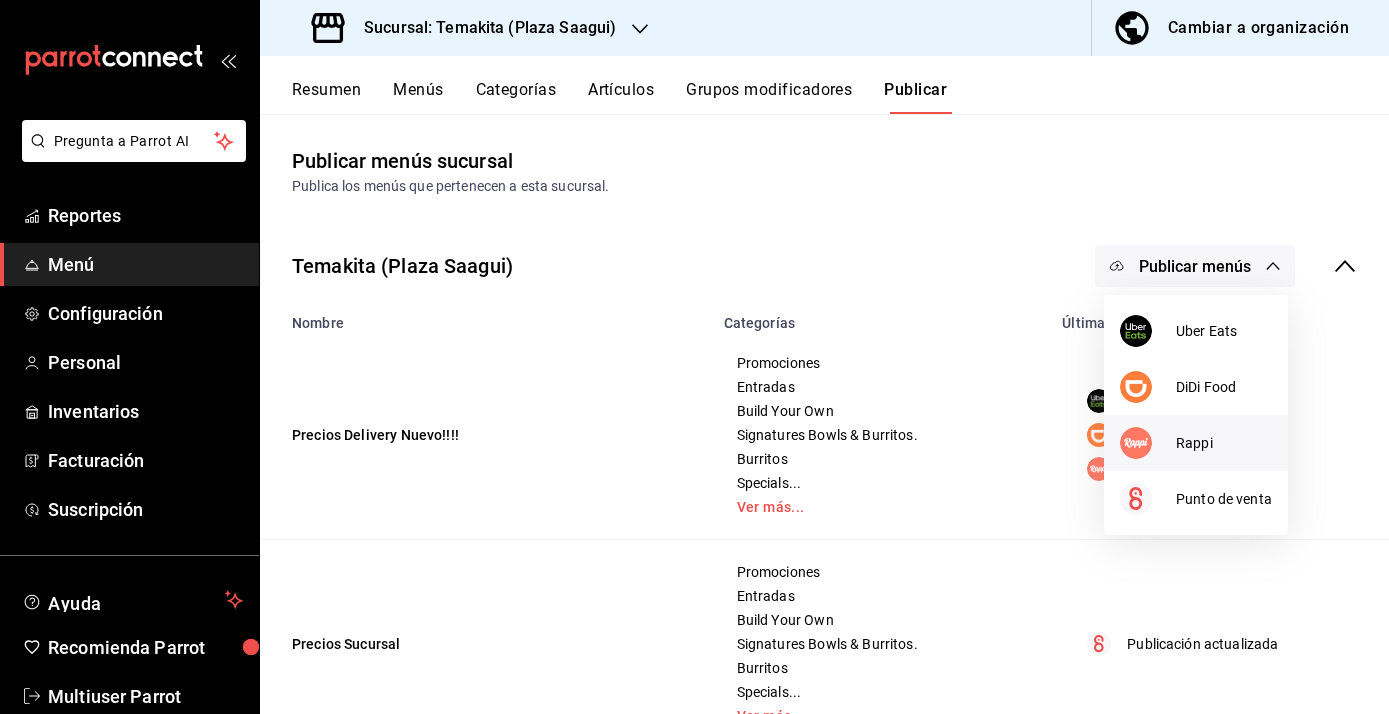 click at bounding box center (1148, 443) 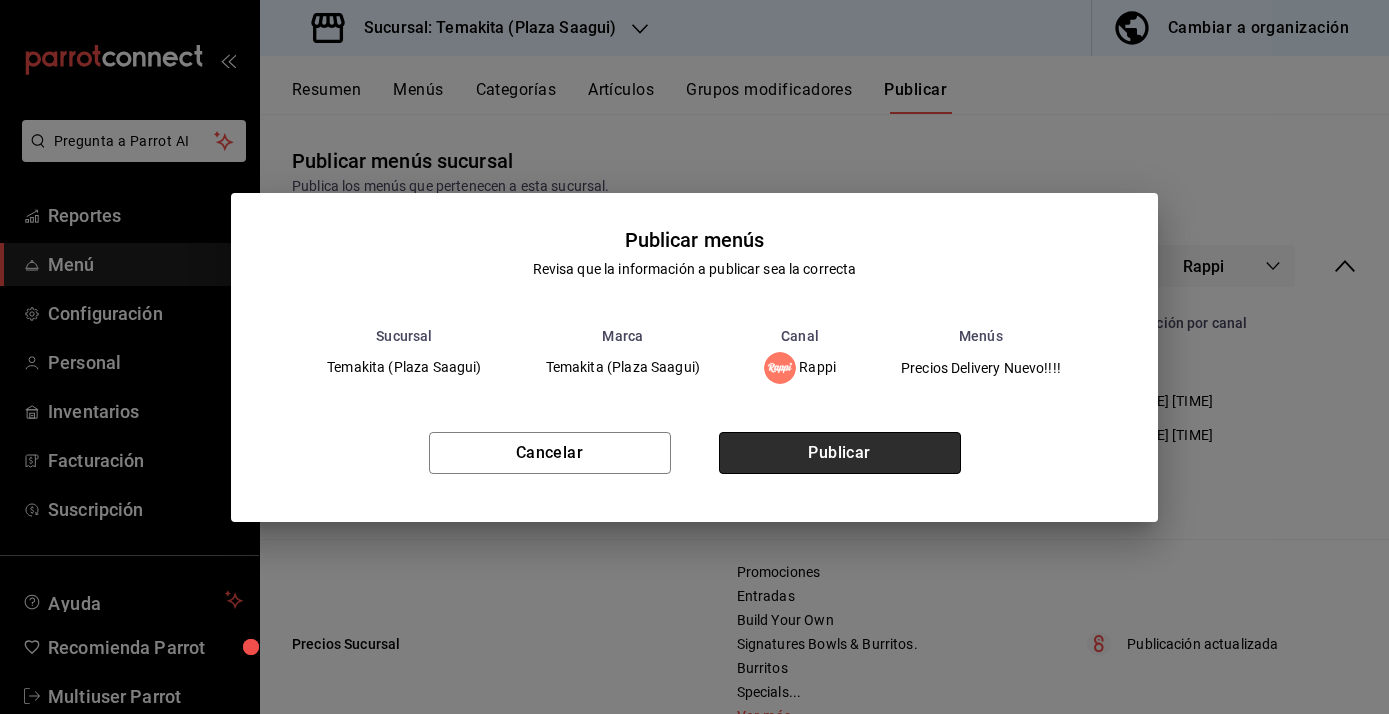 click on "Publicar" at bounding box center (840, 453) 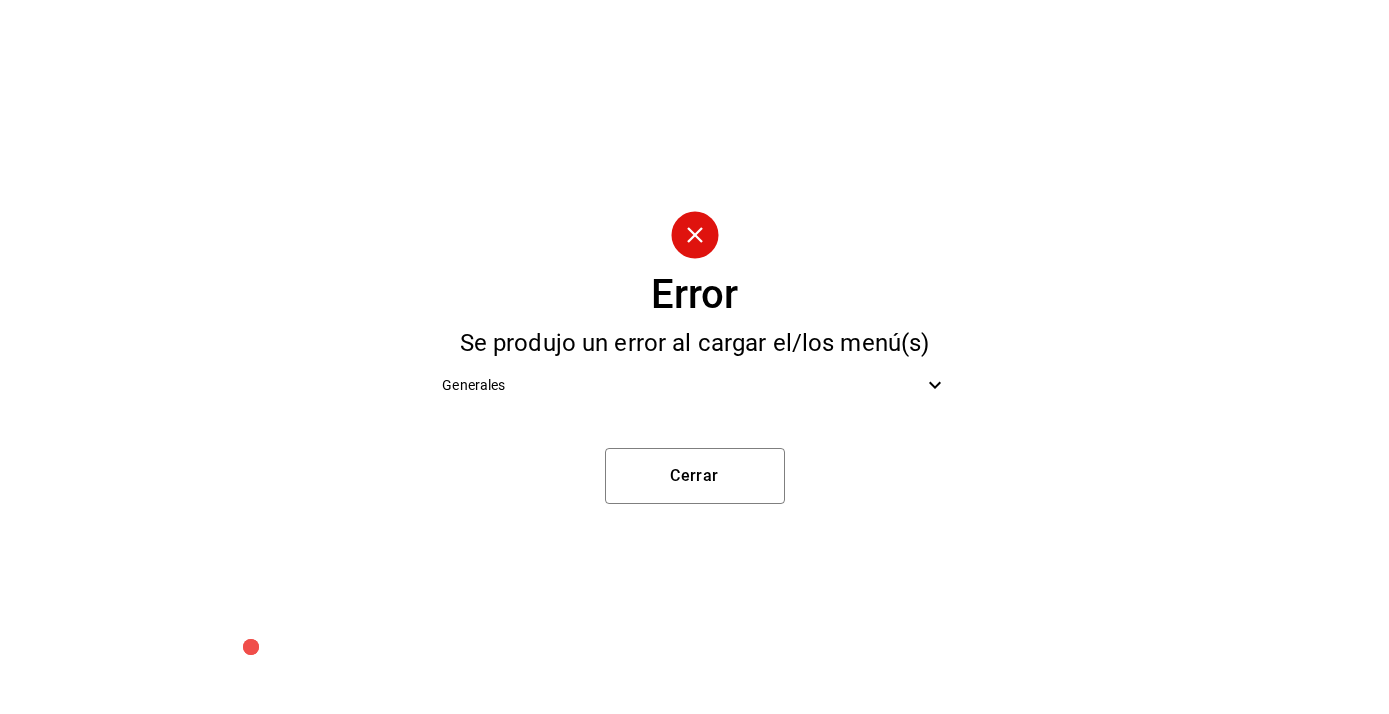 click 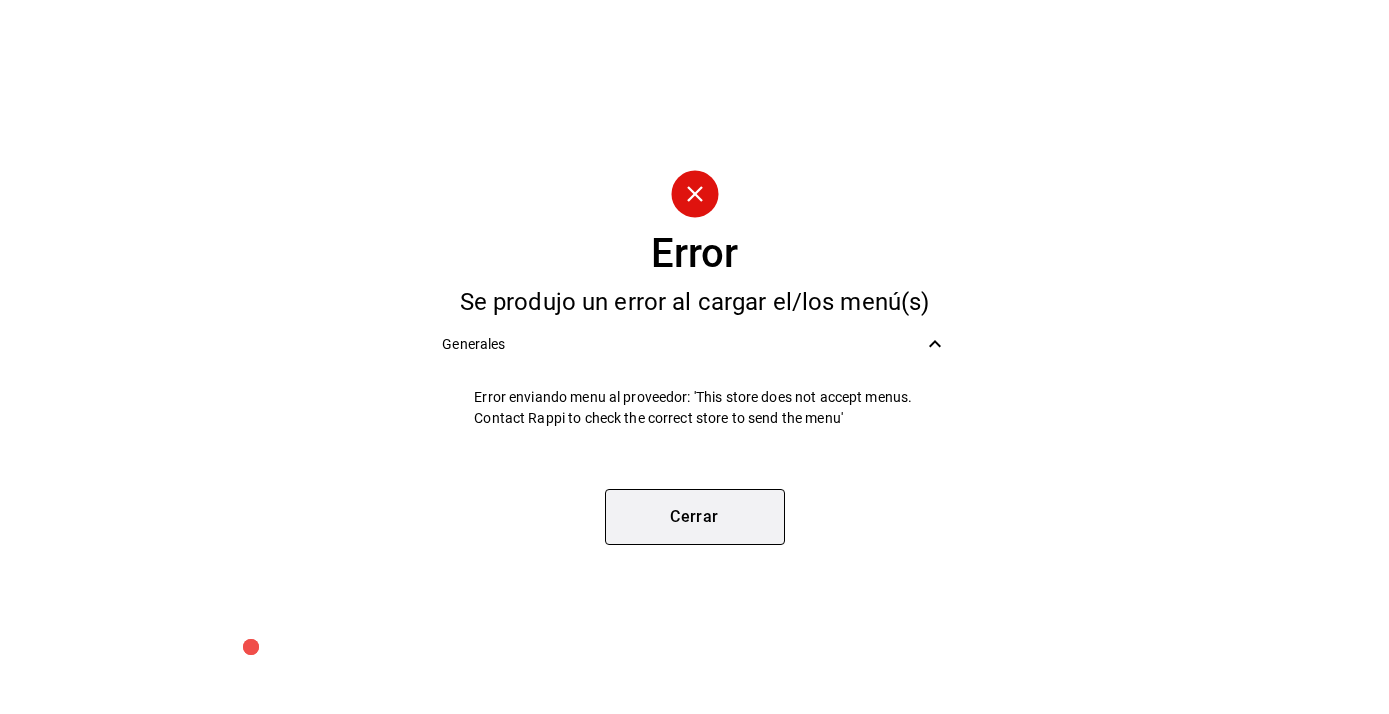 click on "Cerrar" at bounding box center (695, 517) 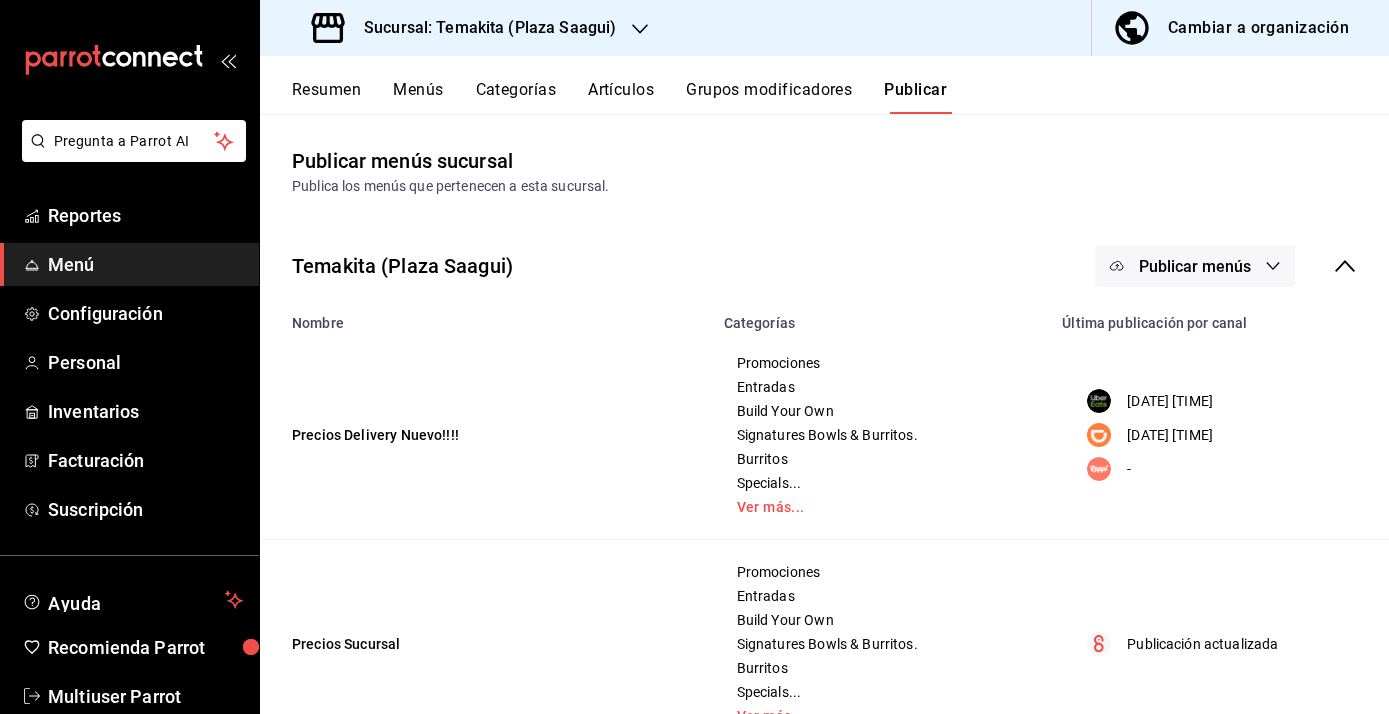 click 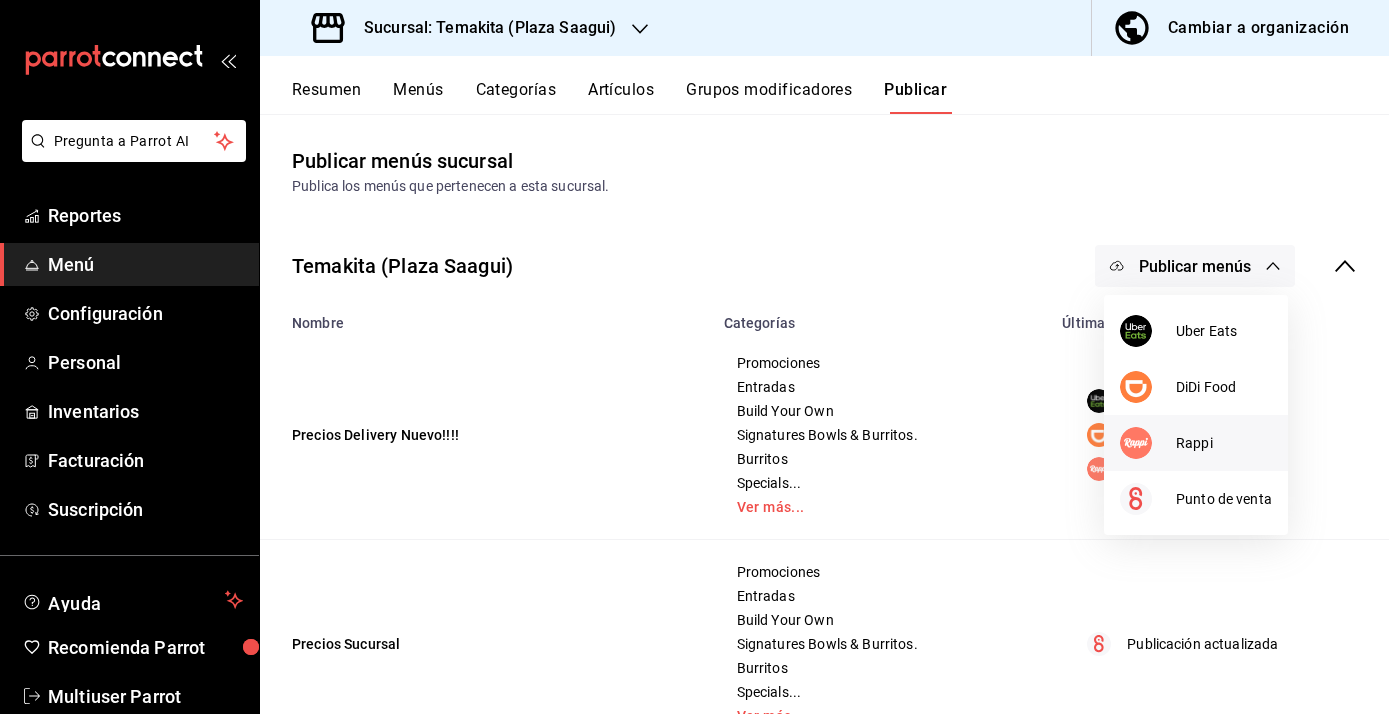 click at bounding box center (1148, 443) 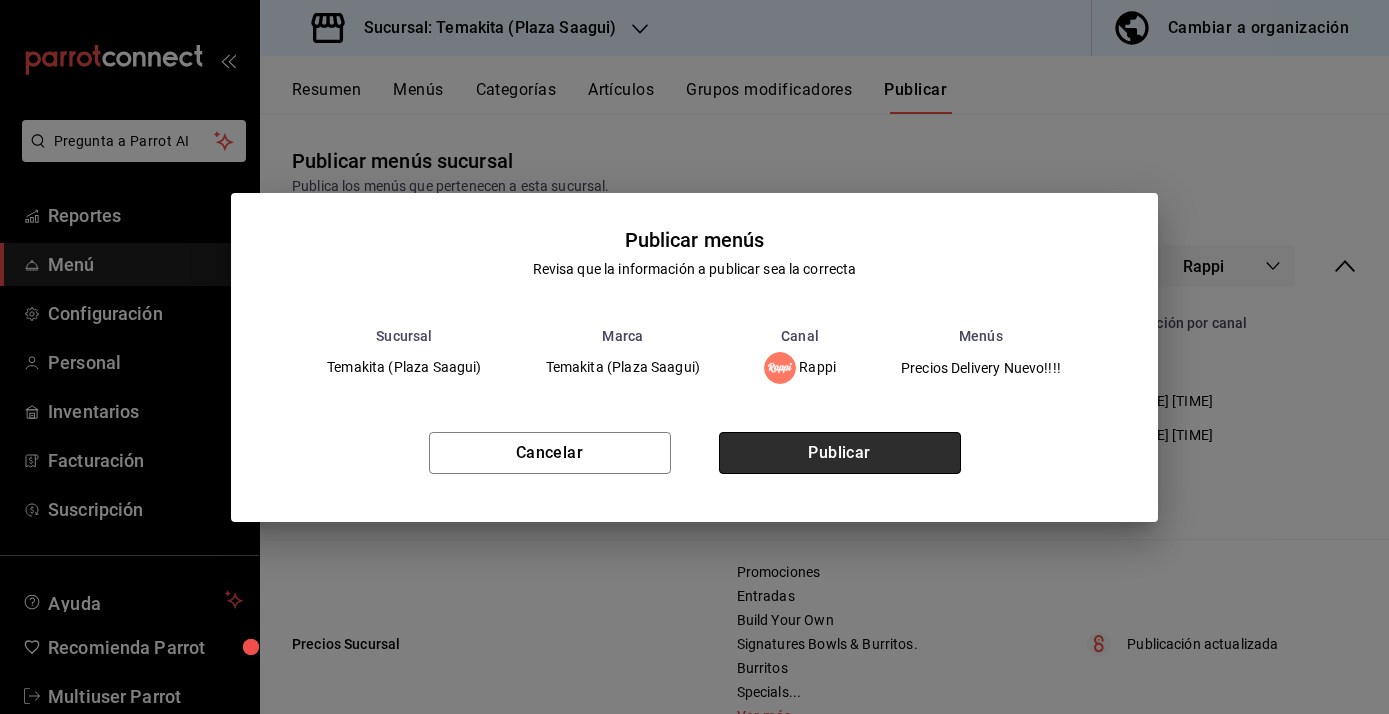 click on "Publicar" at bounding box center (840, 453) 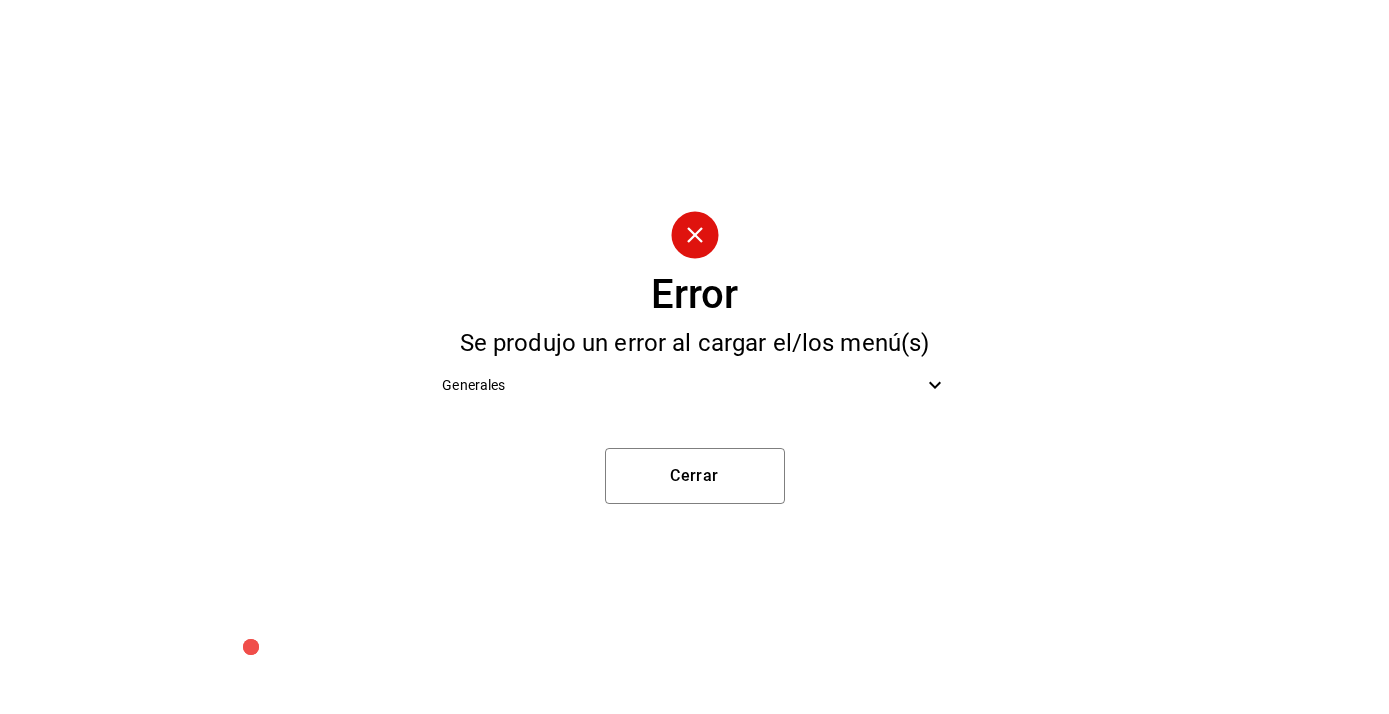 click 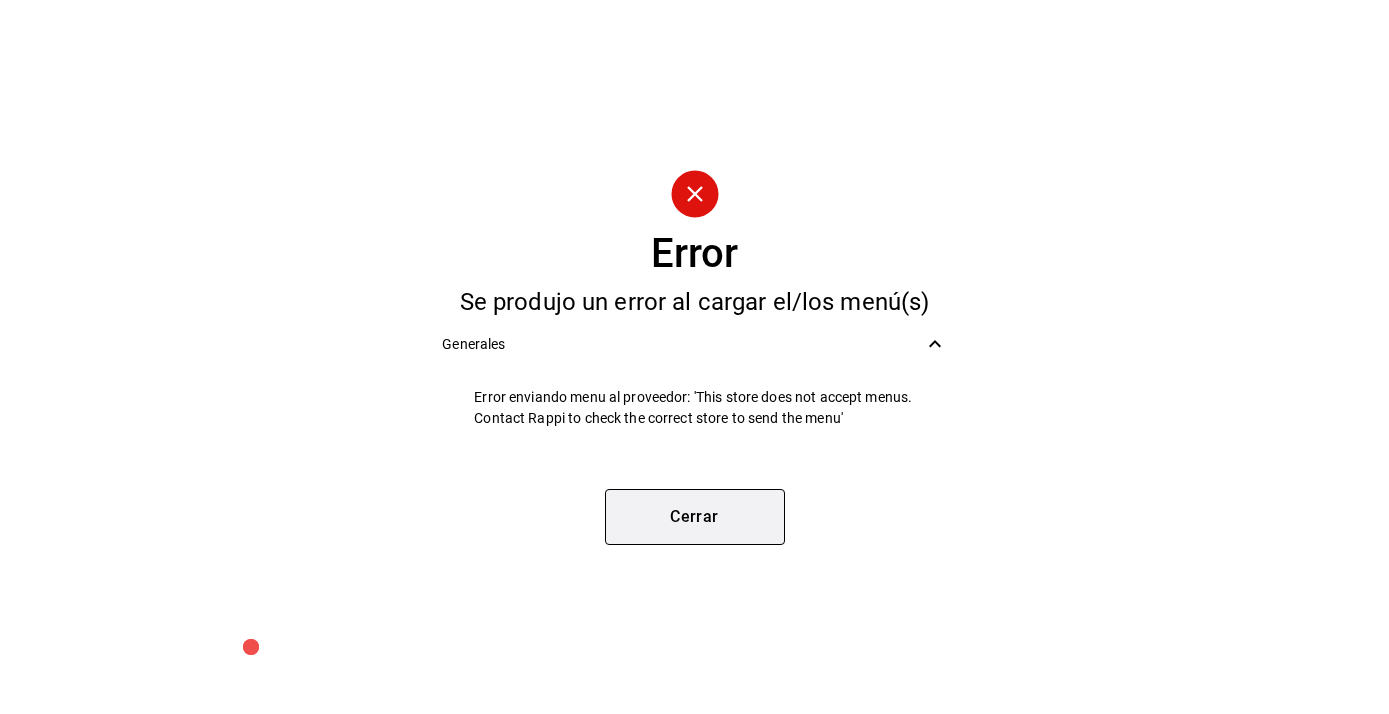click on "Cerrar" at bounding box center (695, 517) 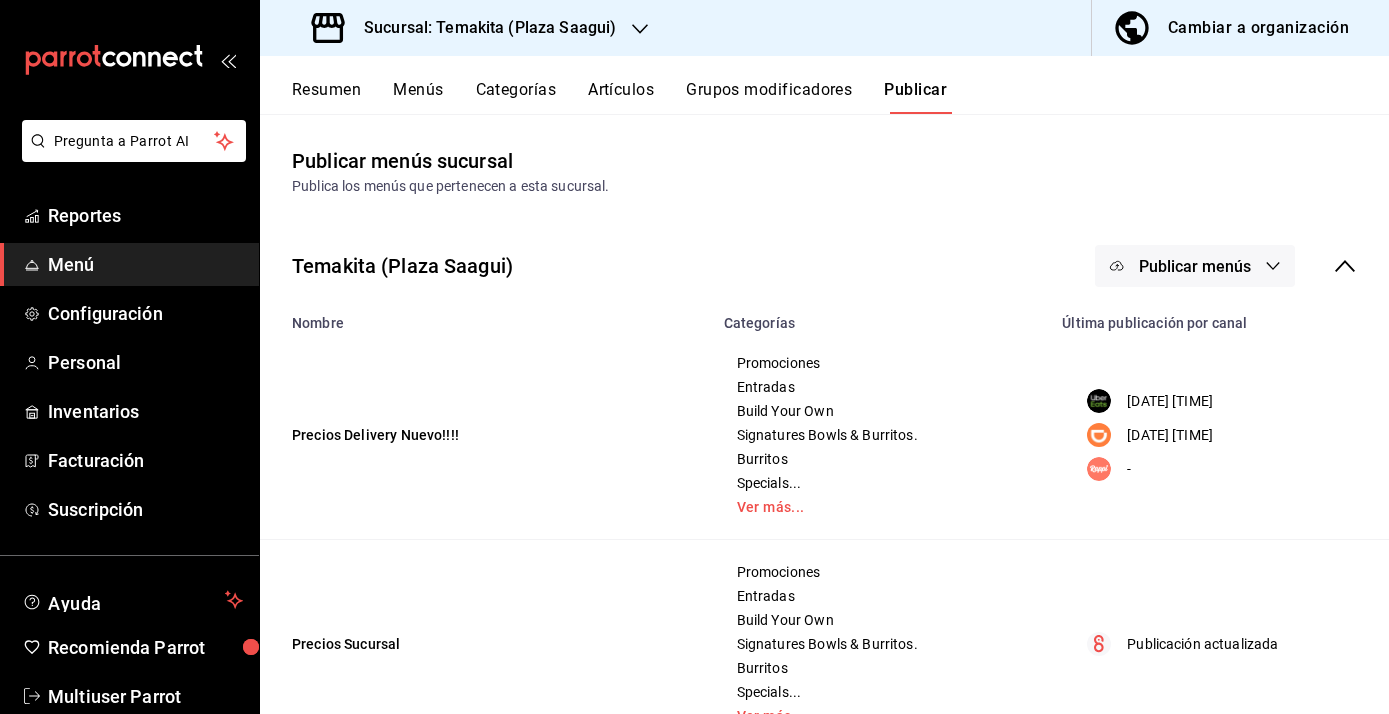 click on "Resumen" at bounding box center [326, 97] 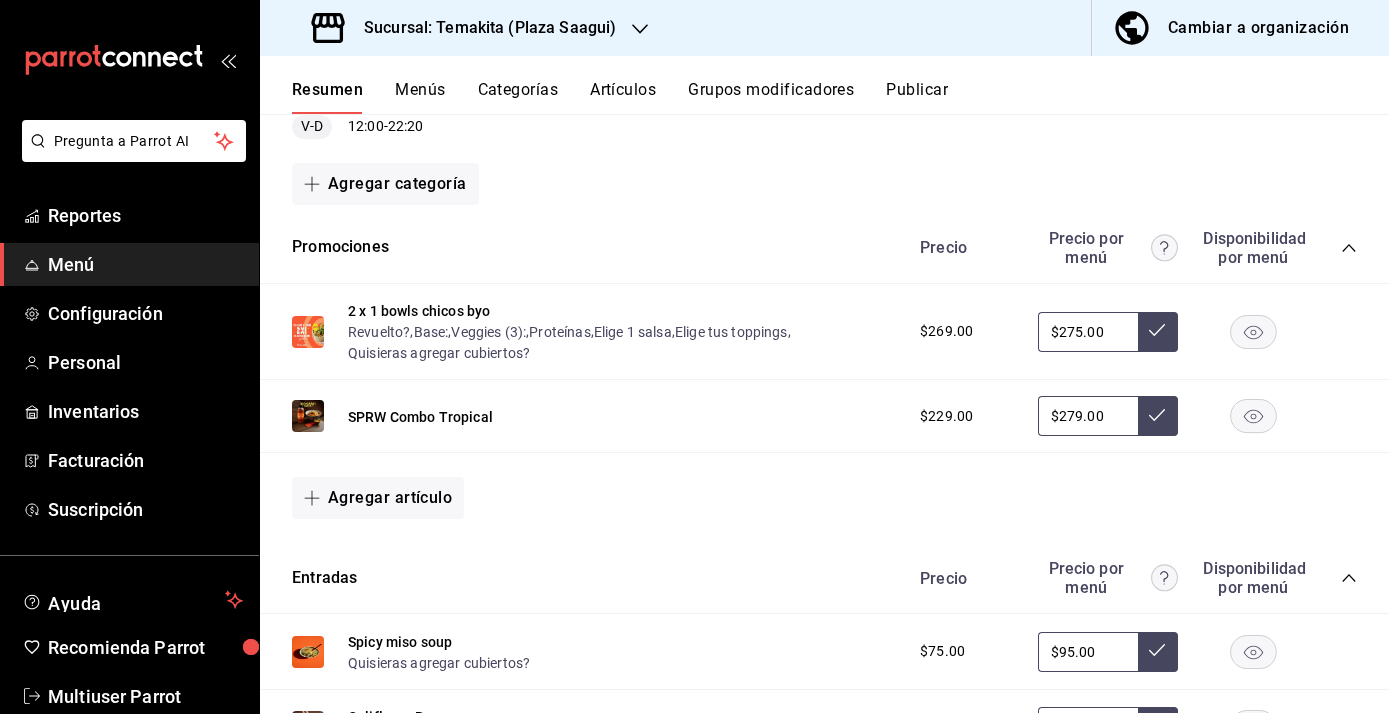 scroll, scrollTop: 271, scrollLeft: 0, axis: vertical 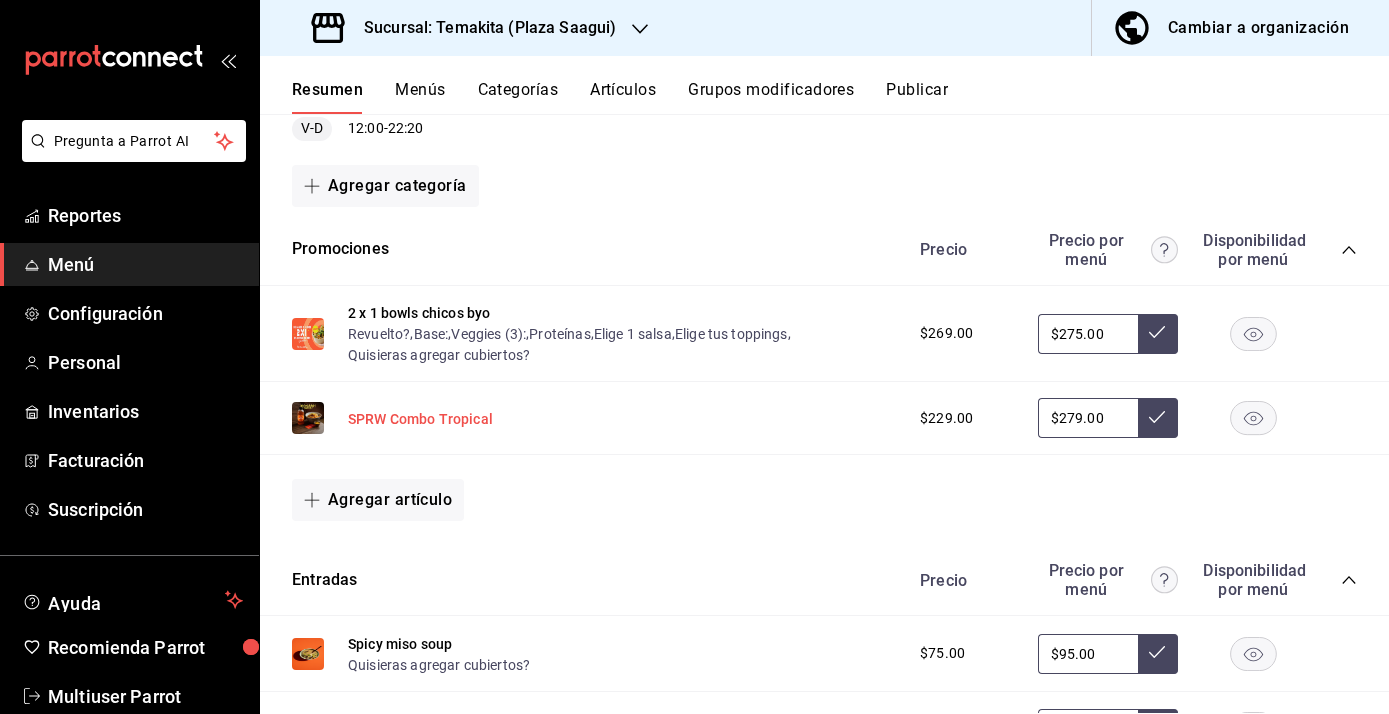 click on "SPRW Combo Tropical" at bounding box center (420, 419) 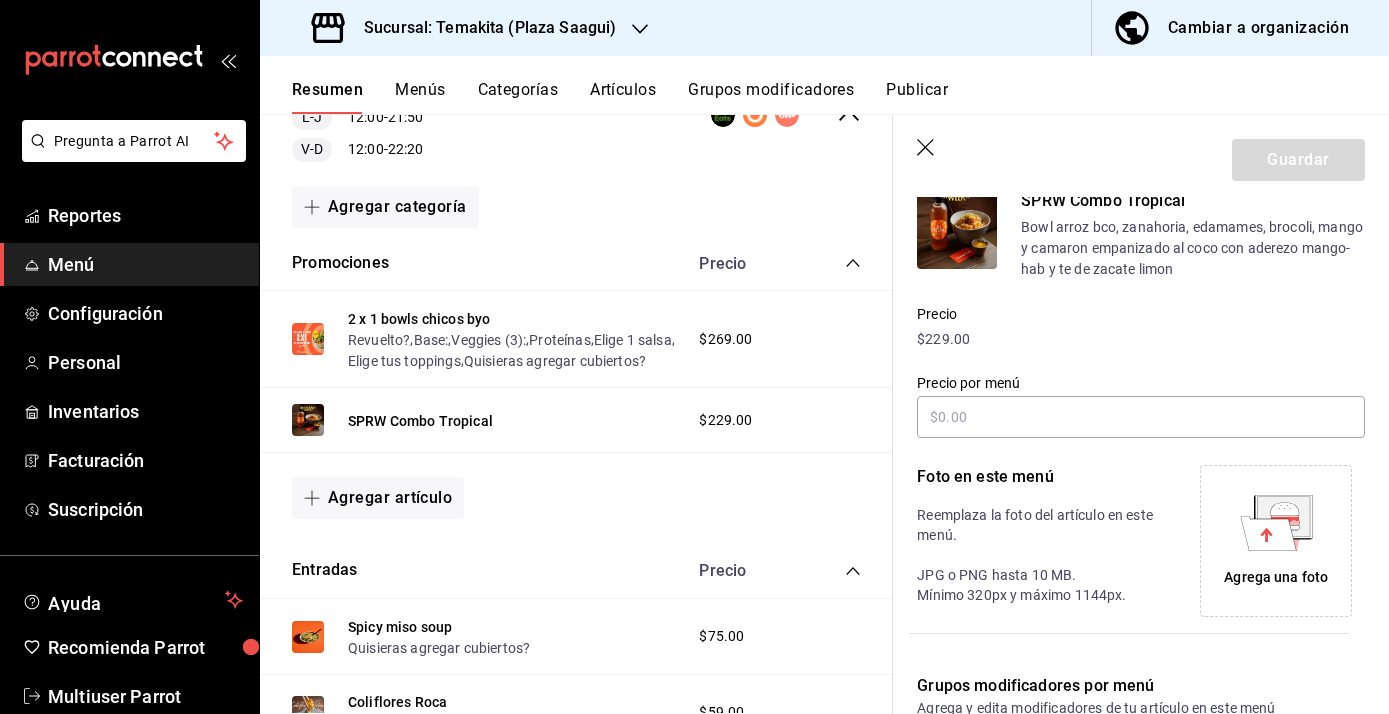 scroll, scrollTop: 187, scrollLeft: 0, axis: vertical 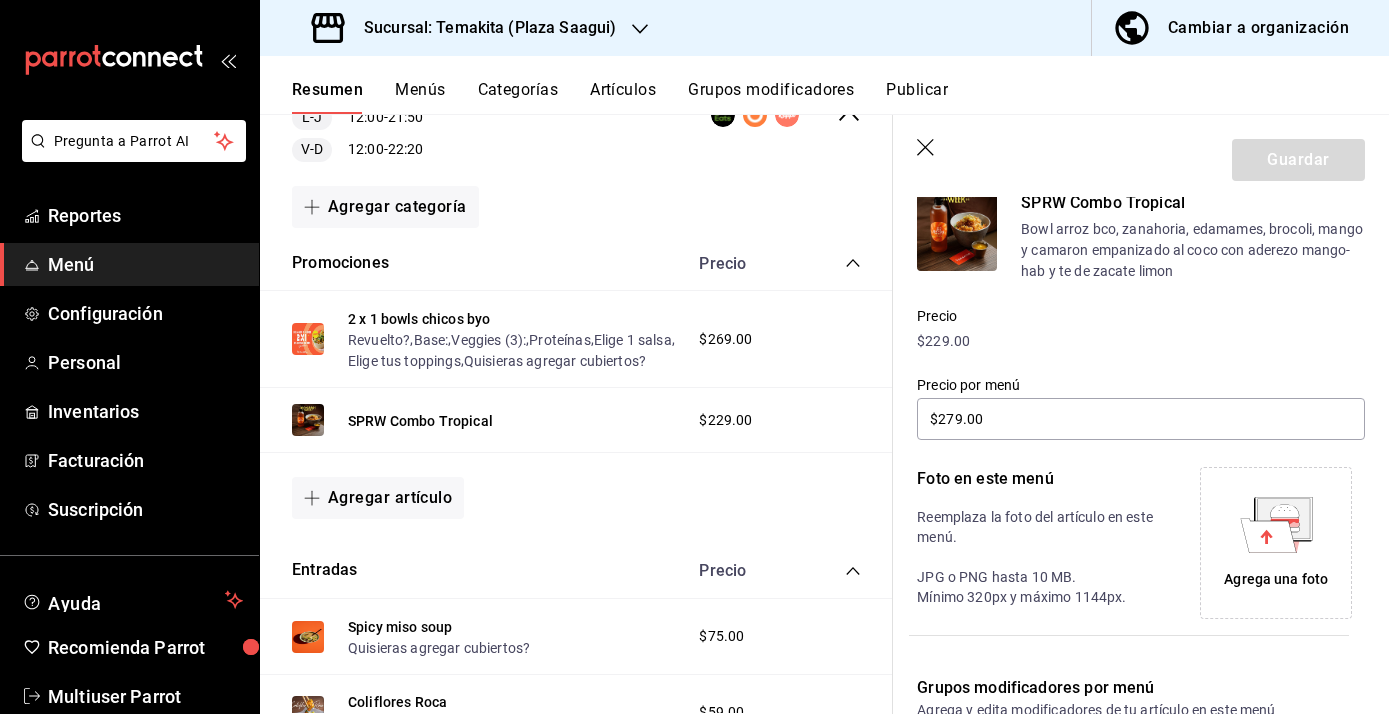 click 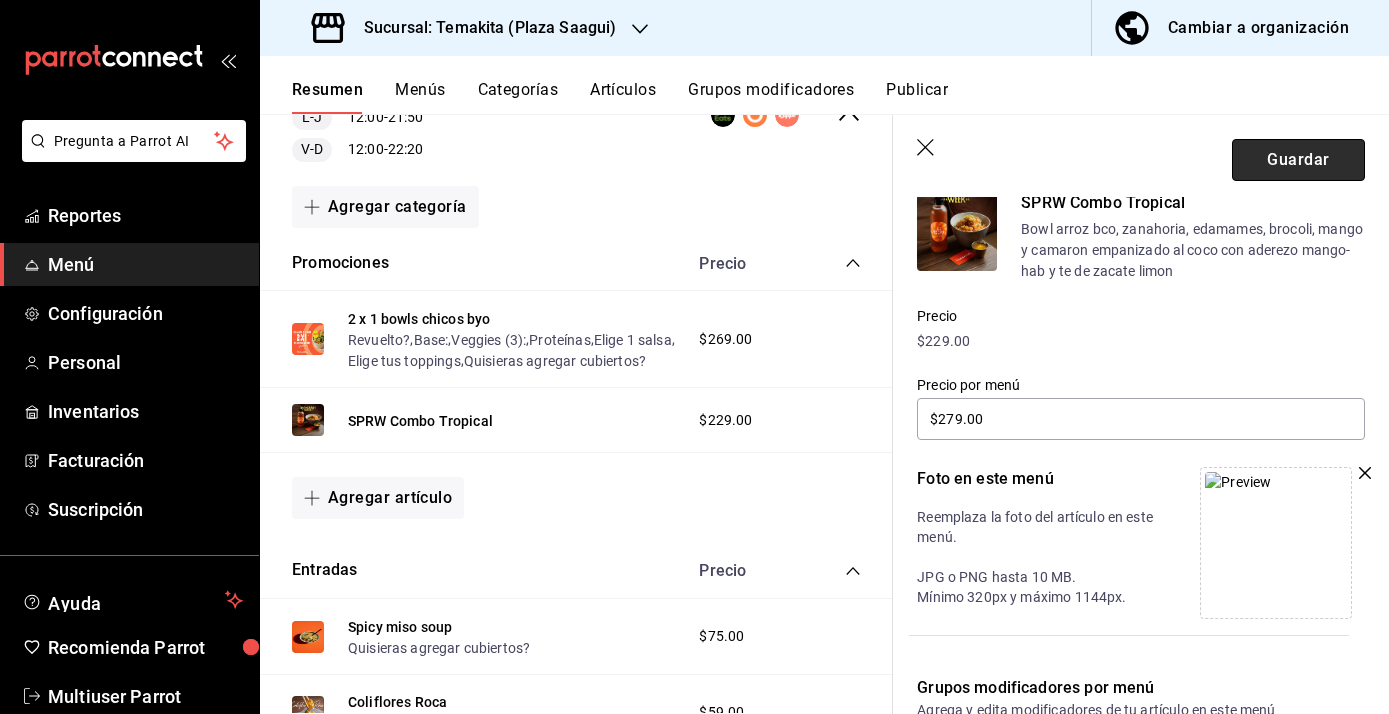 click on "Guardar" at bounding box center (1298, 160) 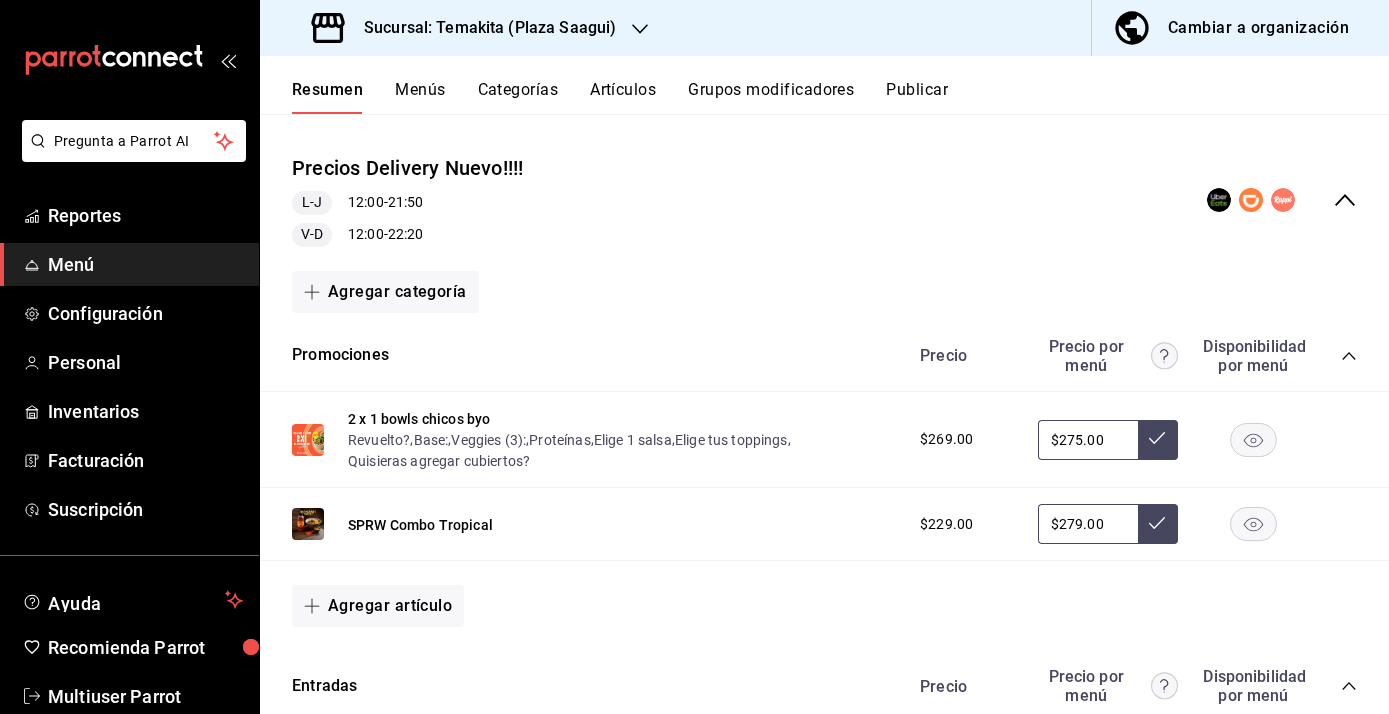 scroll, scrollTop: 159, scrollLeft: 0, axis: vertical 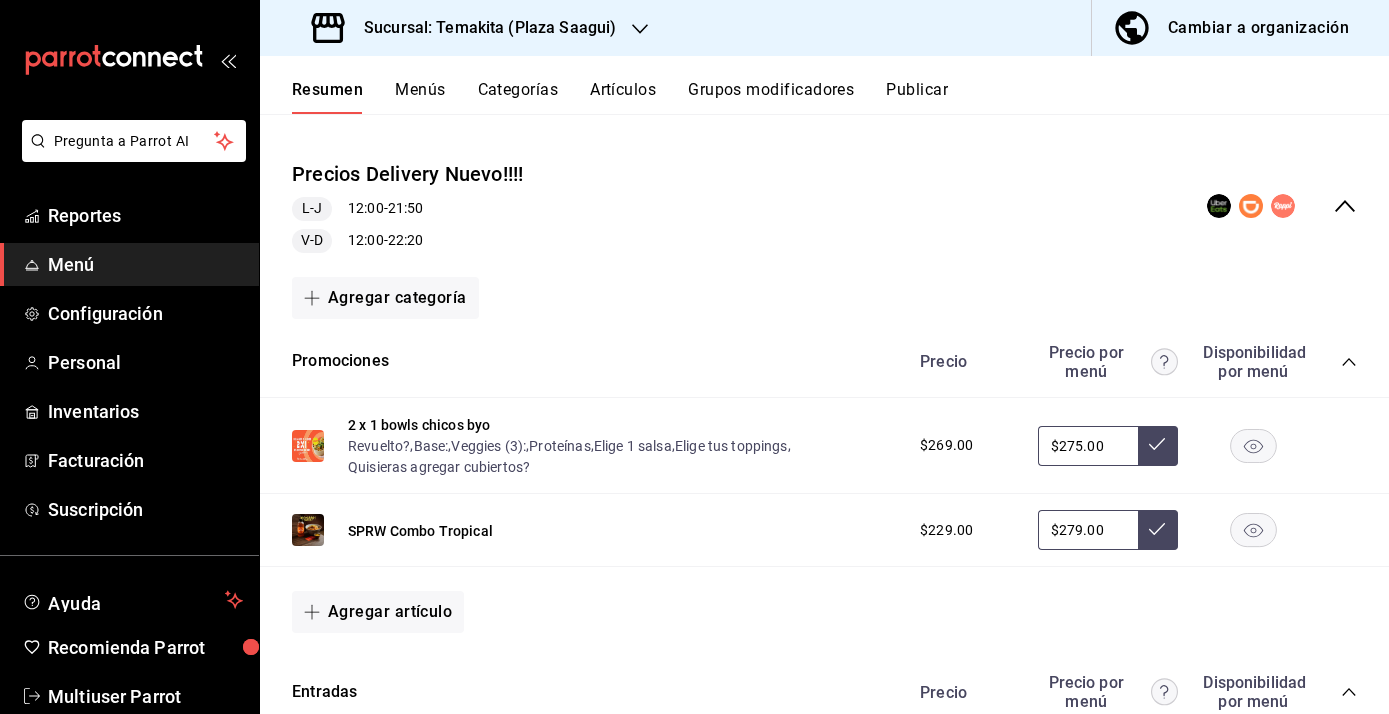 click on "Publicar" at bounding box center (917, 97) 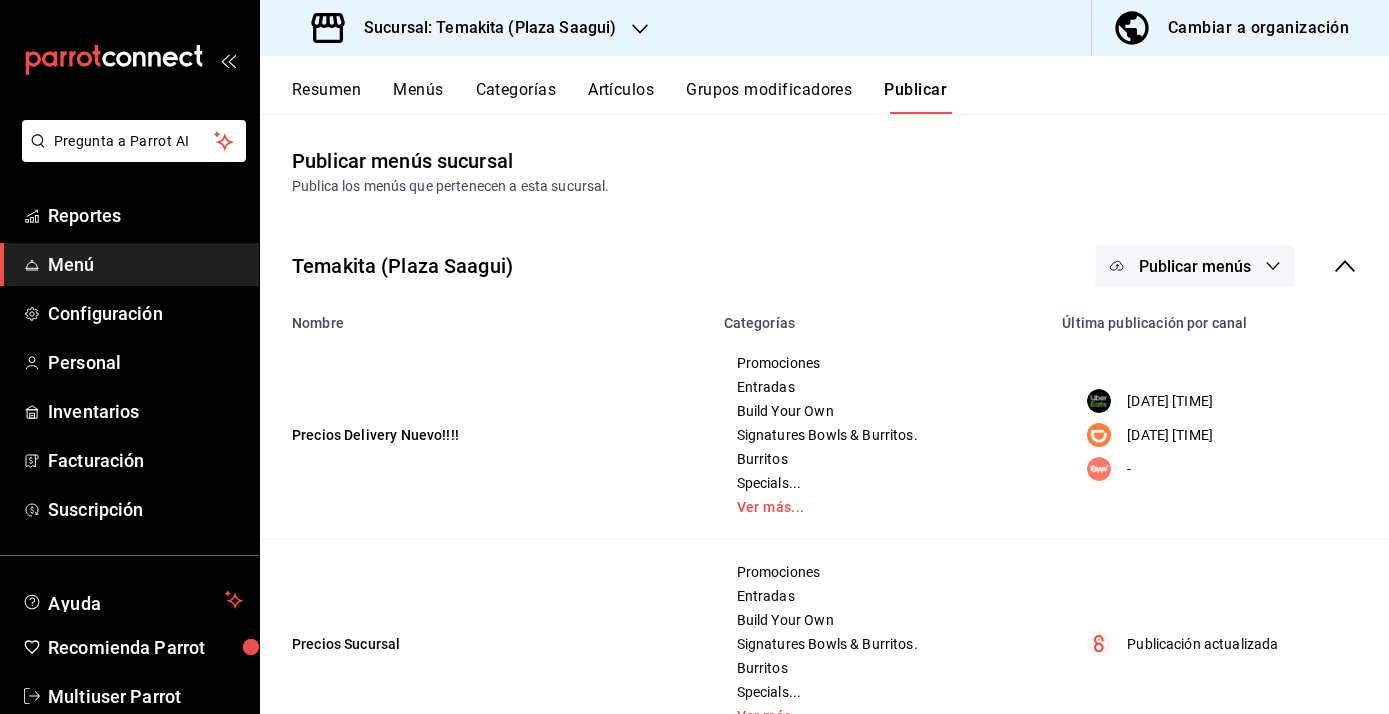 click on "Publicar menús" at bounding box center (1195, 266) 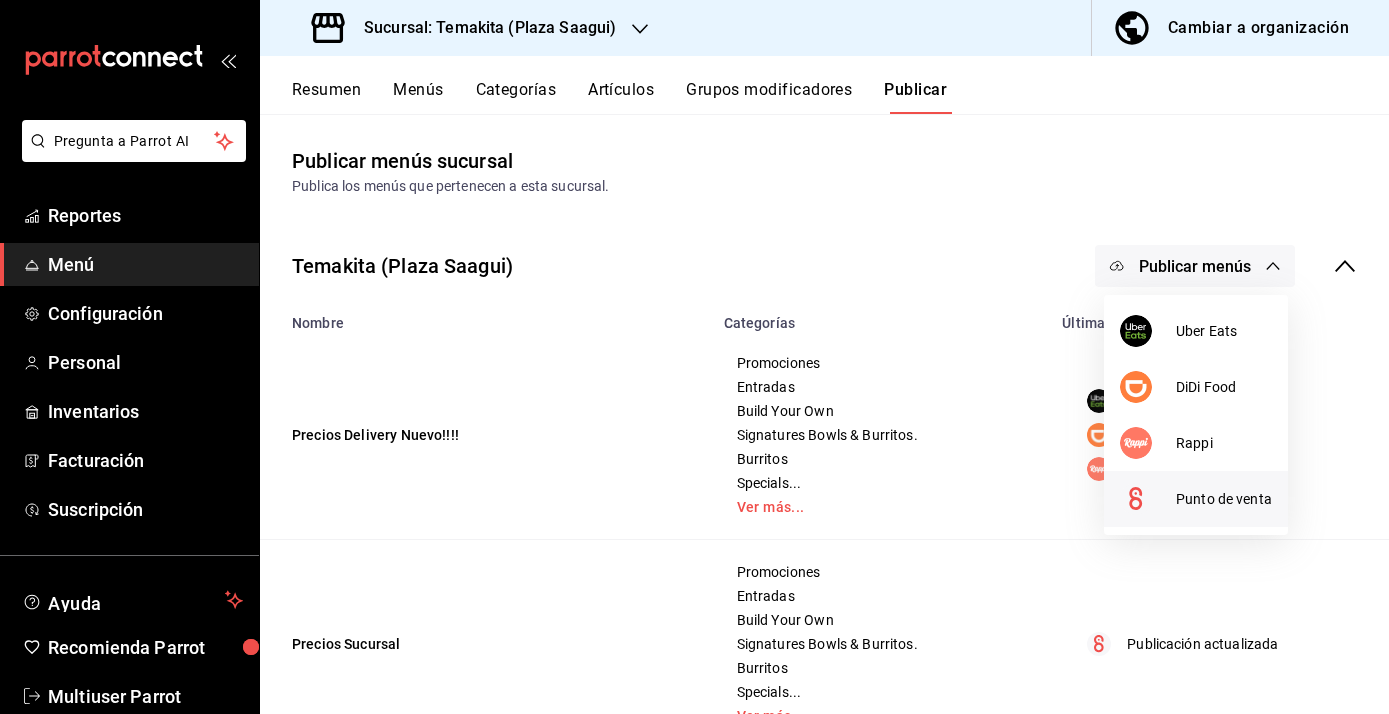 click on "Punto de venta" at bounding box center [1196, 499] 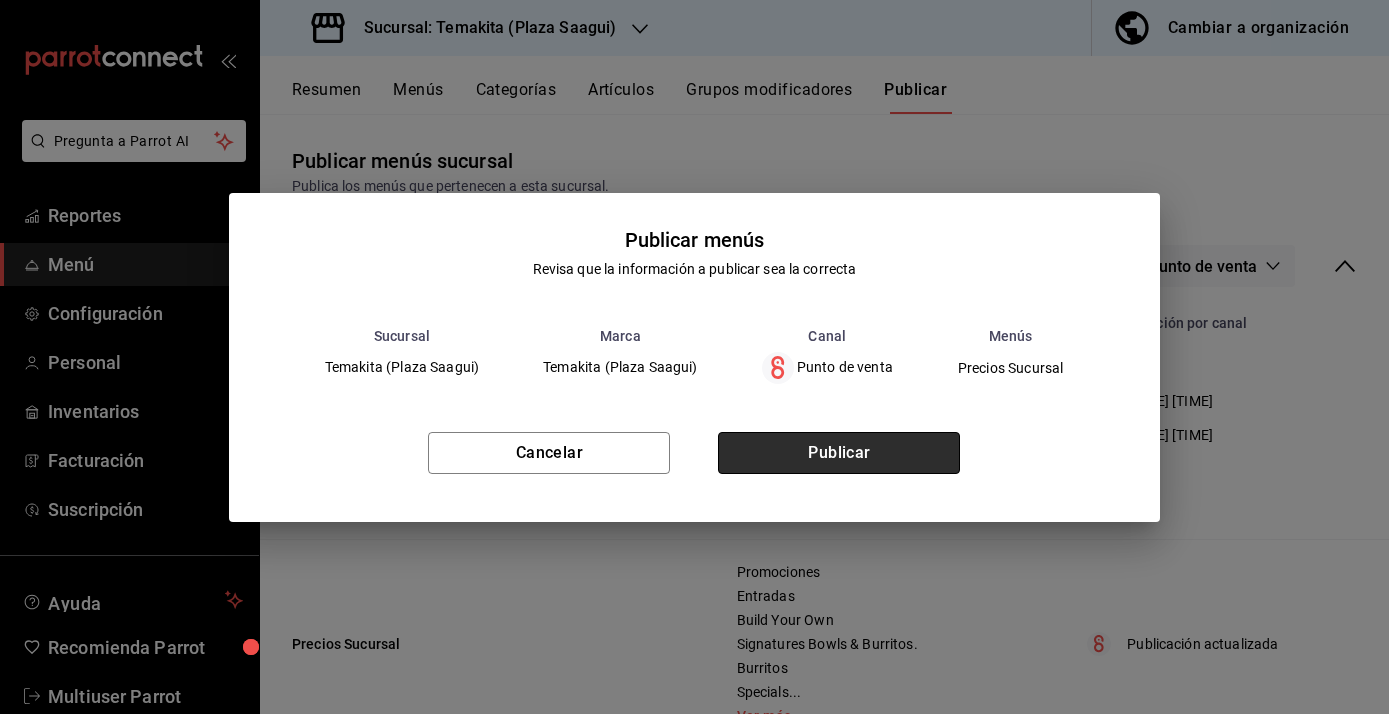 click on "Publicar" at bounding box center [839, 453] 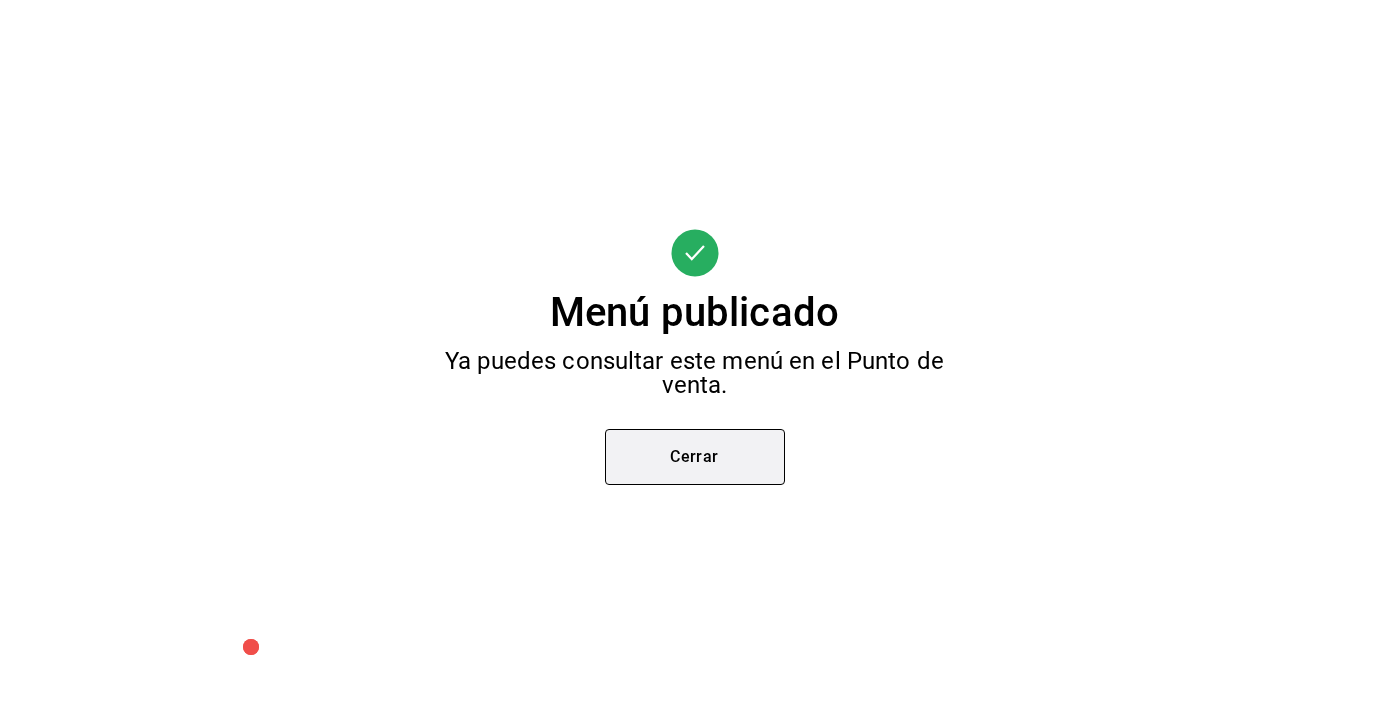 click on "Cerrar" at bounding box center [695, 457] 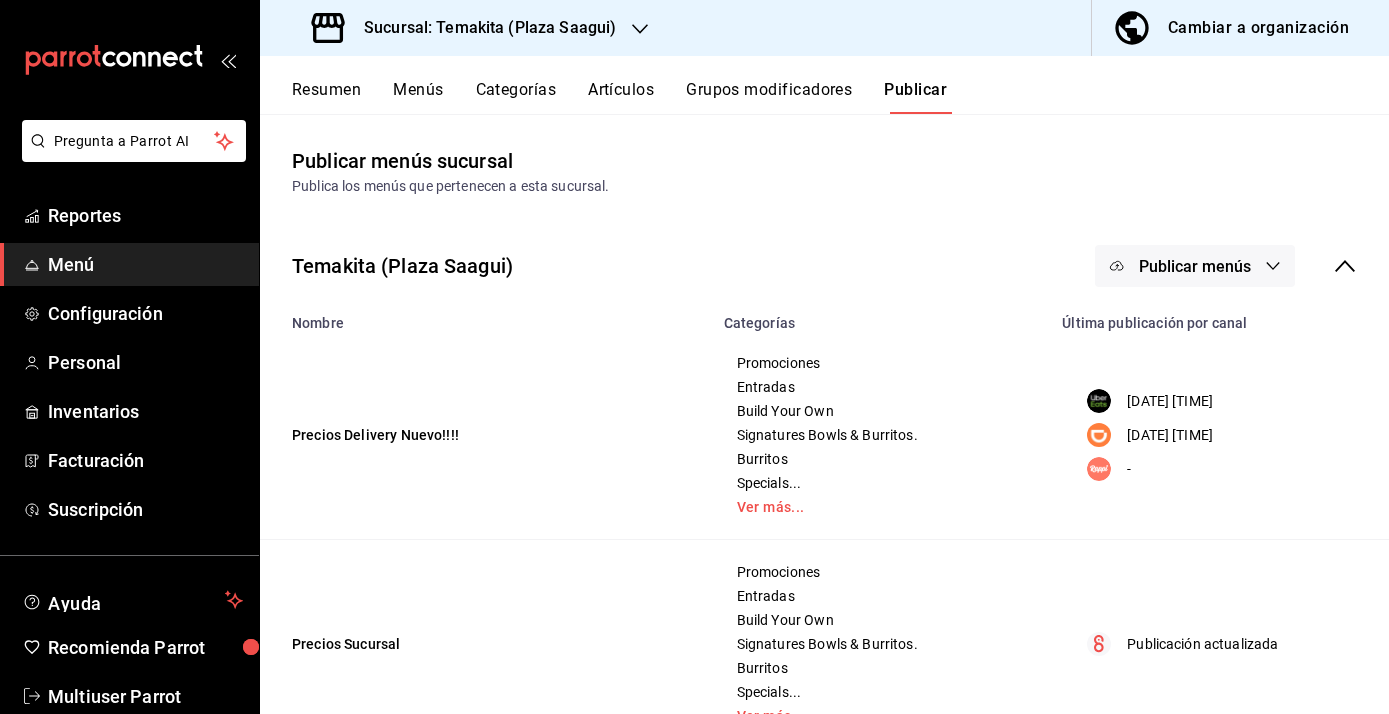click on "Publicar menús" at bounding box center (1195, 266) 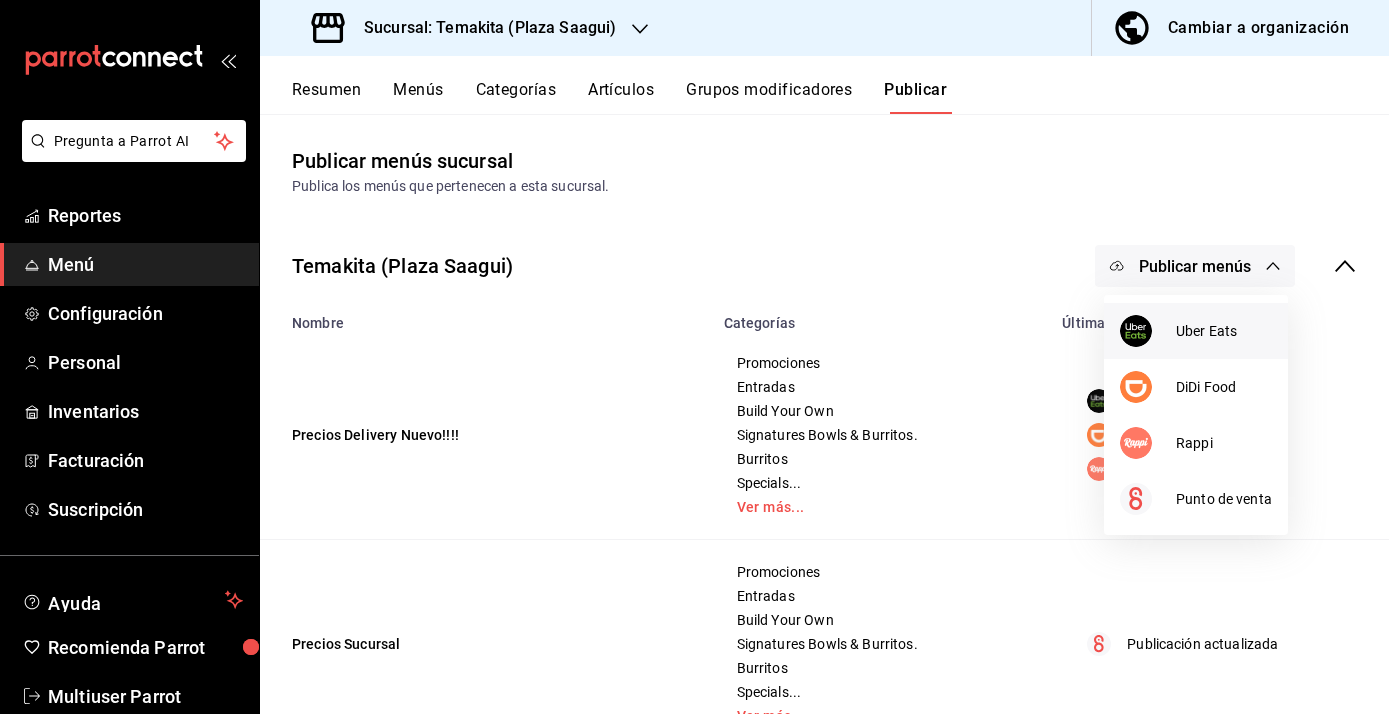 click on "Uber Eats" at bounding box center (1224, 331) 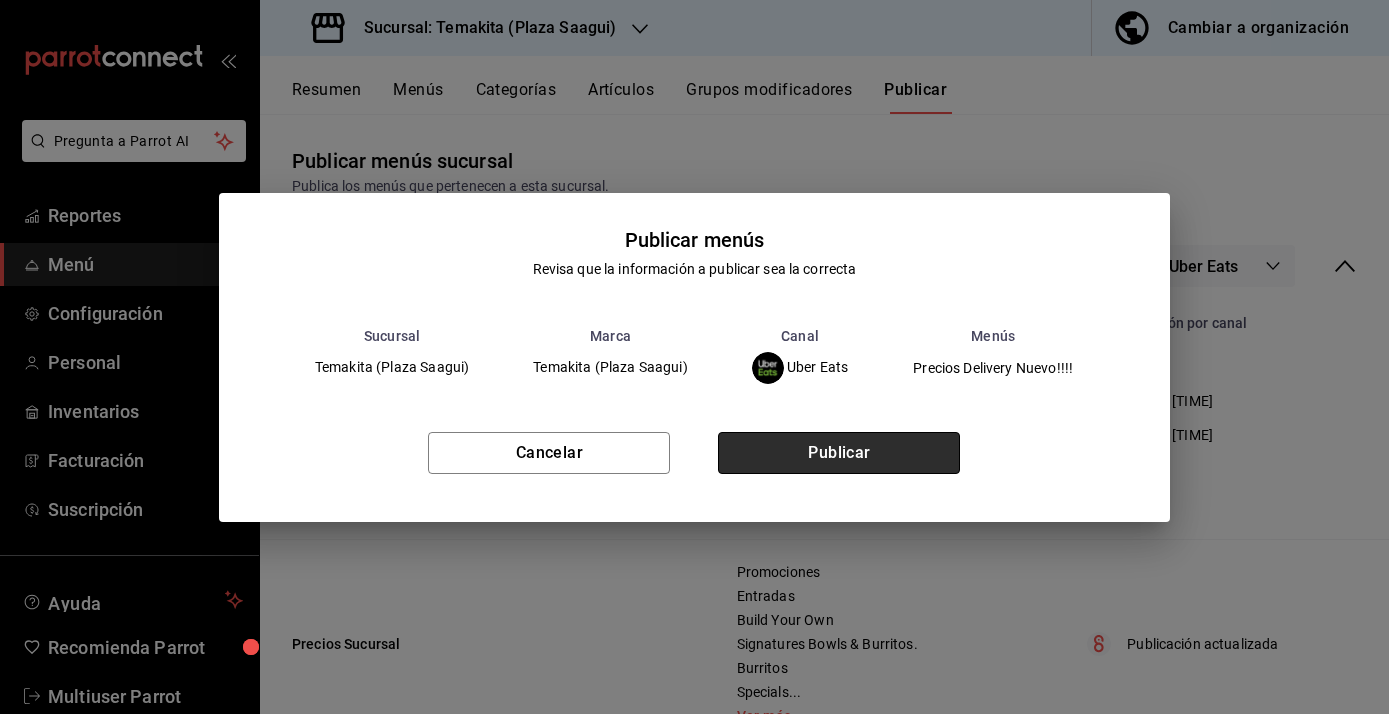 click on "Publicar" at bounding box center [839, 453] 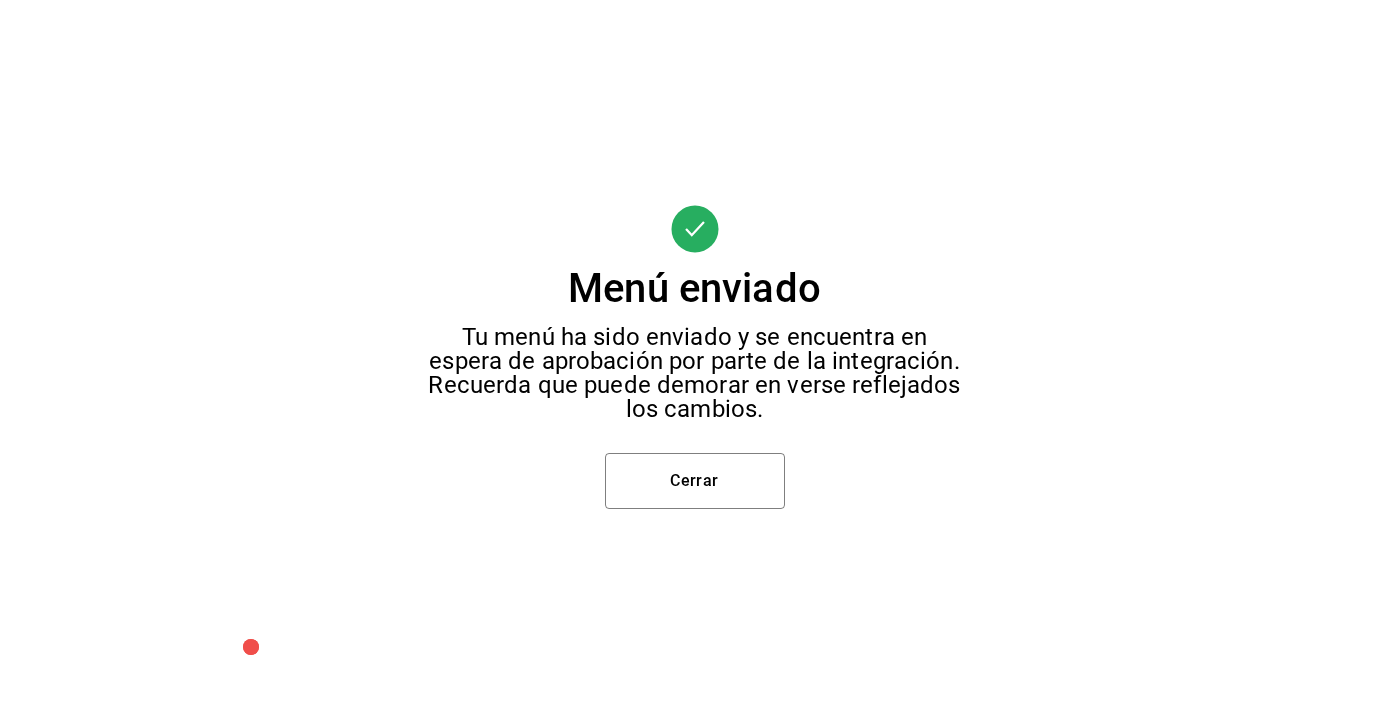click on "Menú enviado Tu menú ha sido enviado y se encuentra en espera de aprobación por parte de la integración. Recuerda que puede demorar en verse reflejados los cambios. Cerrar" at bounding box center (694, 357) 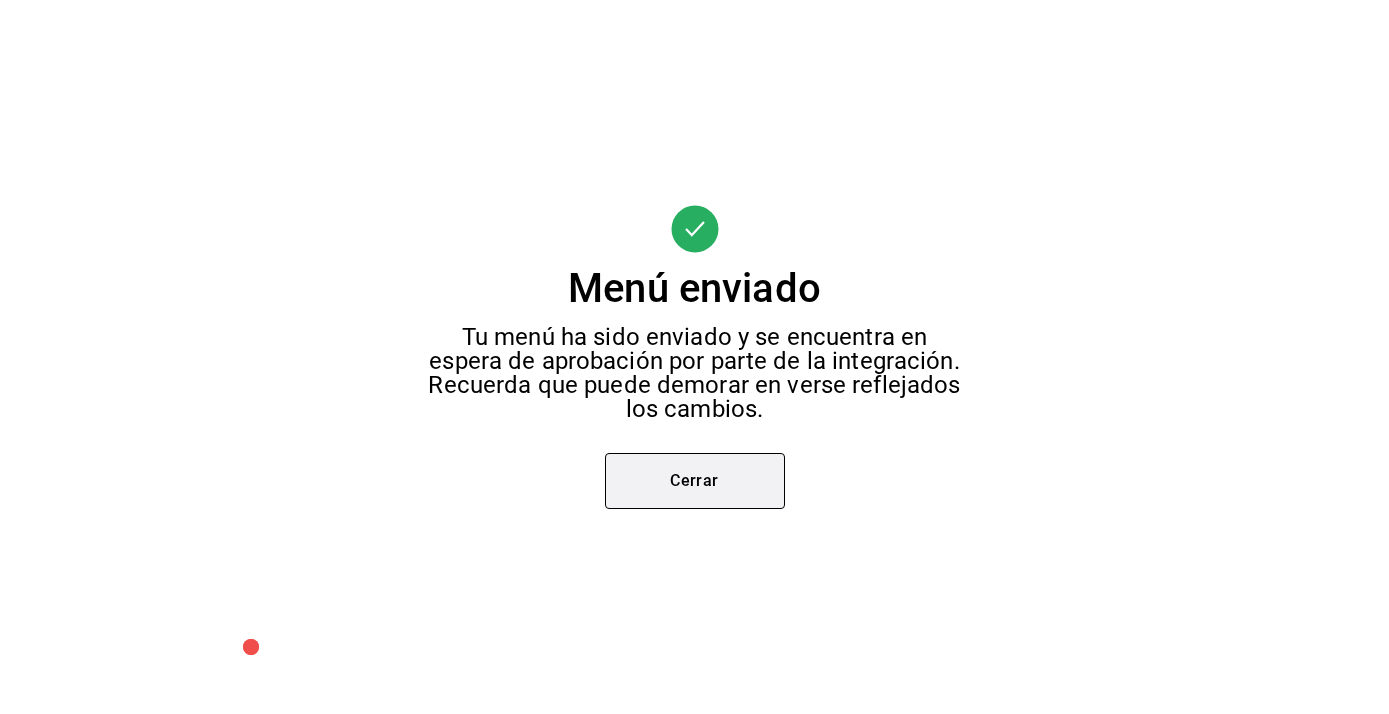 click on "Cerrar" at bounding box center (695, 481) 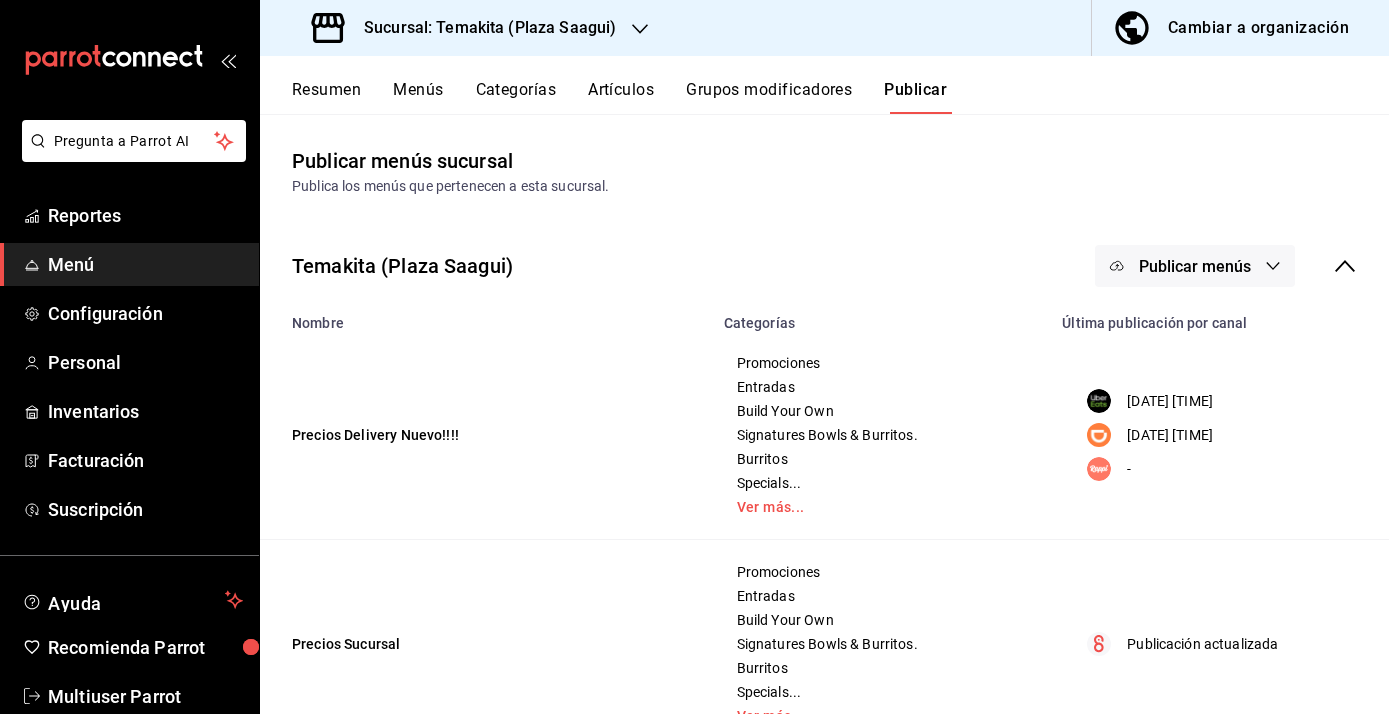click on "Publicar menús" at bounding box center [1195, 266] 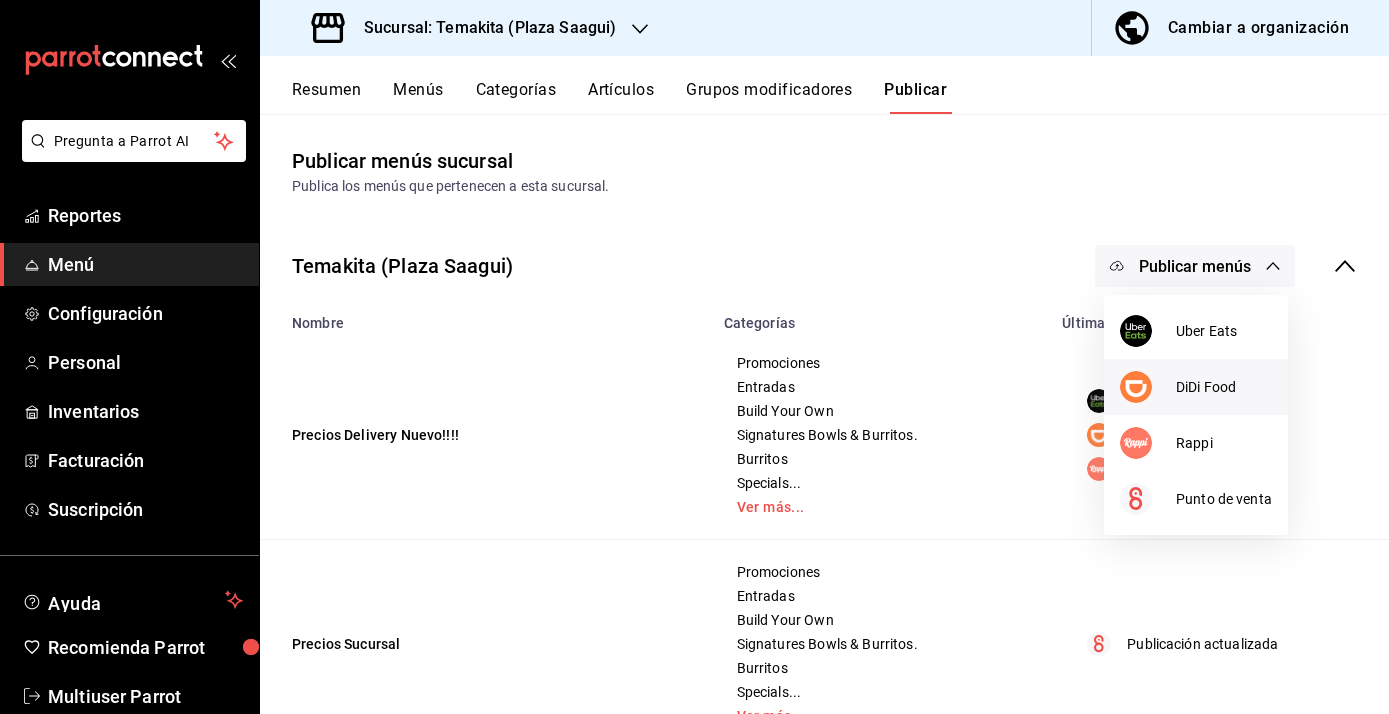 click on "DiDi Food" at bounding box center [1224, 387] 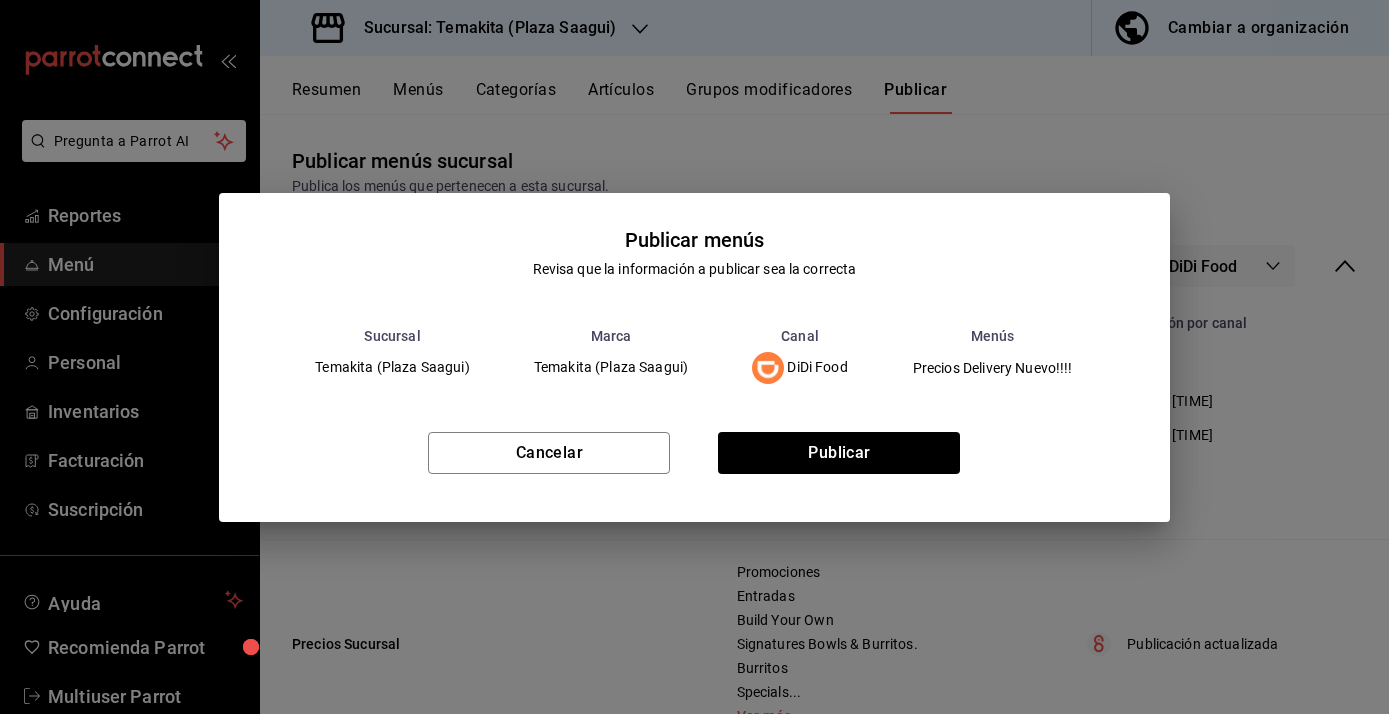 click on "Cancelar Publicar" at bounding box center [694, 461] 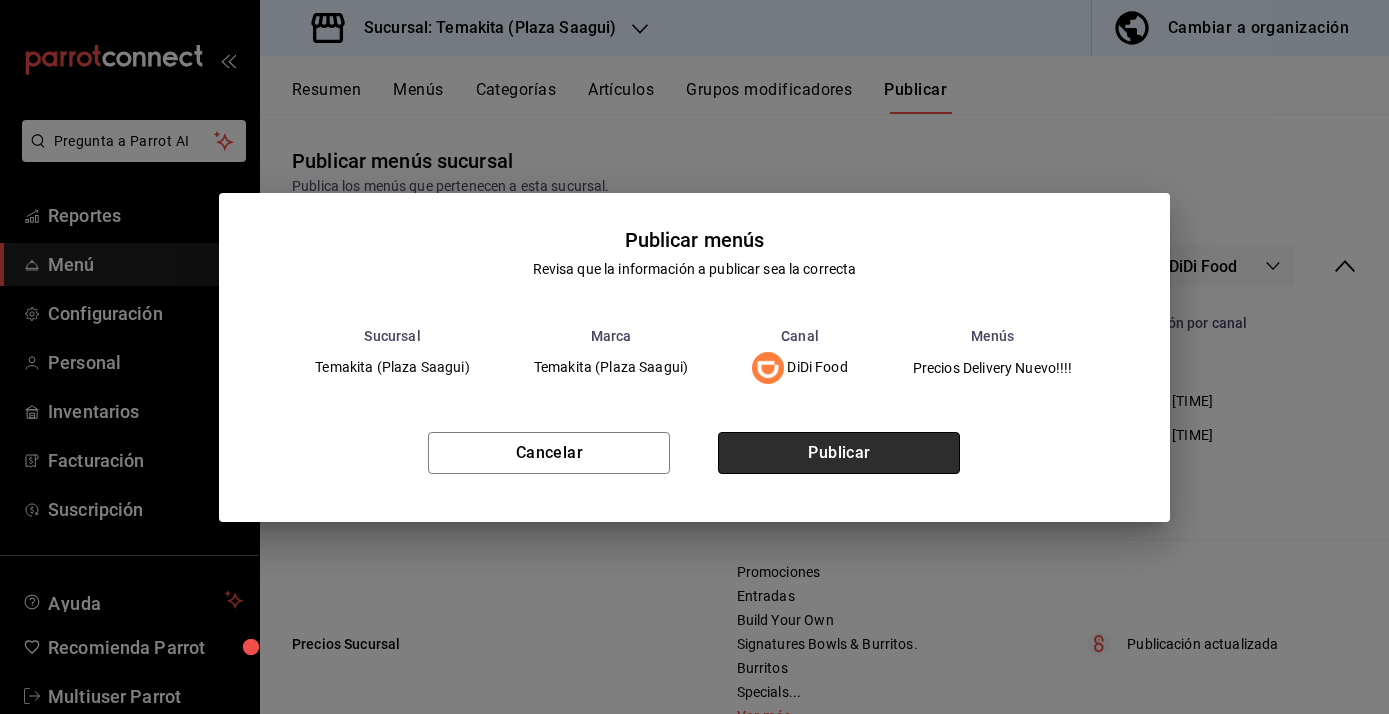click on "Publicar" at bounding box center (839, 453) 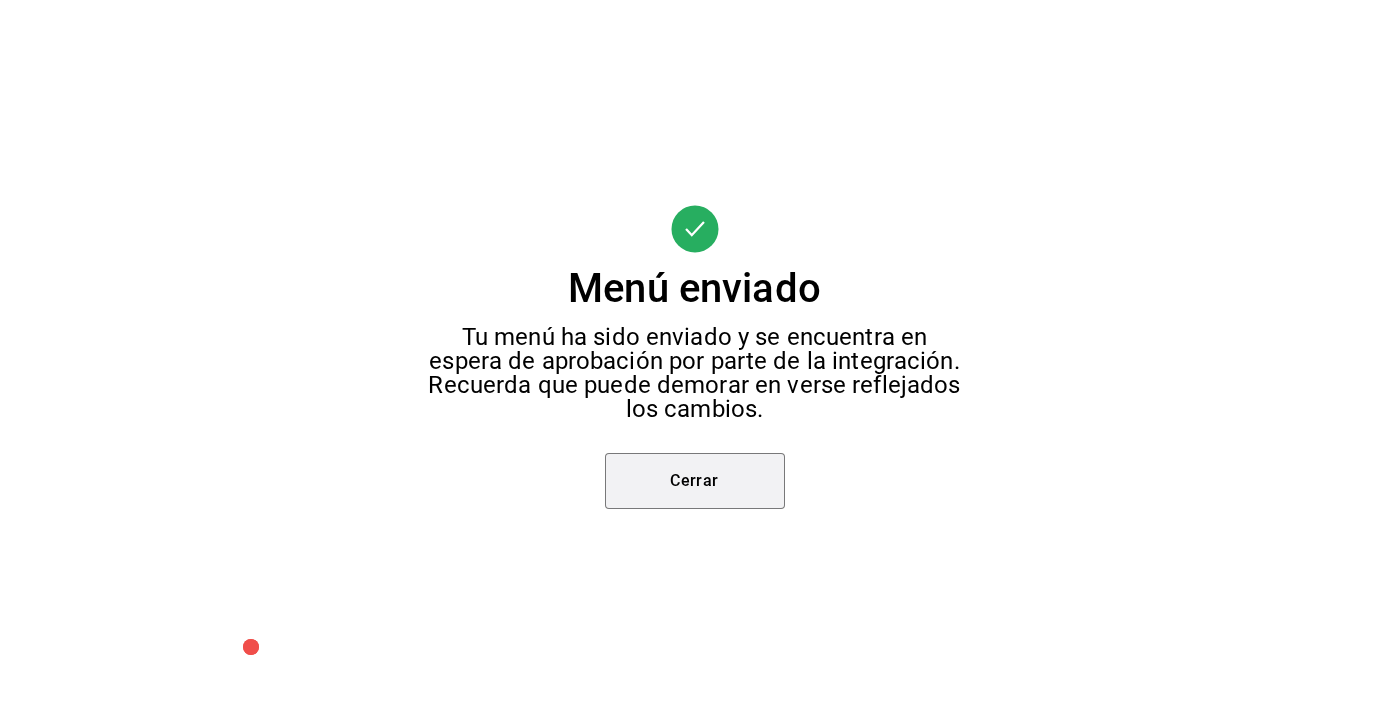 click on "Cerrar" at bounding box center [695, 481] 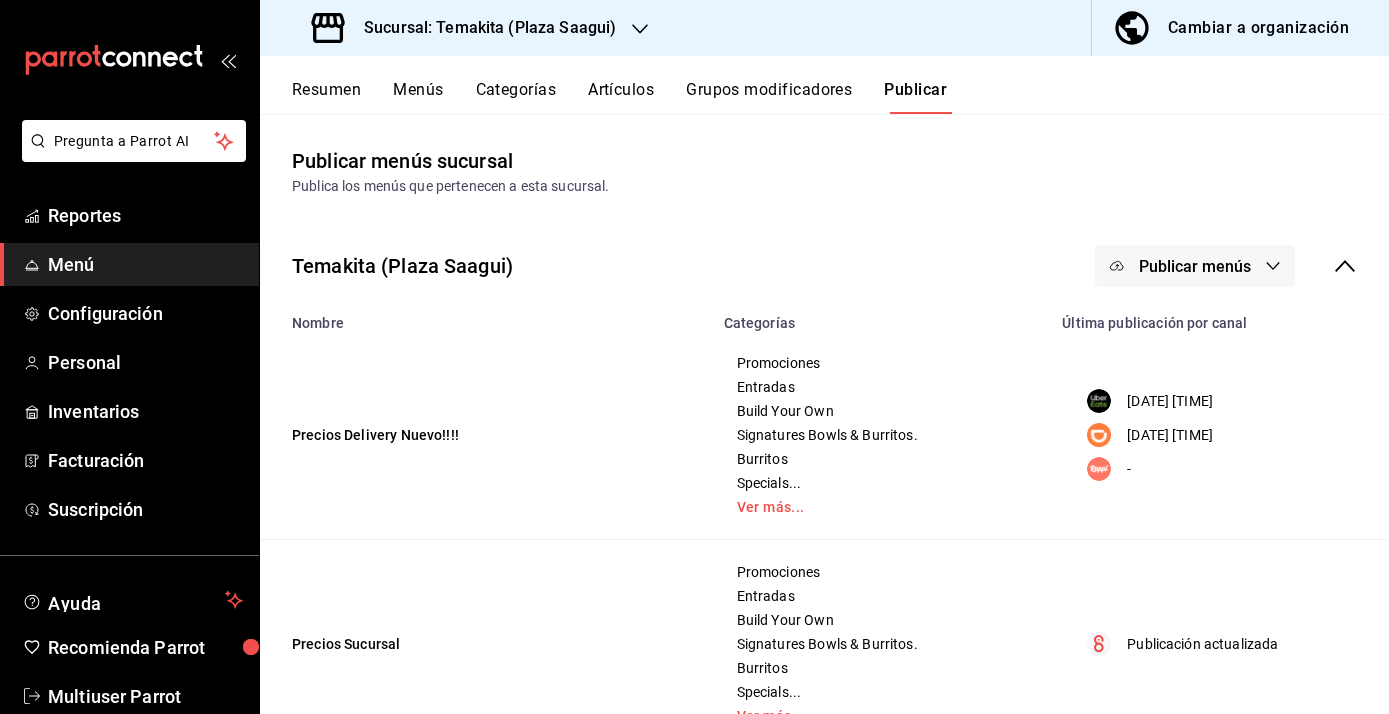 click on "Publicar menús" at bounding box center [1195, 266] 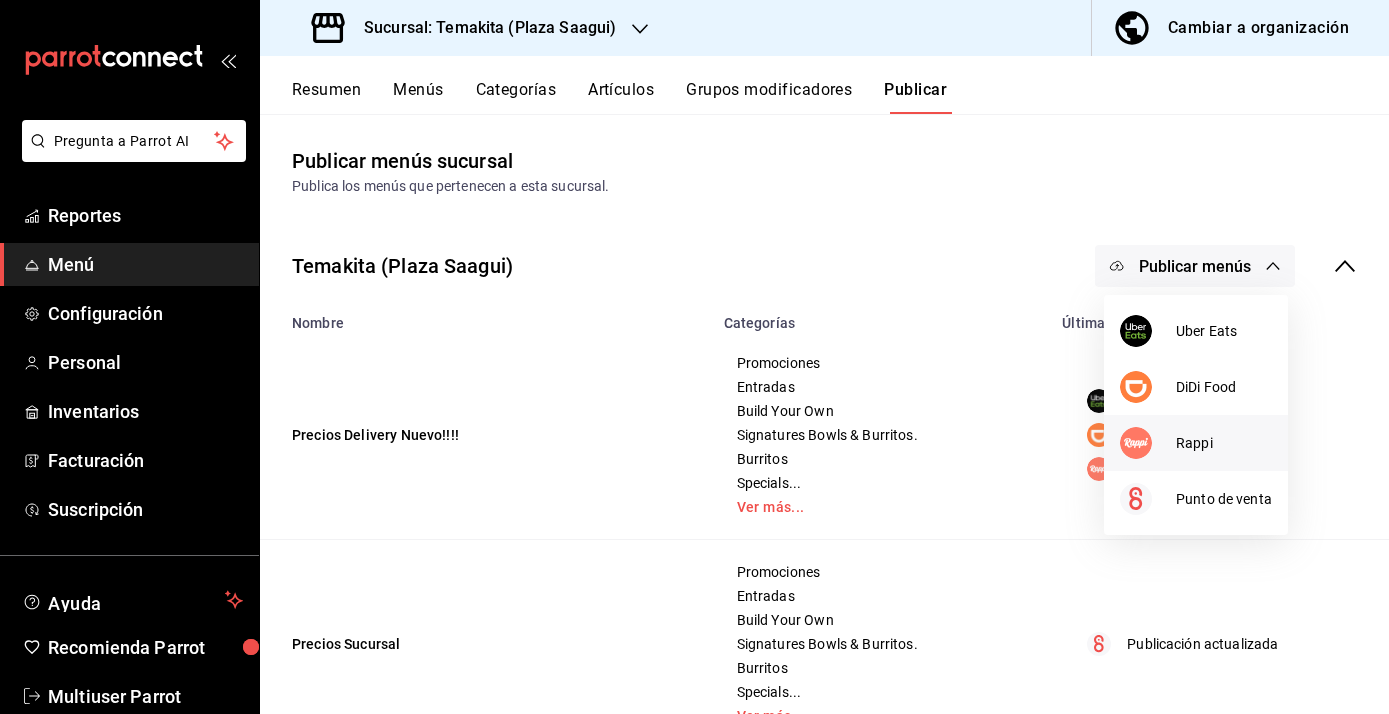 click on "Rappi" at bounding box center [1224, 443] 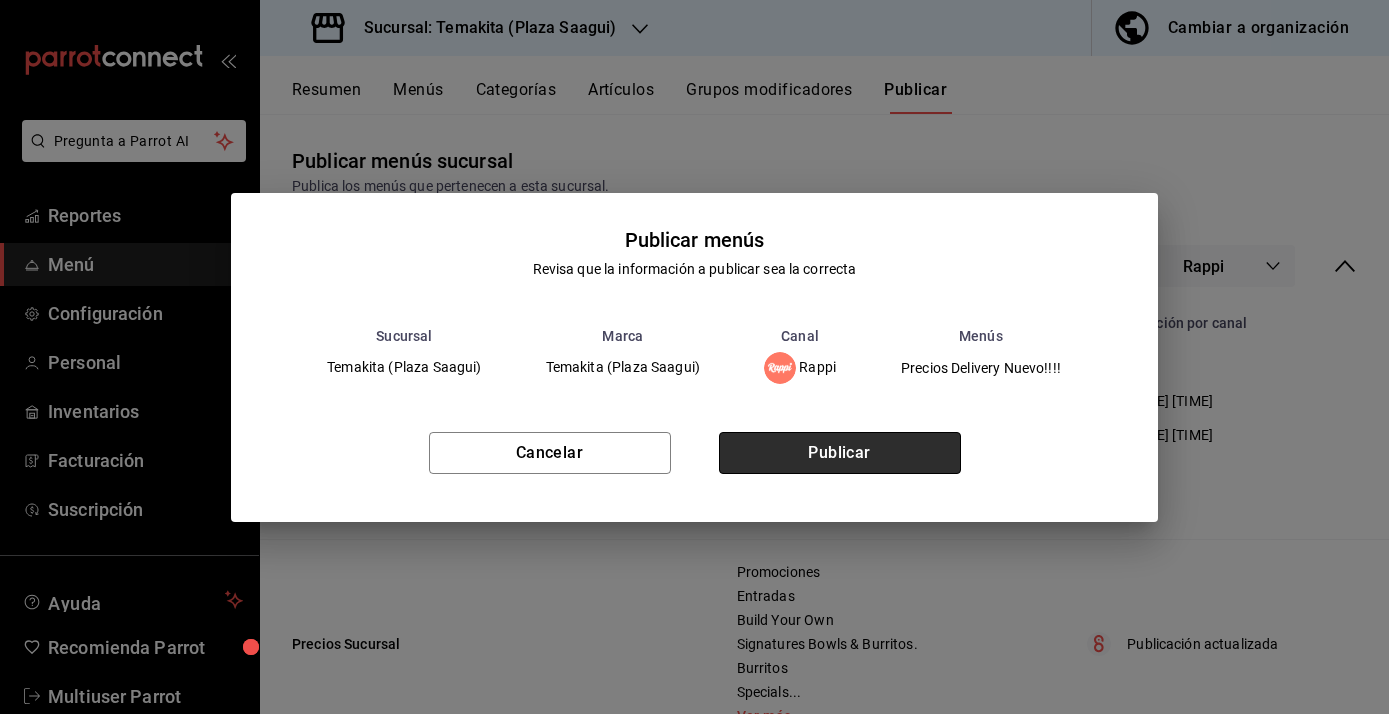 click on "Publicar" at bounding box center (840, 453) 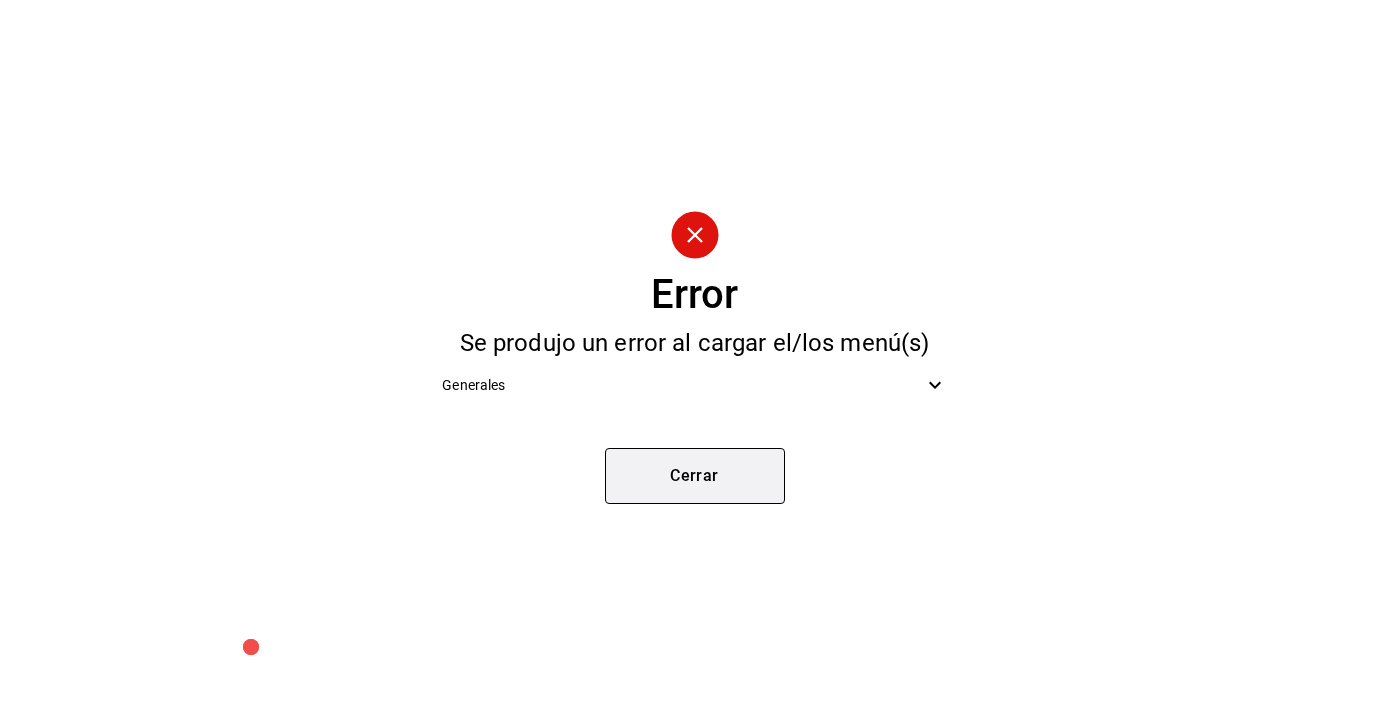 click on "Cerrar" at bounding box center [695, 476] 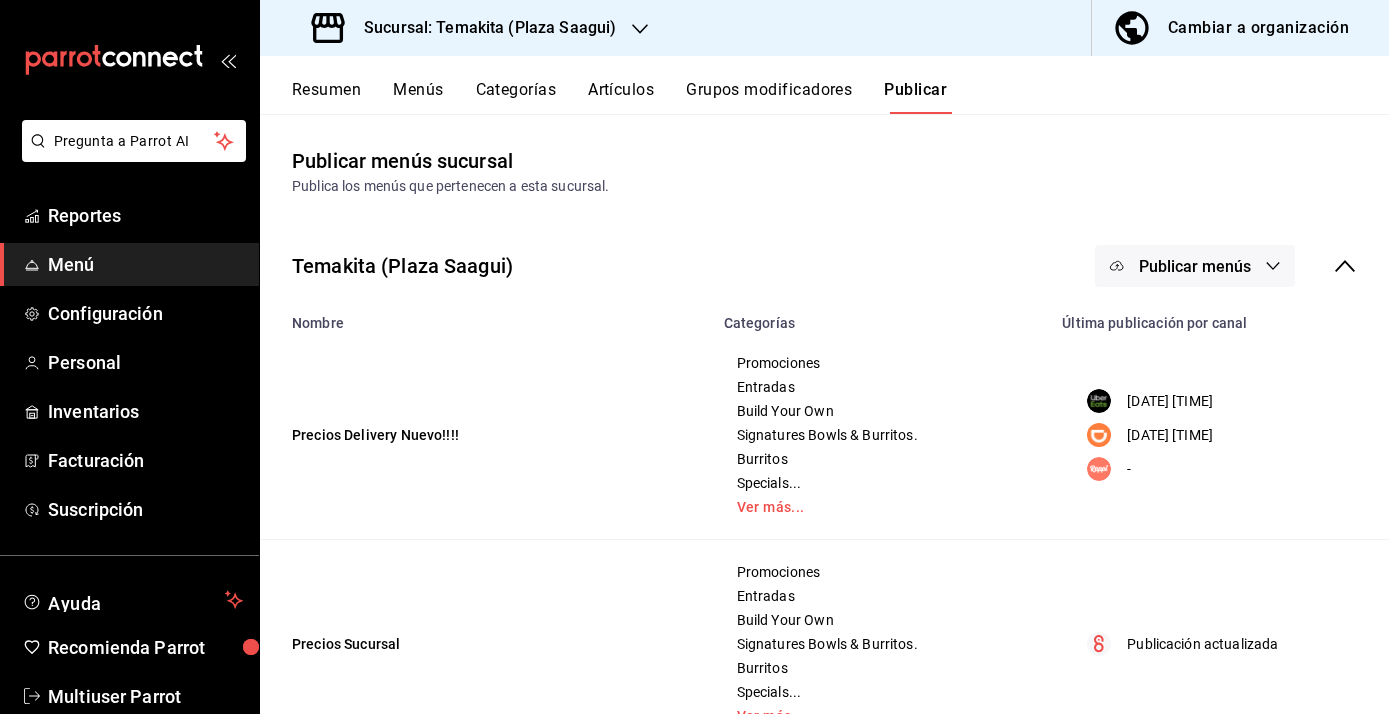click on "Publicar menús" at bounding box center (1195, 266) 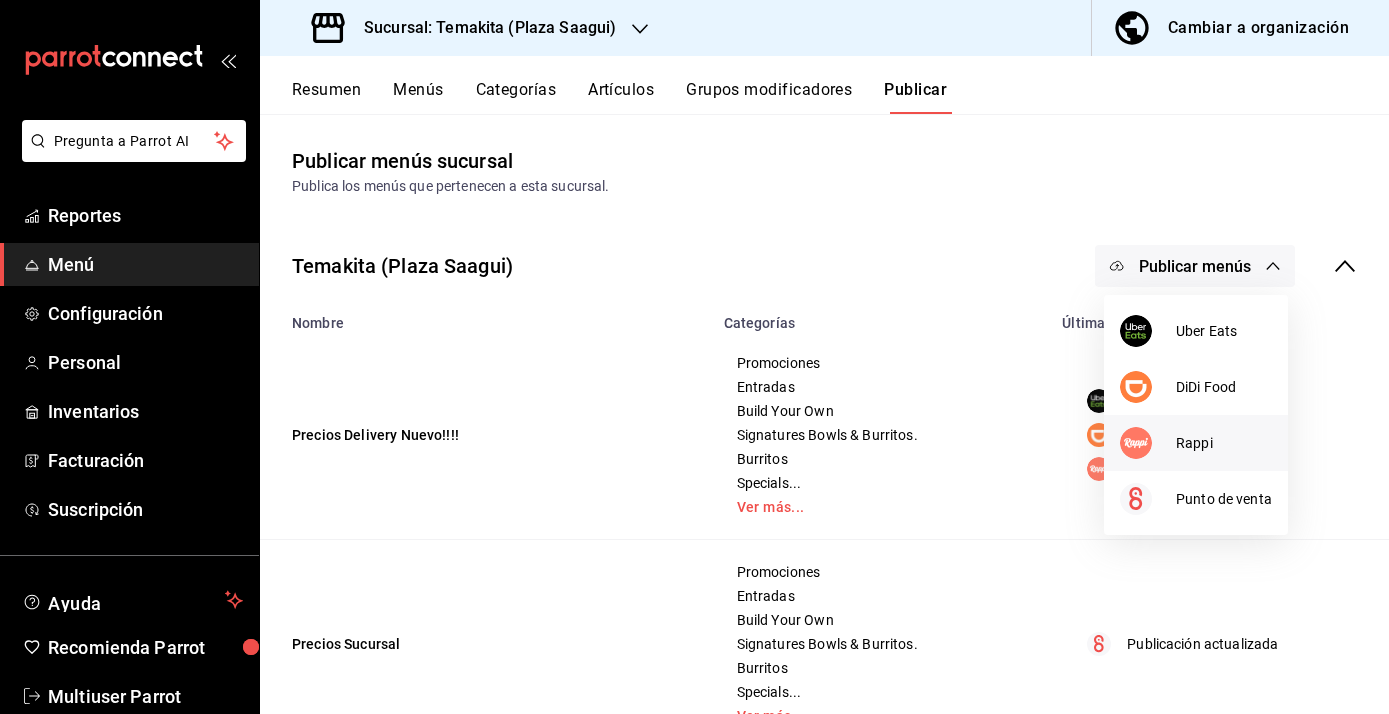 click at bounding box center (1136, 443) 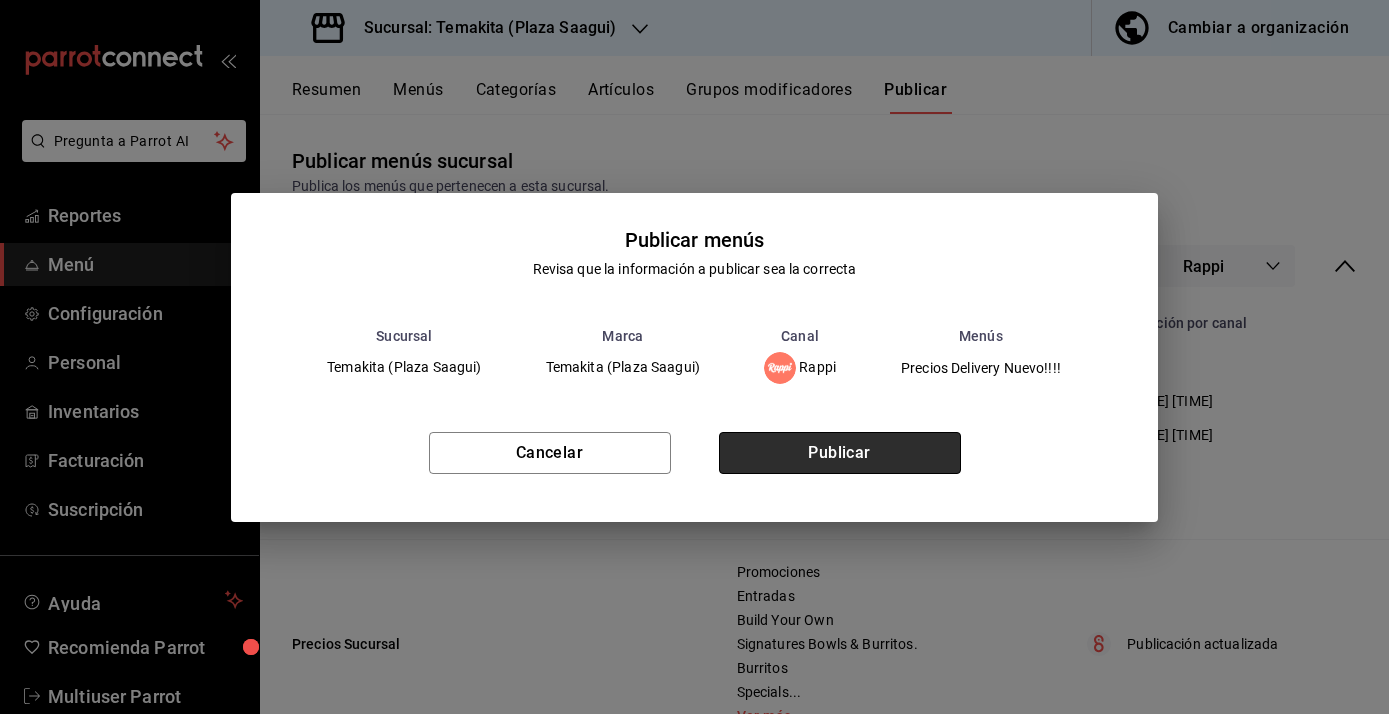 click on "Publicar" at bounding box center [840, 453] 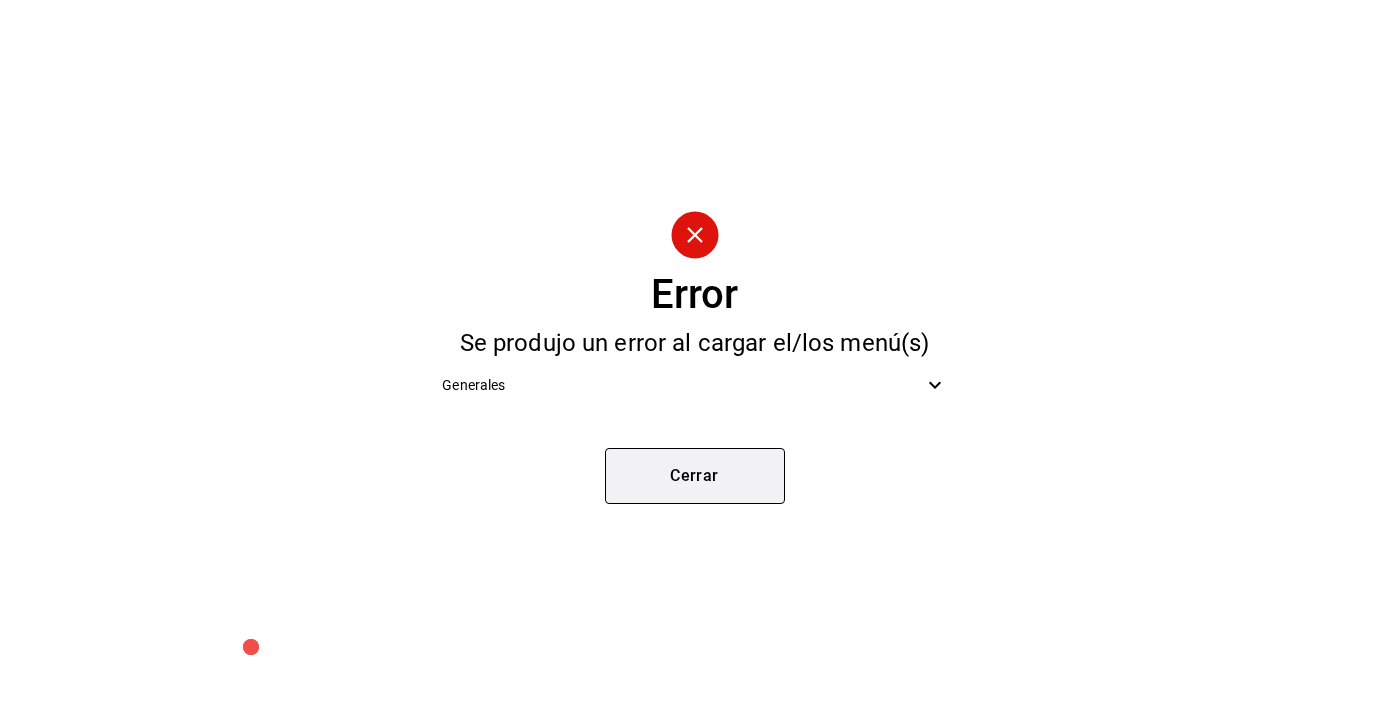click on "Cerrar" at bounding box center (695, 476) 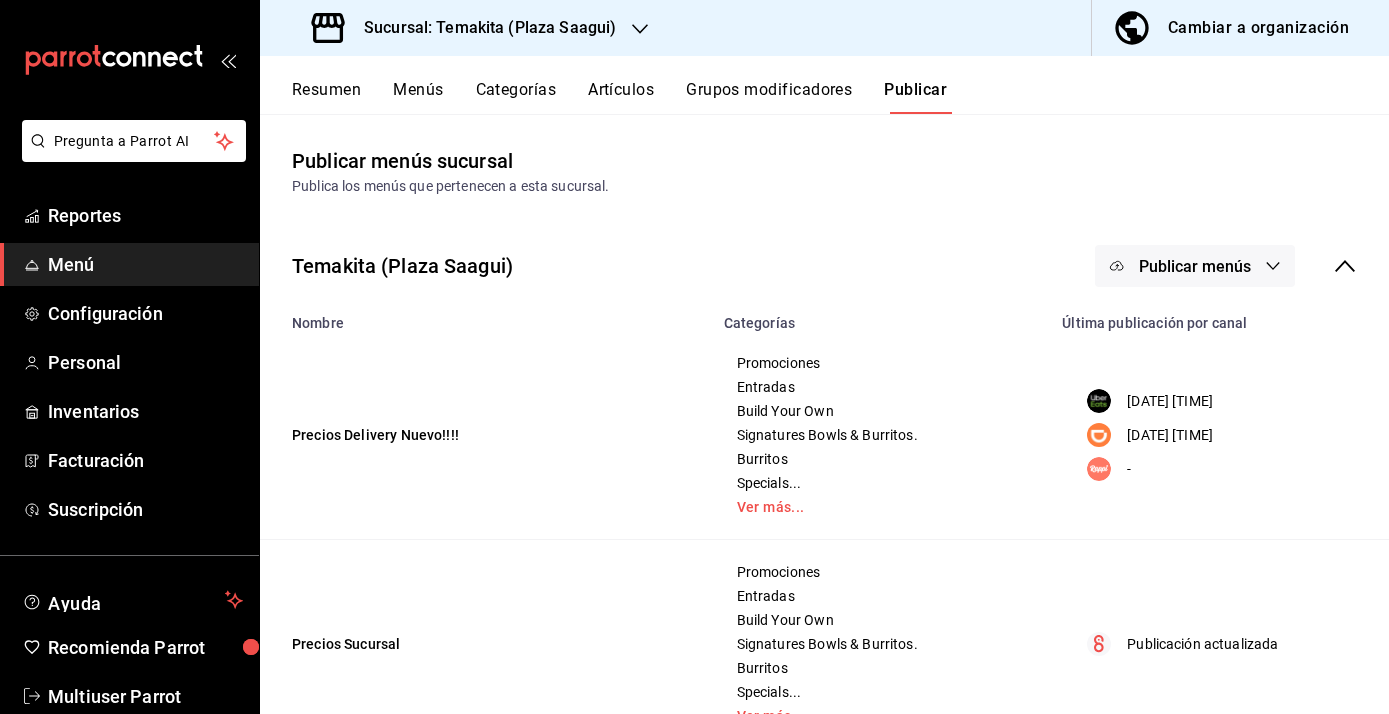 click on "Resumen" at bounding box center [326, 97] 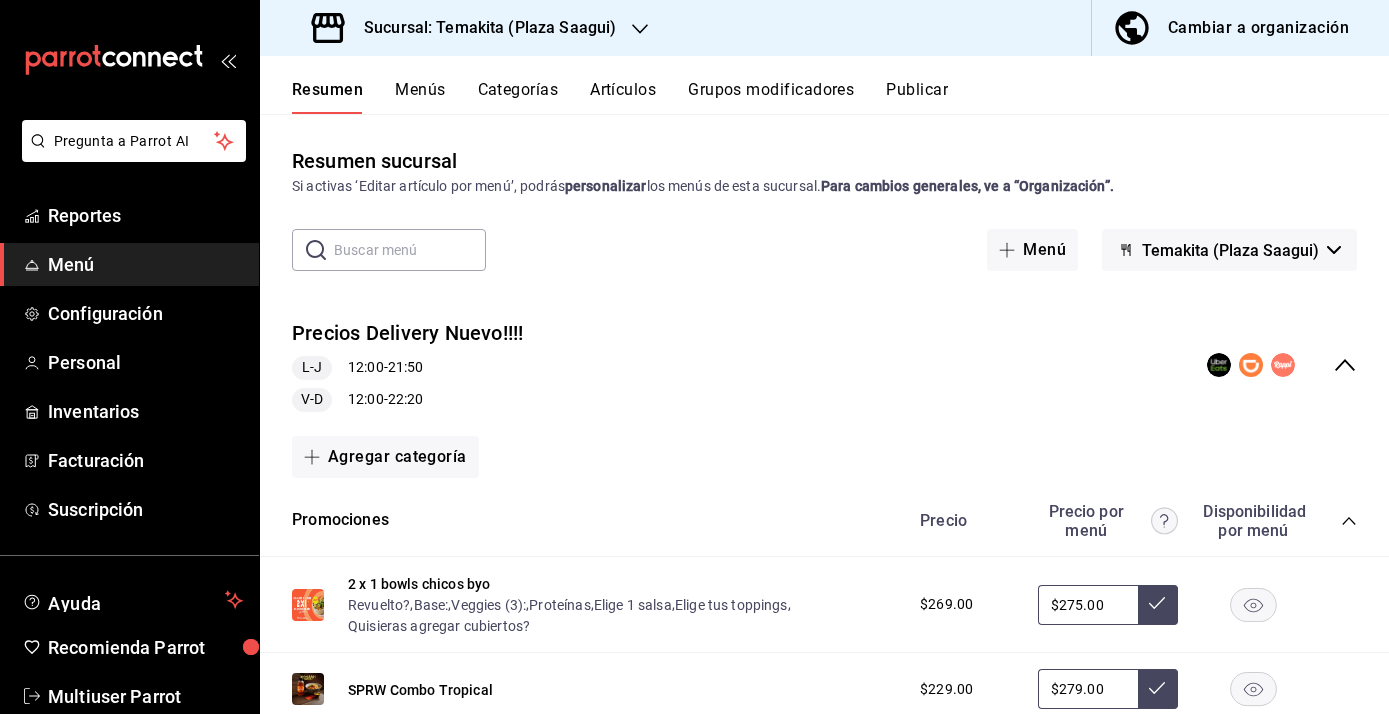 click on "Sucursal: Temakita (Plaza Saagui)" at bounding box center (482, 28) 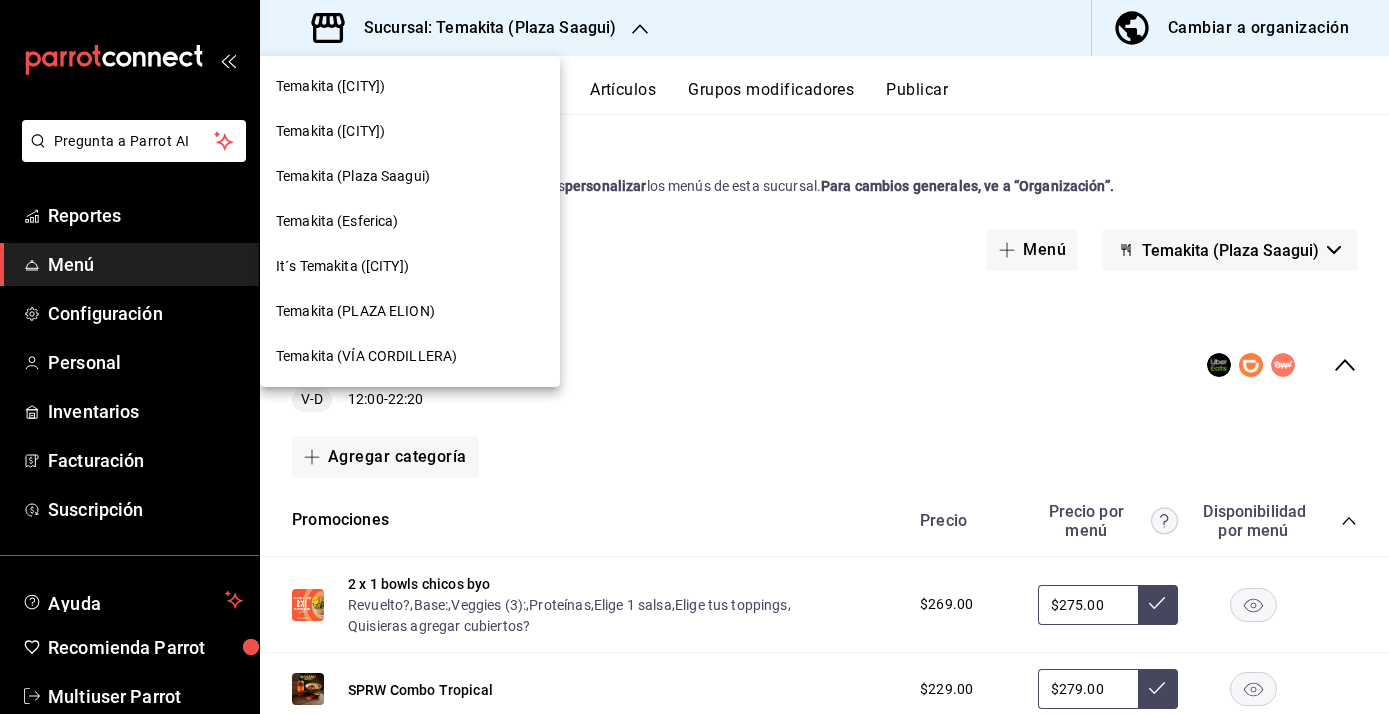 click on "Temakita (PLAZA ELION)" at bounding box center (410, 311) 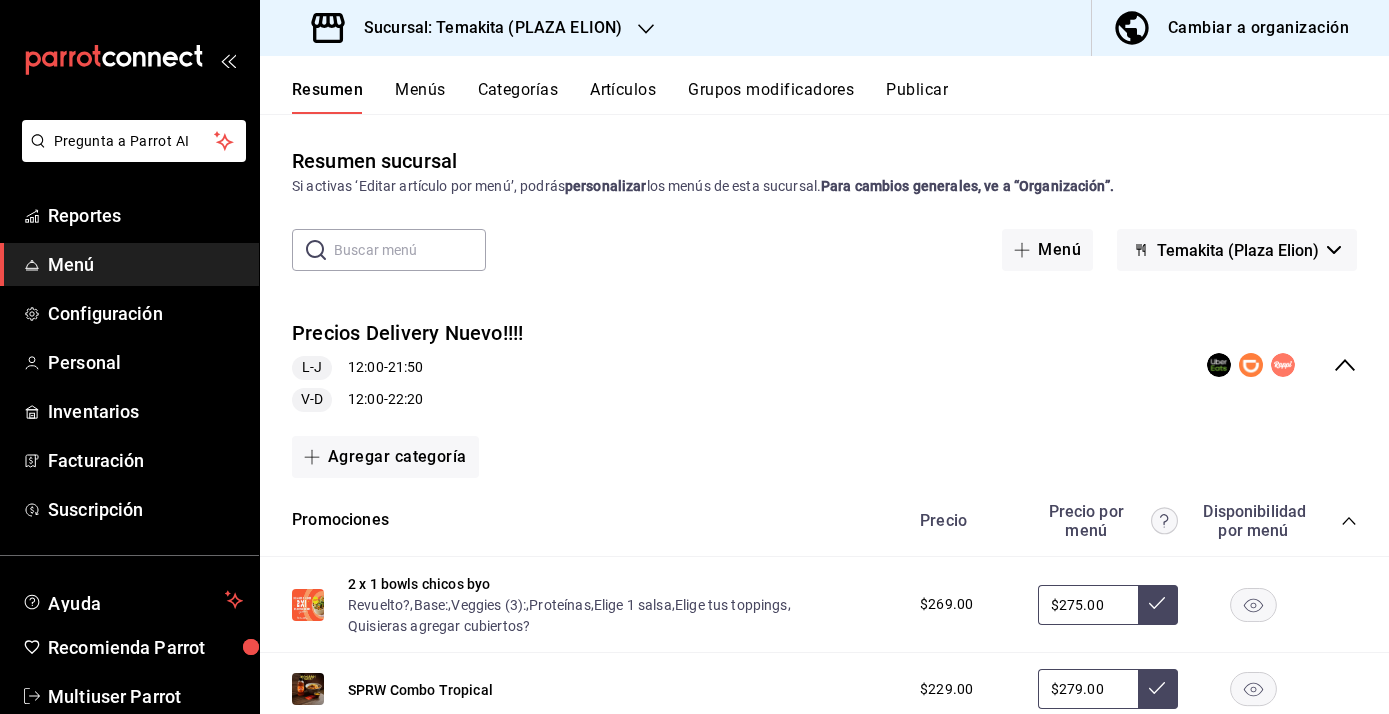 scroll, scrollTop: 276, scrollLeft: 0, axis: vertical 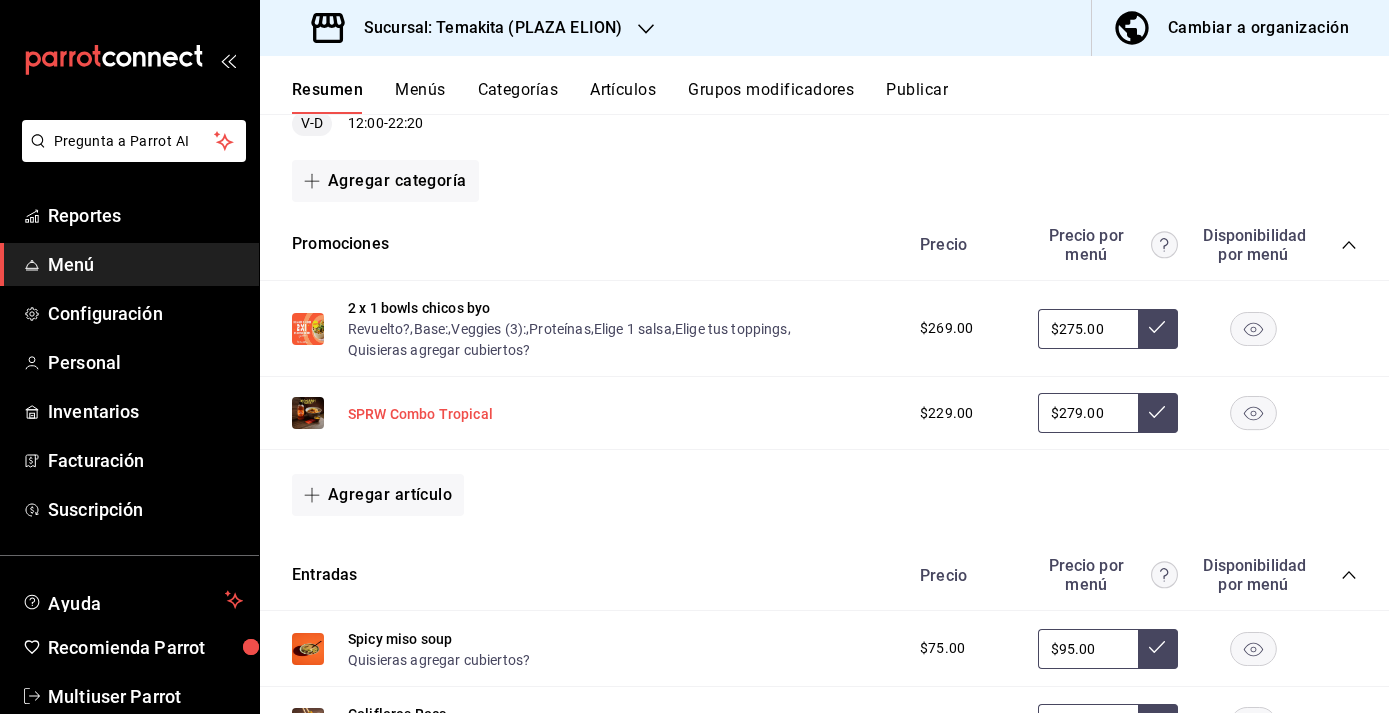click on "SPRW Combo Tropical" at bounding box center [420, 414] 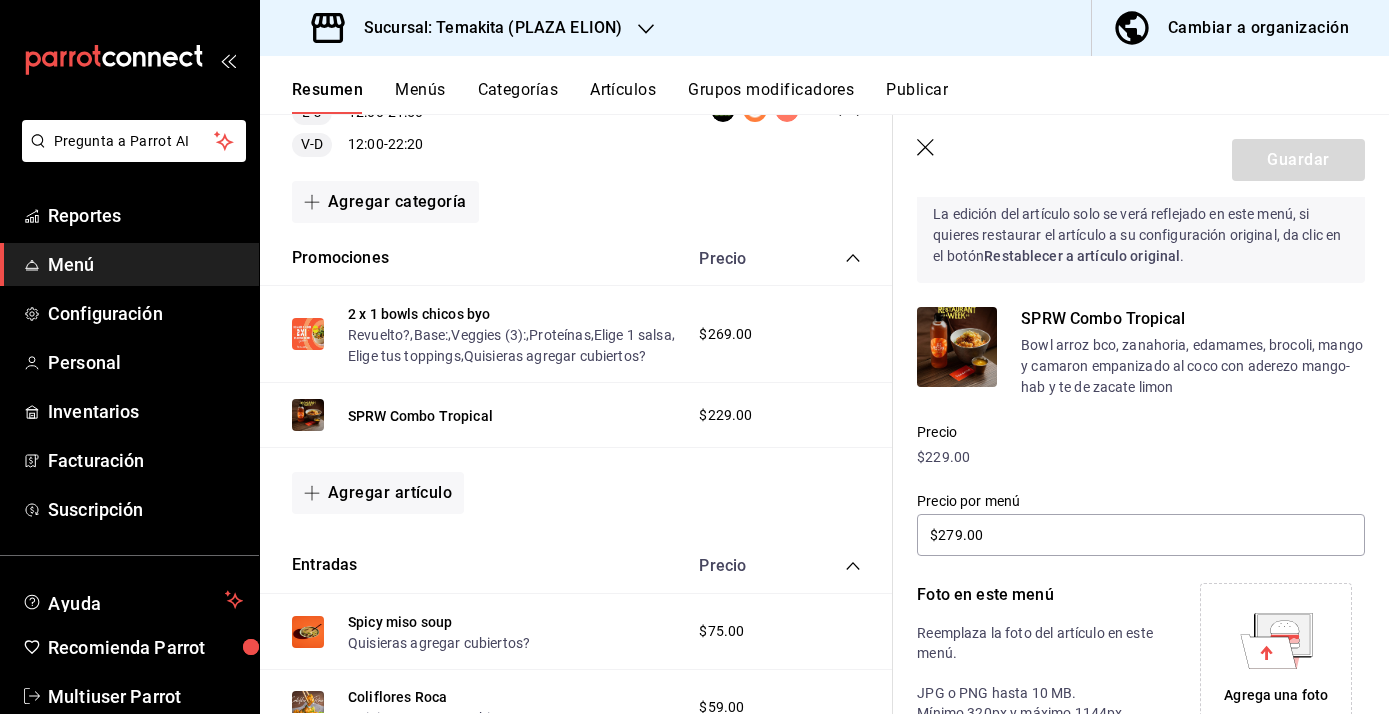 scroll, scrollTop: 0, scrollLeft: 0, axis: both 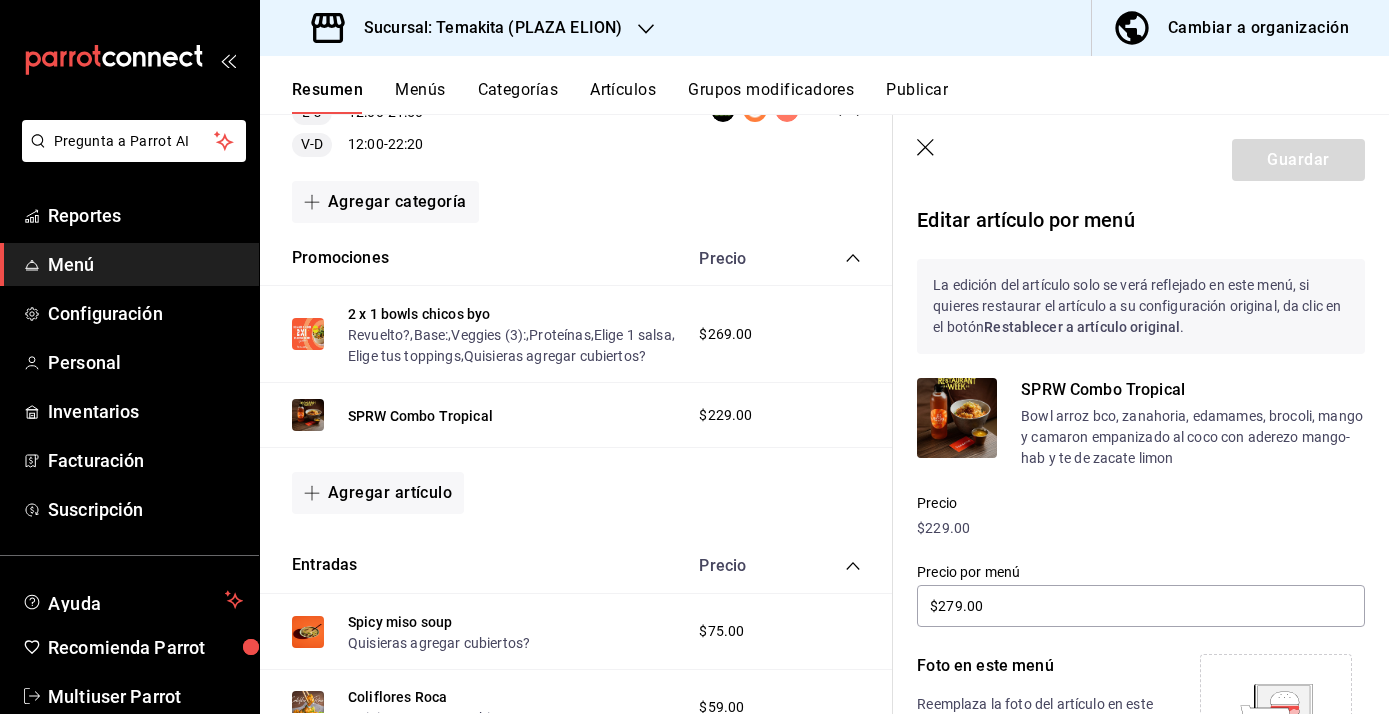 click 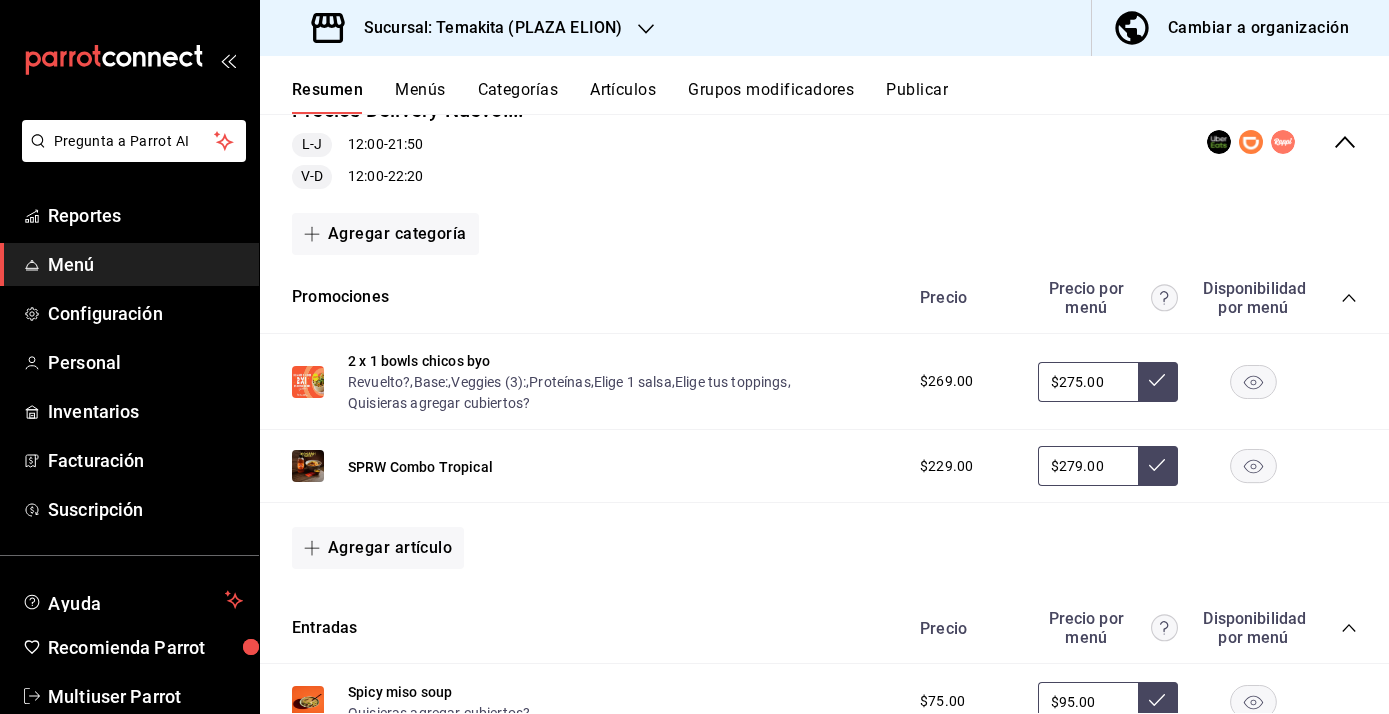 scroll, scrollTop: 214, scrollLeft: 0, axis: vertical 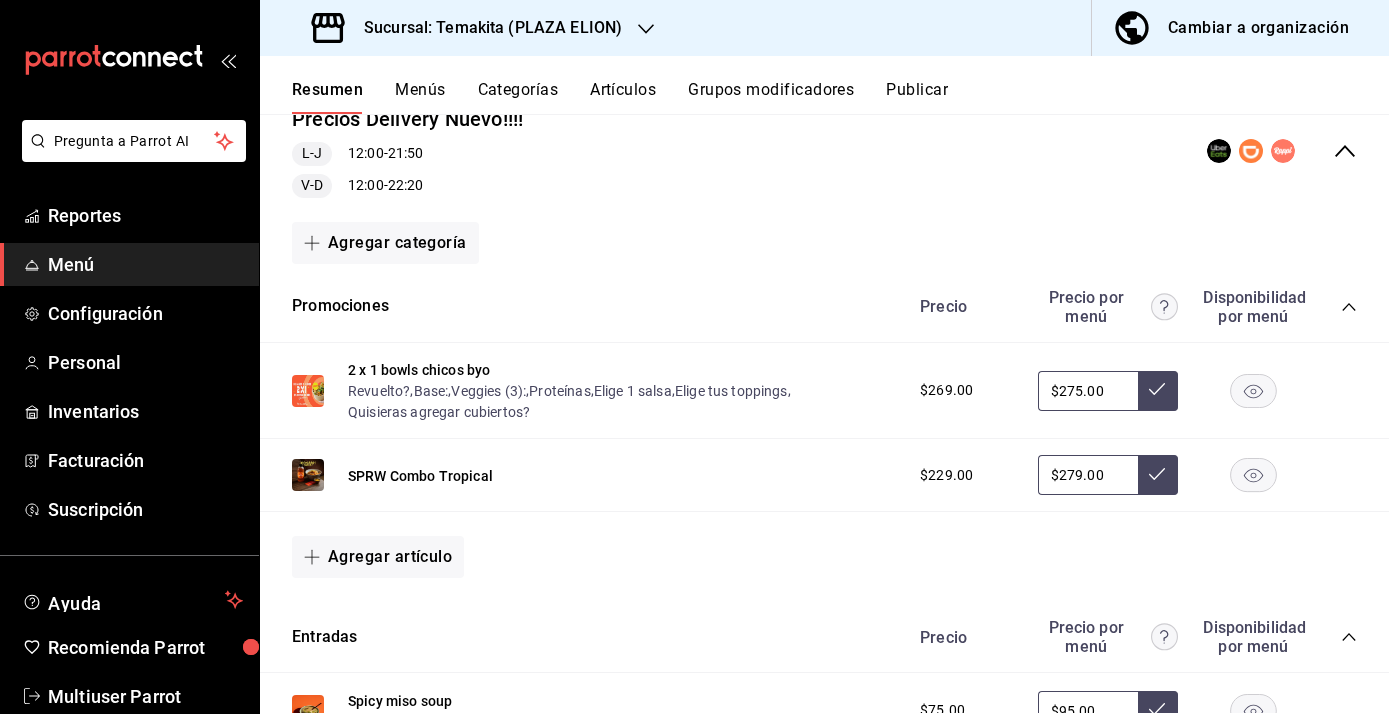 click on "Artículos" at bounding box center (623, 97) 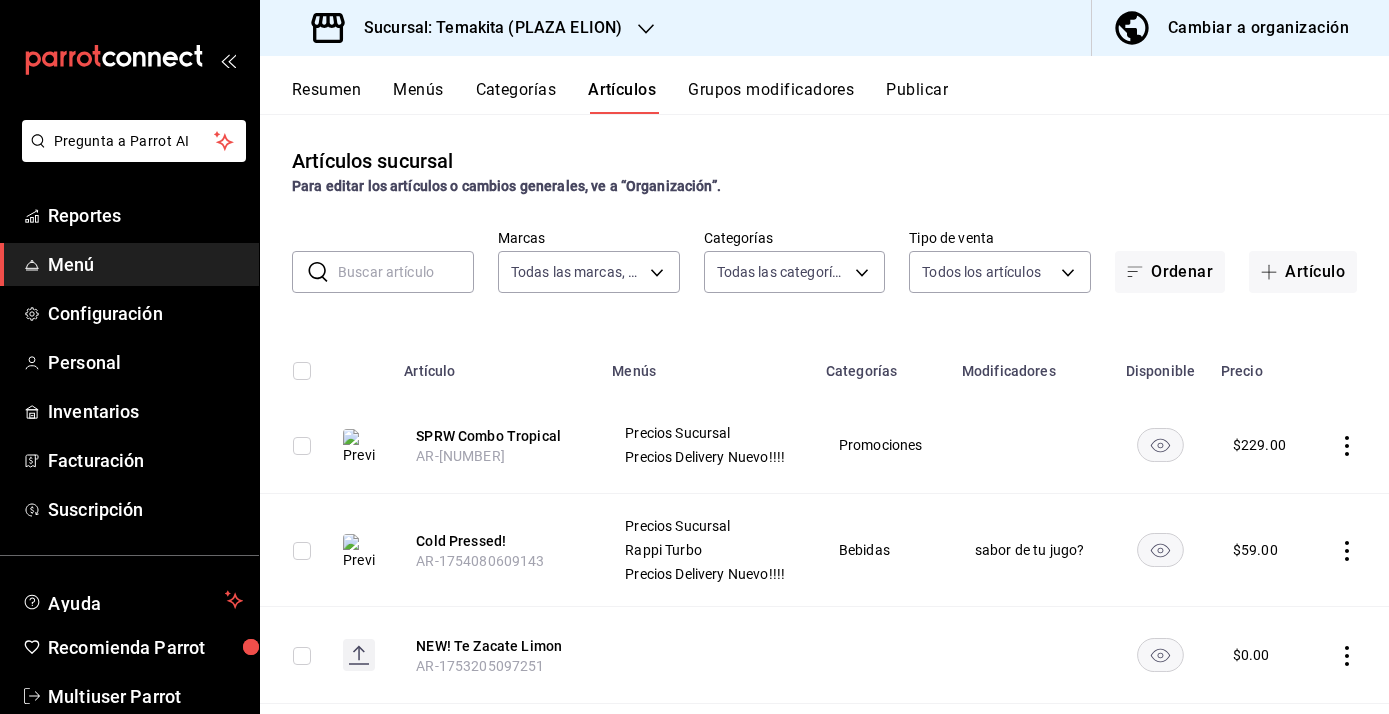 click on "SPRW Combo Tropical" at bounding box center [496, 436] 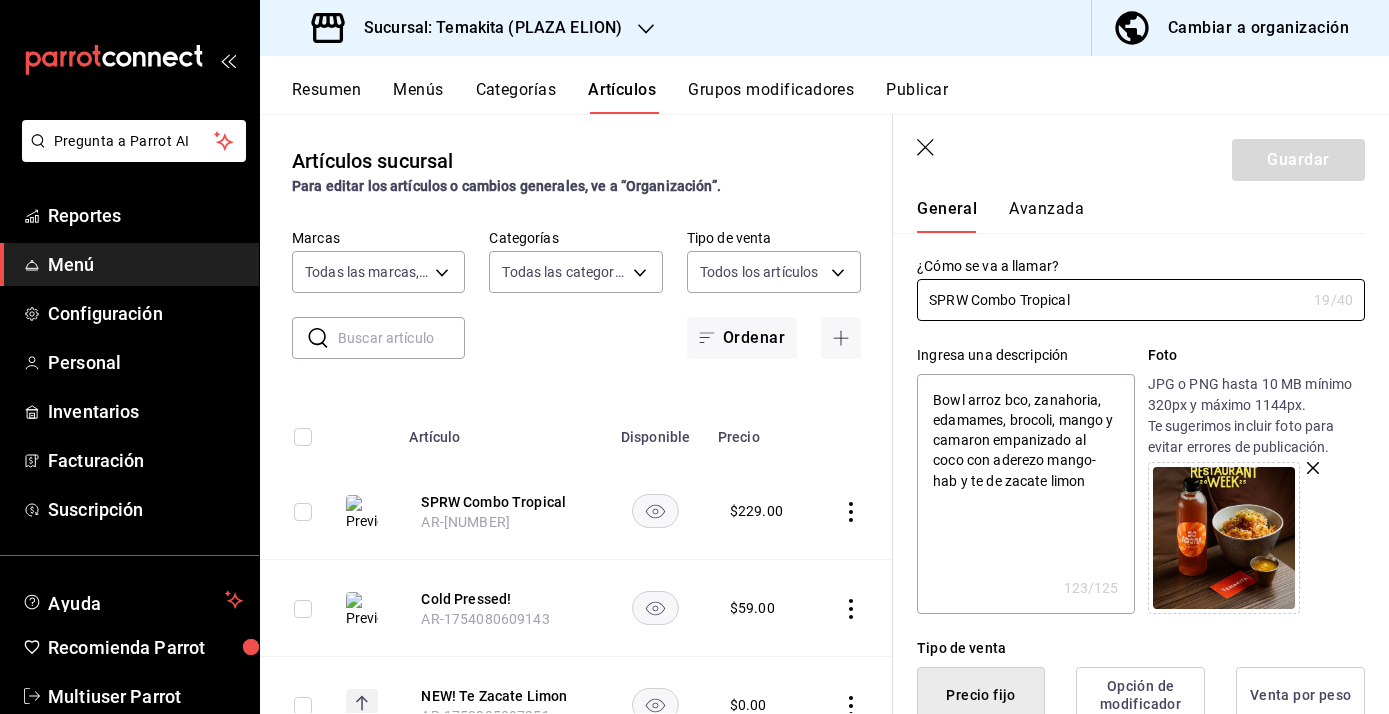 scroll, scrollTop: 0, scrollLeft: 0, axis: both 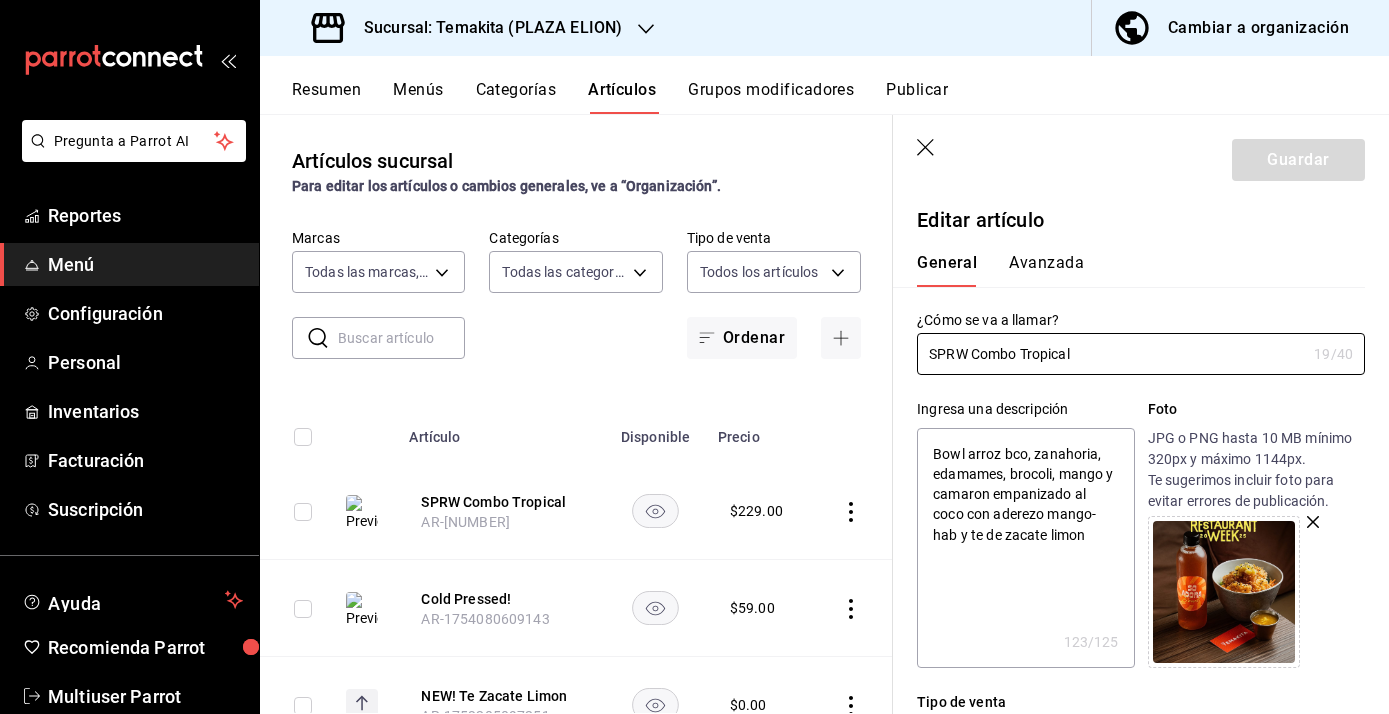 click on "Avanzada" at bounding box center [1046, 270] 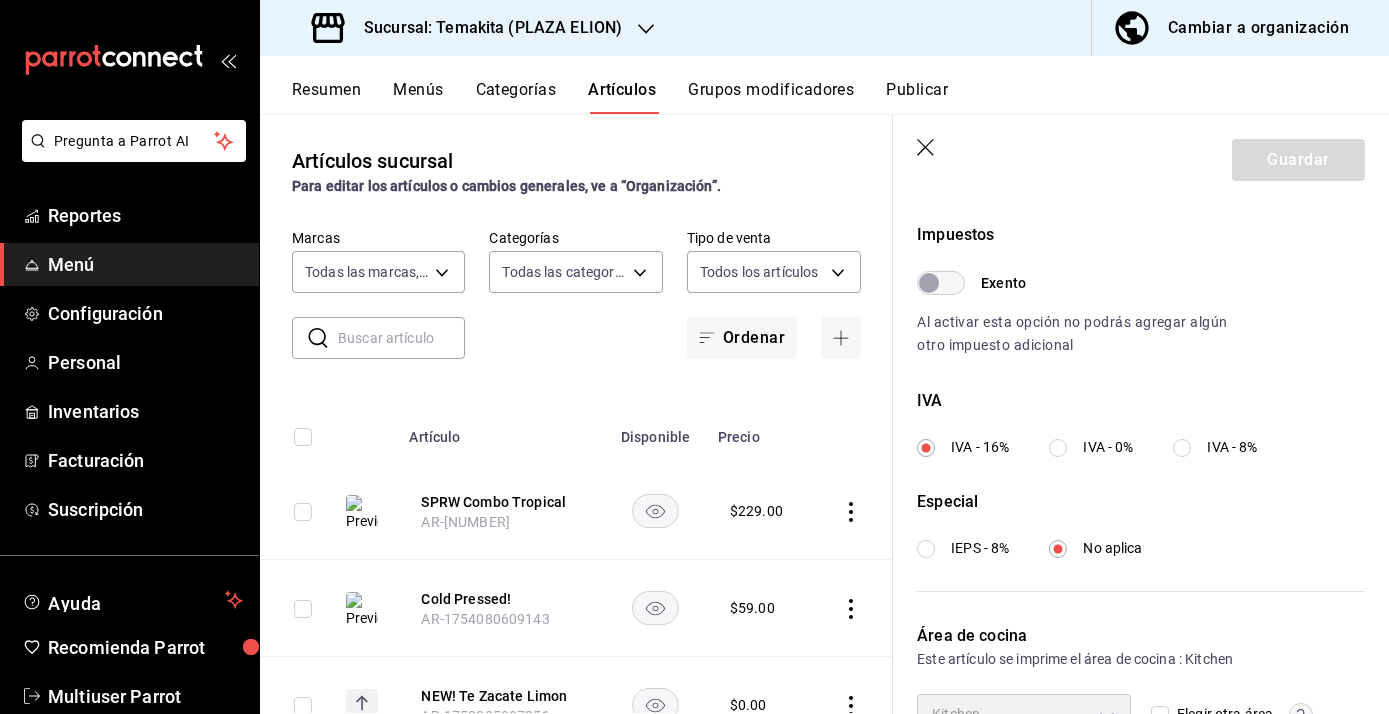 scroll, scrollTop: 0, scrollLeft: 0, axis: both 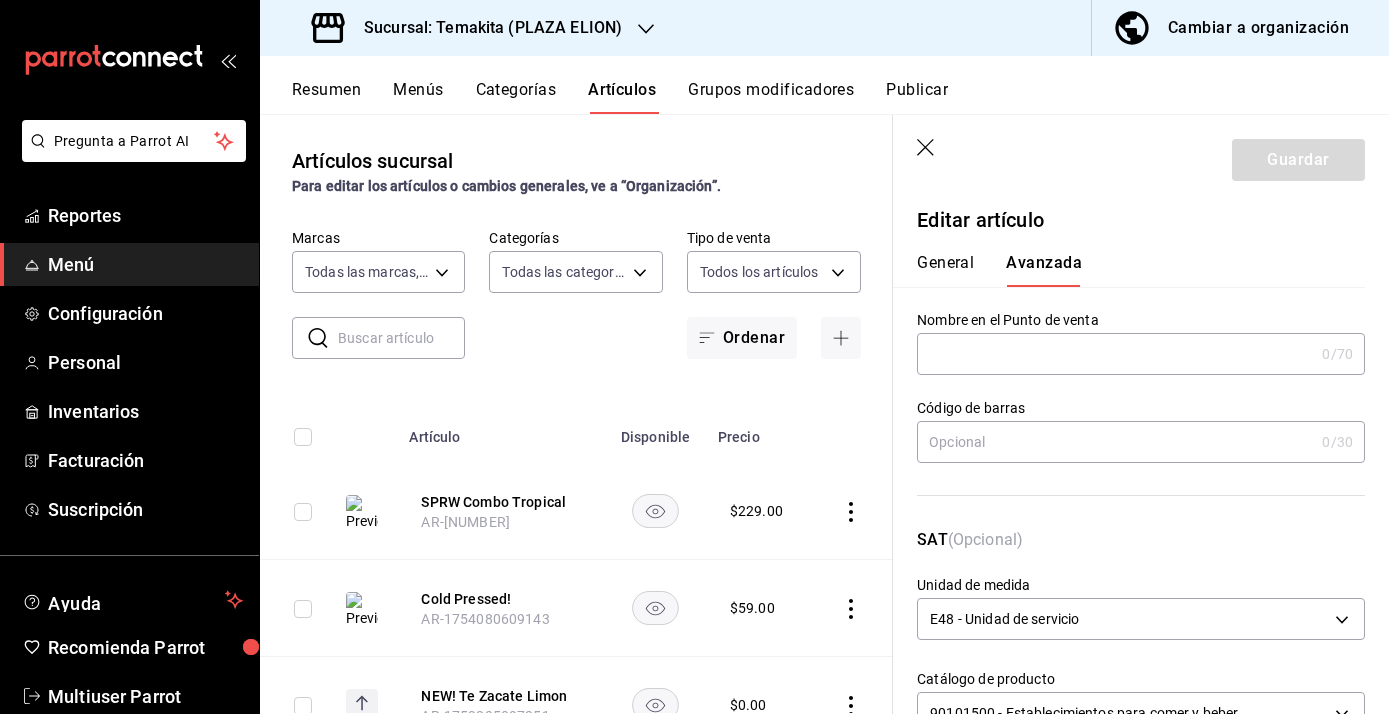 click 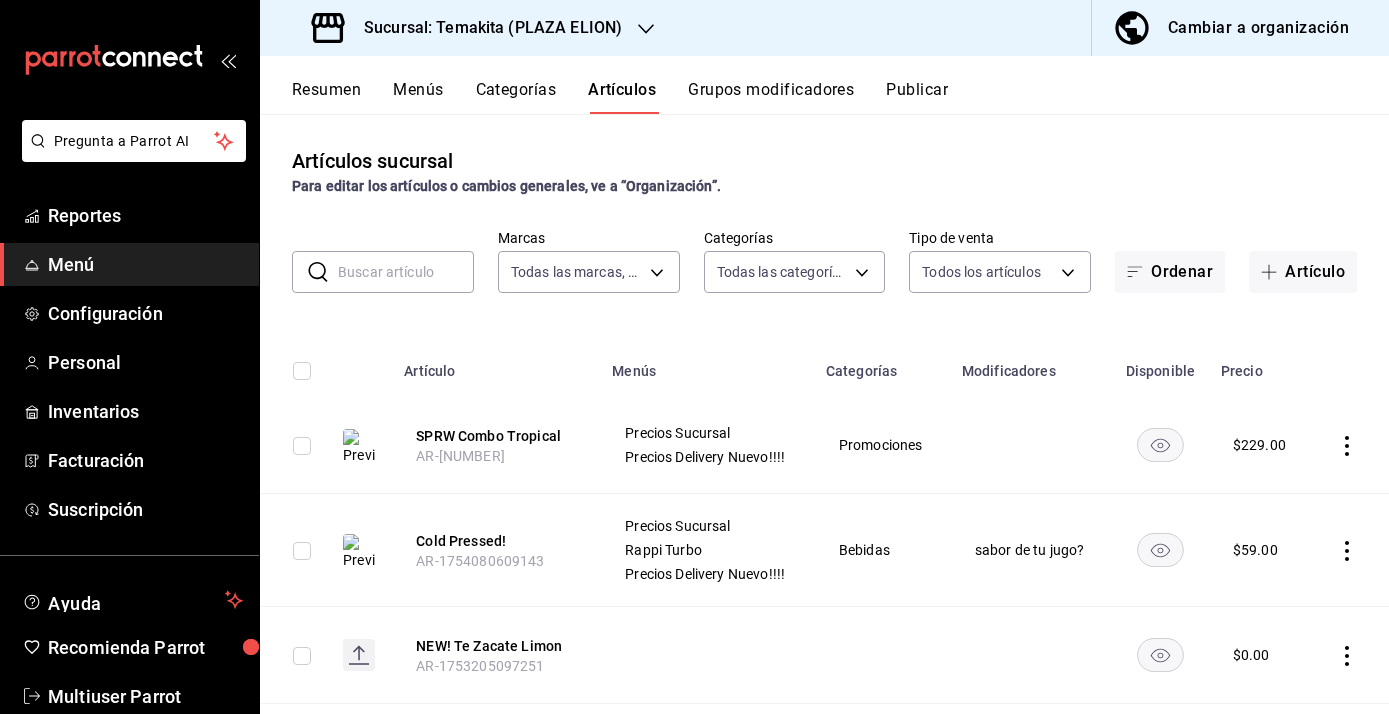 click on "Resumen" at bounding box center [326, 97] 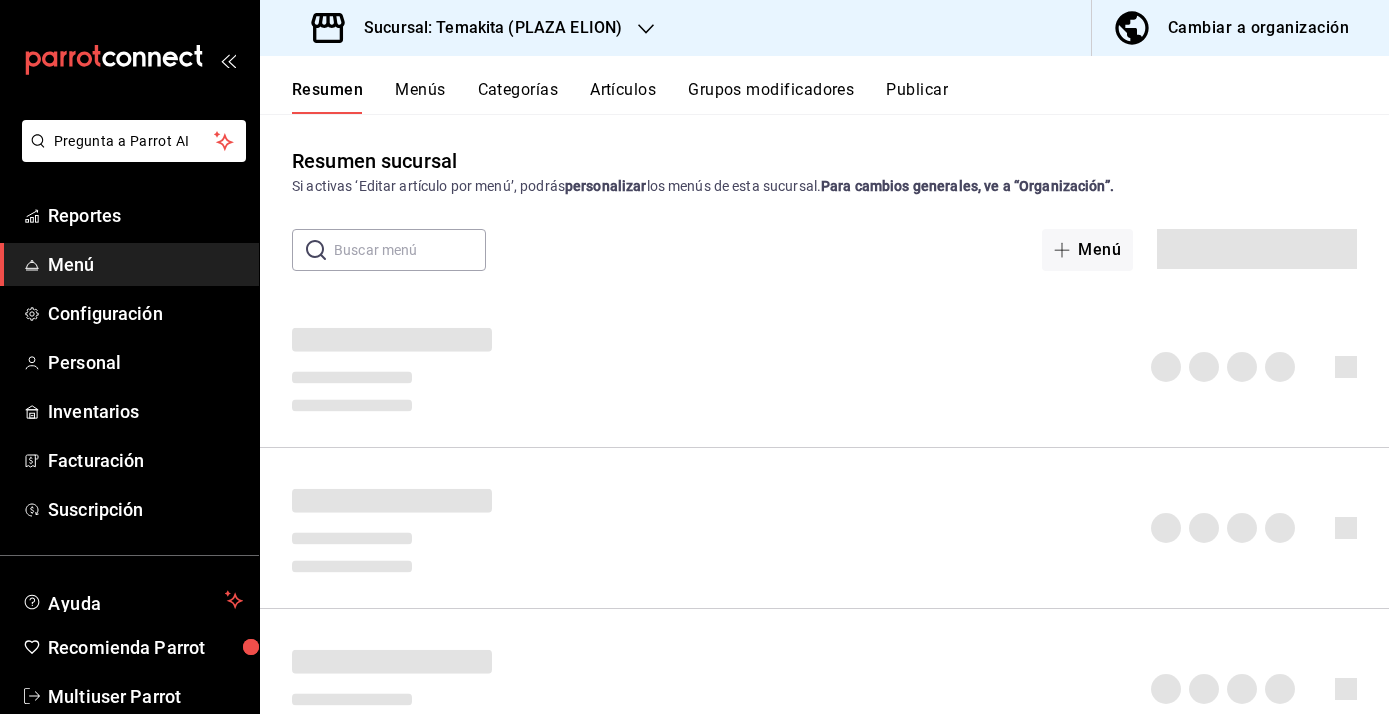 click 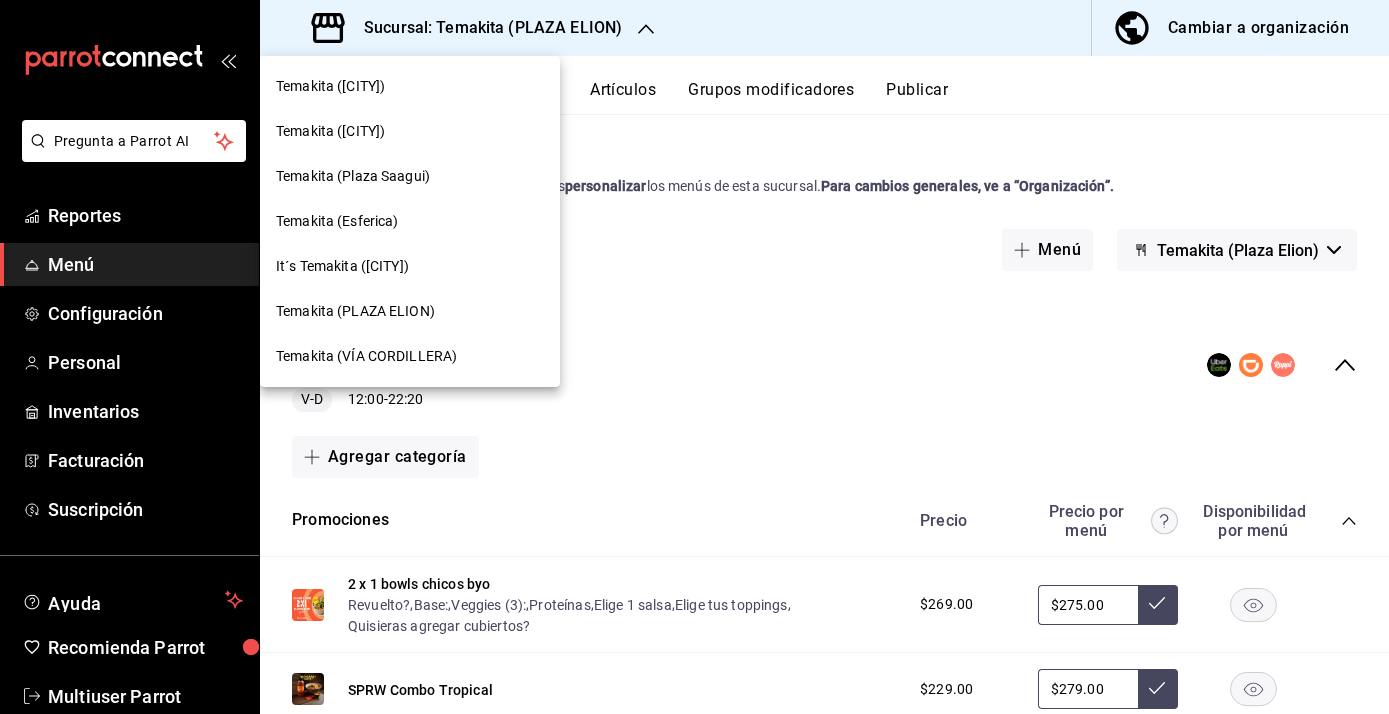 click on "Temakita (Plaza Saagui)" at bounding box center [353, 176] 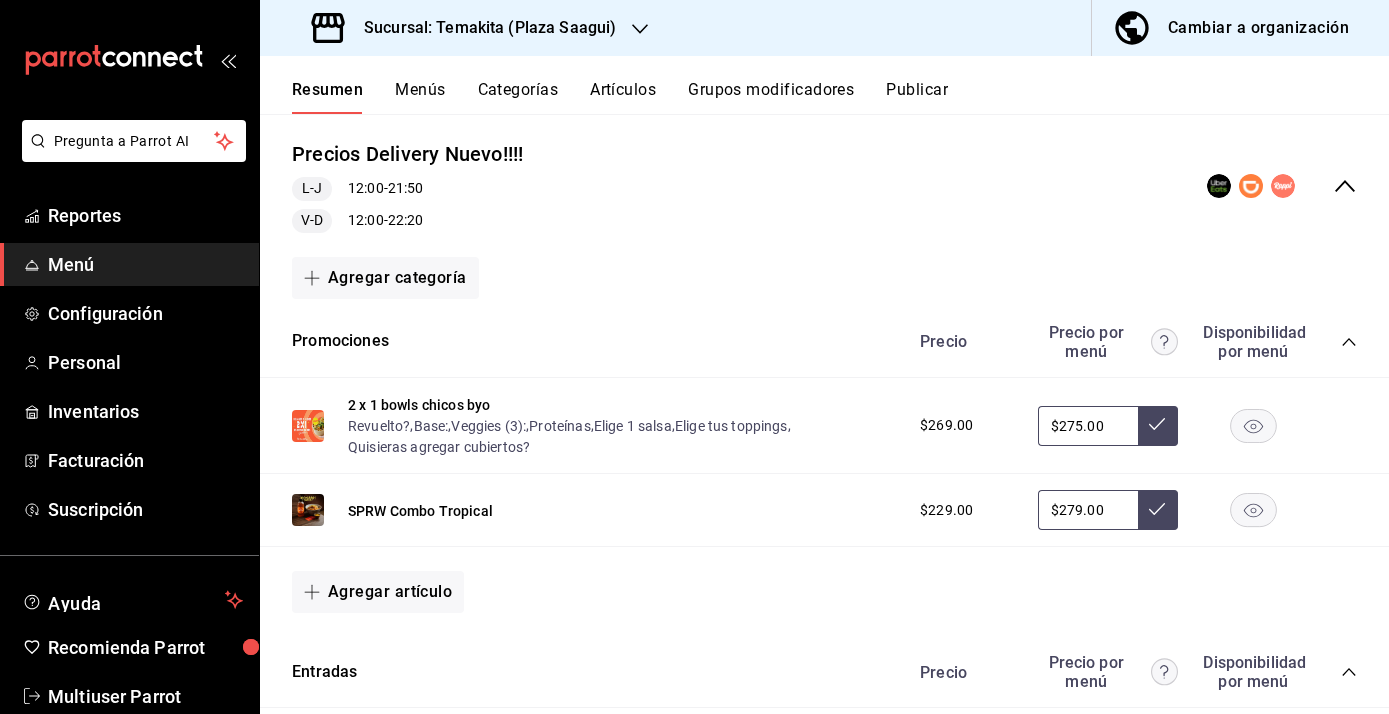 scroll, scrollTop: 177, scrollLeft: 0, axis: vertical 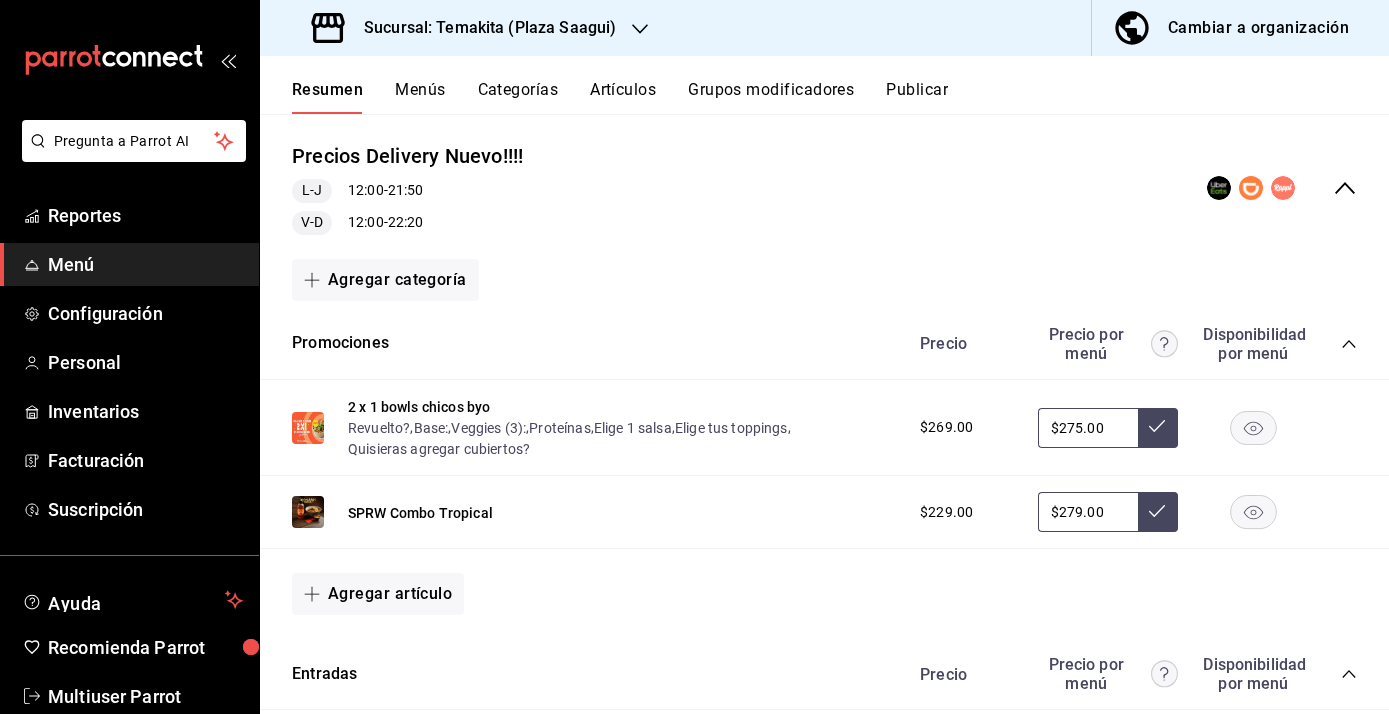 click on "Artículos" at bounding box center (623, 97) 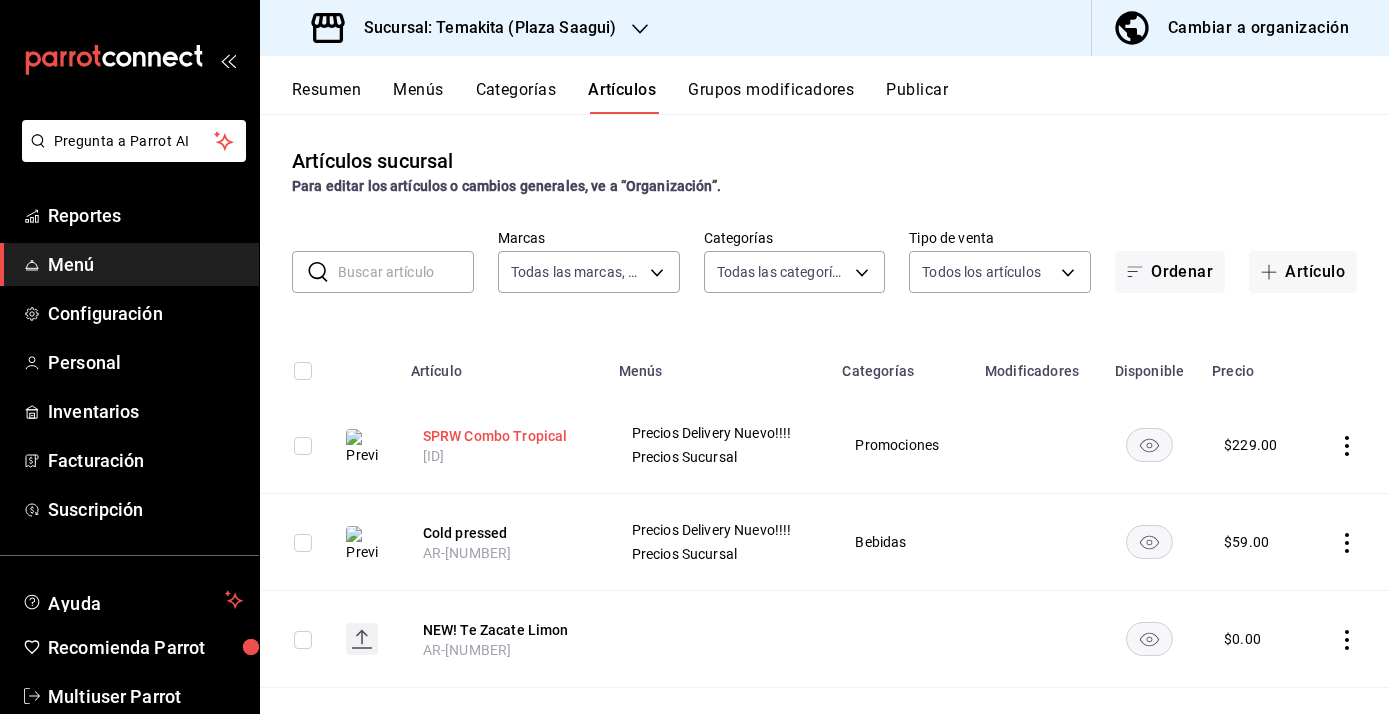 click on "SPRW Combo Tropical" at bounding box center (503, 436) 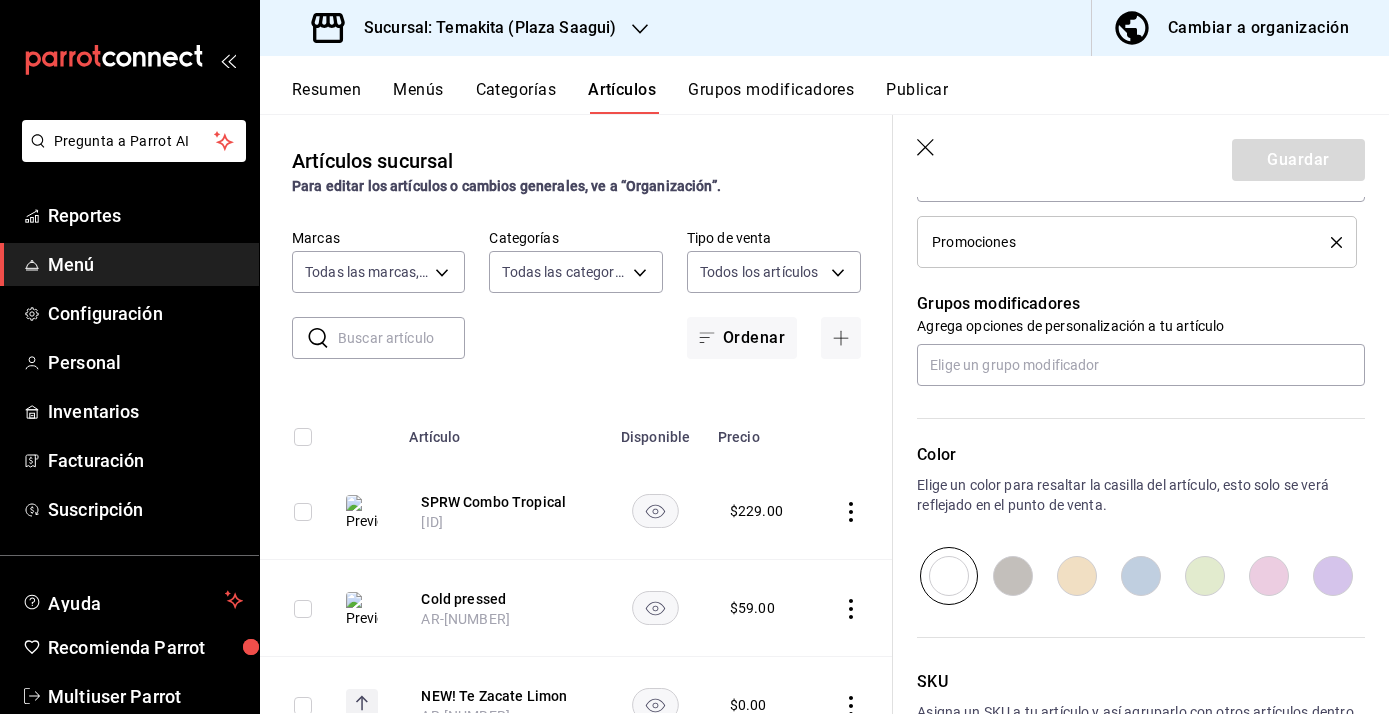 scroll, scrollTop: 0, scrollLeft: 0, axis: both 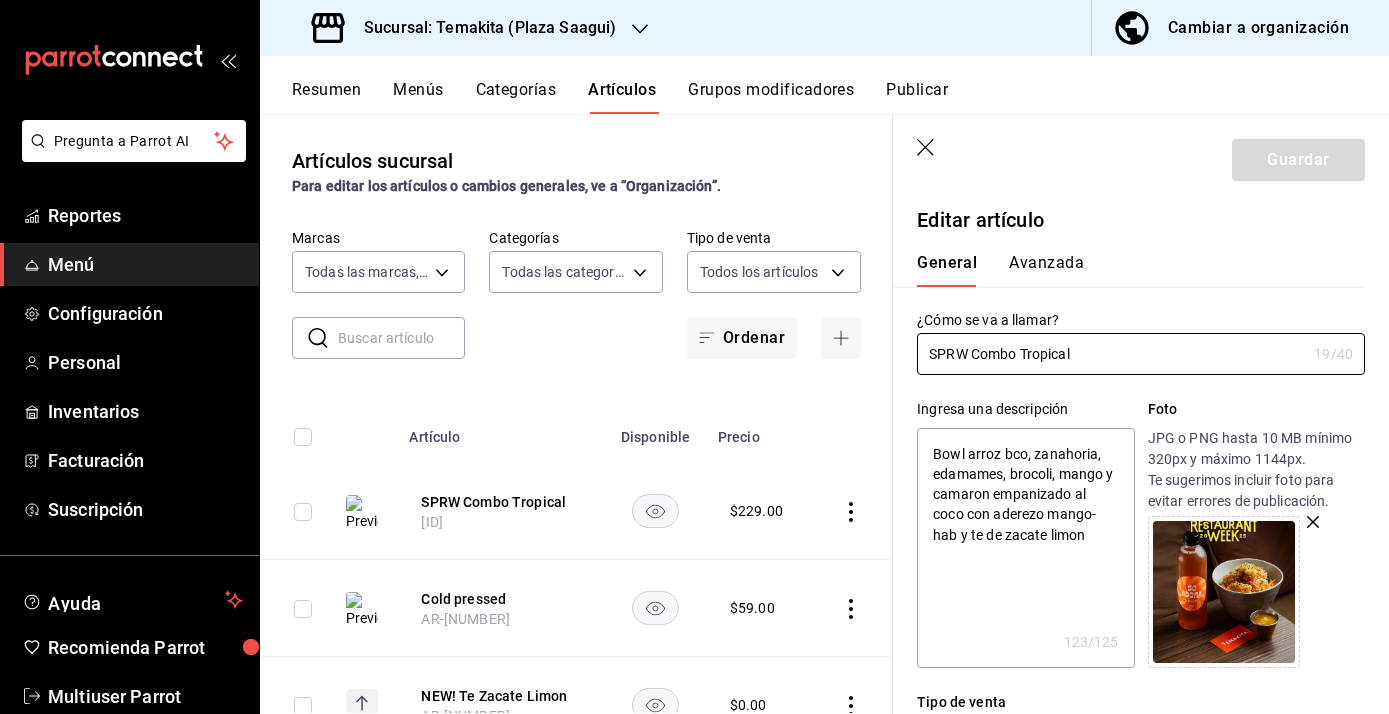 click 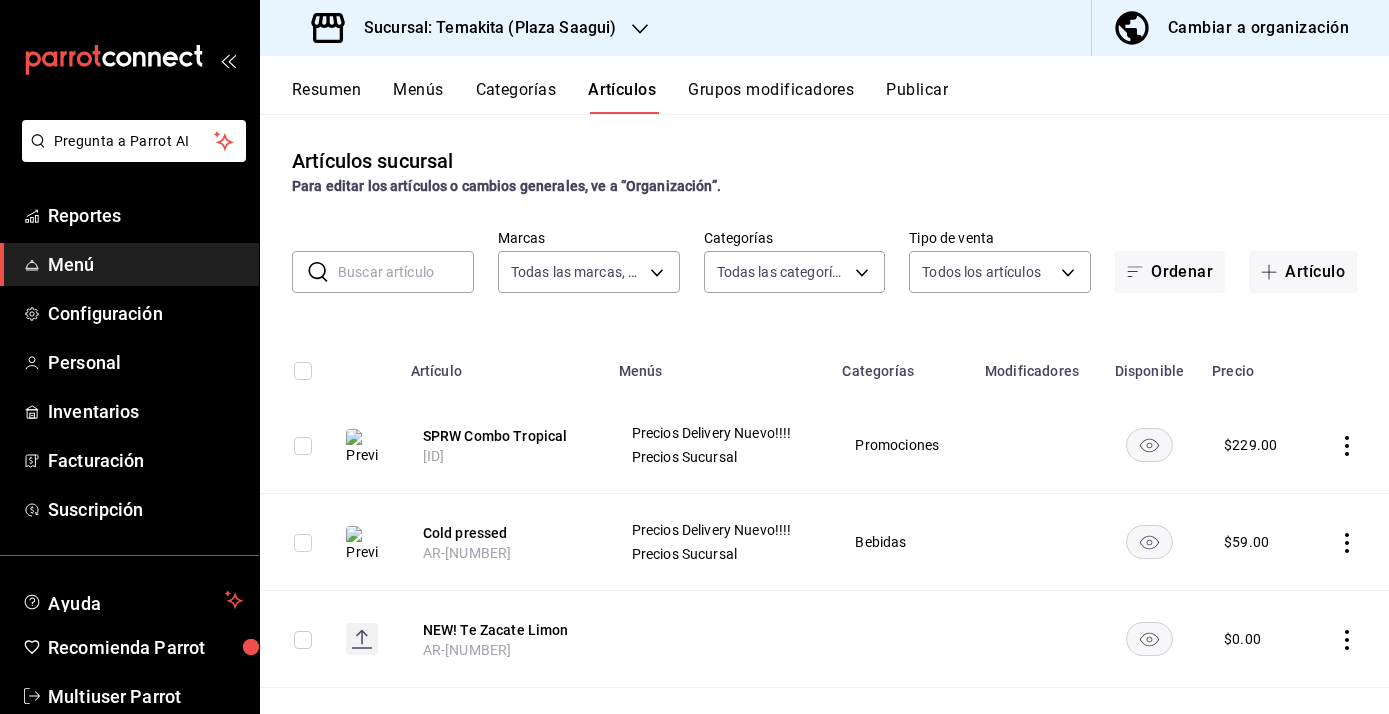 click on "Publicar" at bounding box center (917, 97) 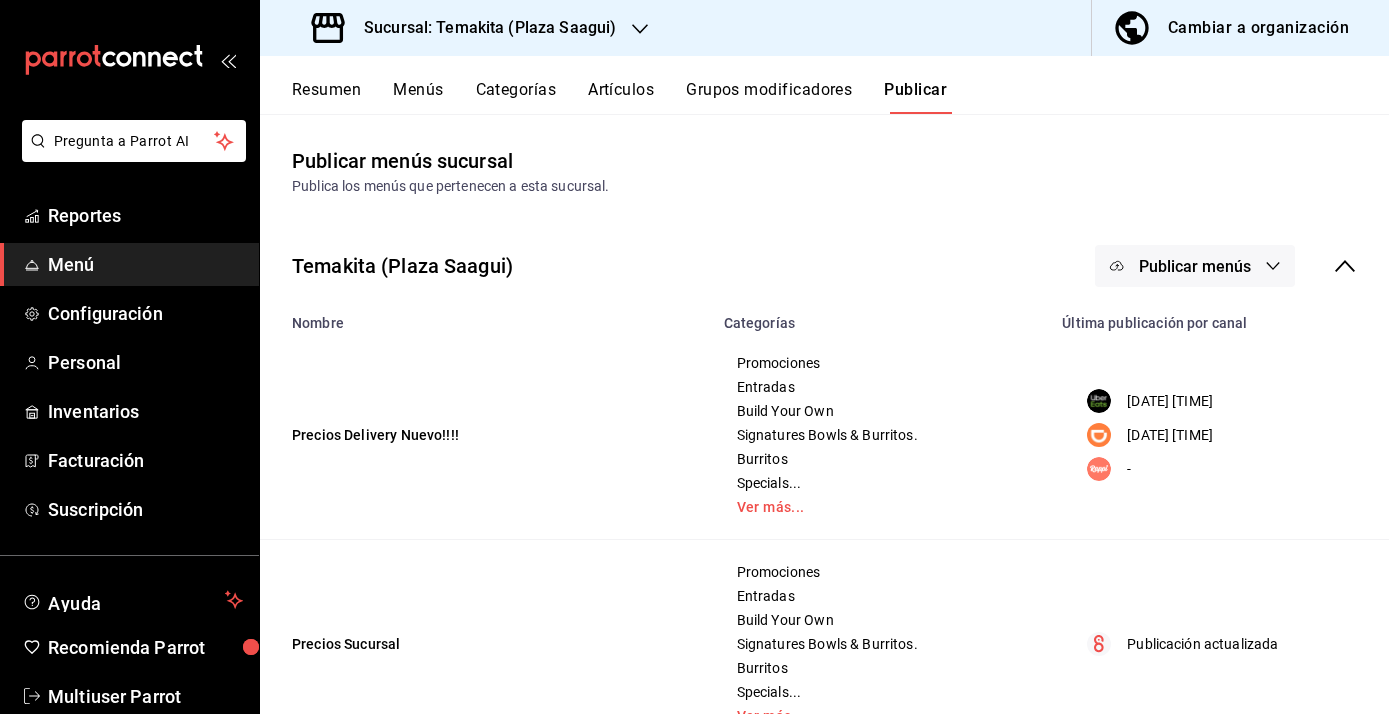 click on "Publicar menús" at bounding box center [1195, 266] 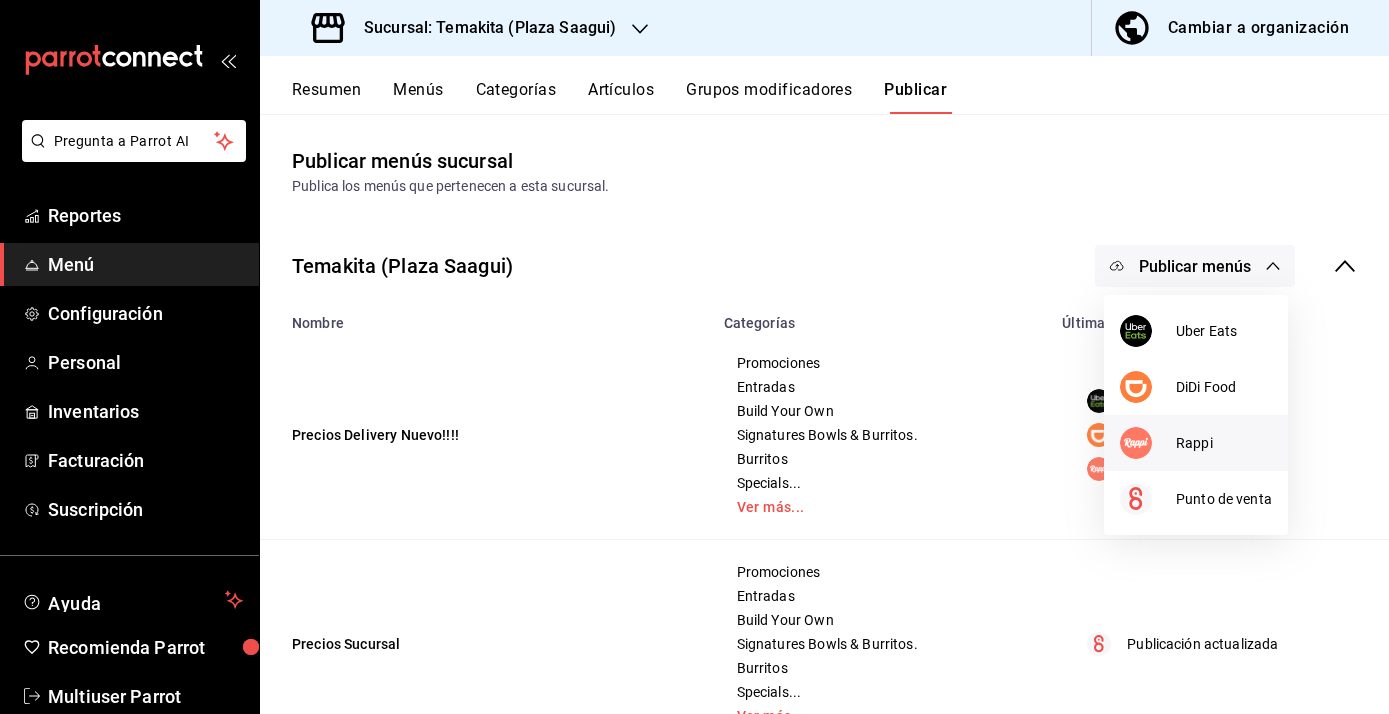 click at bounding box center (1148, 443) 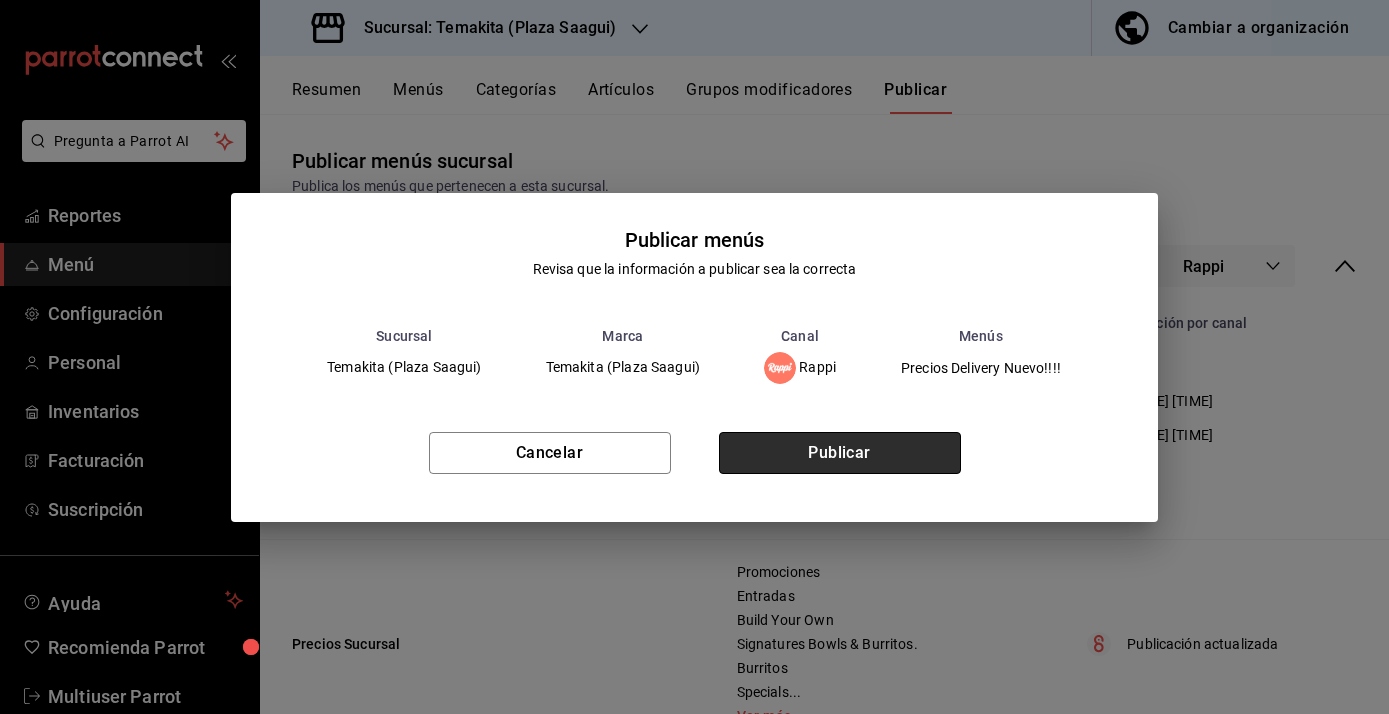 click on "Publicar" at bounding box center (840, 453) 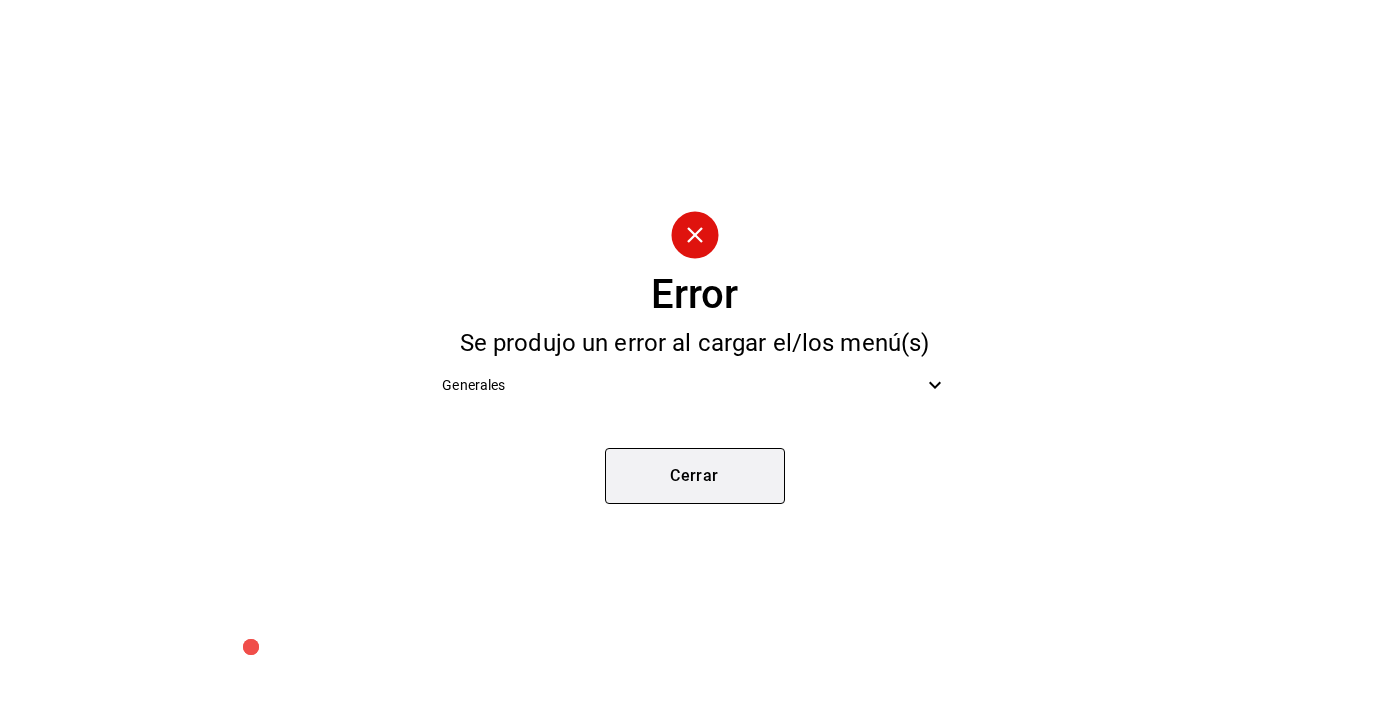 click on "Cerrar" at bounding box center [695, 476] 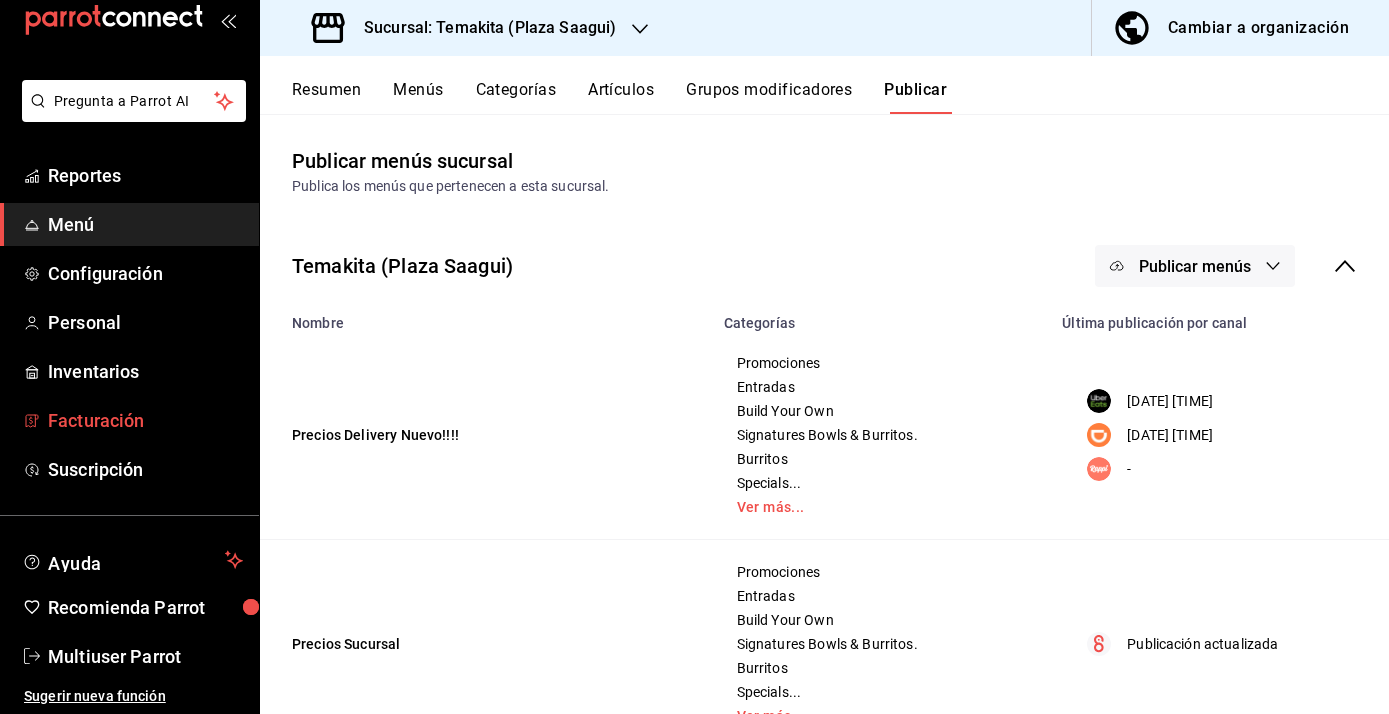 scroll, scrollTop: 0, scrollLeft: 0, axis: both 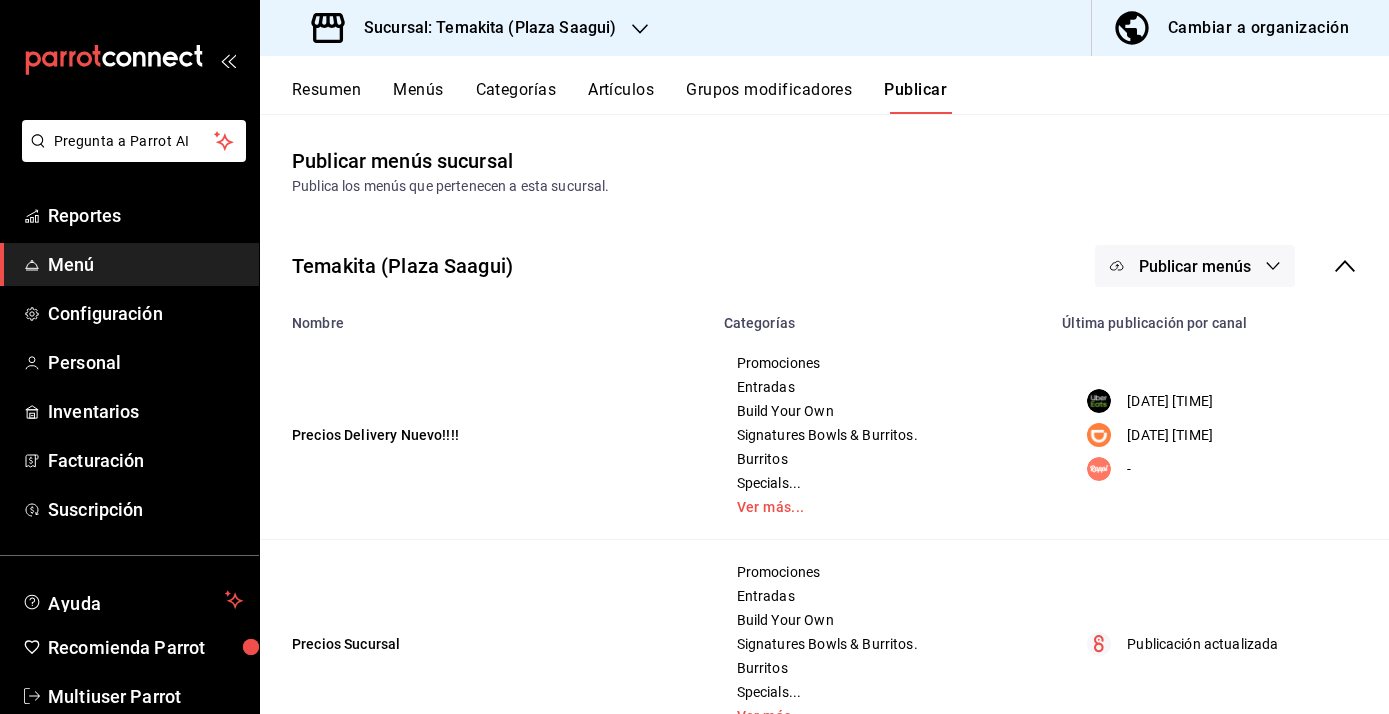 click on "Publicar menús" at bounding box center (1195, 266) 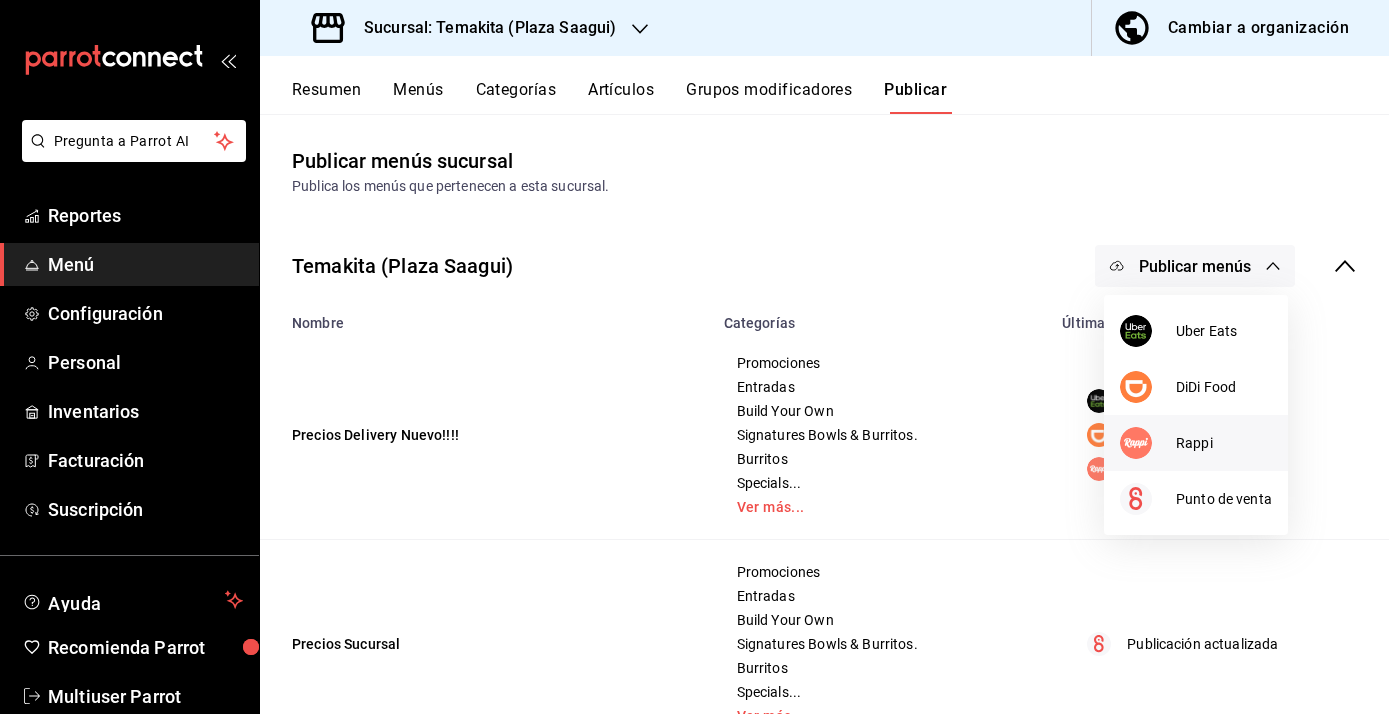 click on "Rappi" at bounding box center (1224, 443) 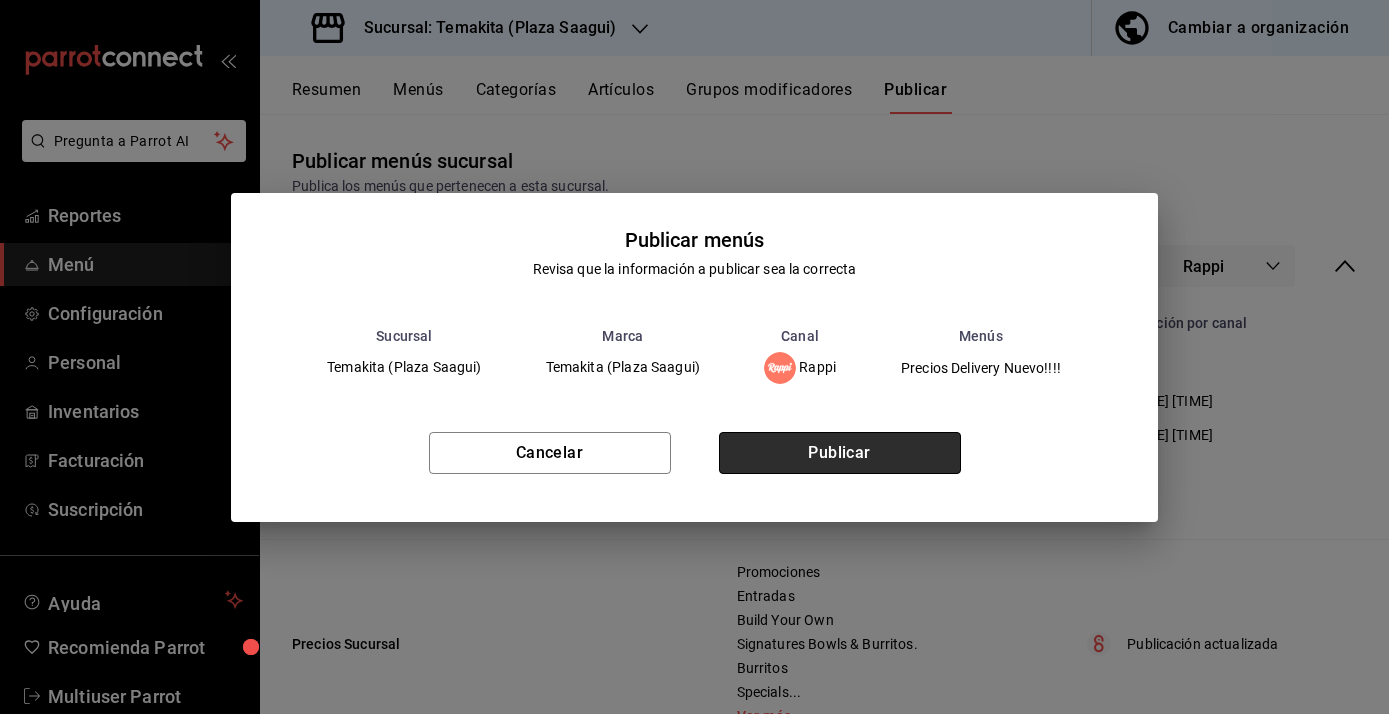 click on "Publicar" at bounding box center [840, 453] 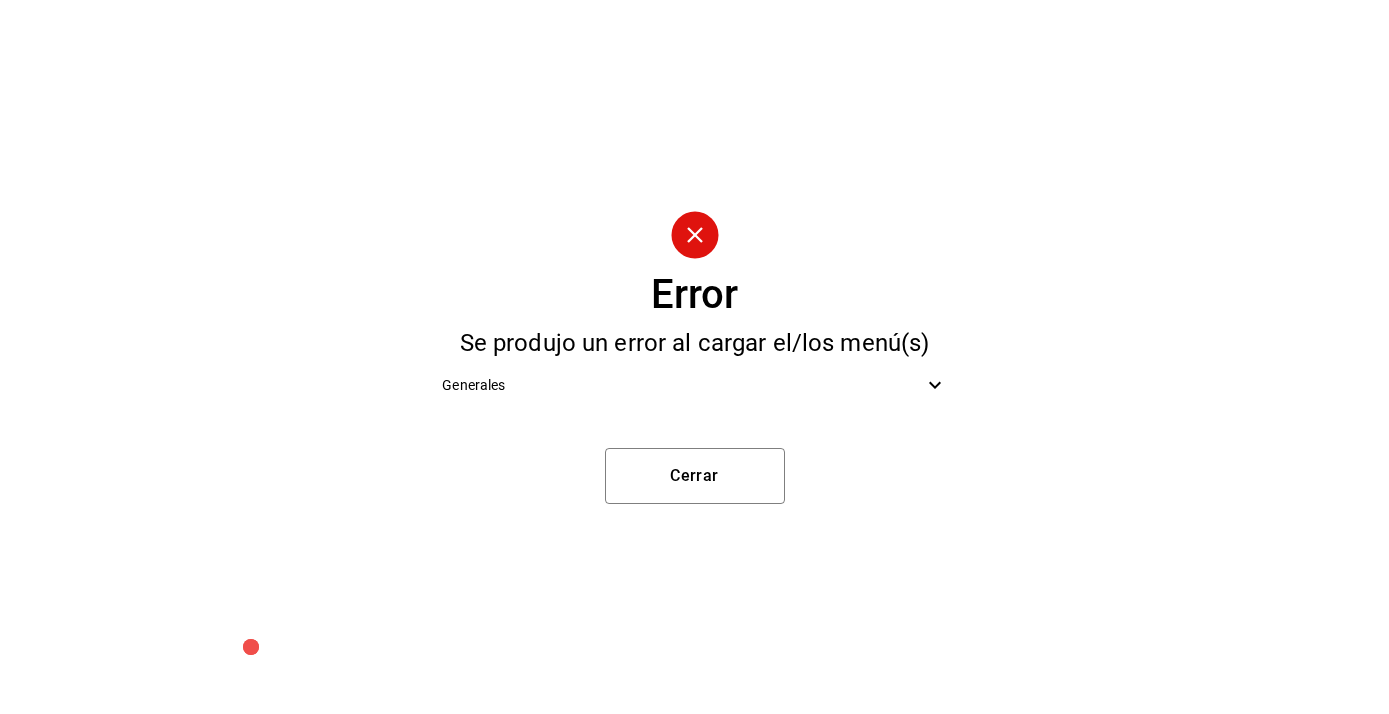 click 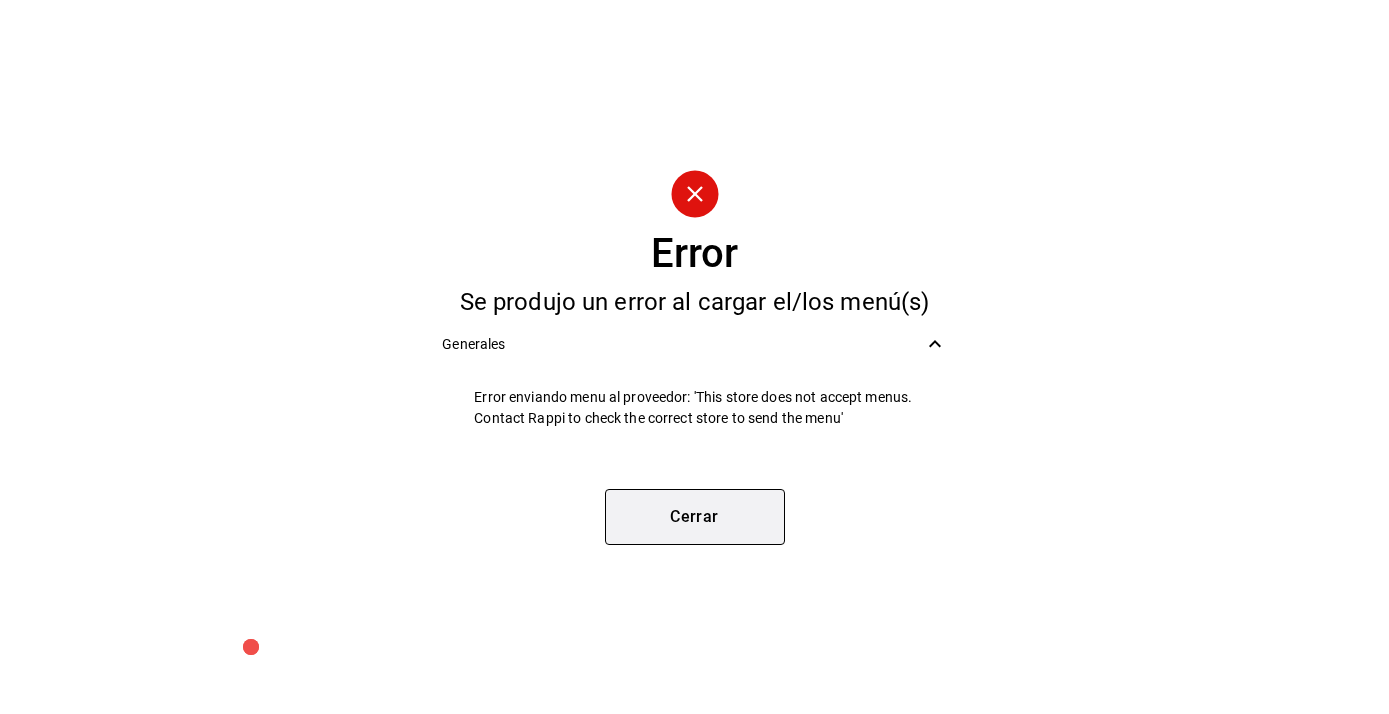 click on "Cerrar" at bounding box center [695, 517] 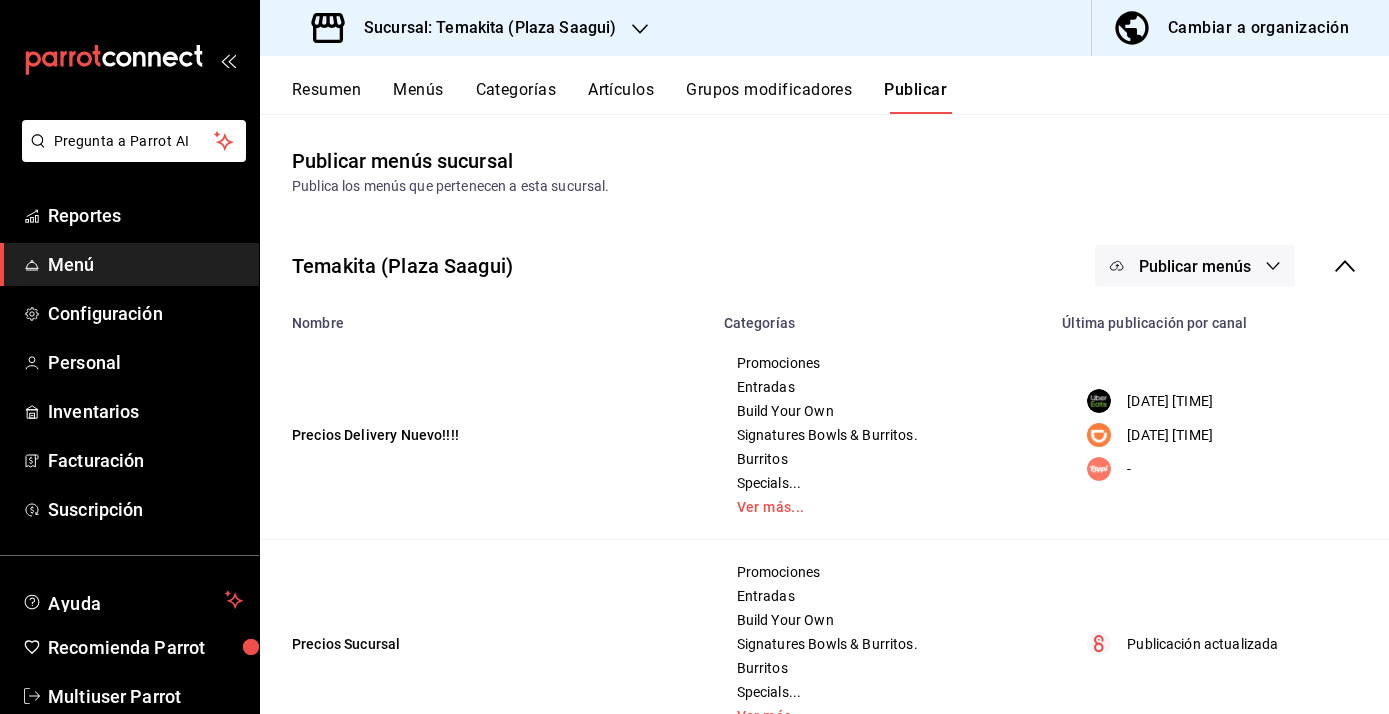 click 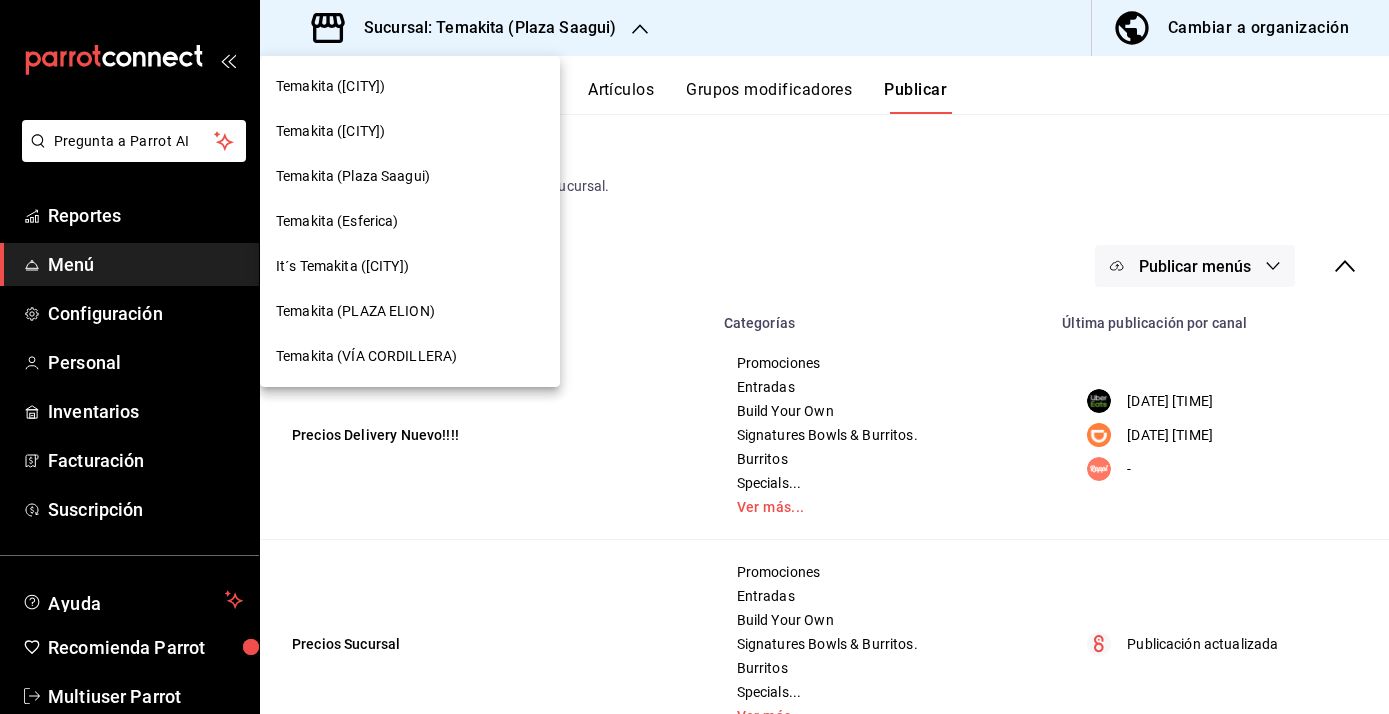 click on "Temakita (PLAZA ELION)" at bounding box center (410, 311) 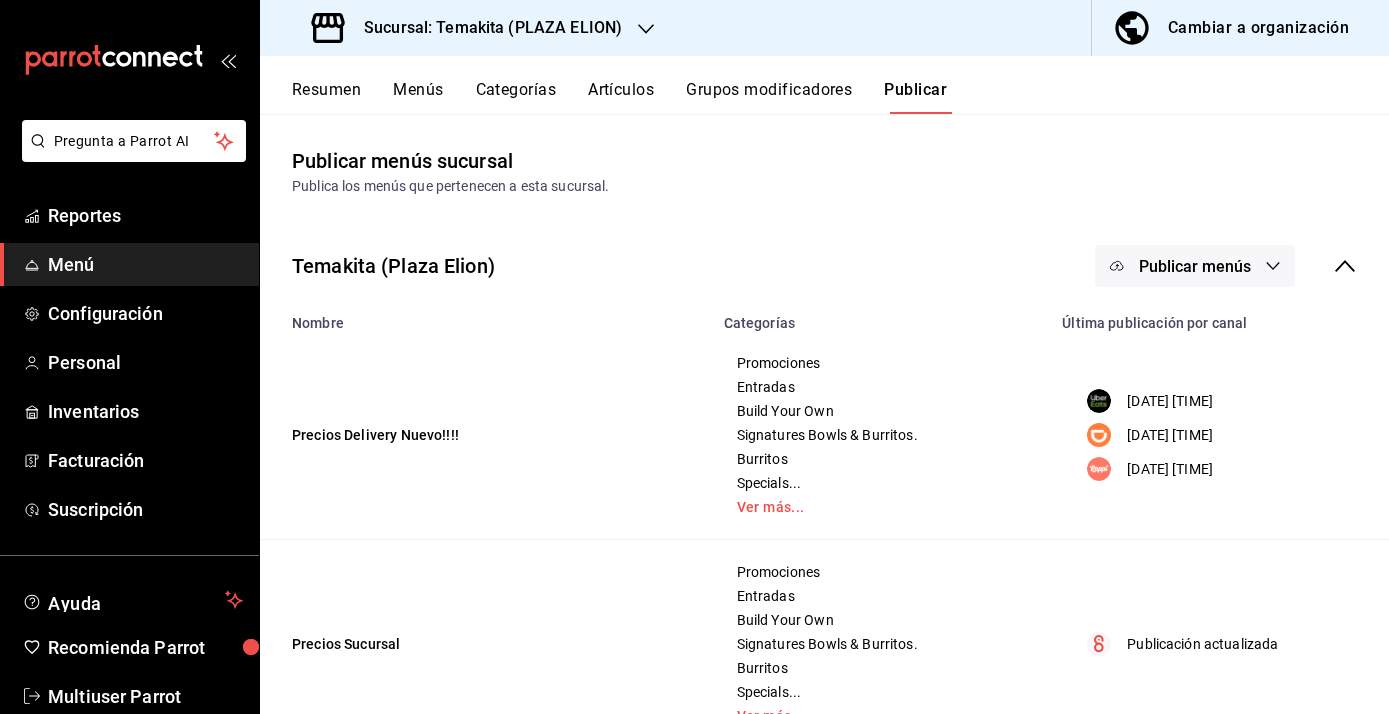 click on "Resumen" at bounding box center (326, 97) 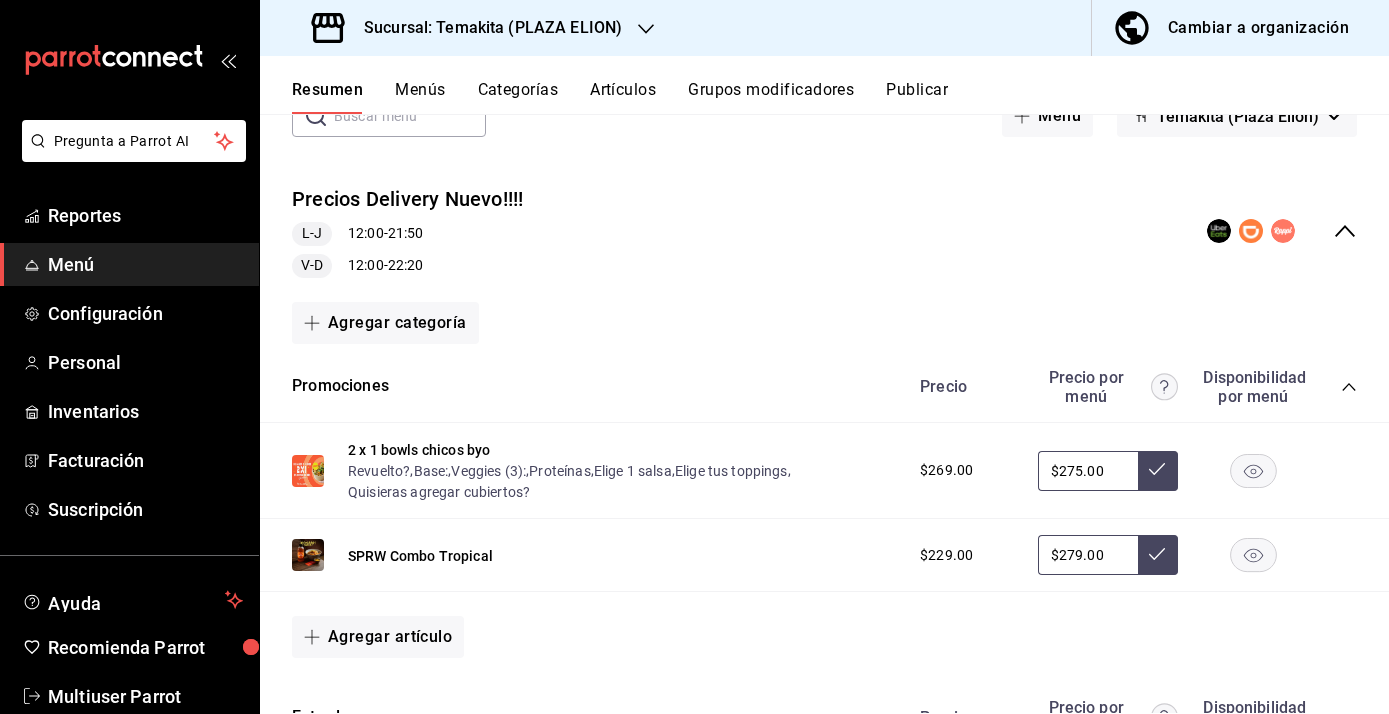 scroll, scrollTop: 214, scrollLeft: 0, axis: vertical 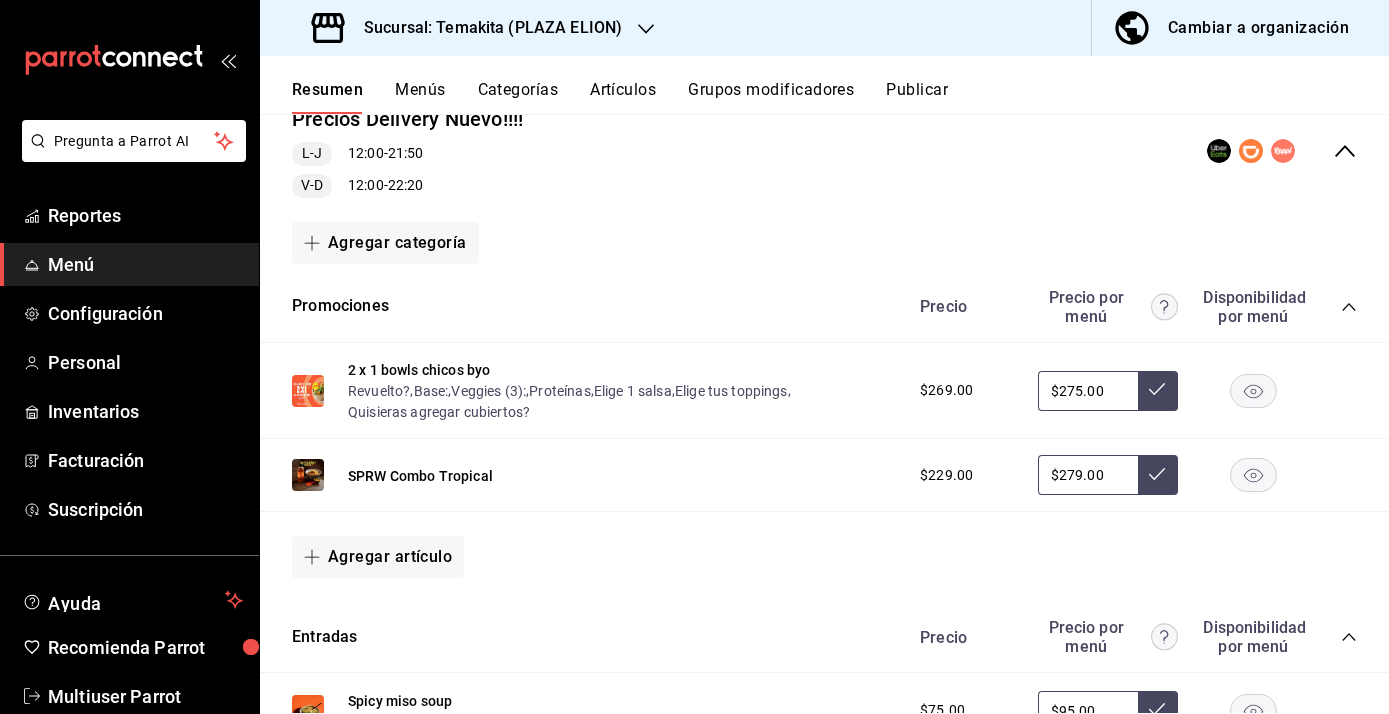click 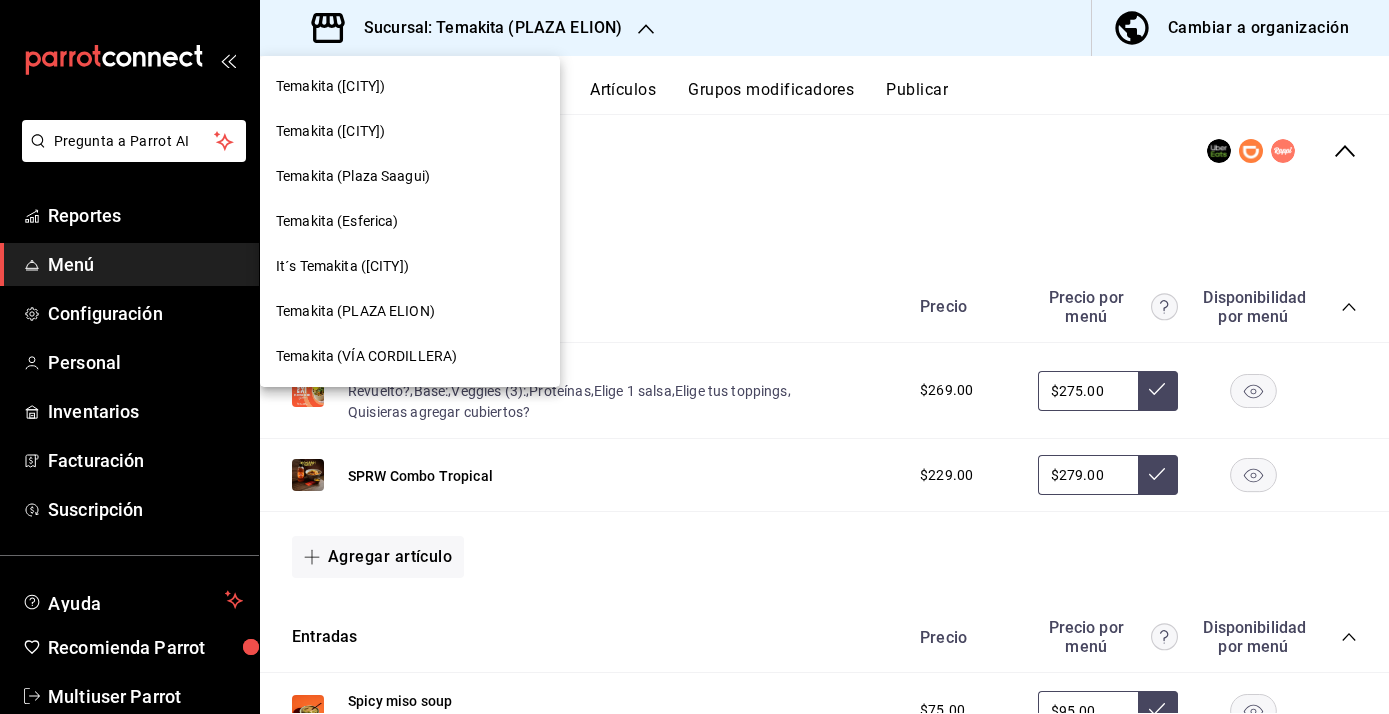 click on "Temakita (Plaza Saagui)" at bounding box center (353, 176) 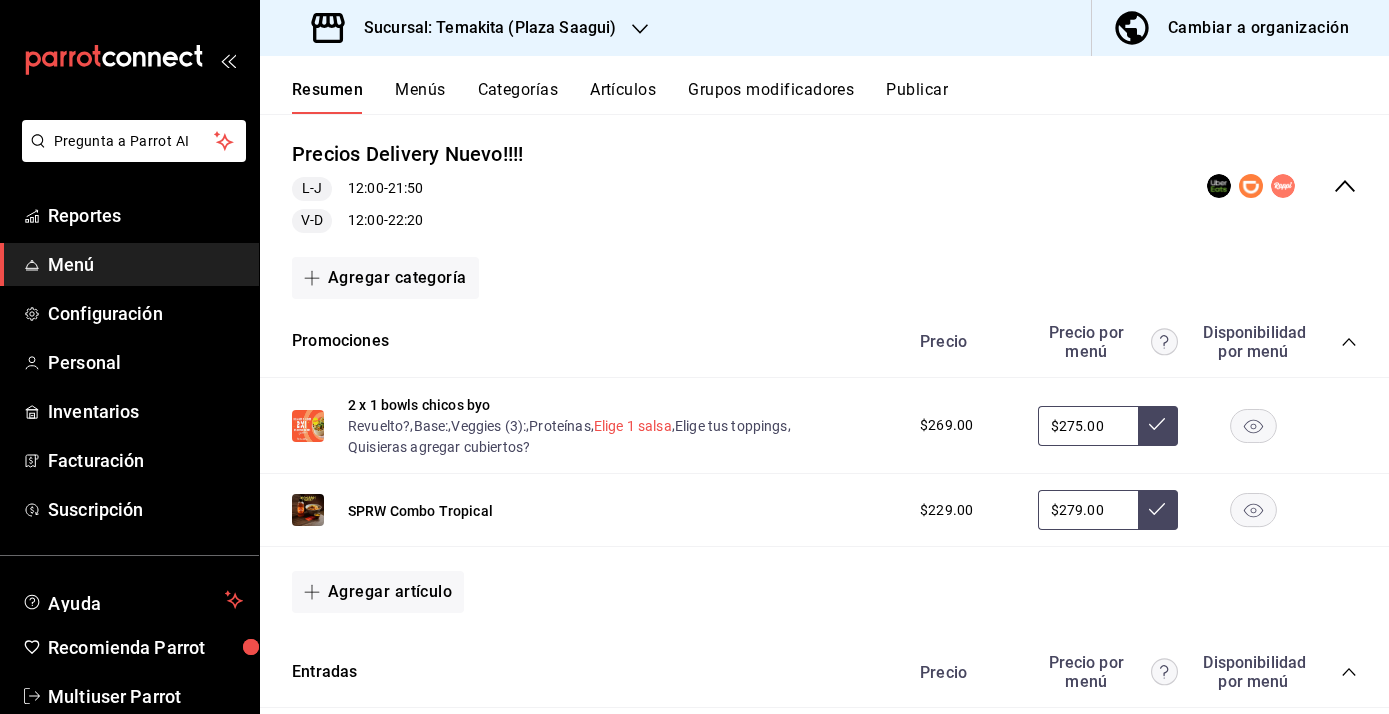 scroll, scrollTop: 166, scrollLeft: 0, axis: vertical 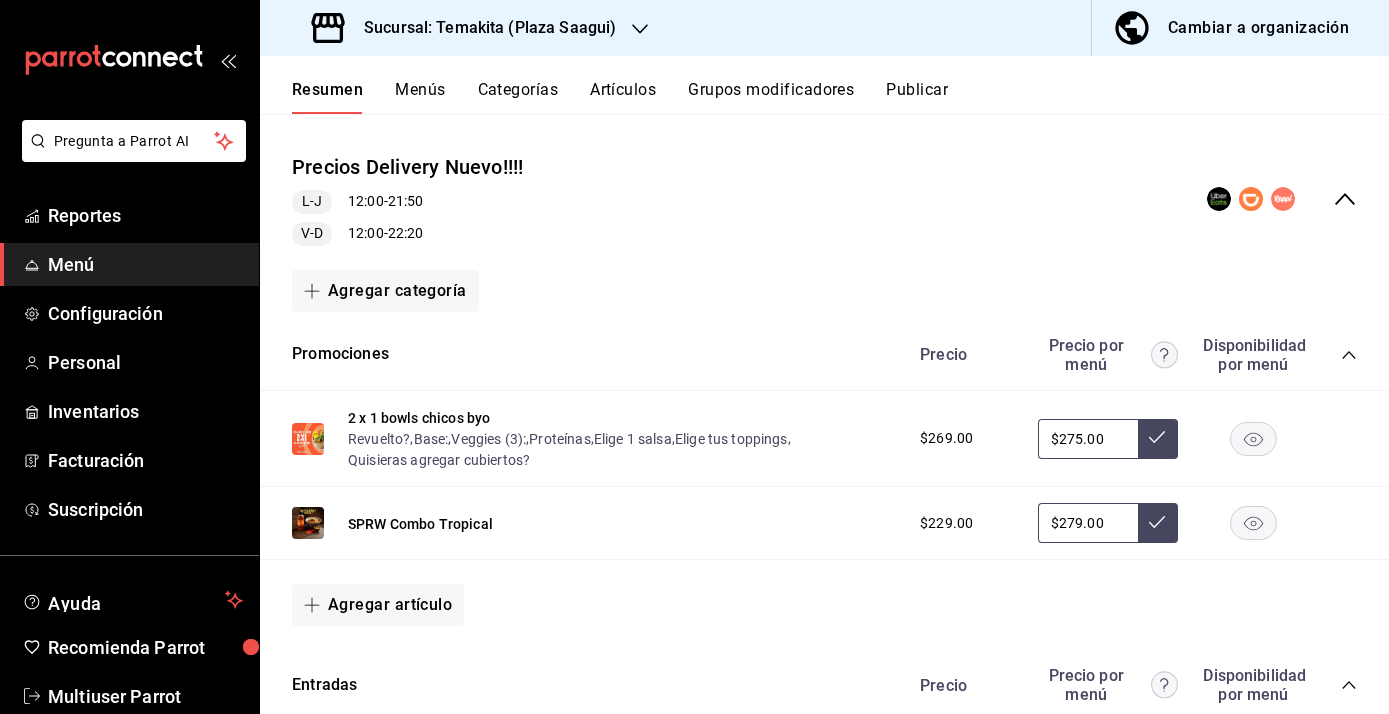 click 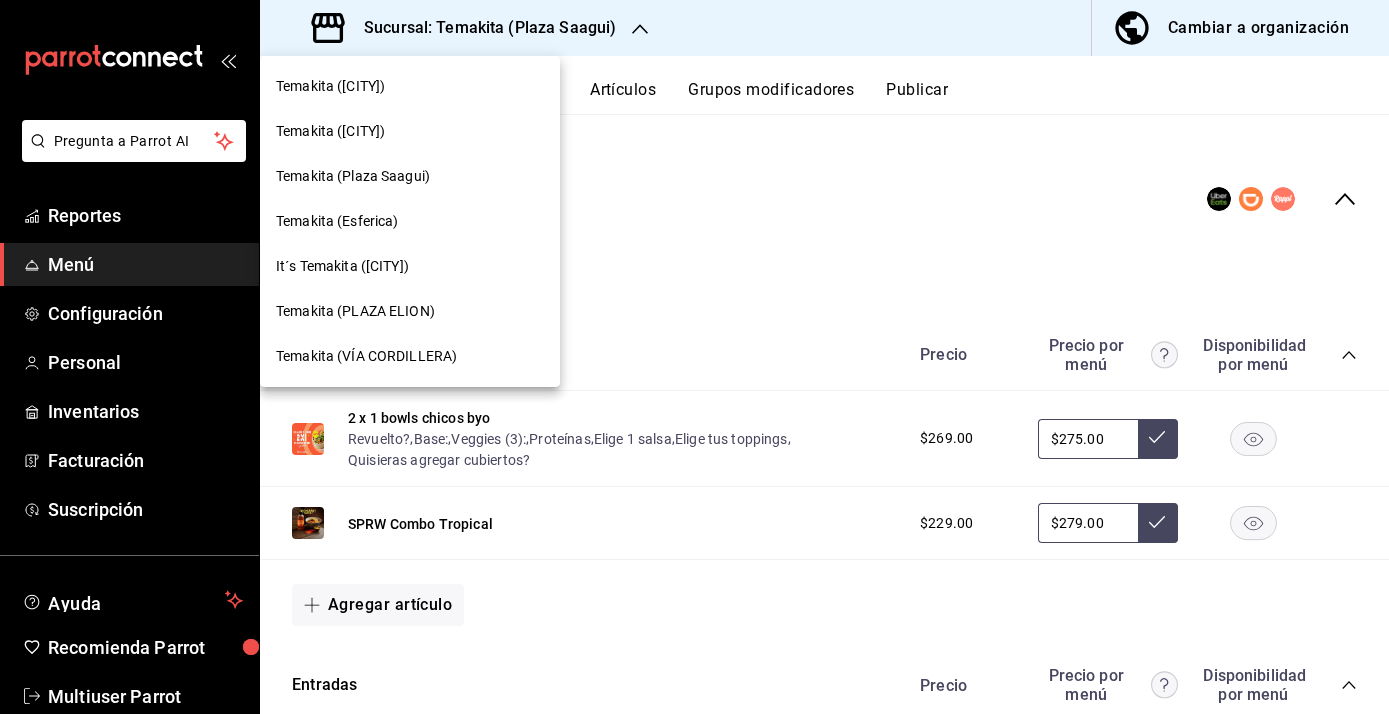 click on "Temakita (PLAZA ELION)" at bounding box center (355, 311) 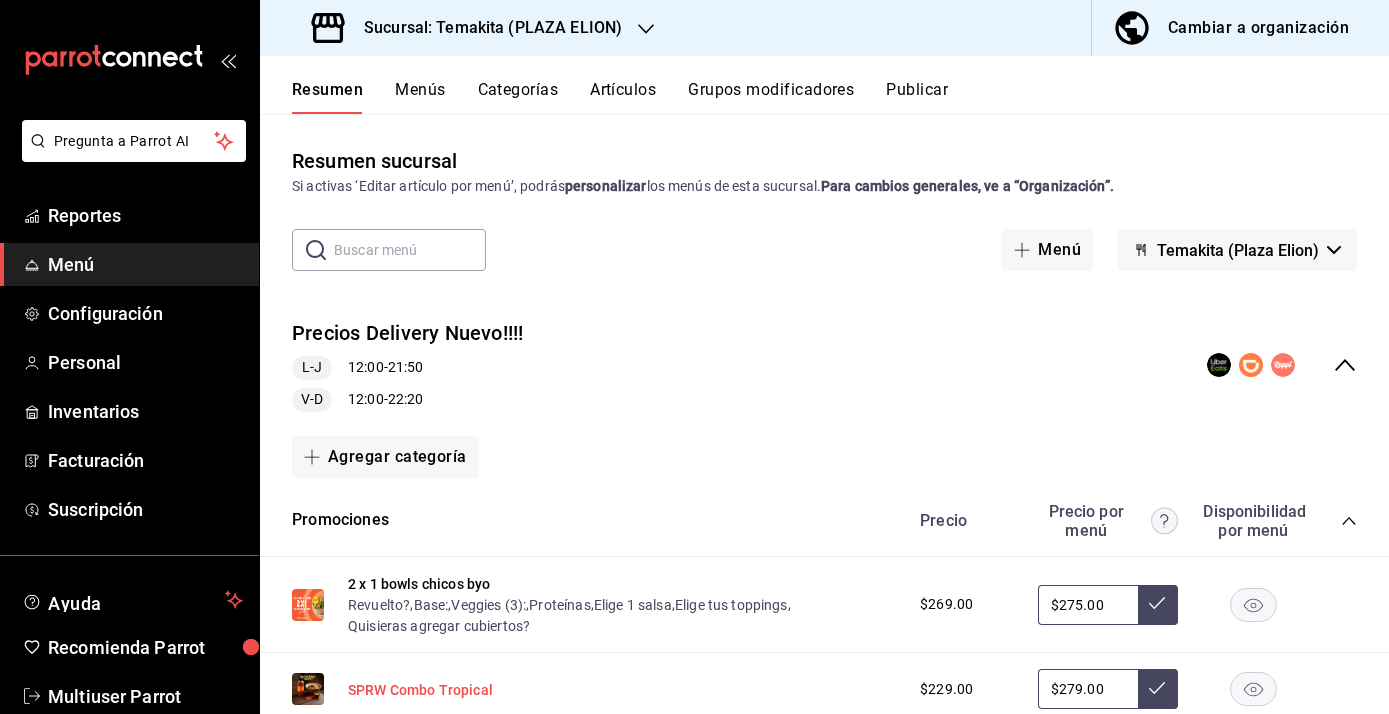 click on "SPRW Combo Tropical" at bounding box center (420, 690) 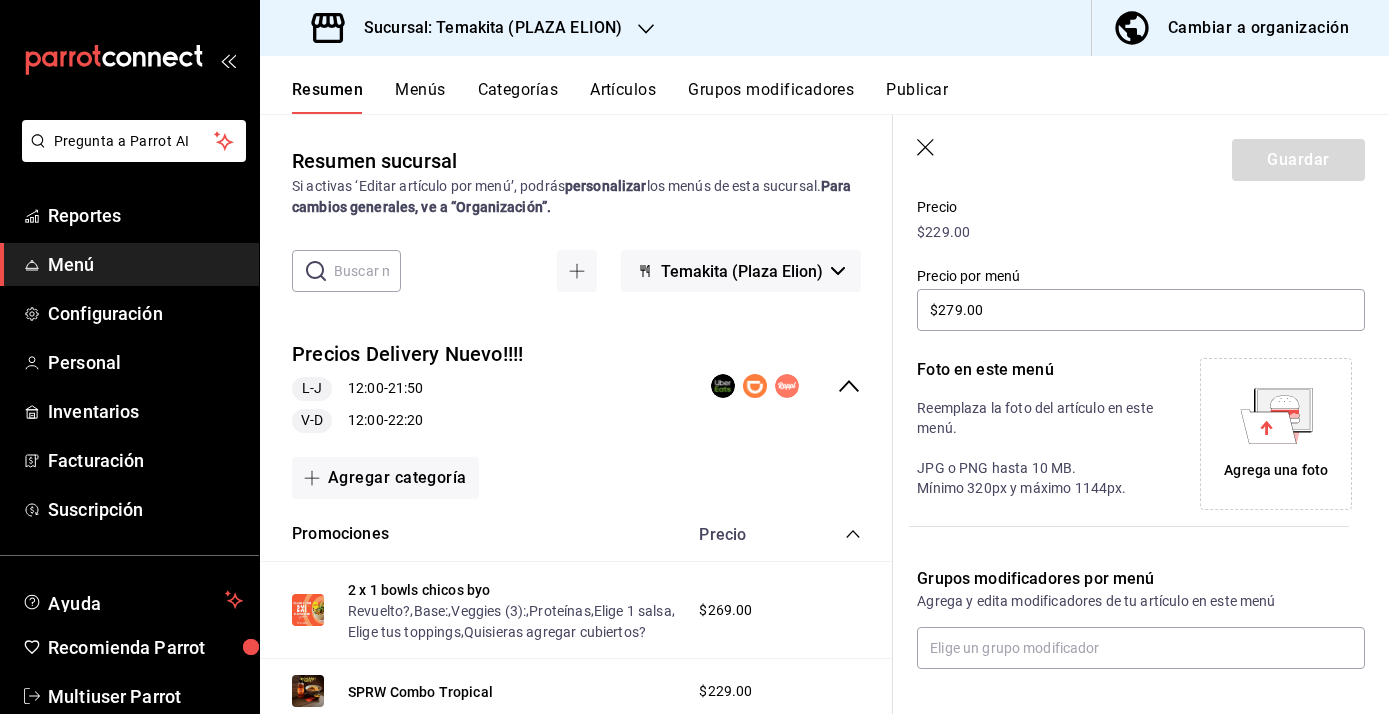 scroll, scrollTop: 293, scrollLeft: 0, axis: vertical 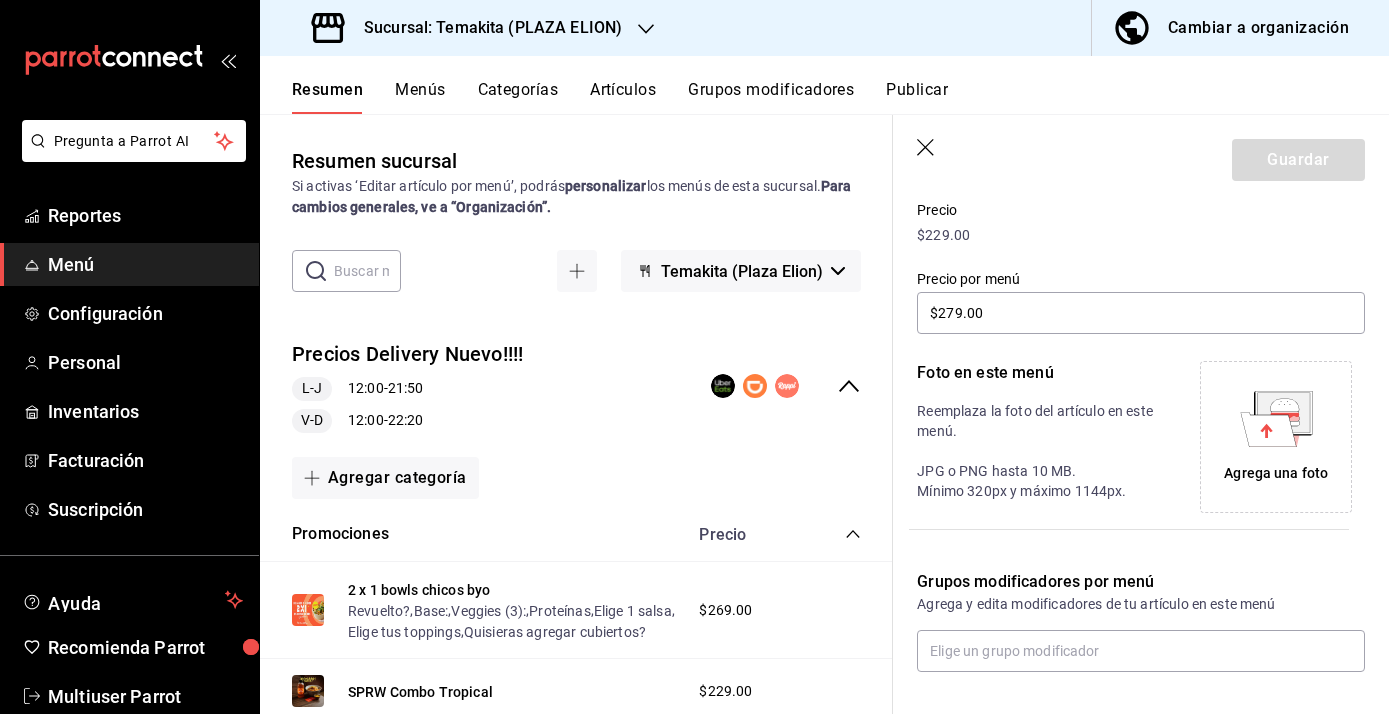 click on "Agrega una foto" at bounding box center (1276, 437) 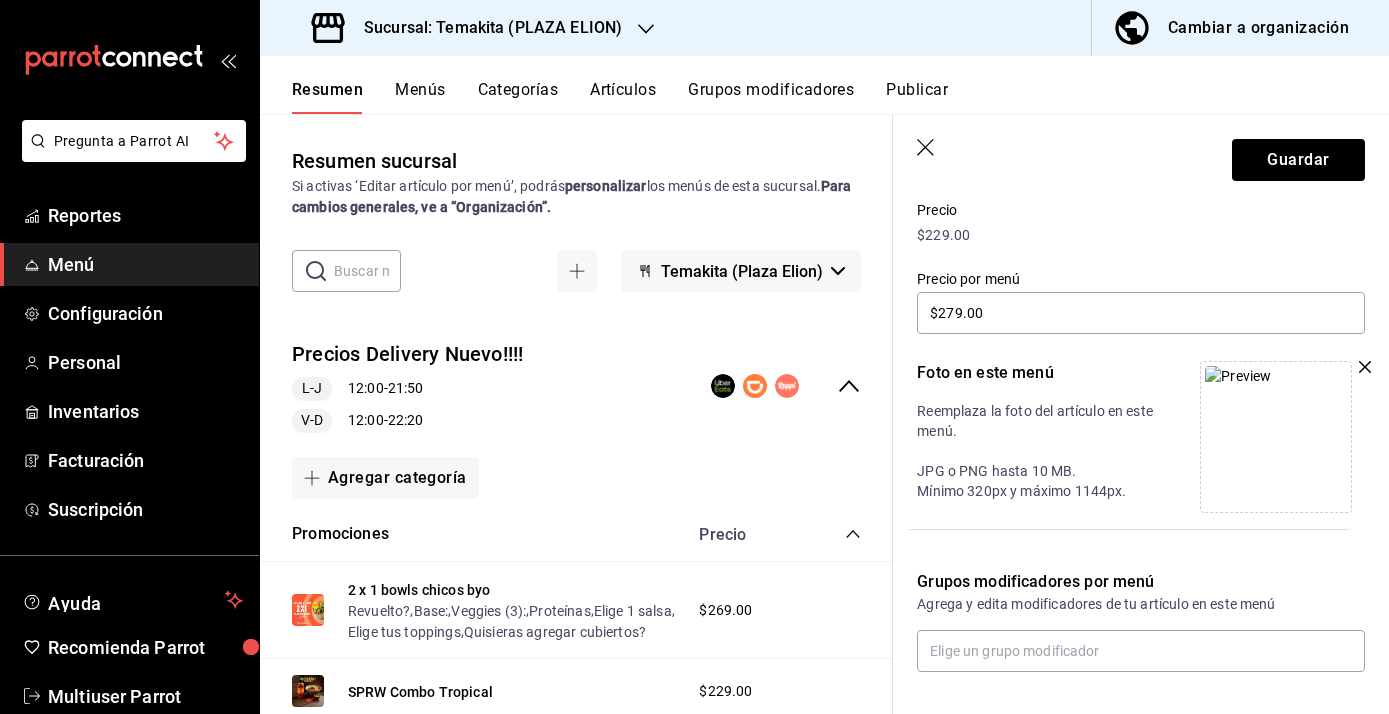 click 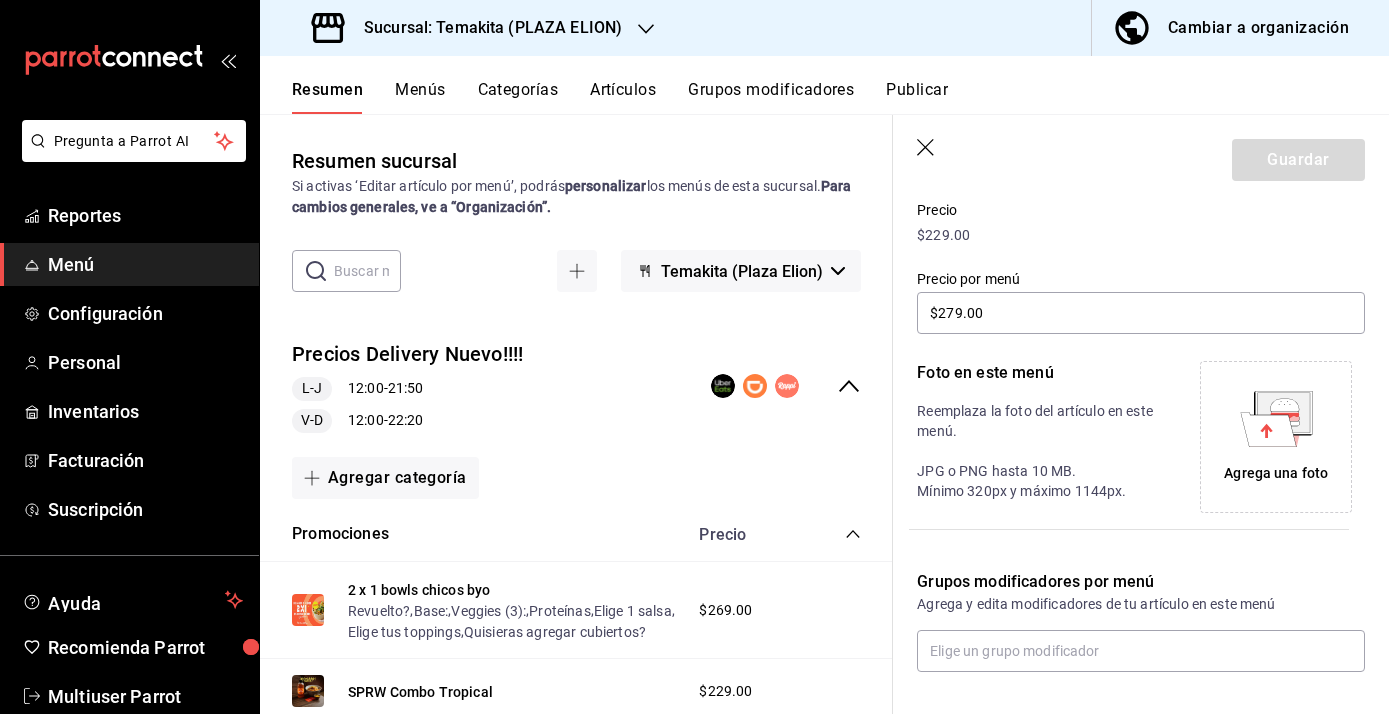 click 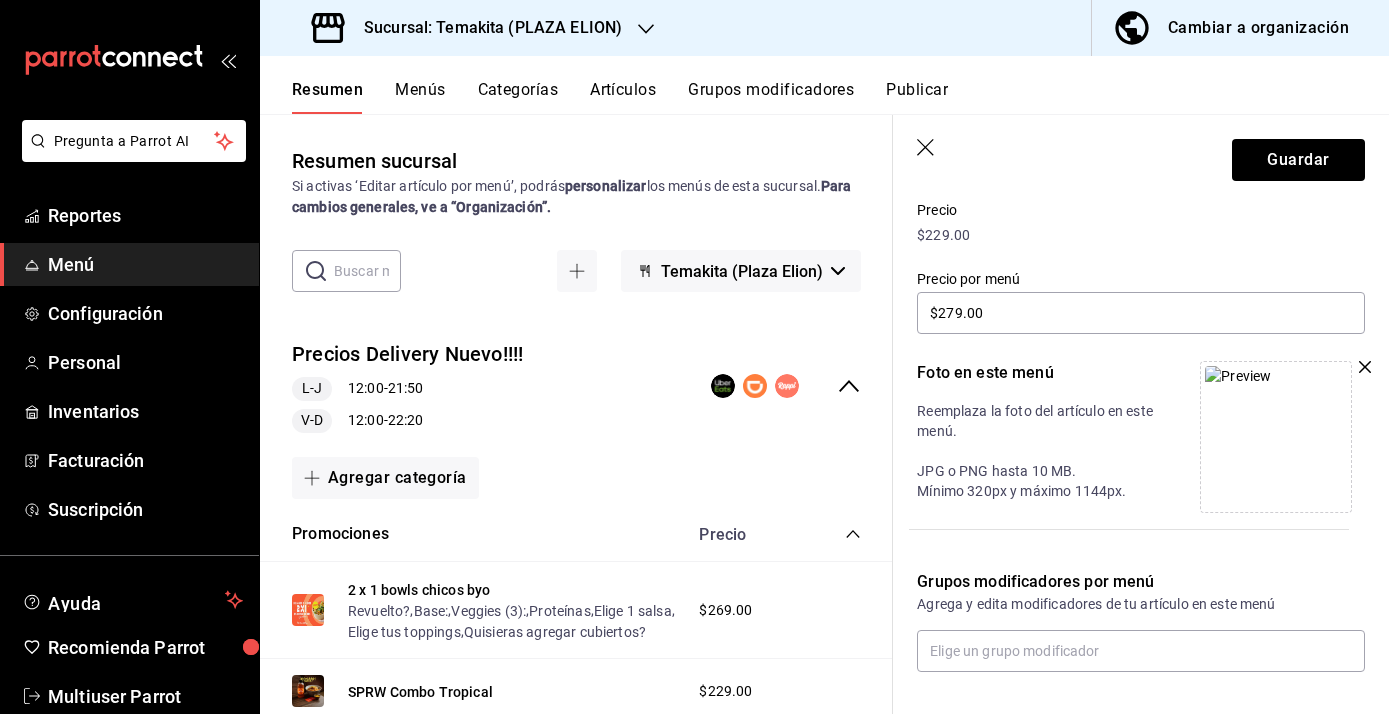 click 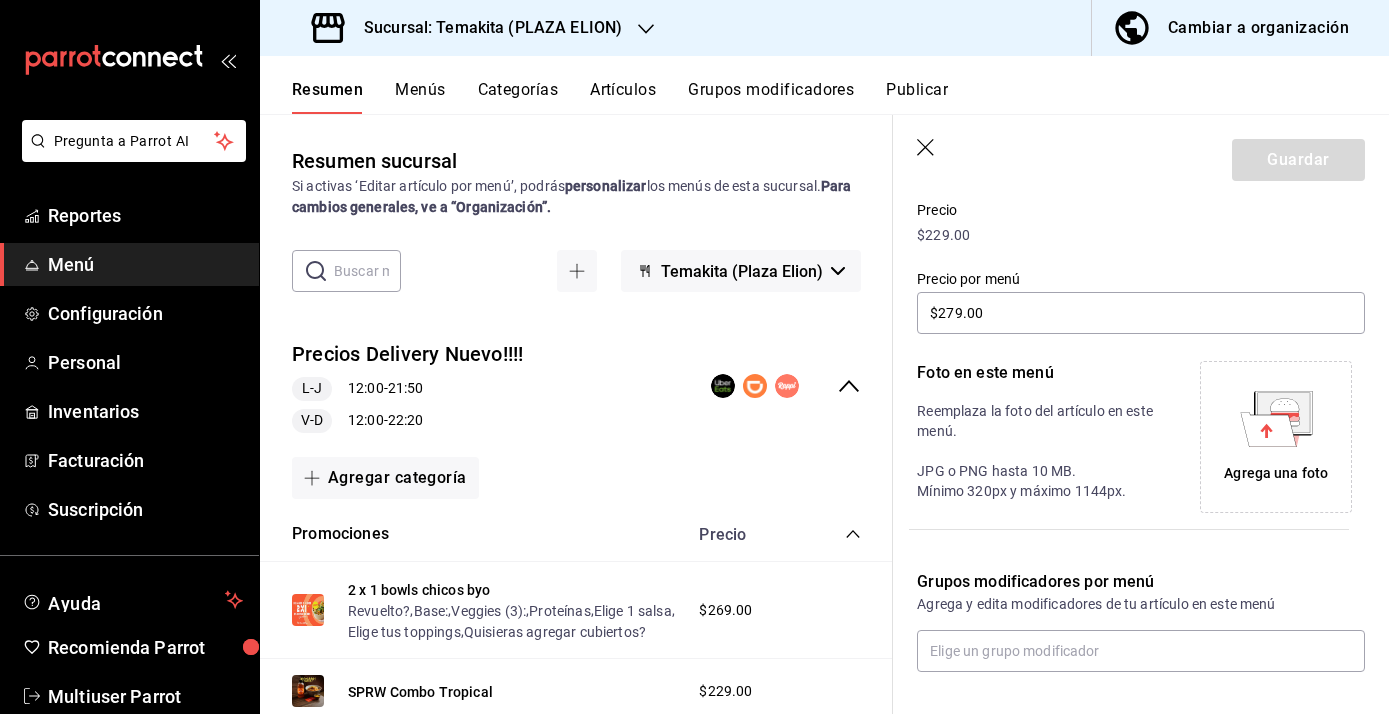 click 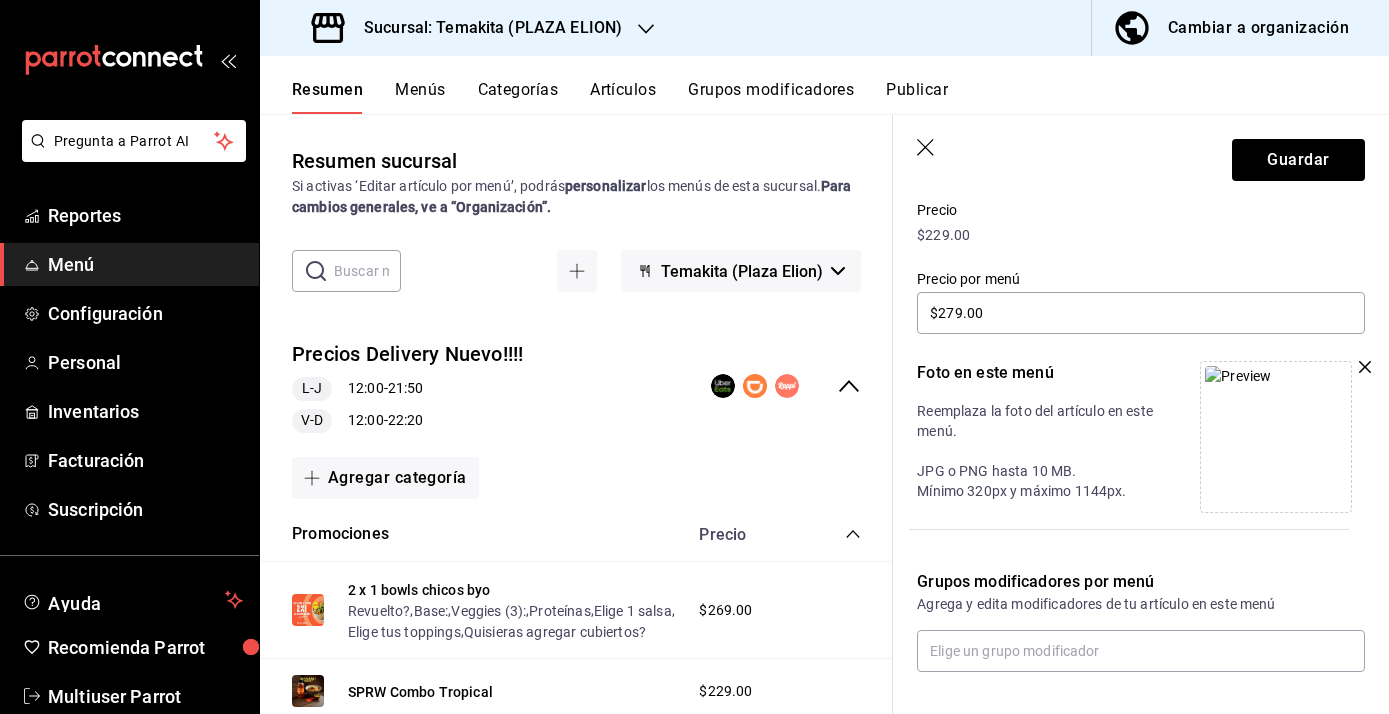 click 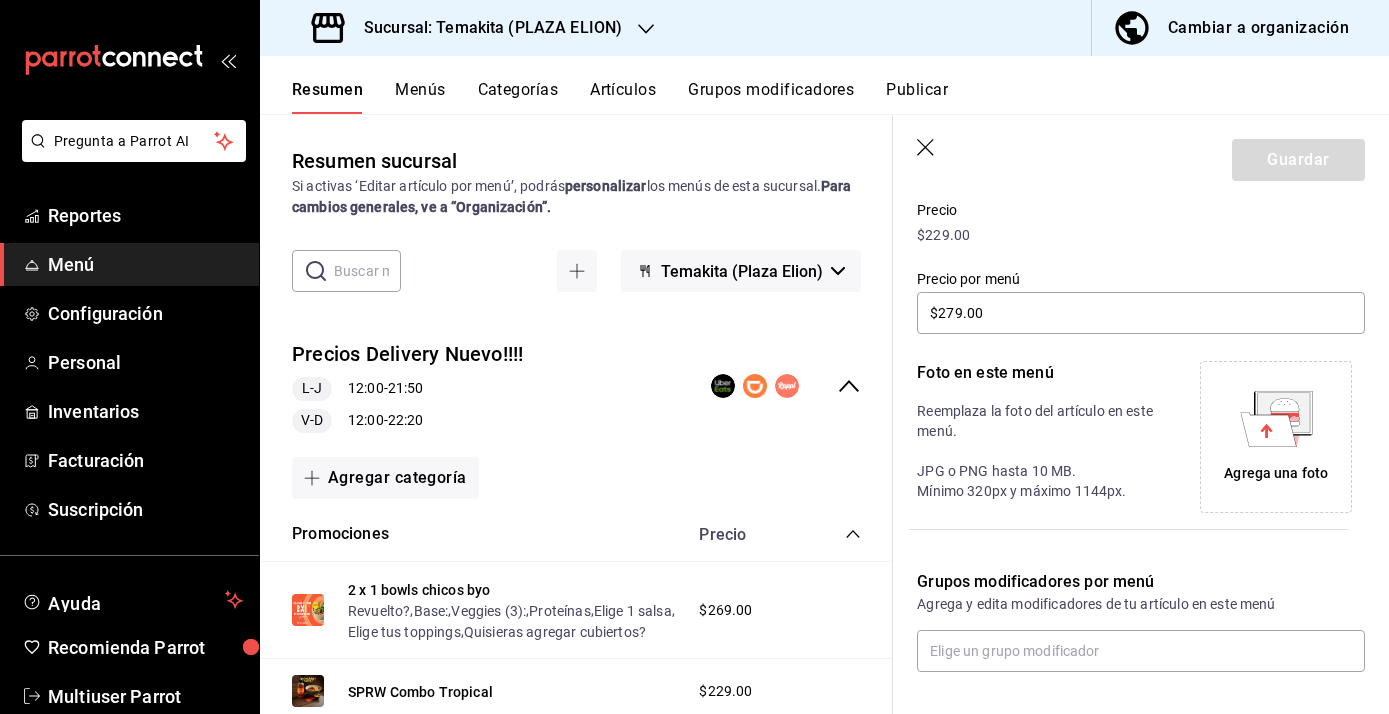 click 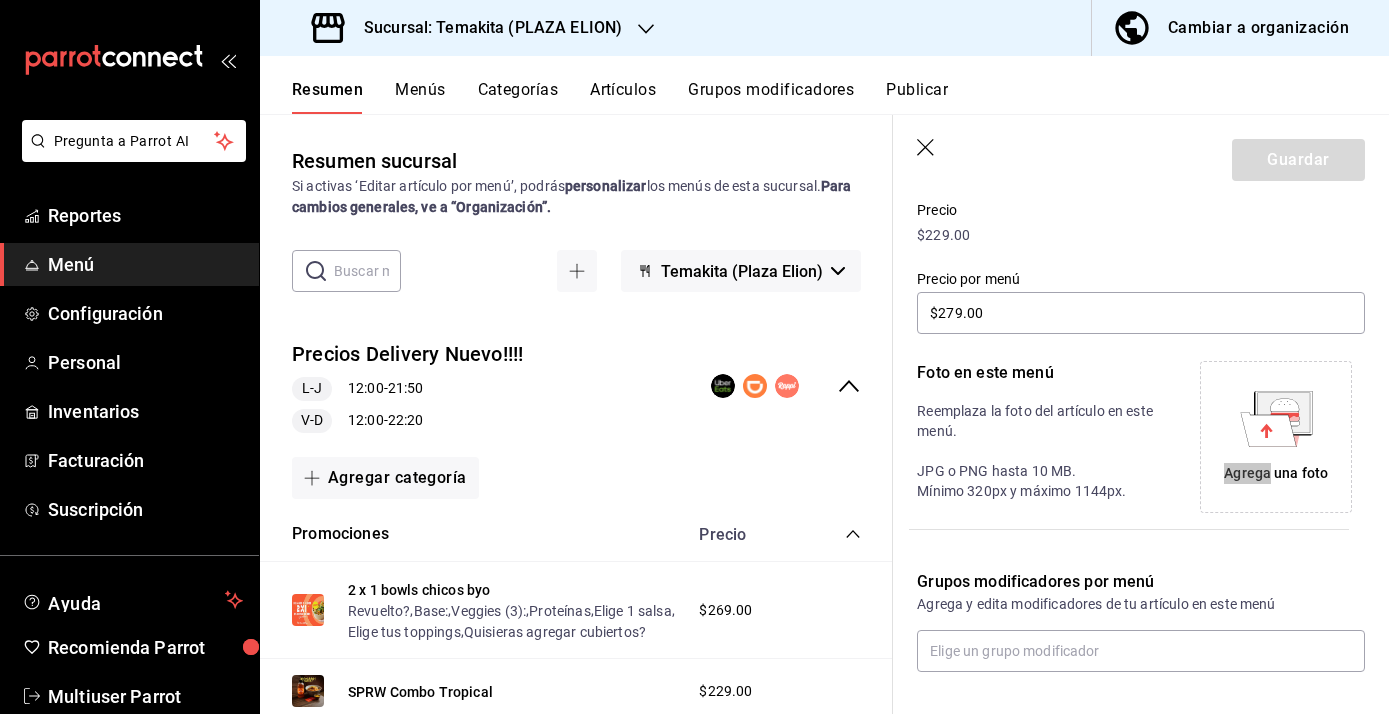 click 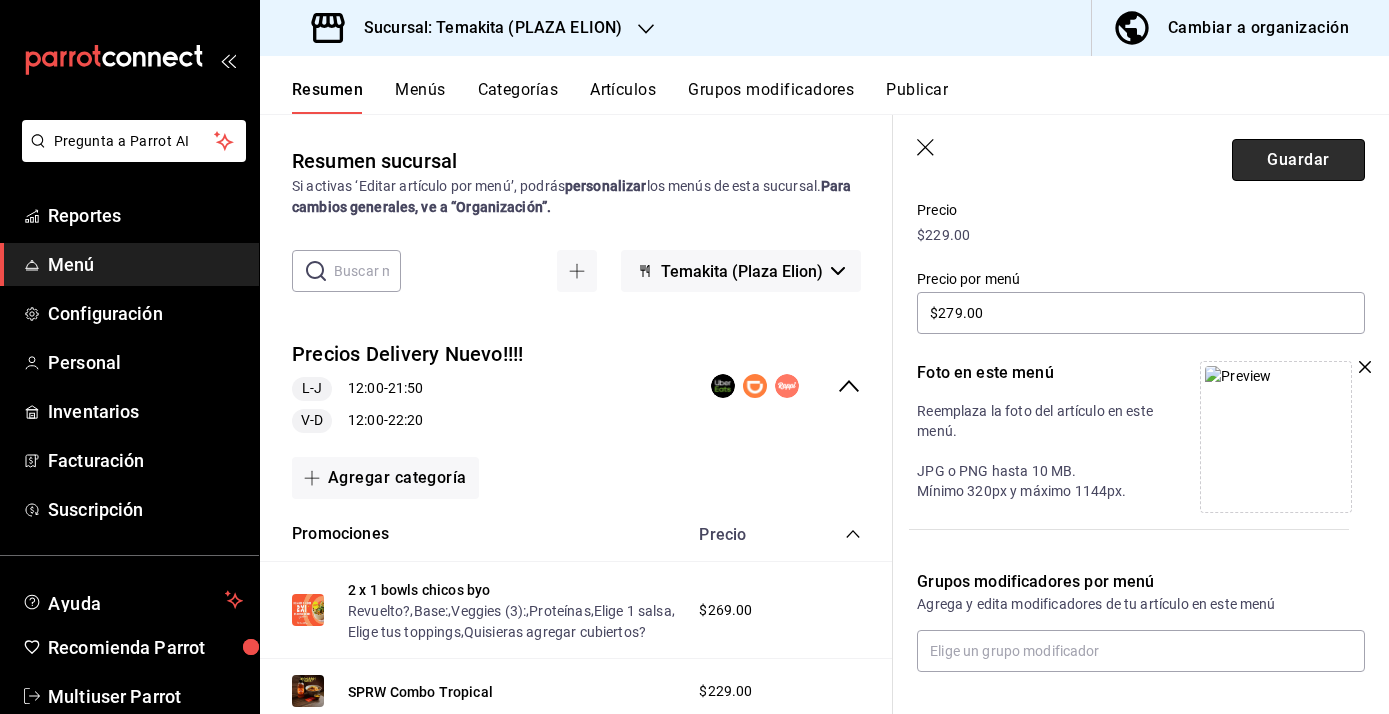 click on "Guardar" at bounding box center [1298, 160] 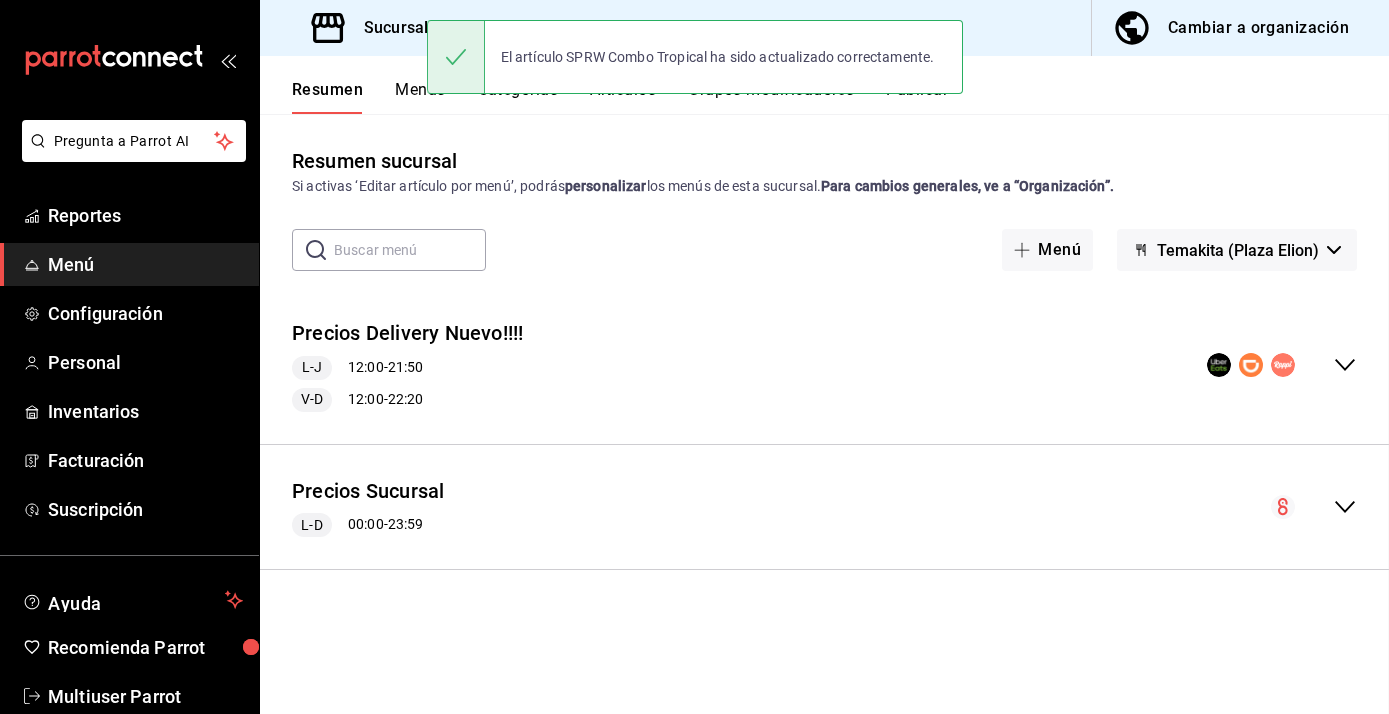scroll, scrollTop: 269, scrollLeft: 0, axis: vertical 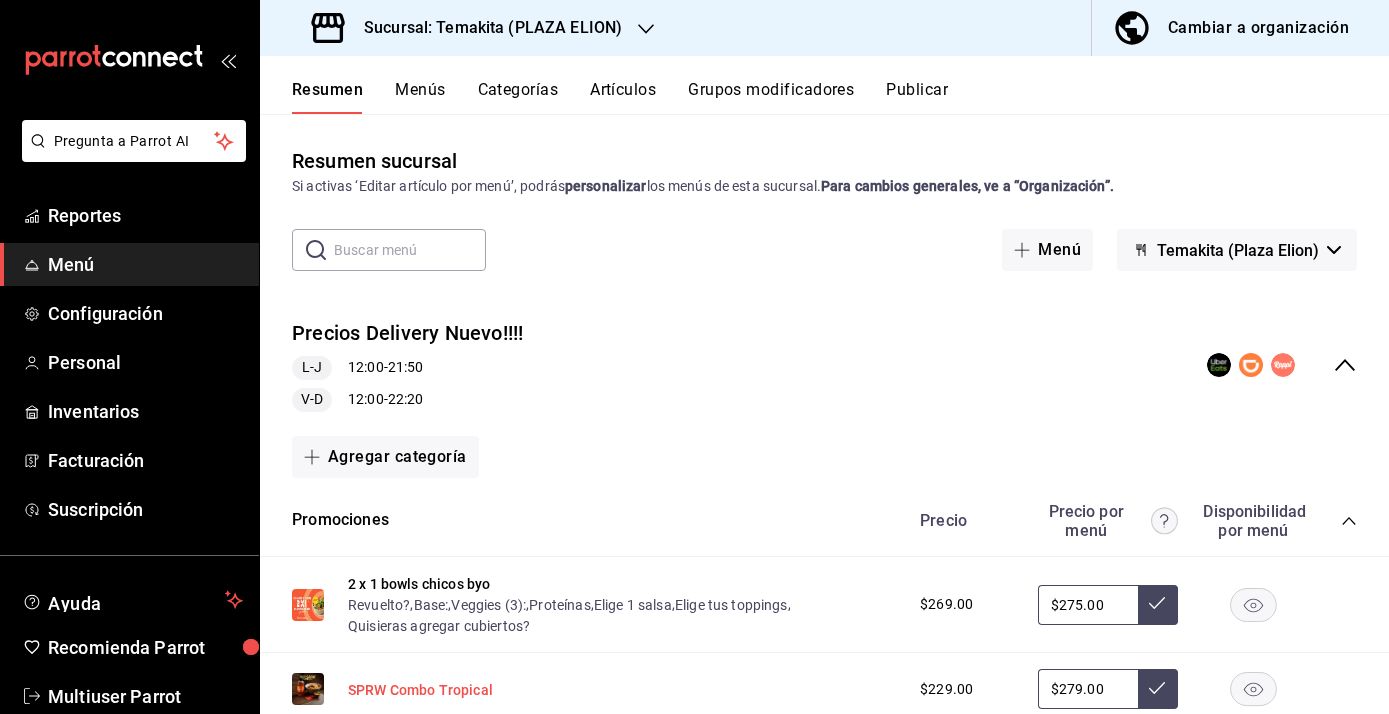 click on "SPRW Combo Tropical" at bounding box center (420, 690) 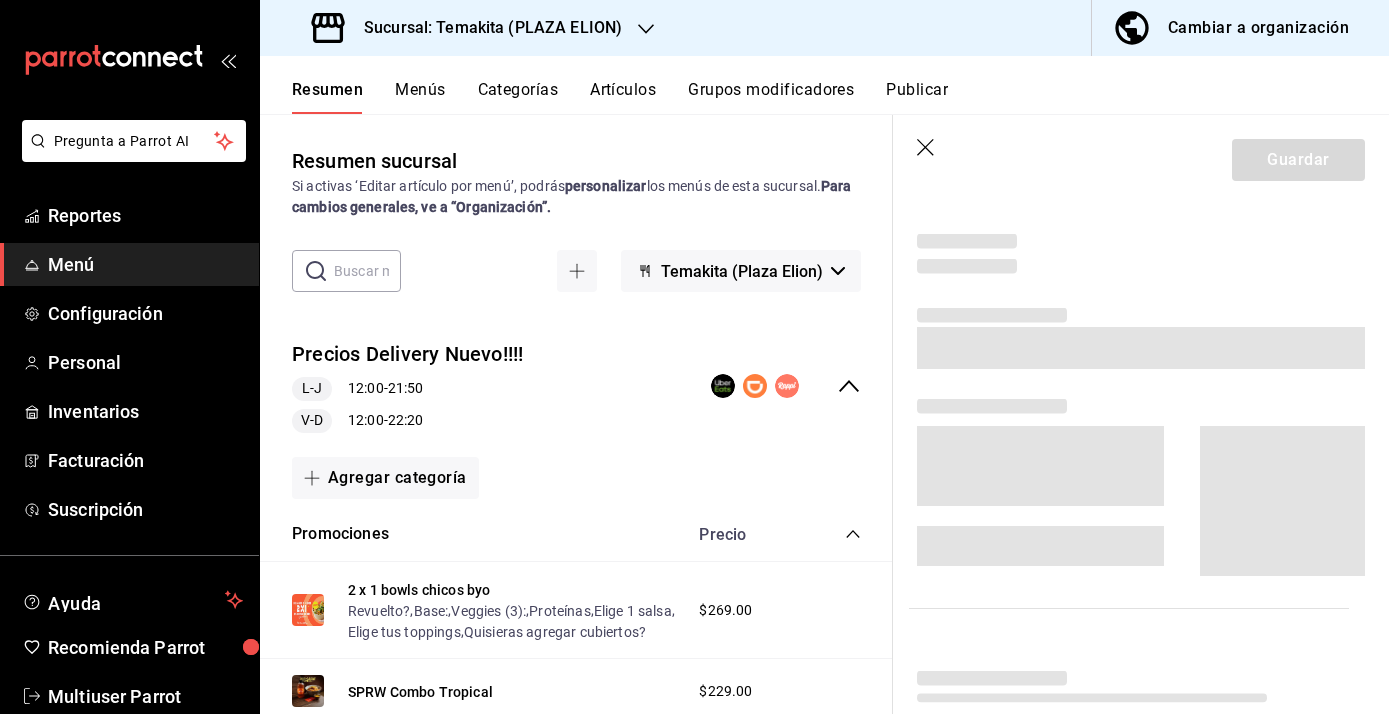 scroll, scrollTop: 293, scrollLeft: 0, axis: vertical 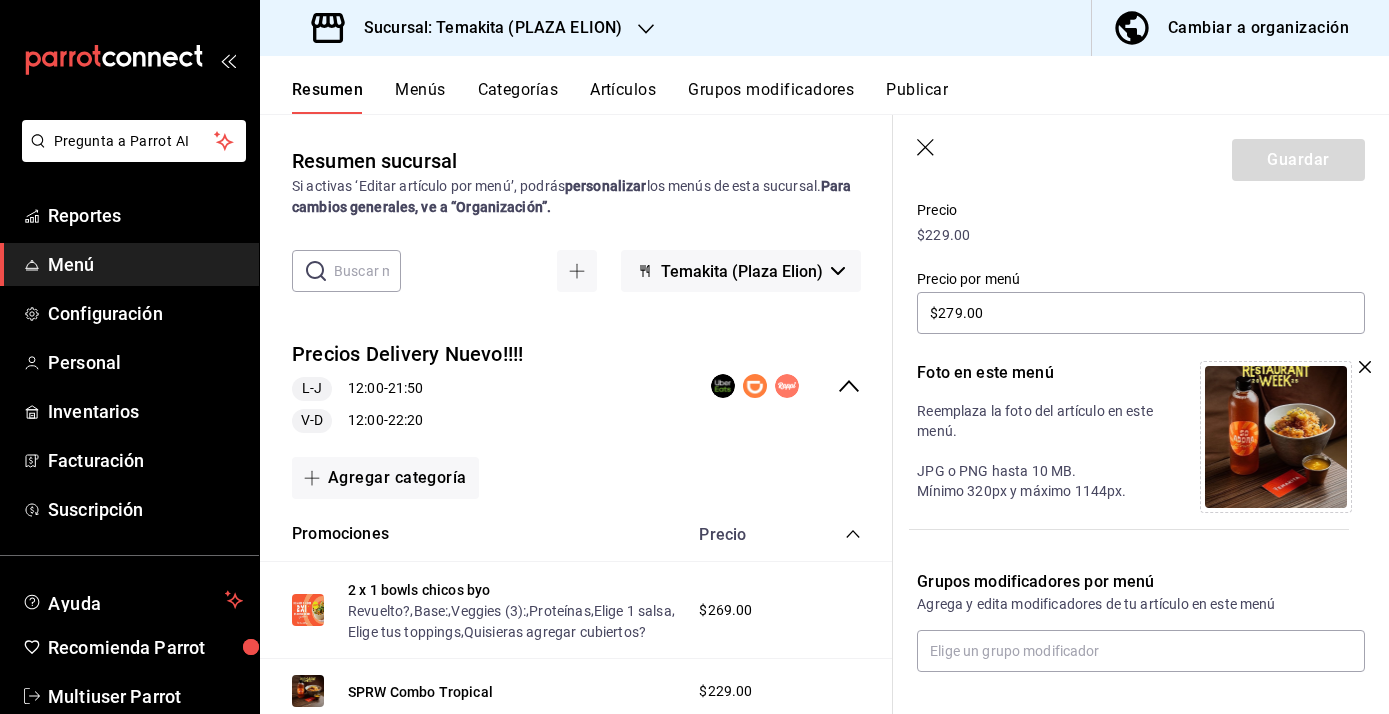 click on "Publicar" at bounding box center (917, 97) 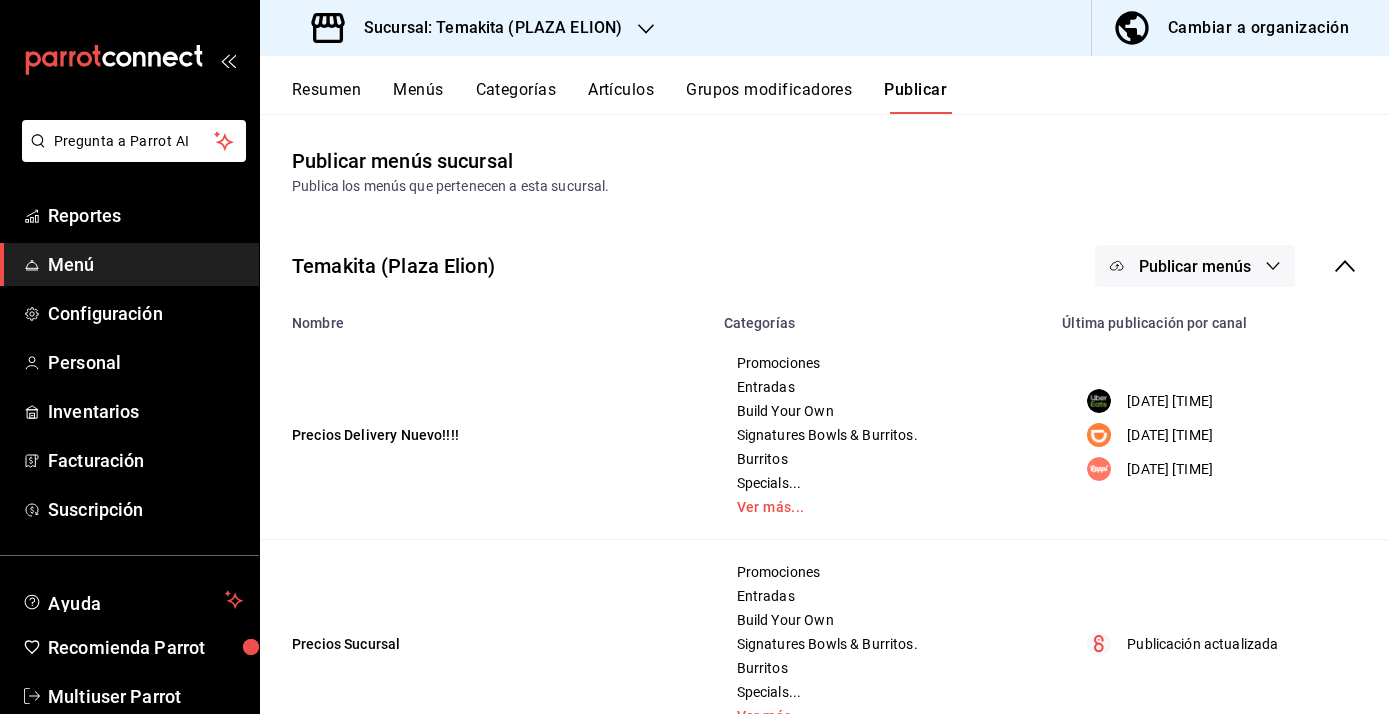 click 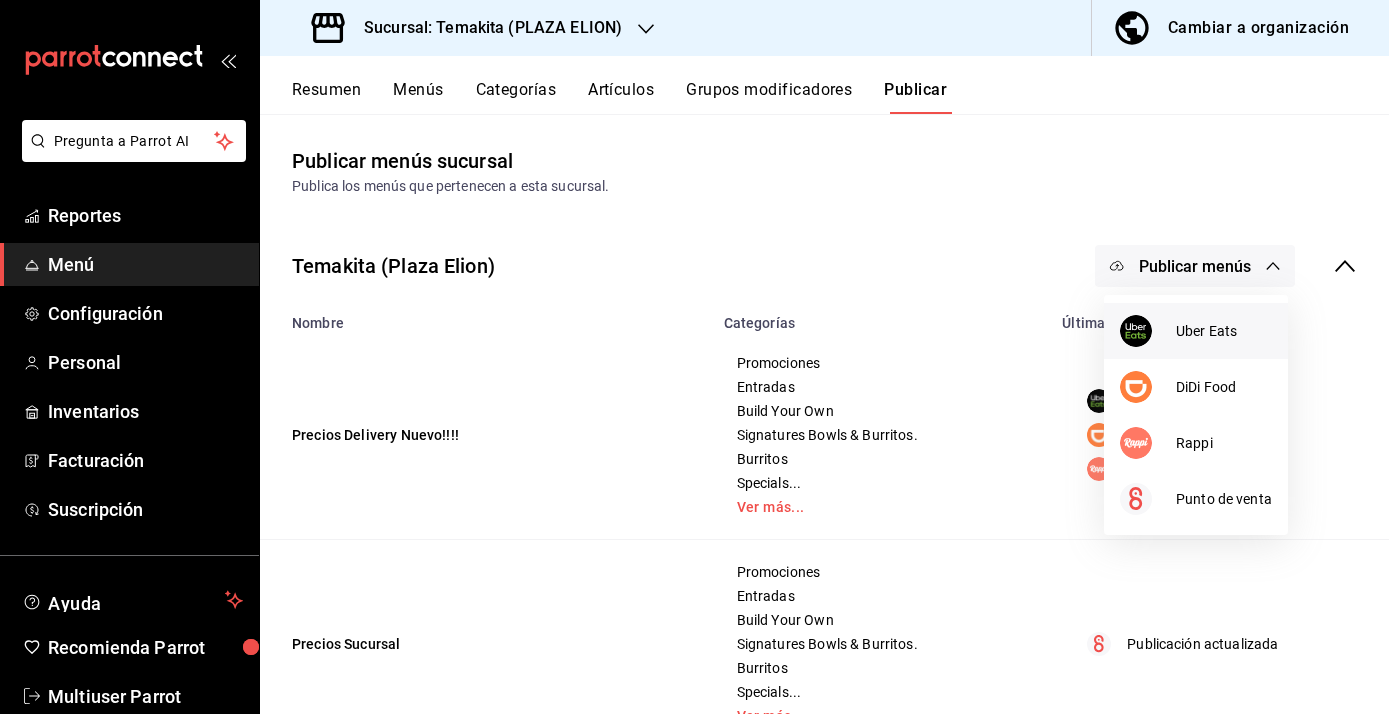 click on "Uber Eats" at bounding box center [1224, 331] 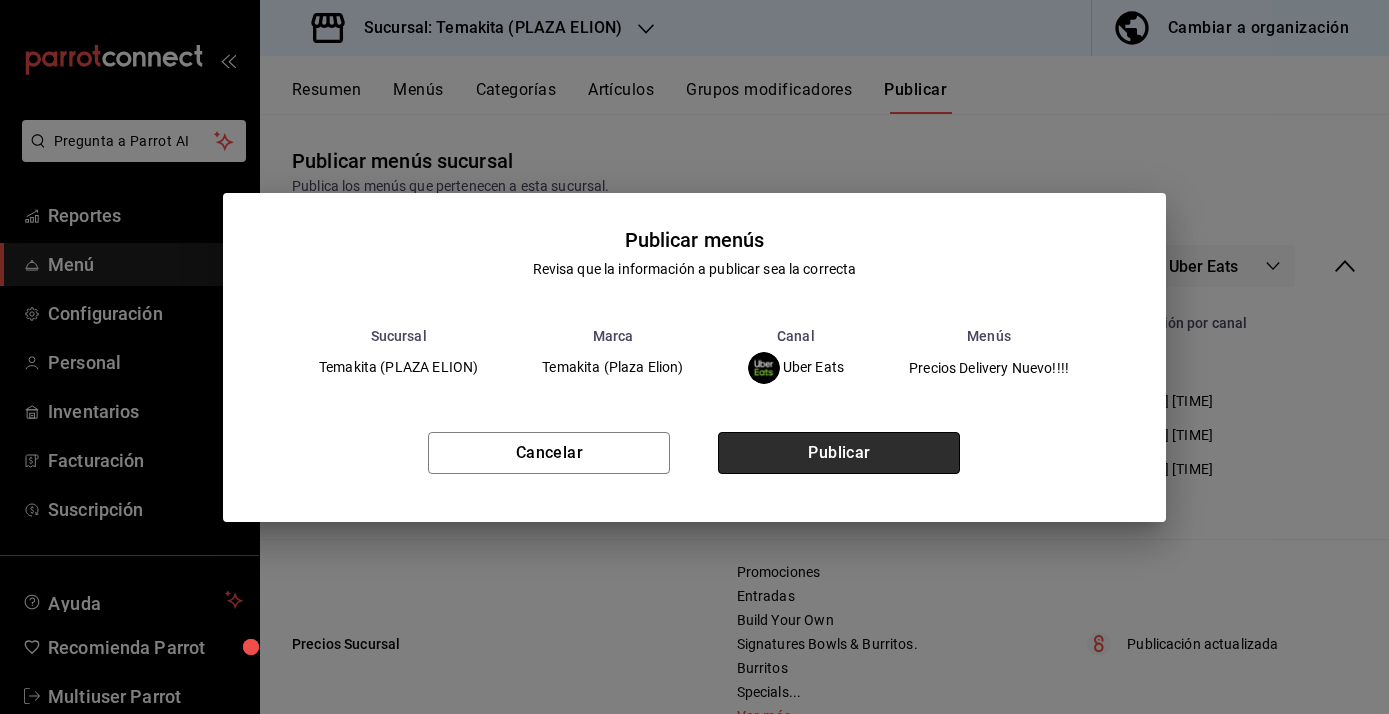 click on "Publicar" at bounding box center (839, 453) 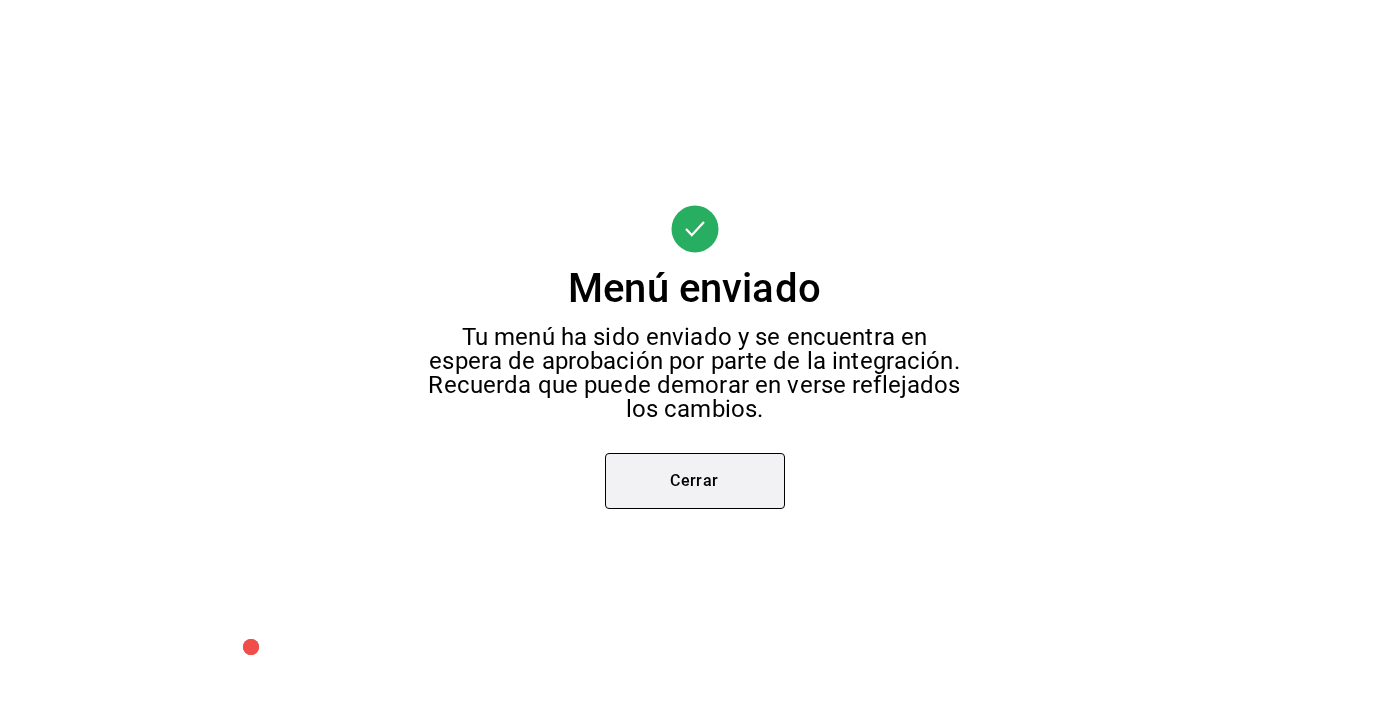 click on "Cerrar" at bounding box center [695, 481] 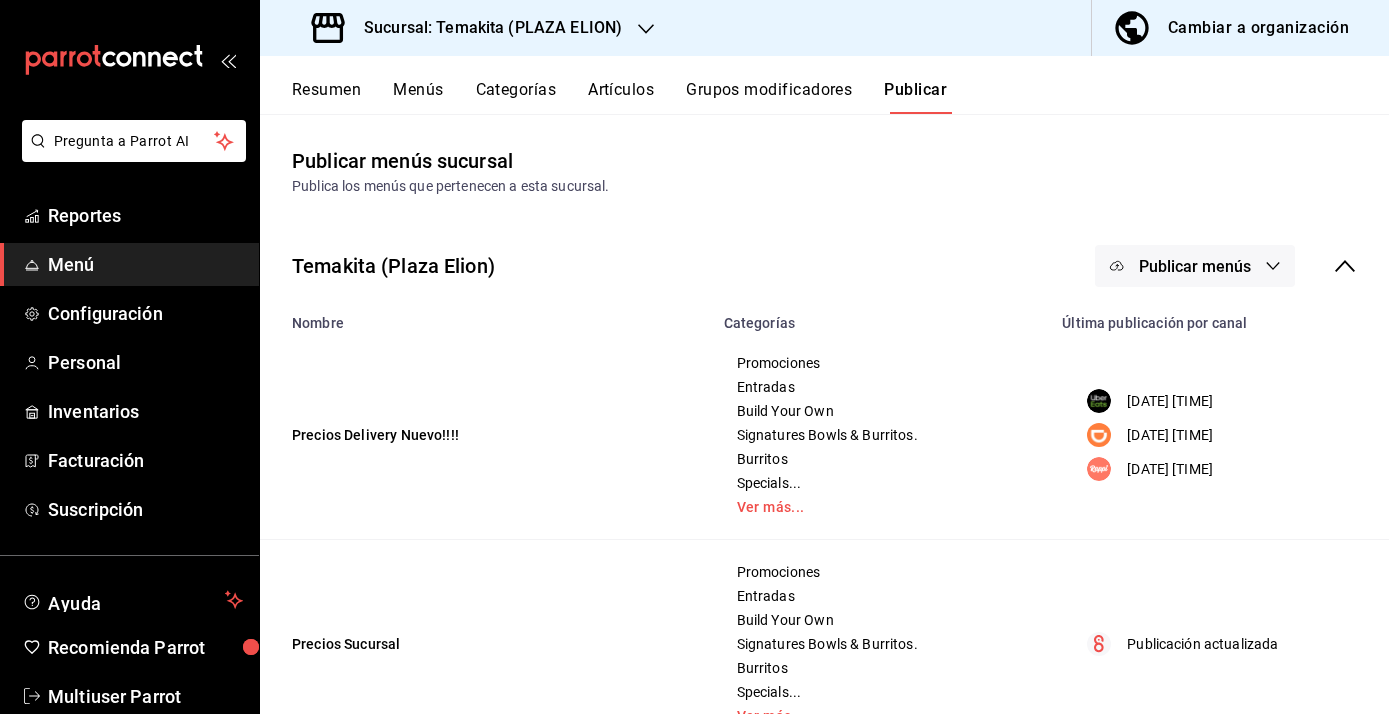 click on "Publicar menús" at bounding box center [1195, 266] 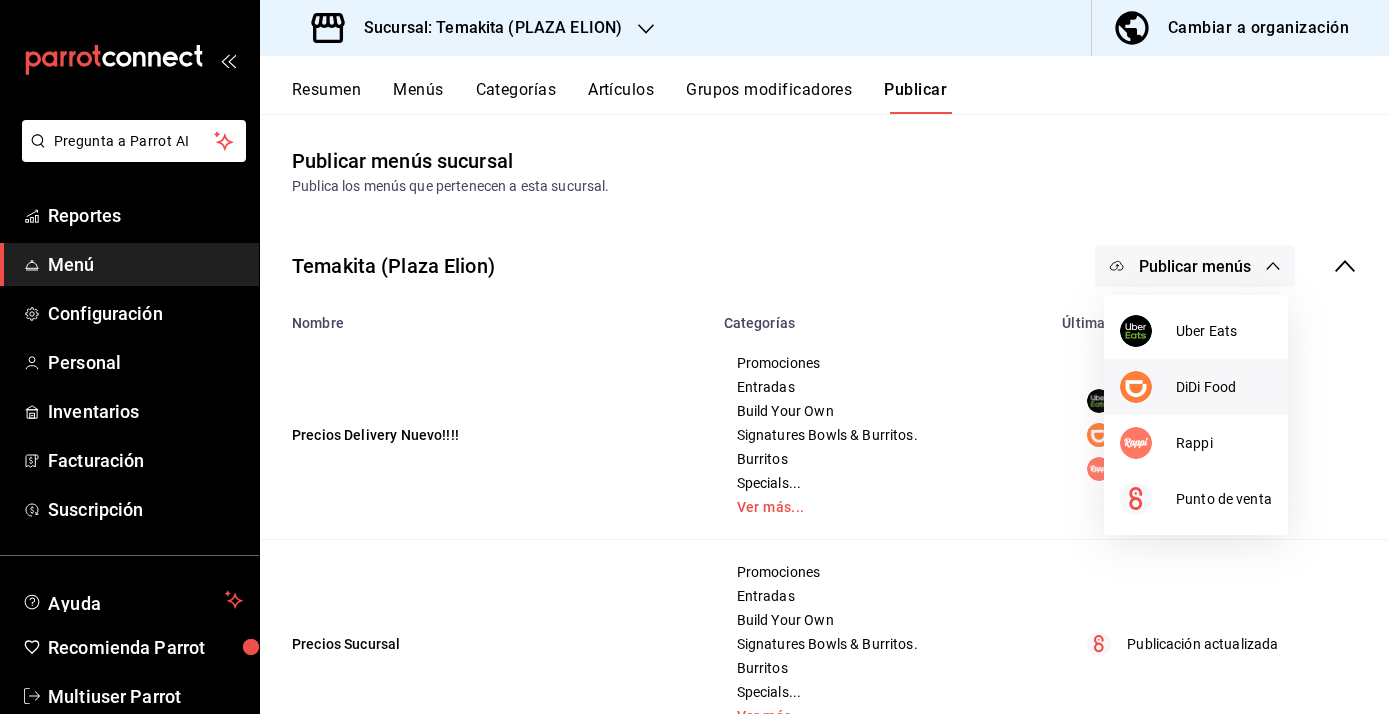 click on "DiDi Food" at bounding box center [1224, 387] 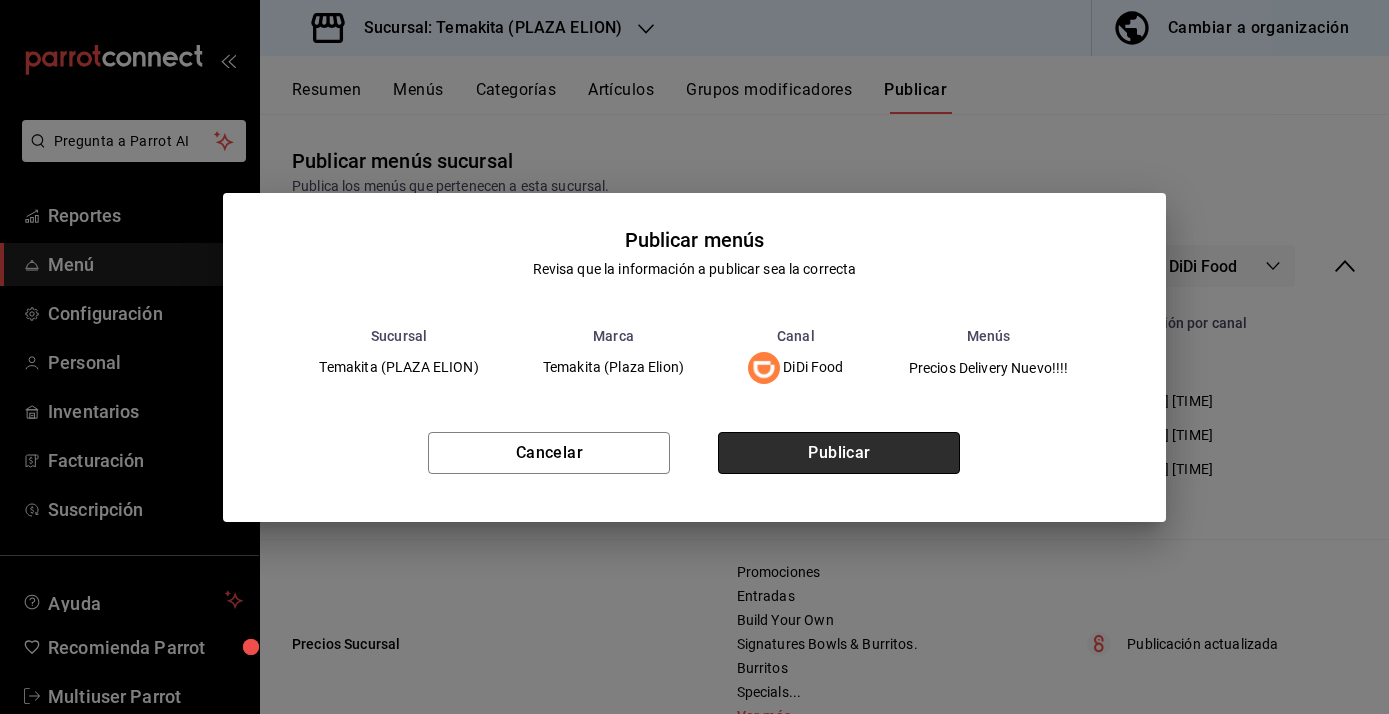 click on "Publicar" at bounding box center (839, 453) 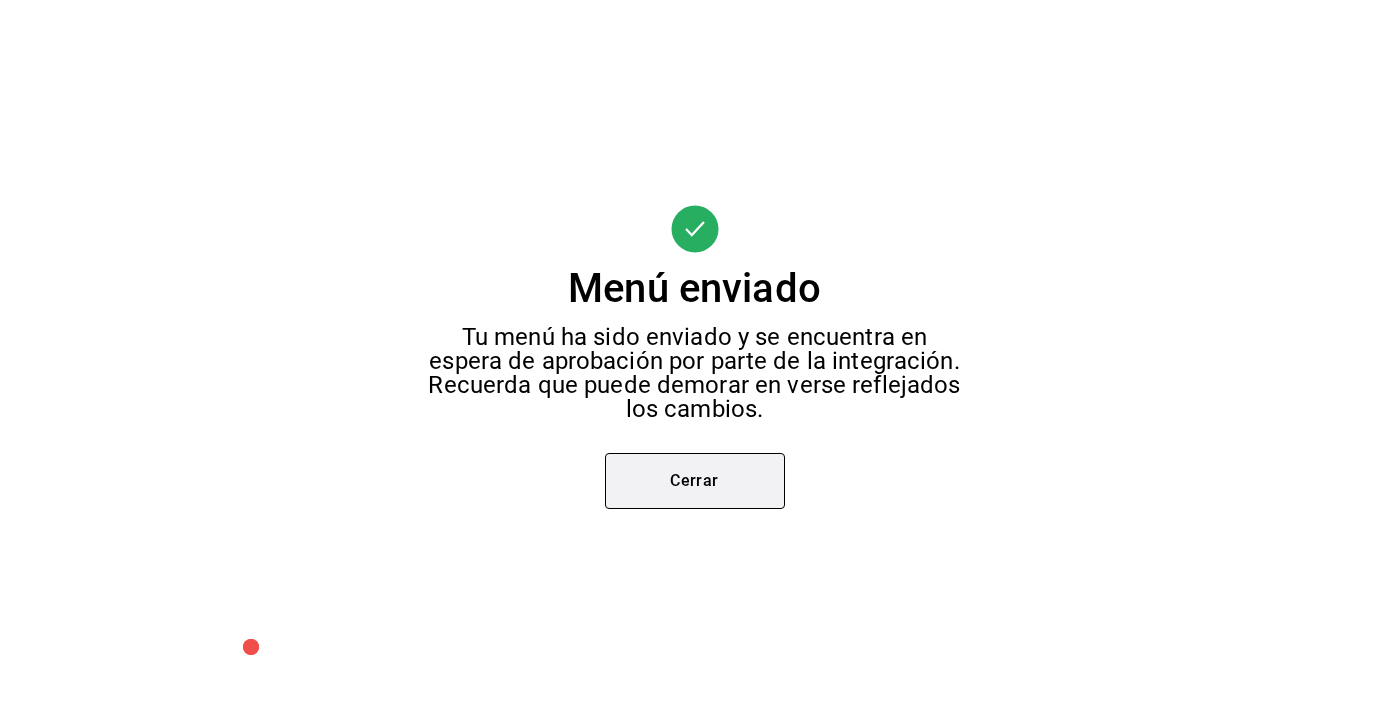 click on "Cerrar" at bounding box center (695, 481) 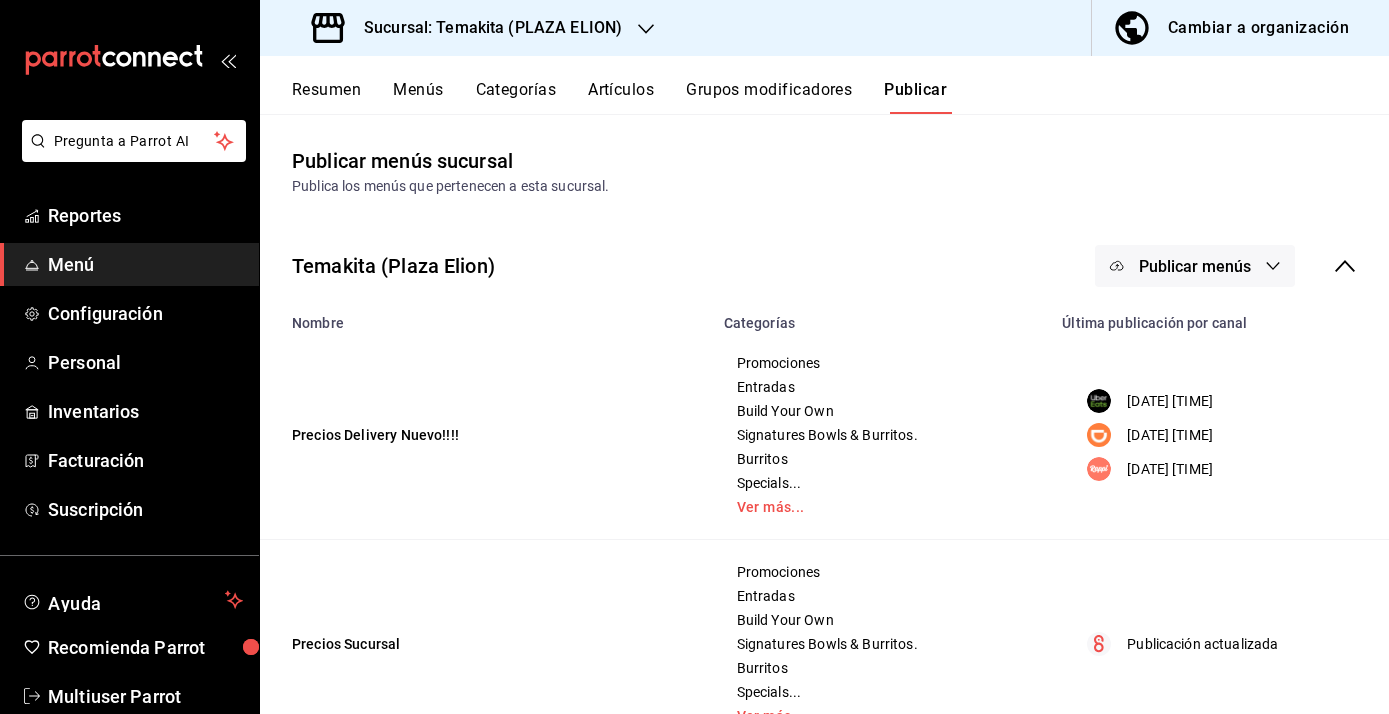 click on "Publicar menús" at bounding box center [1195, 266] 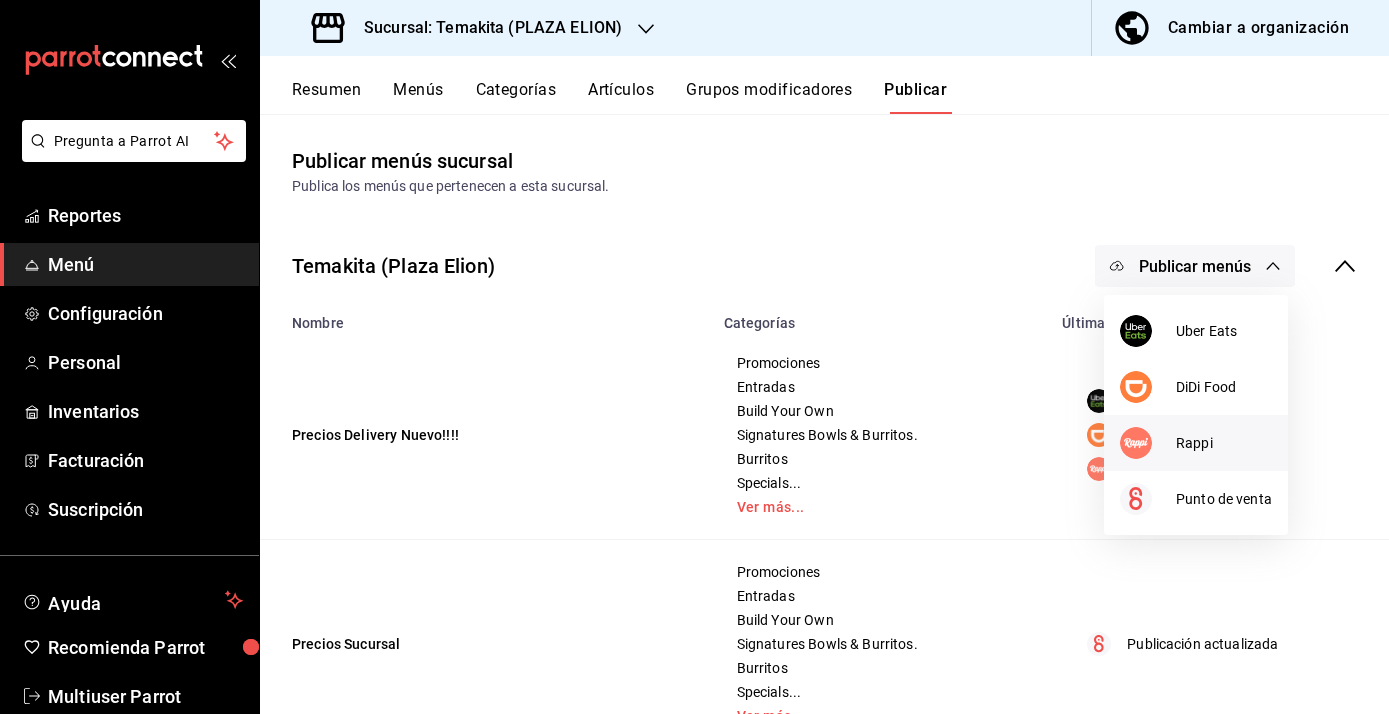 click on "Rappi" at bounding box center [1224, 443] 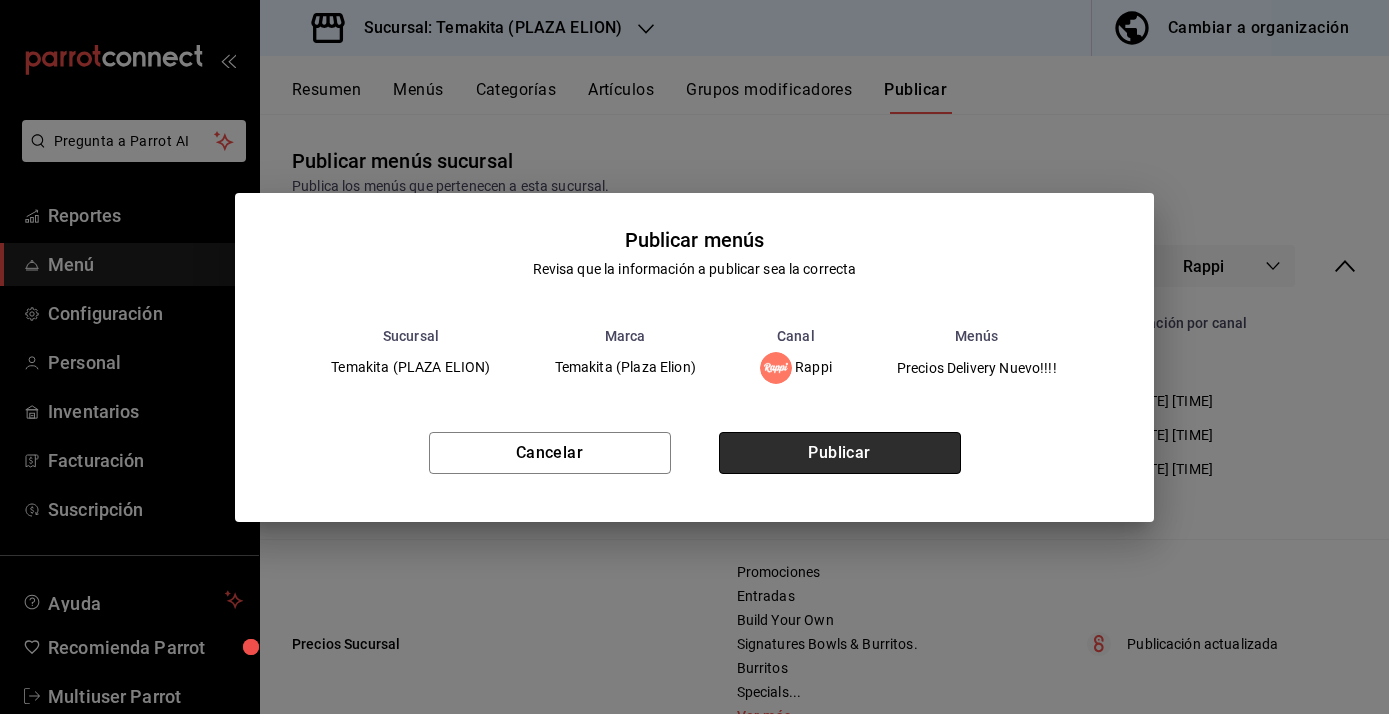click on "Publicar" at bounding box center [840, 453] 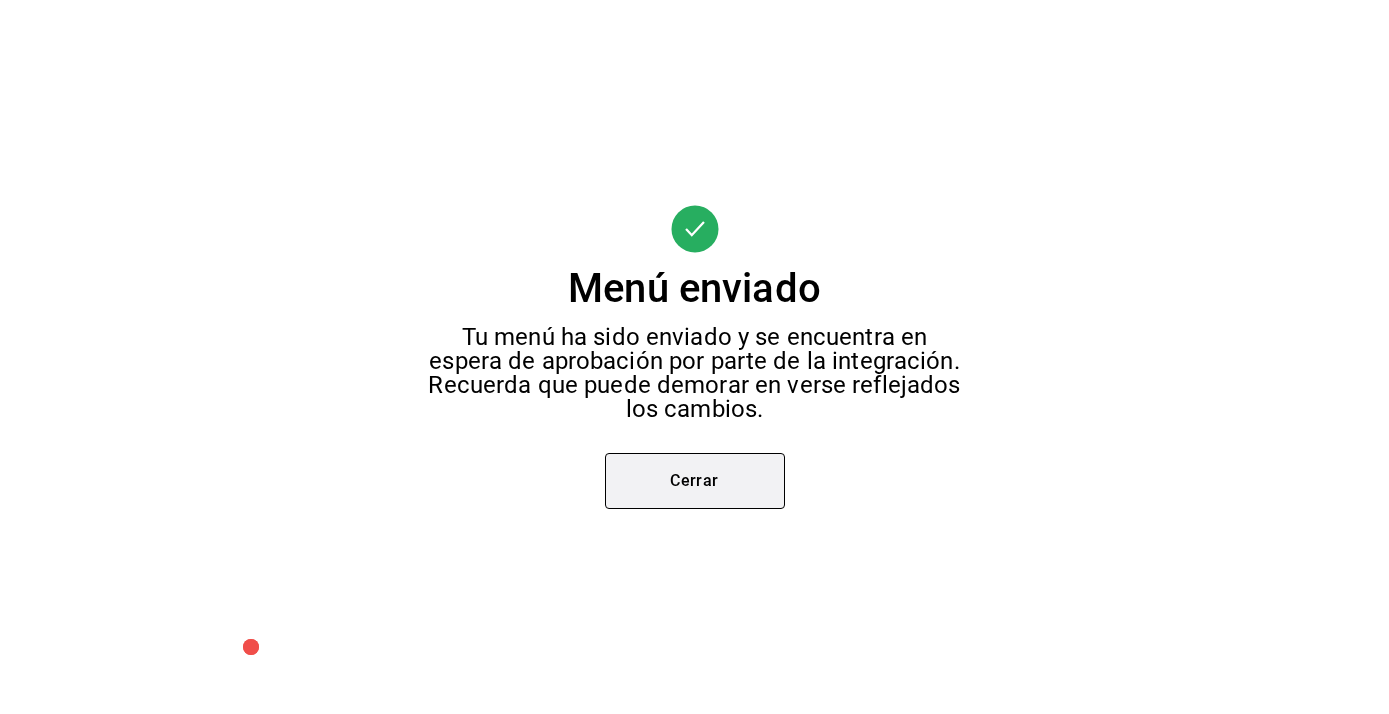 click on "Cerrar" at bounding box center (695, 481) 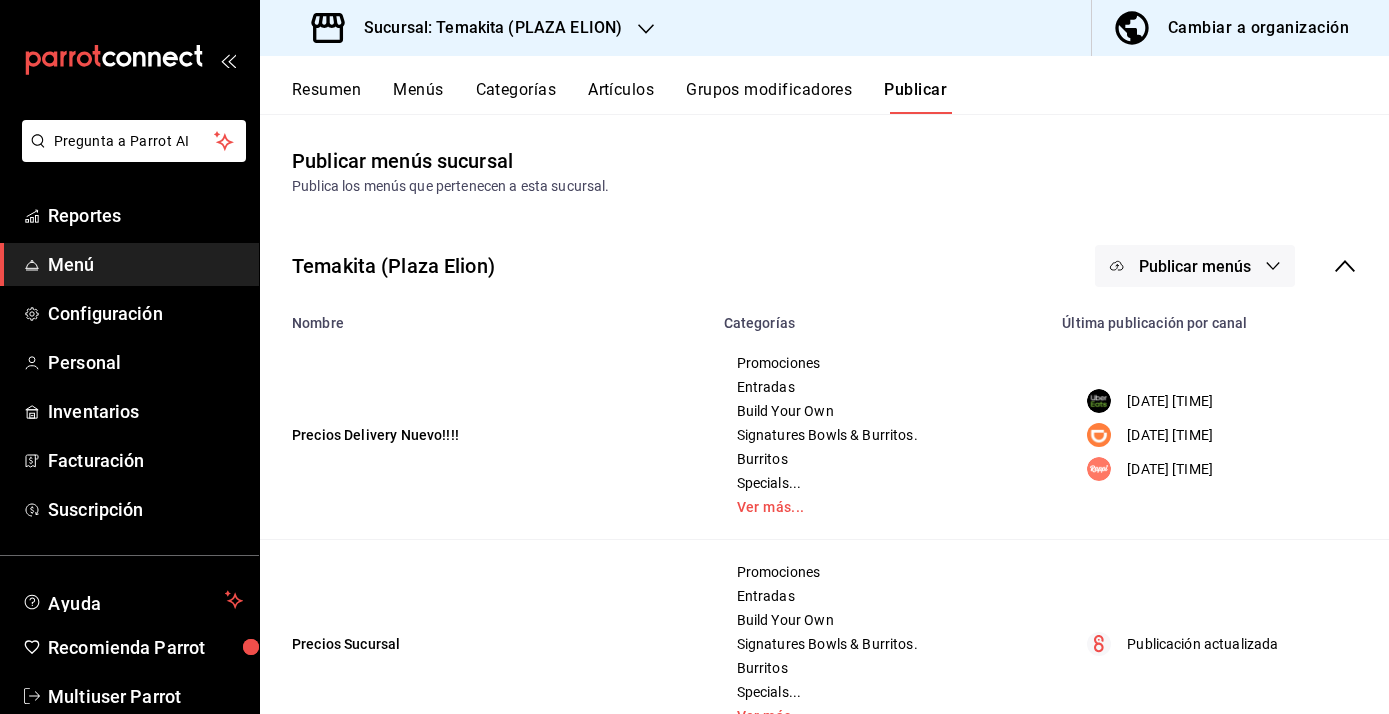scroll, scrollTop: 0, scrollLeft: 0, axis: both 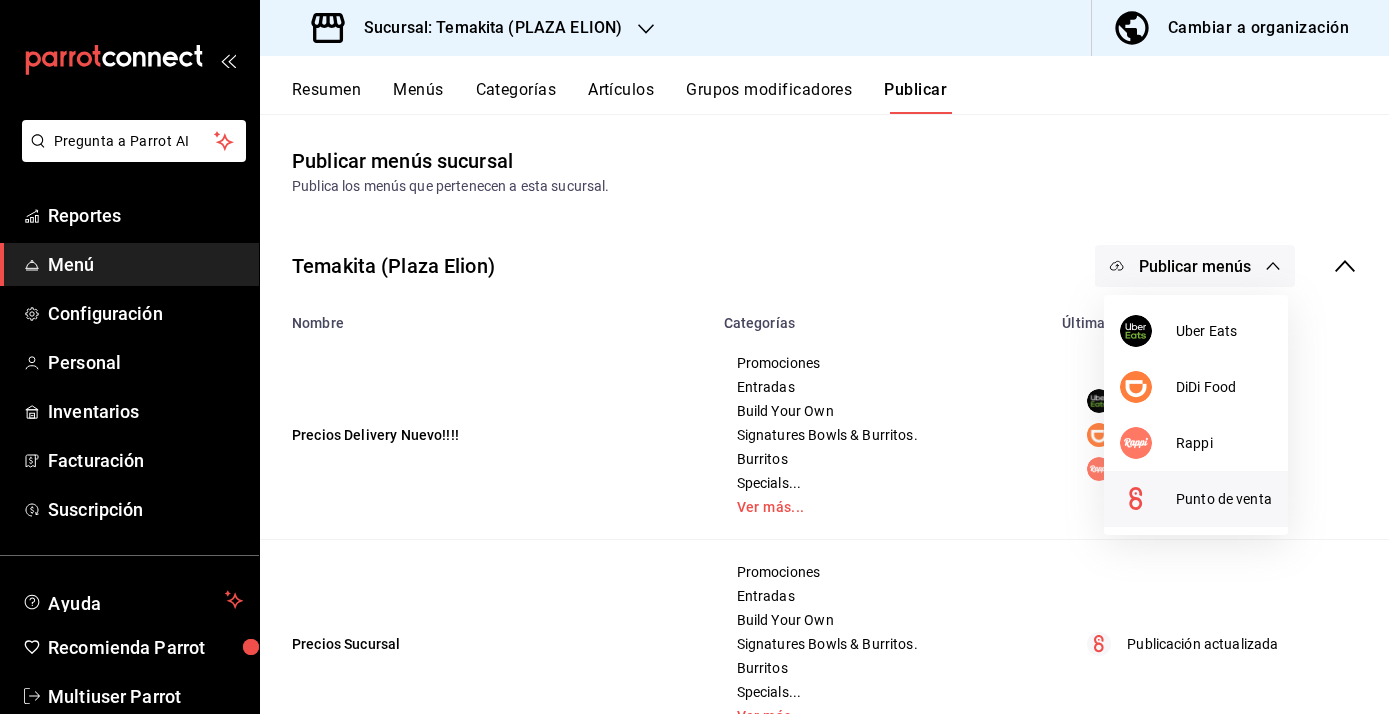 click on "Punto de venta" at bounding box center (1224, 499) 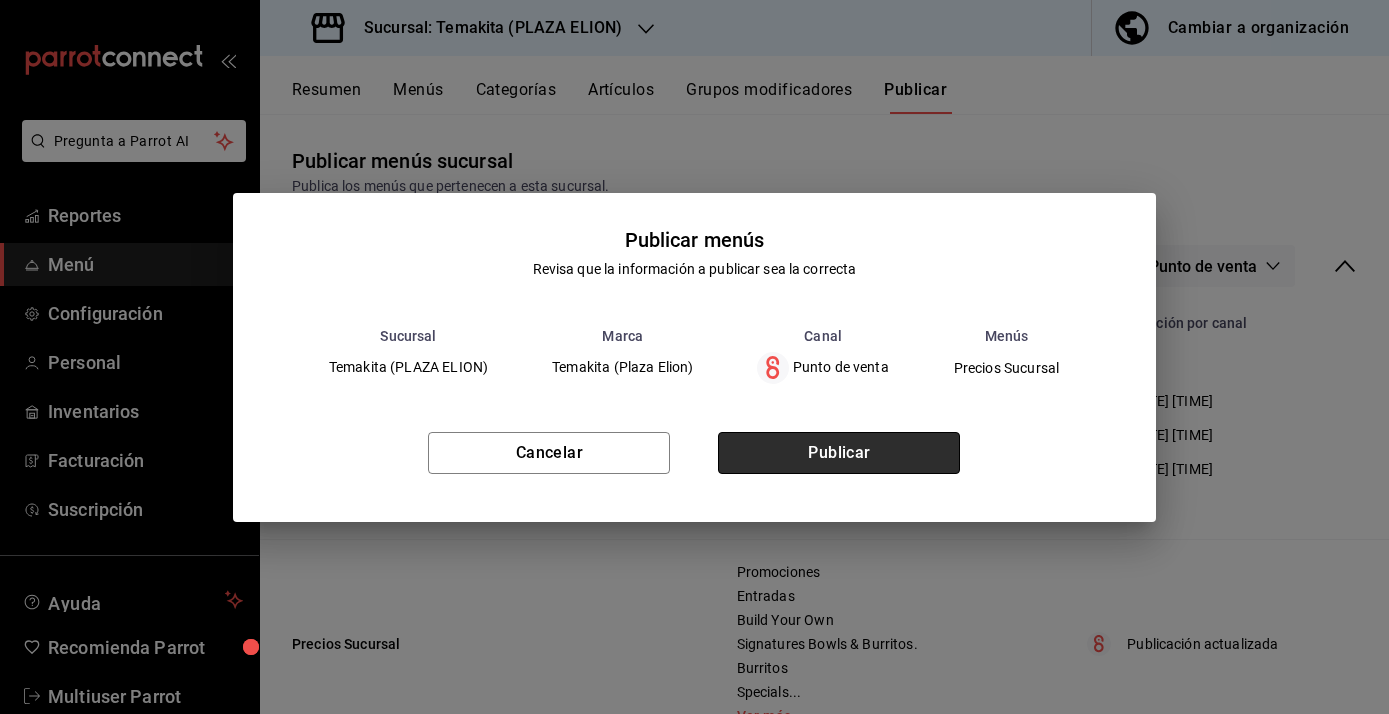 click on "Publicar" at bounding box center (839, 453) 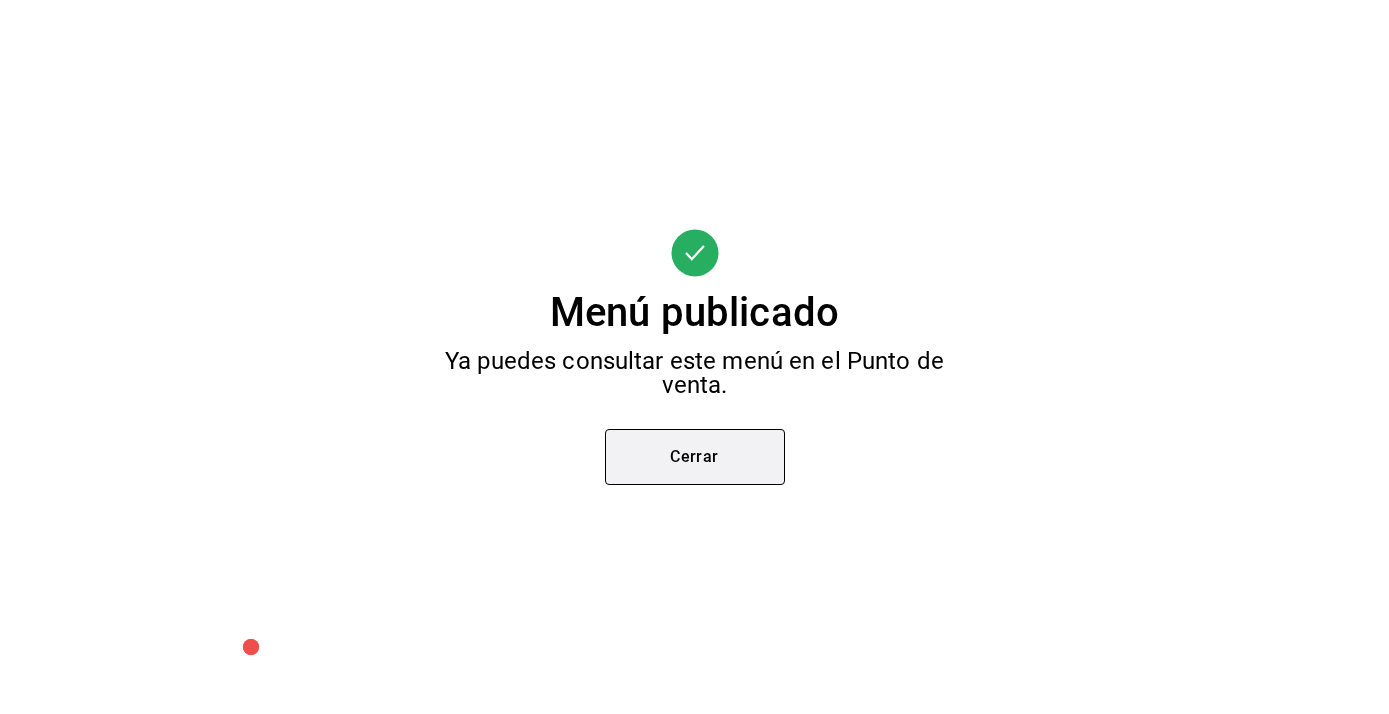 click on "Cerrar" at bounding box center (695, 457) 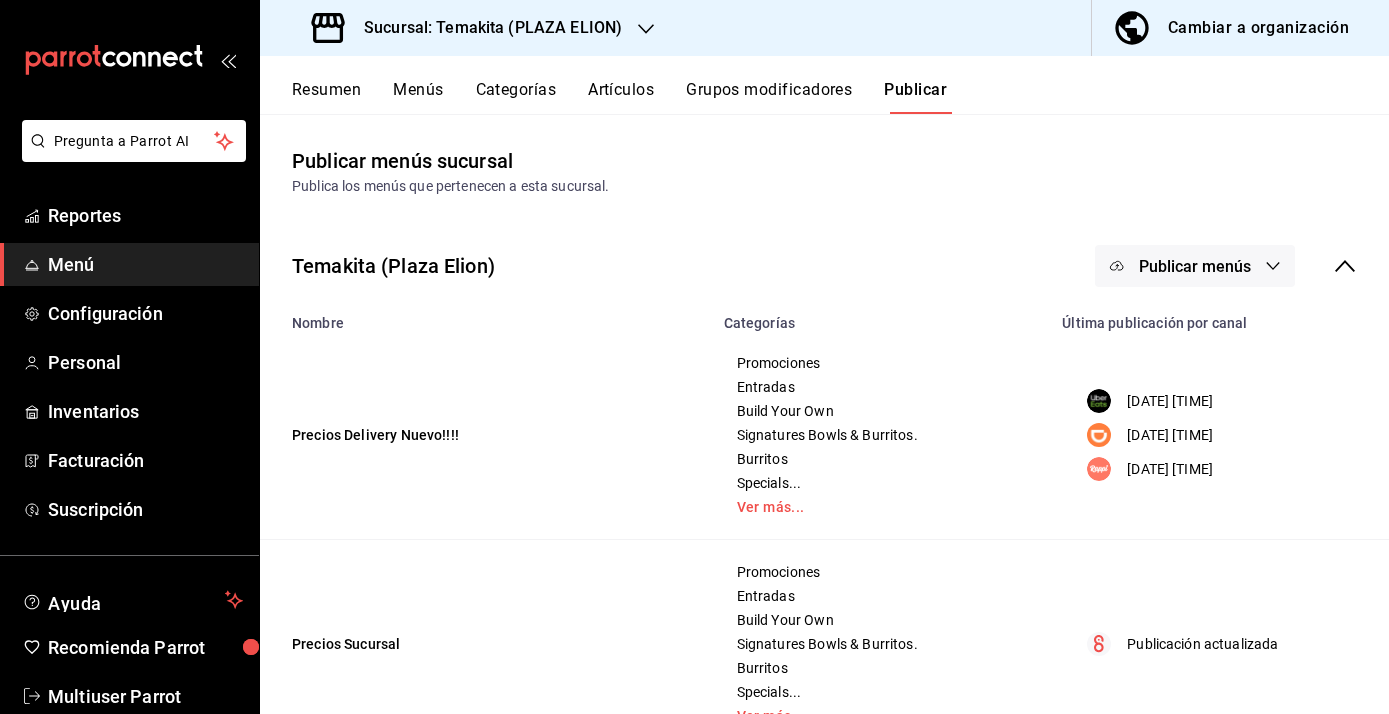 click on "Resumen" at bounding box center (326, 97) 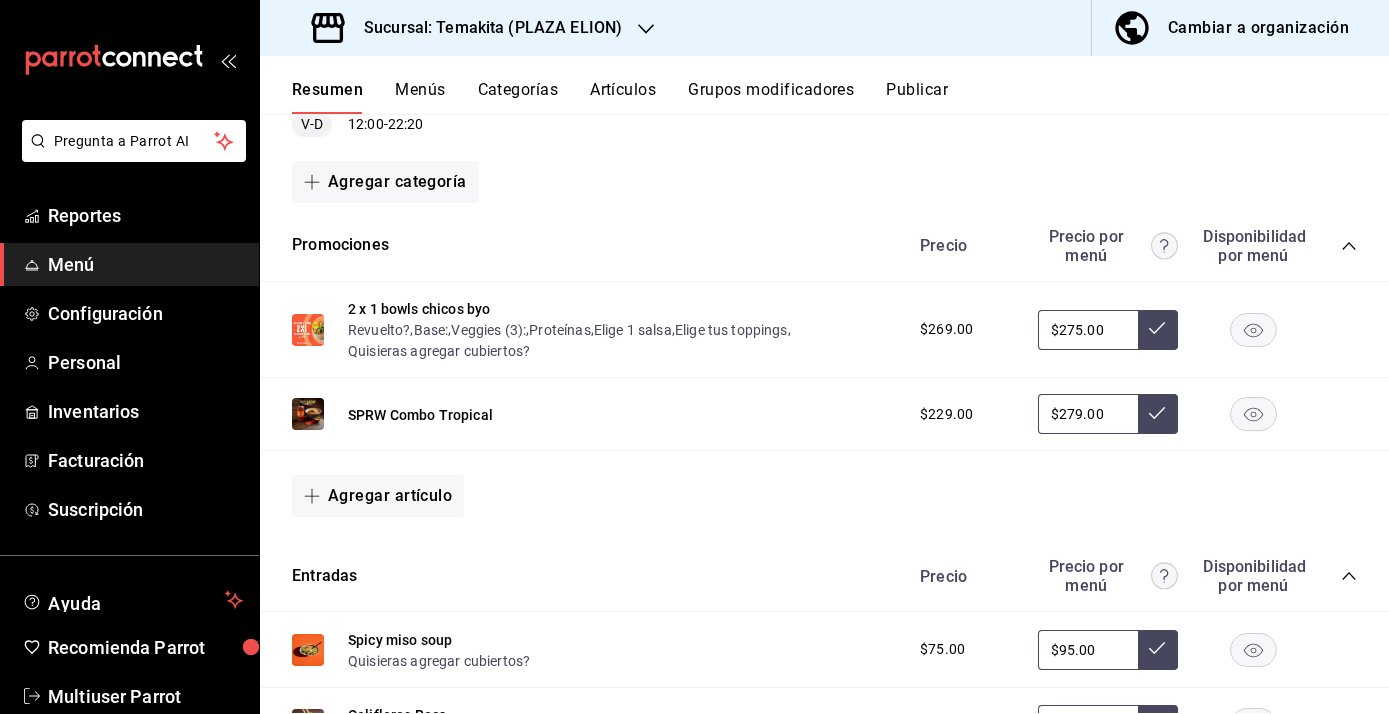 scroll, scrollTop: 278, scrollLeft: 0, axis: vertical 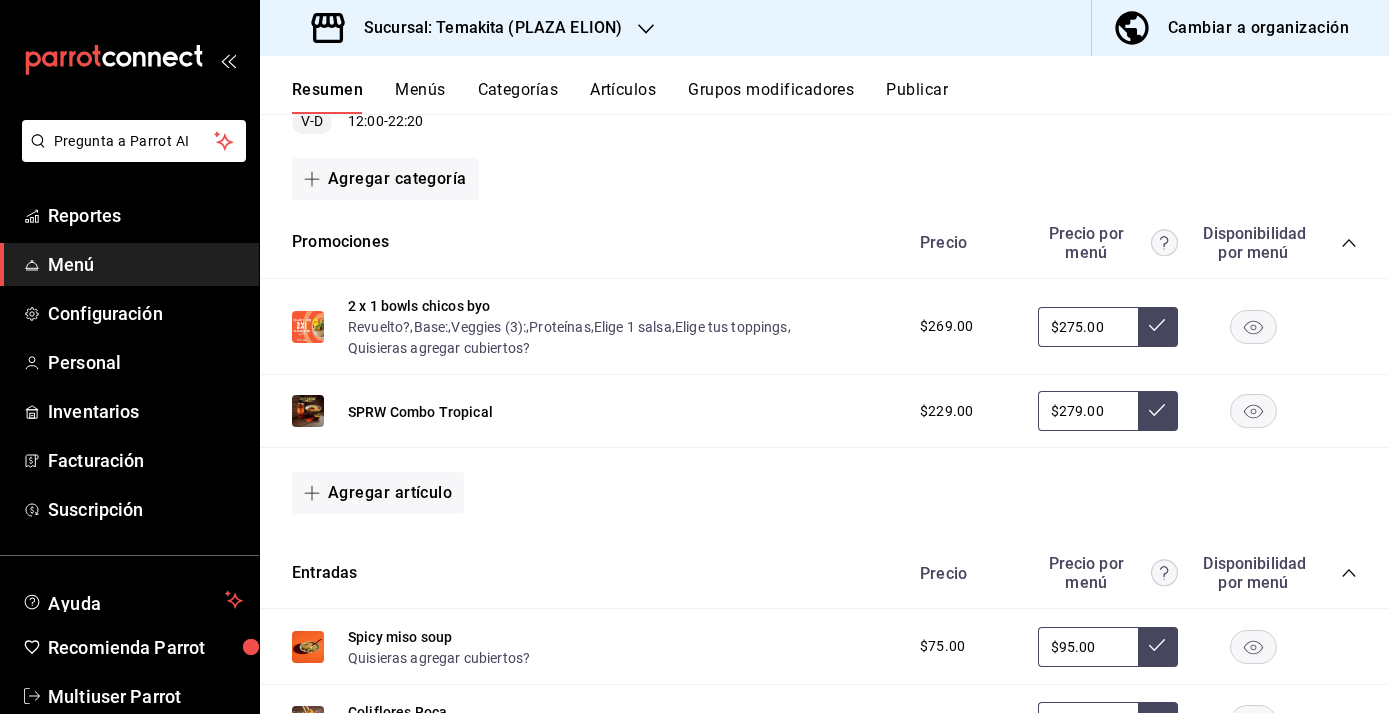 click 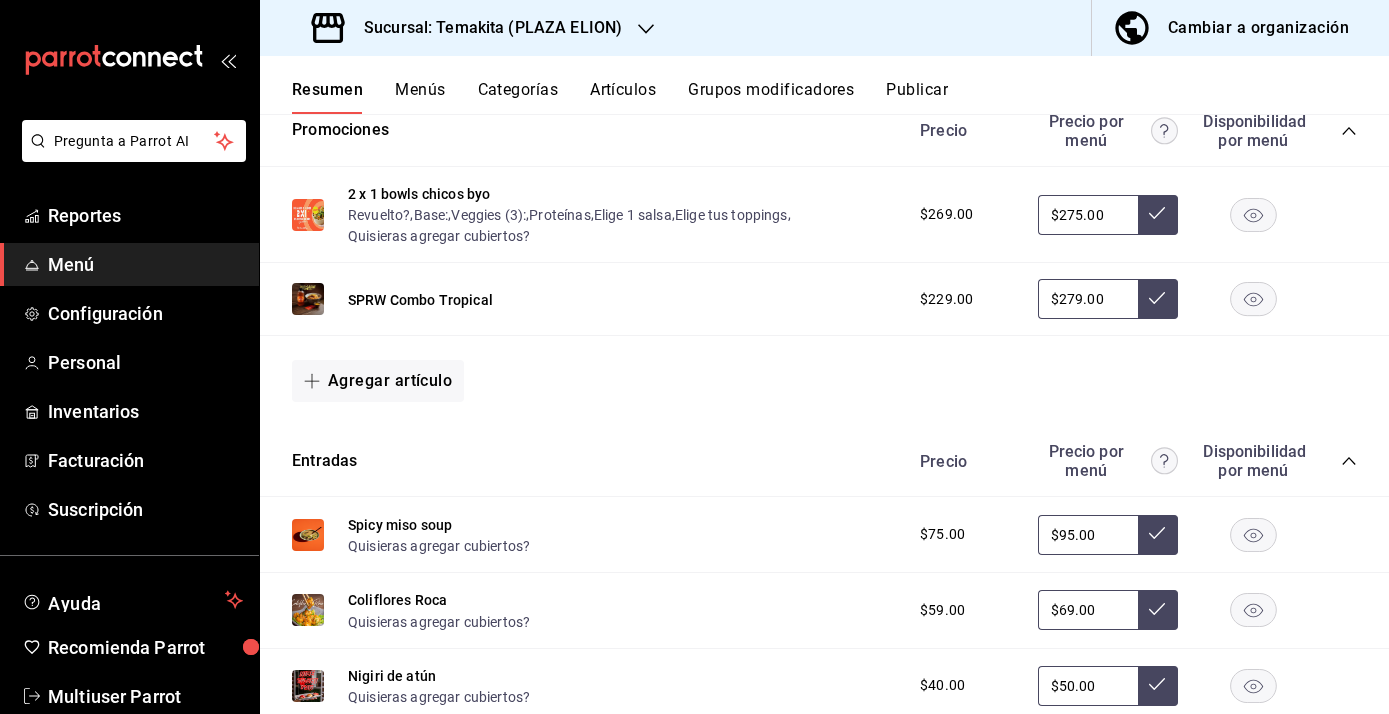 scroll, scrollTop: 0, scrollLeft: 0, axis: both 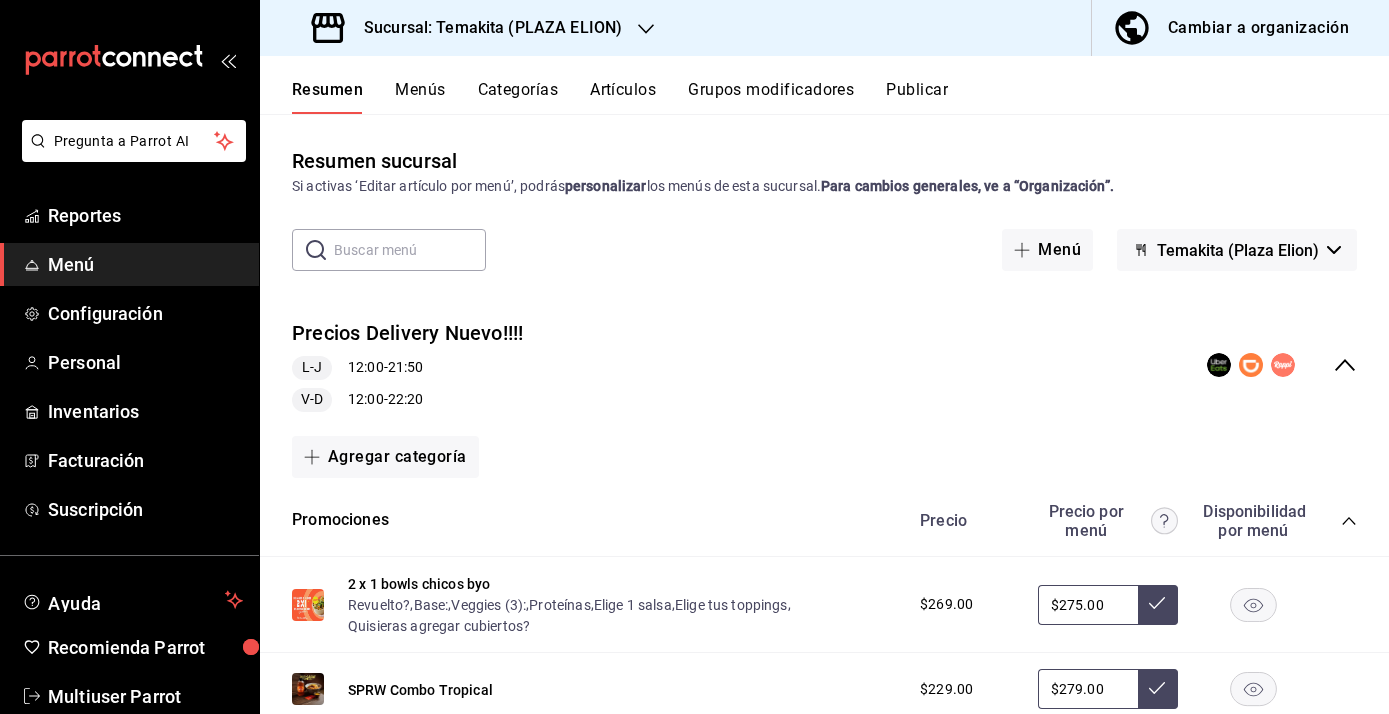 click on "Publicar" at bounding box center [917, 97] 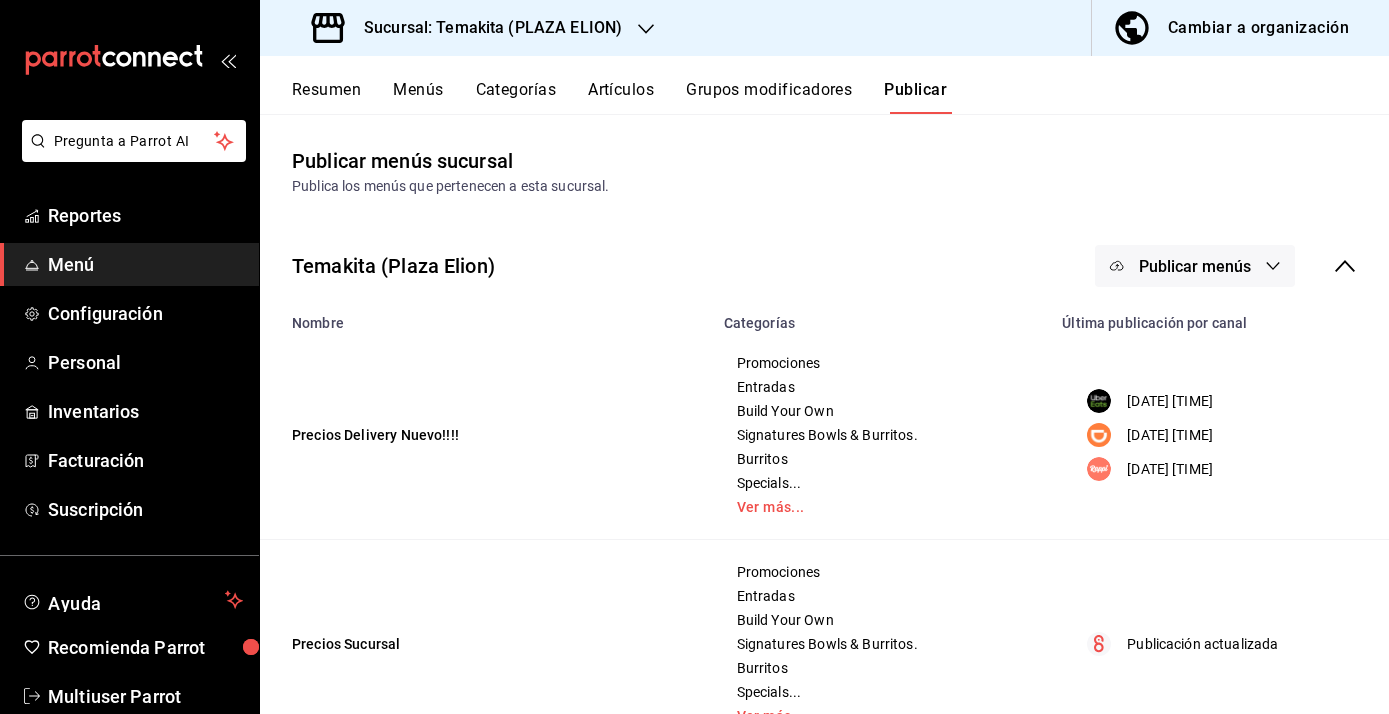 click on "Resumen" at bounding box center [326, 97] 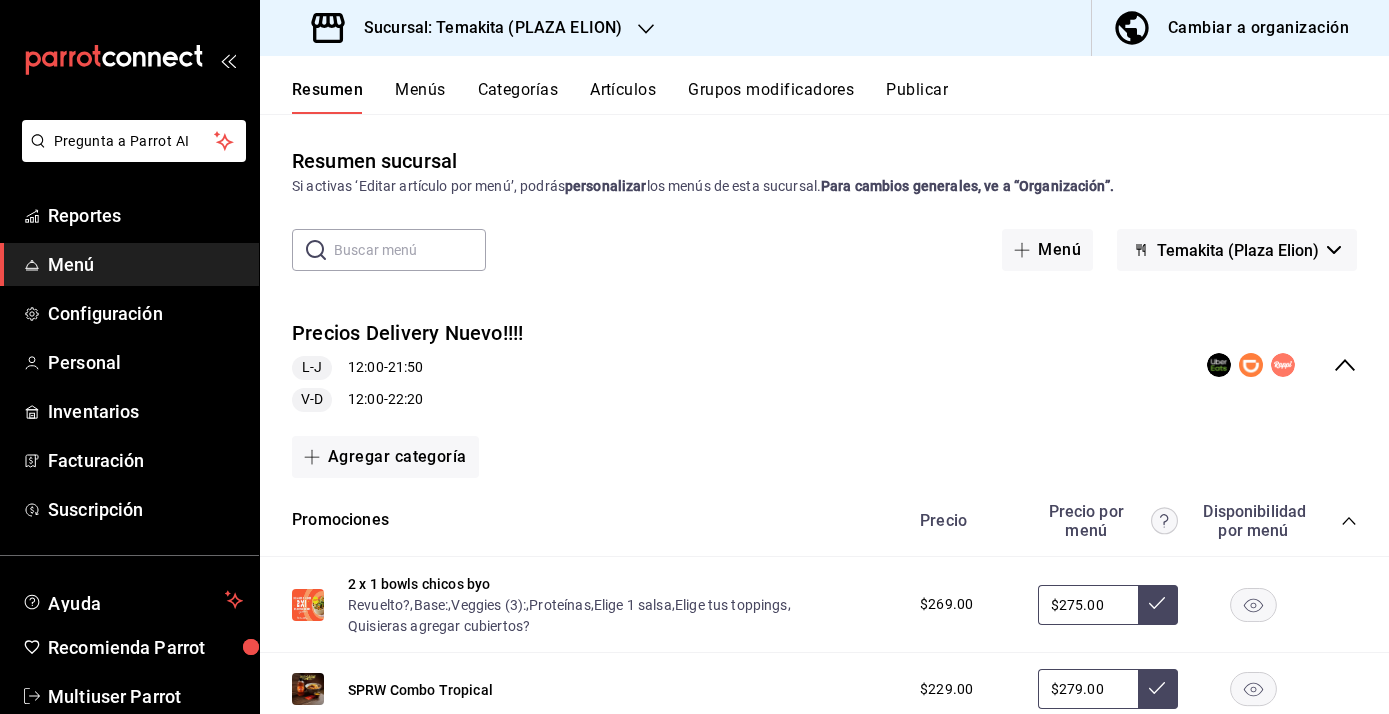 click on "Sucursal: Temakita (PLAZA ELION)" at bounding box center (469, 28) 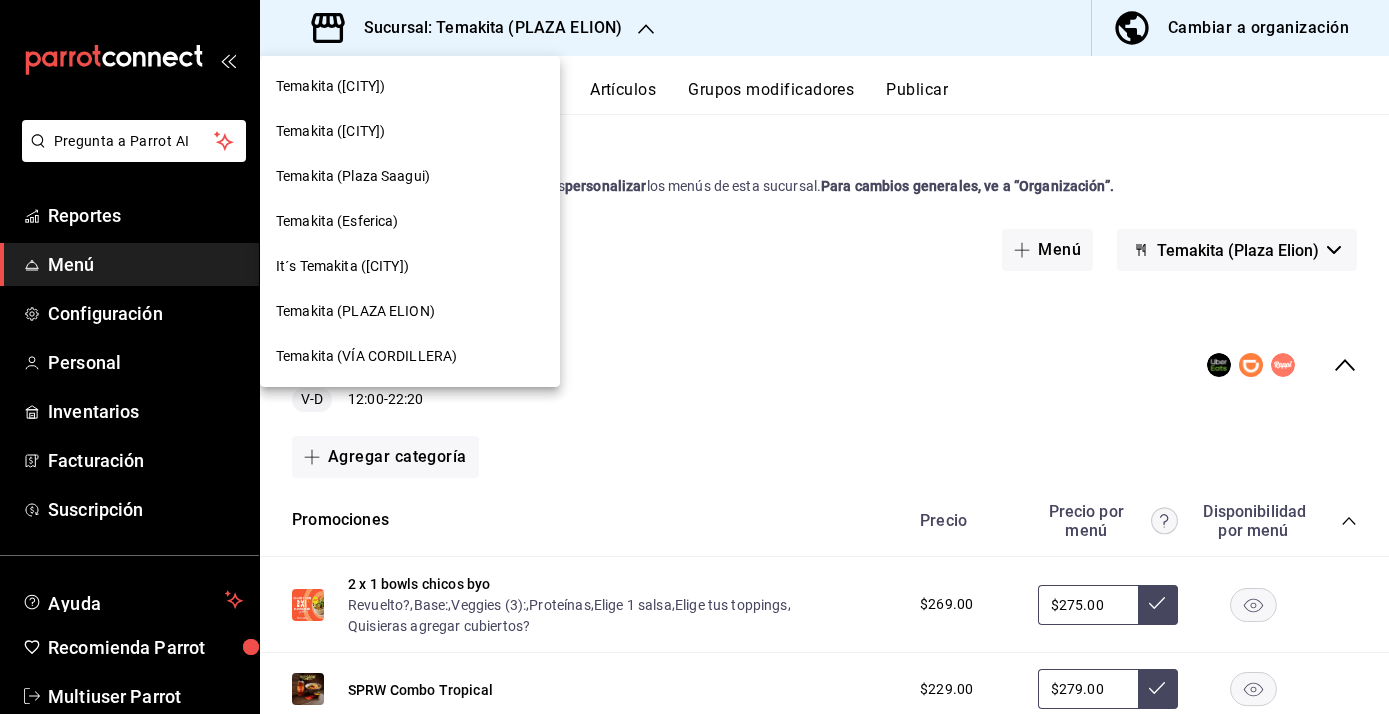 click on "Temakita (VÍA CORDILLERA)" at bounding box center [366, 356] 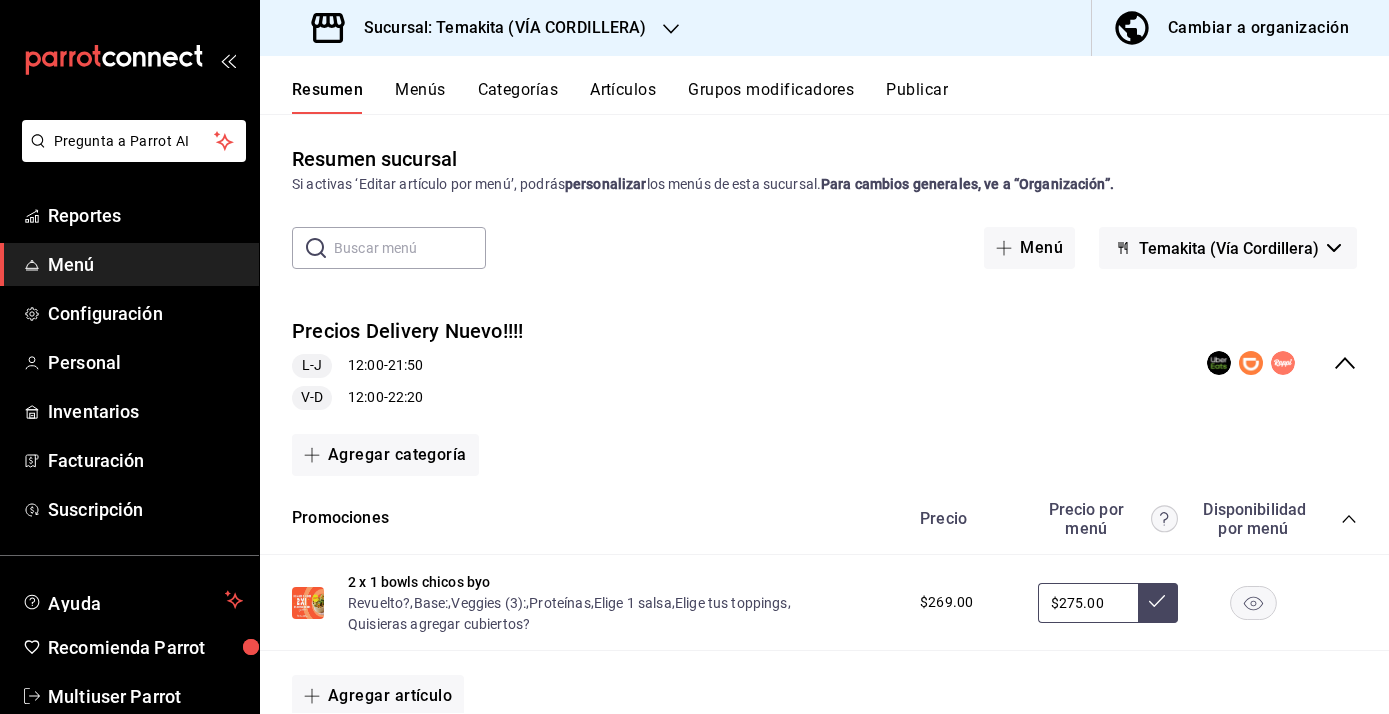 scroll, scrollTop: 0, scrollLeft: 0, axis: both 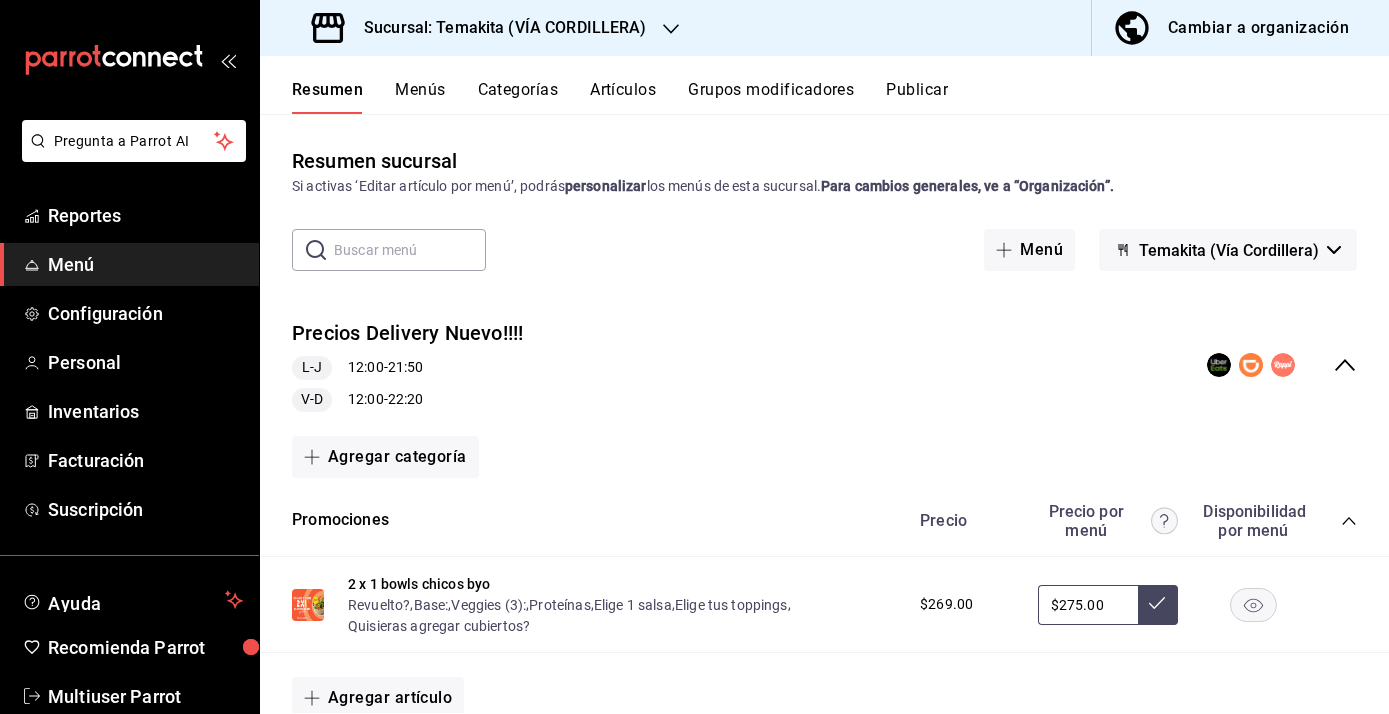 click 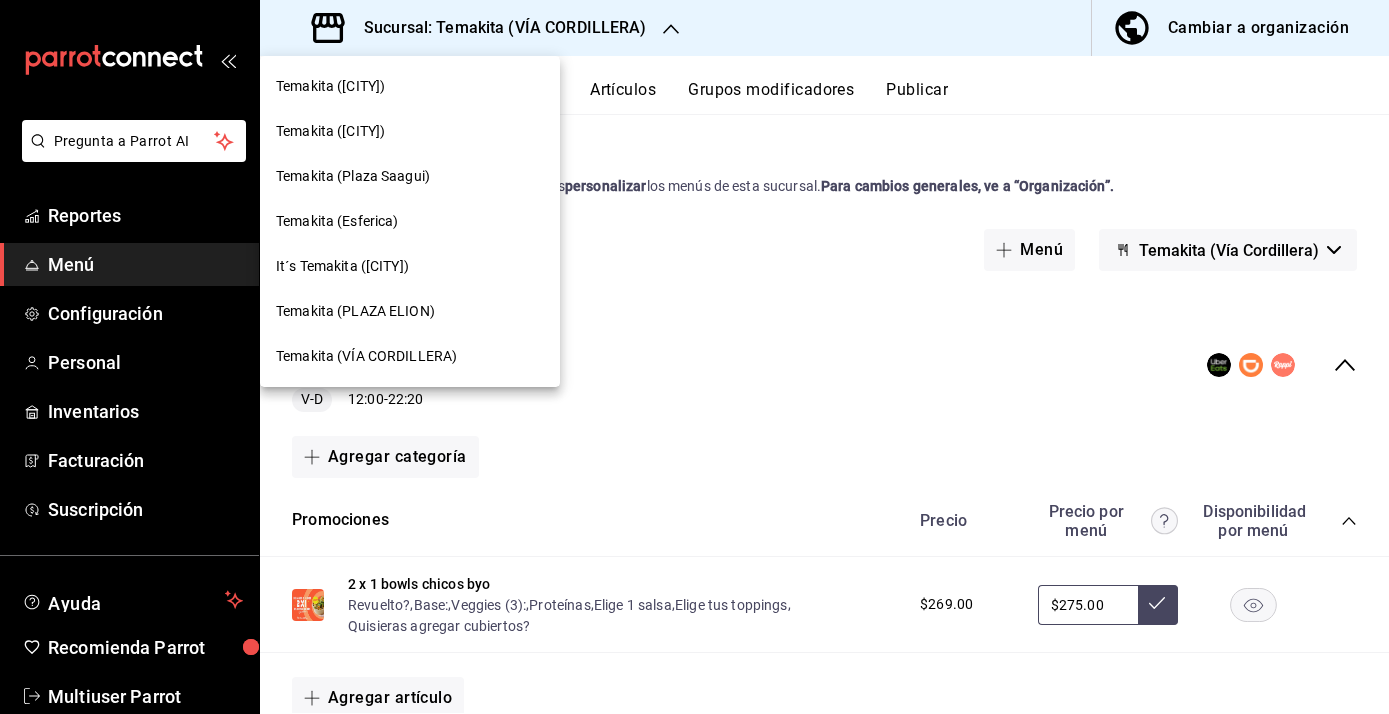 click on "Temakita (Esferica)" at bounding box center (410, 221) 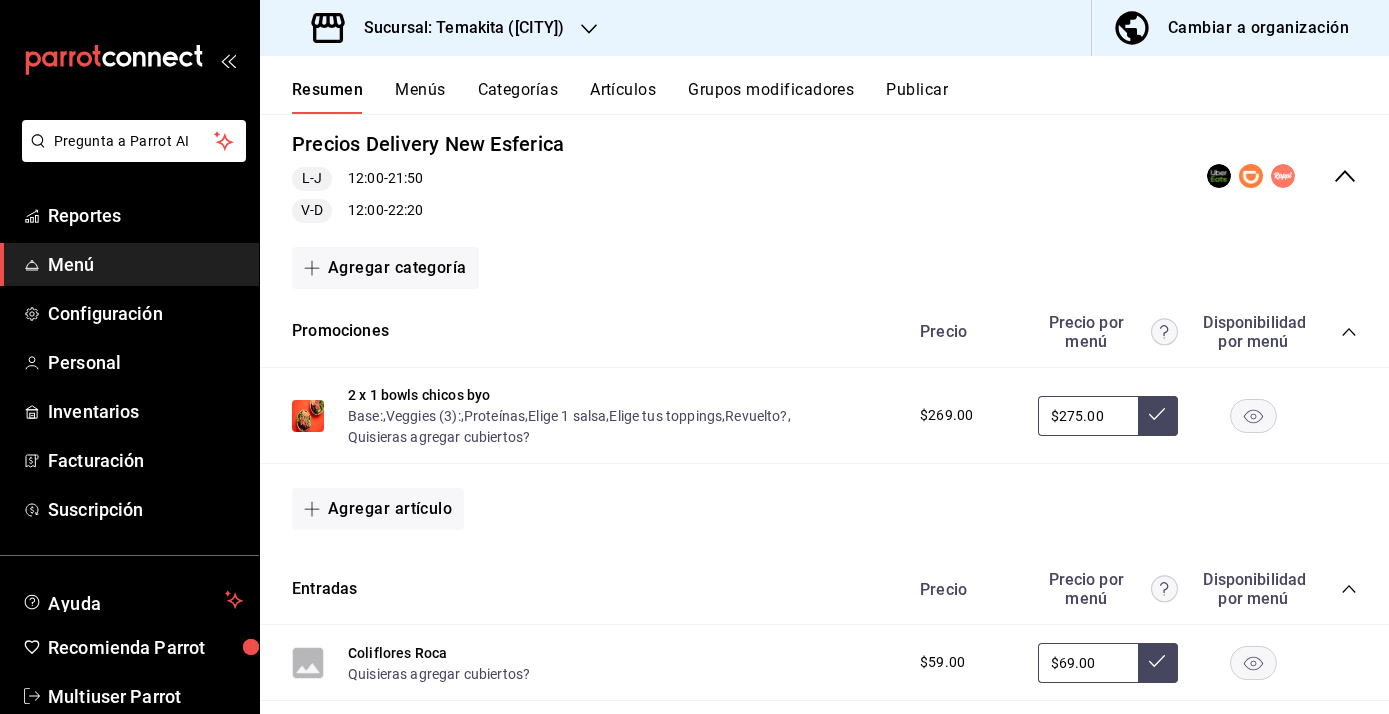 scroll, scrollTop: 0, scrollLeft: 0, axis: both 